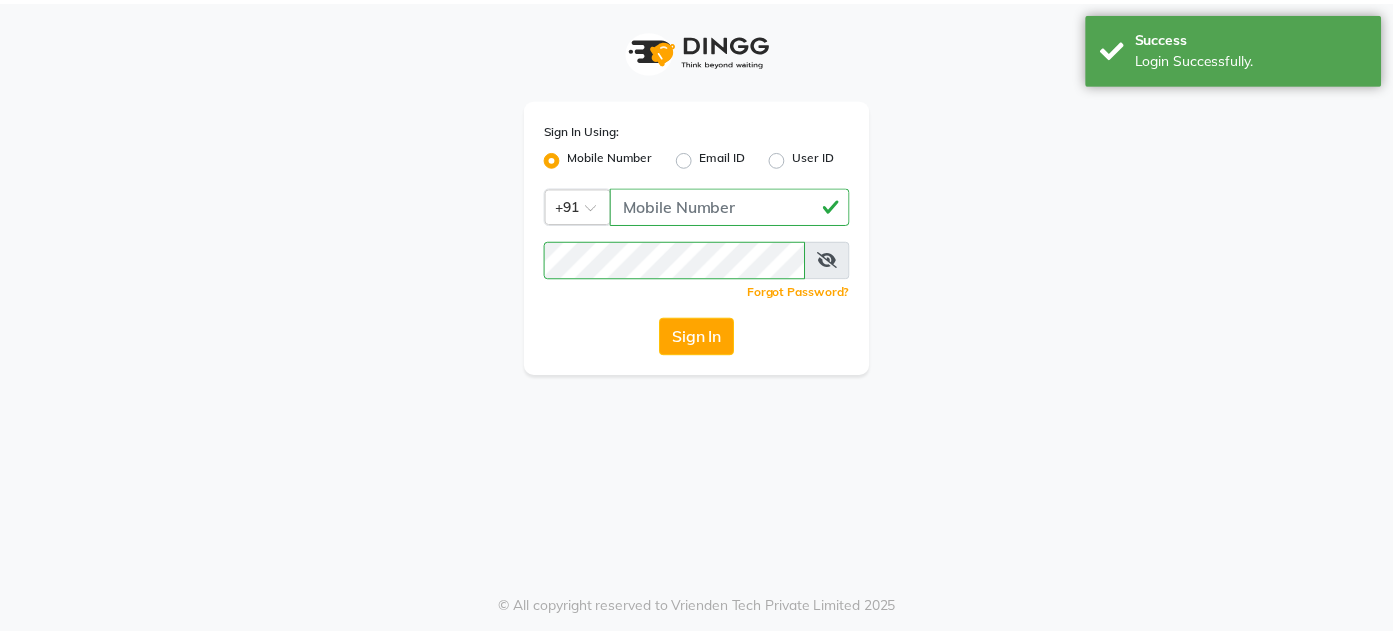 scroll, scrollTop: 0, scrollLeft: 0, axis: both 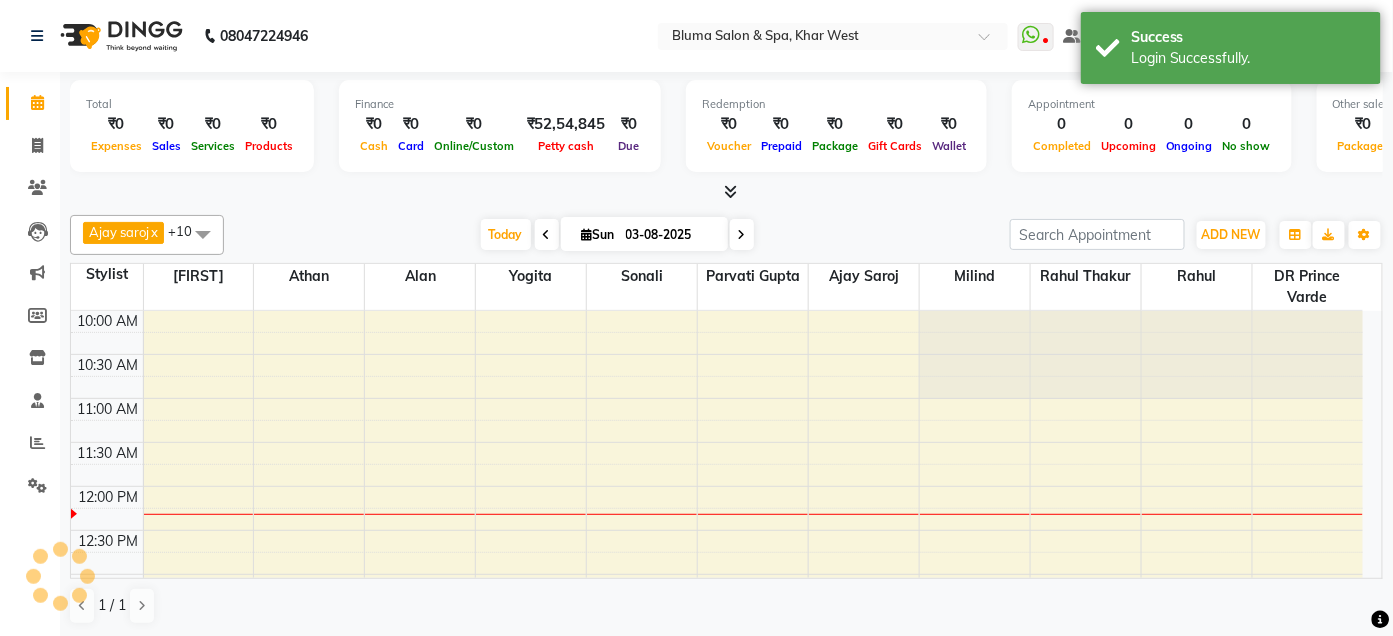 select on "en" 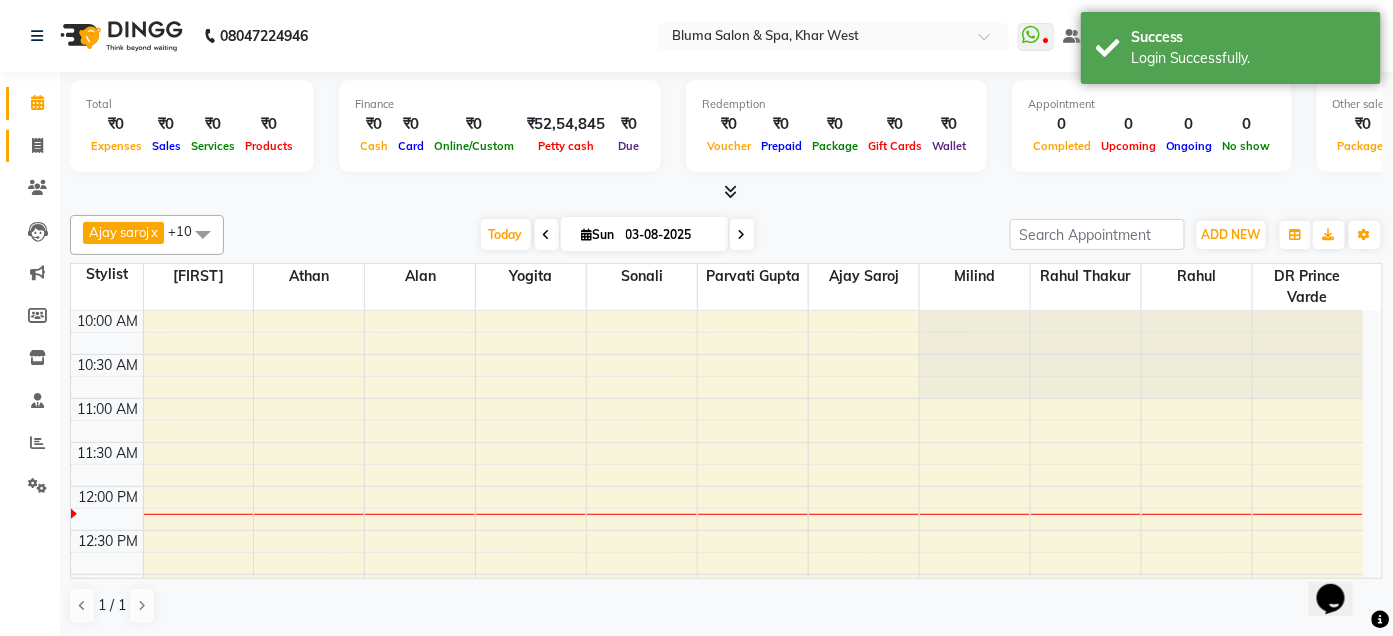 scroll, scrollTop: 0, scrollLeft: 0, axis: both 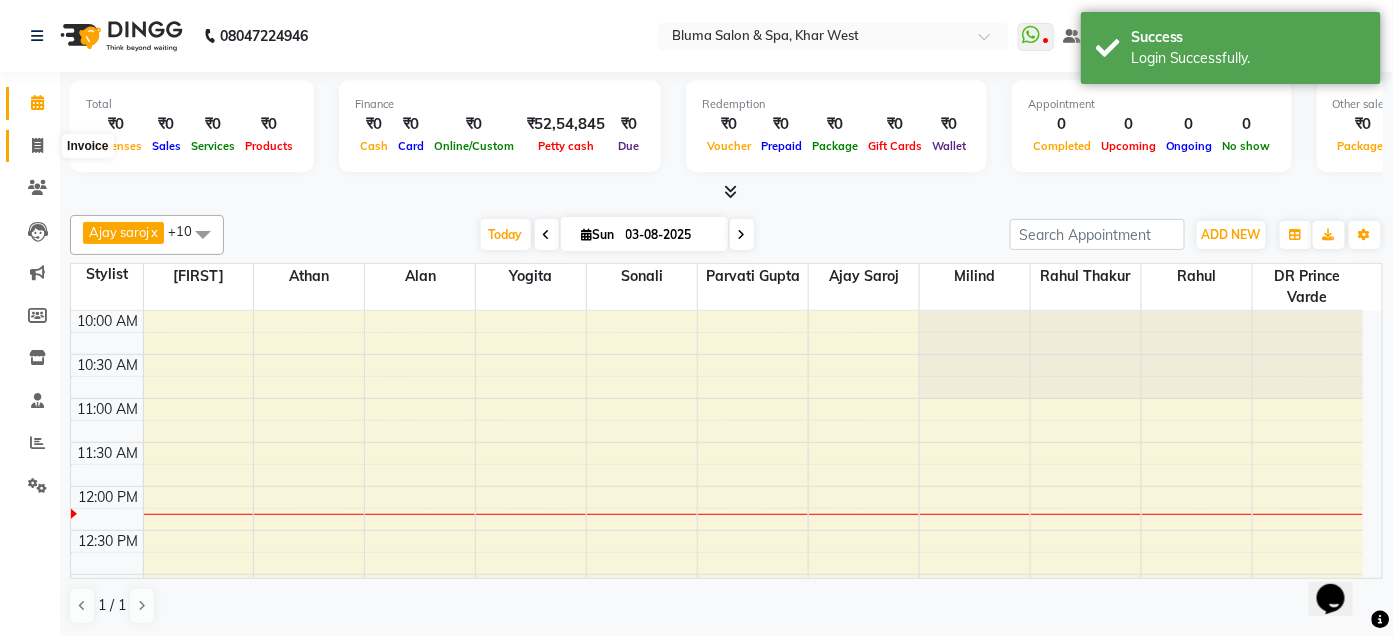 click 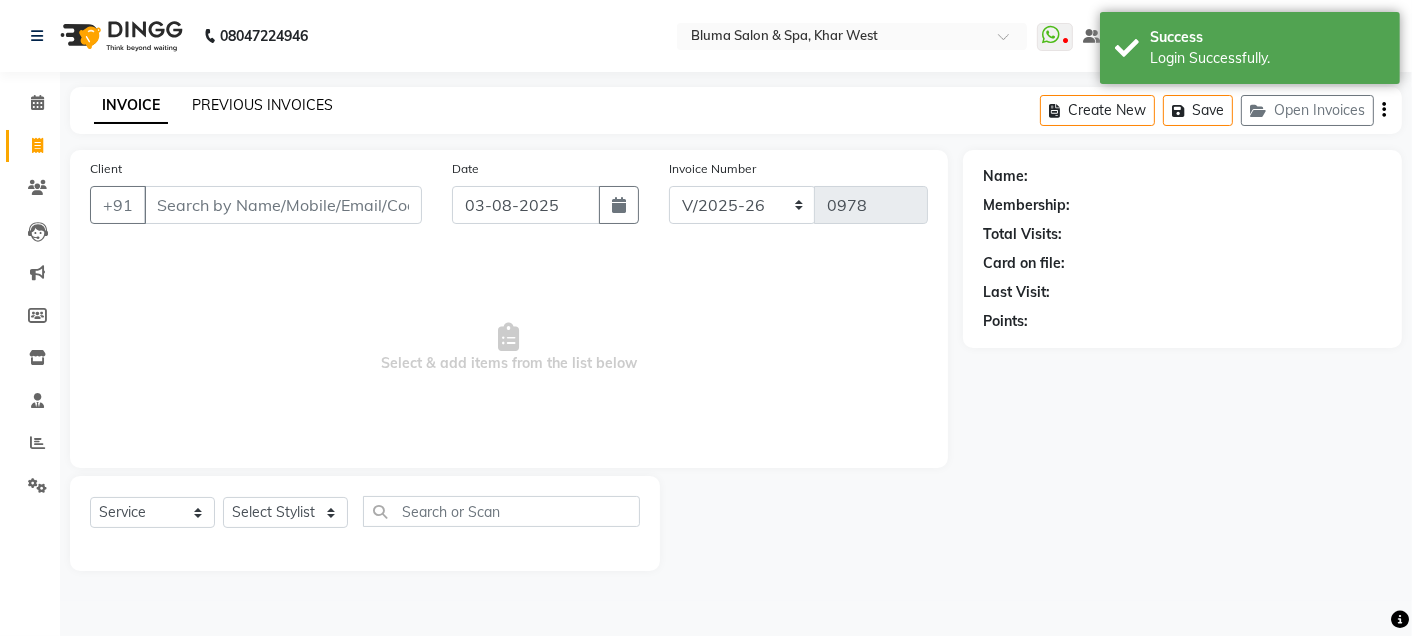 click on "PREVIOUS INVOICES" 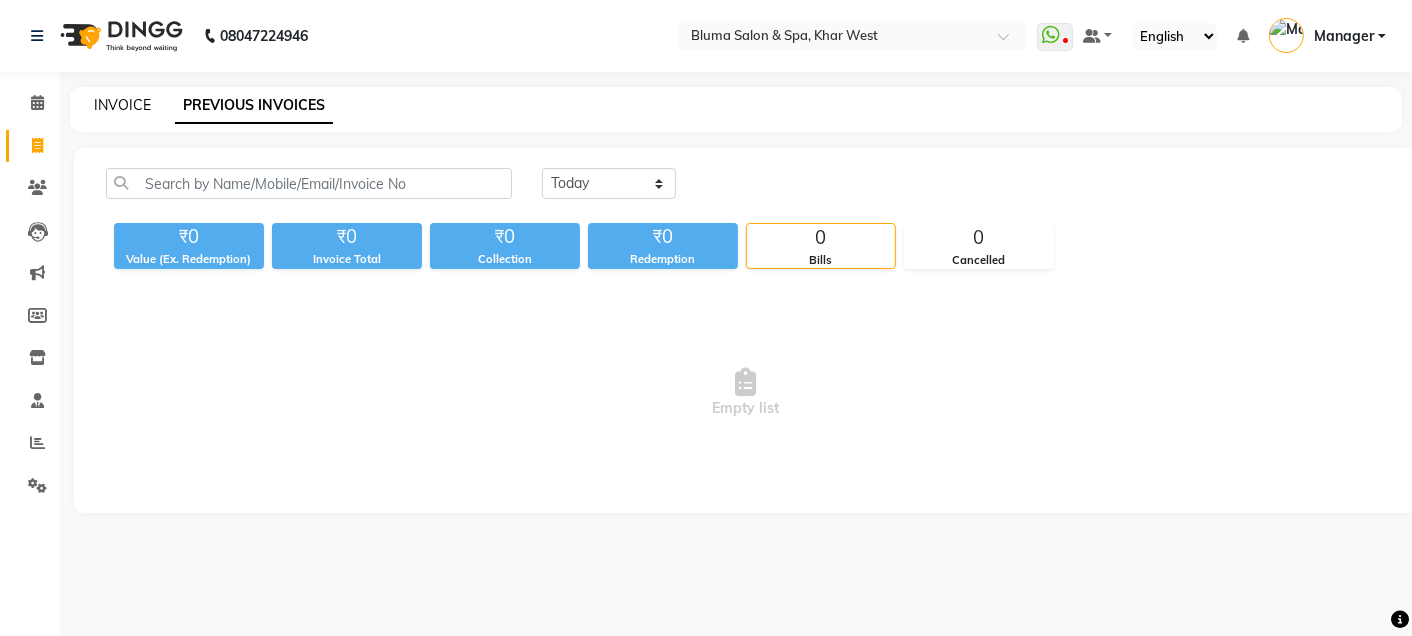 click on "INVOICE" 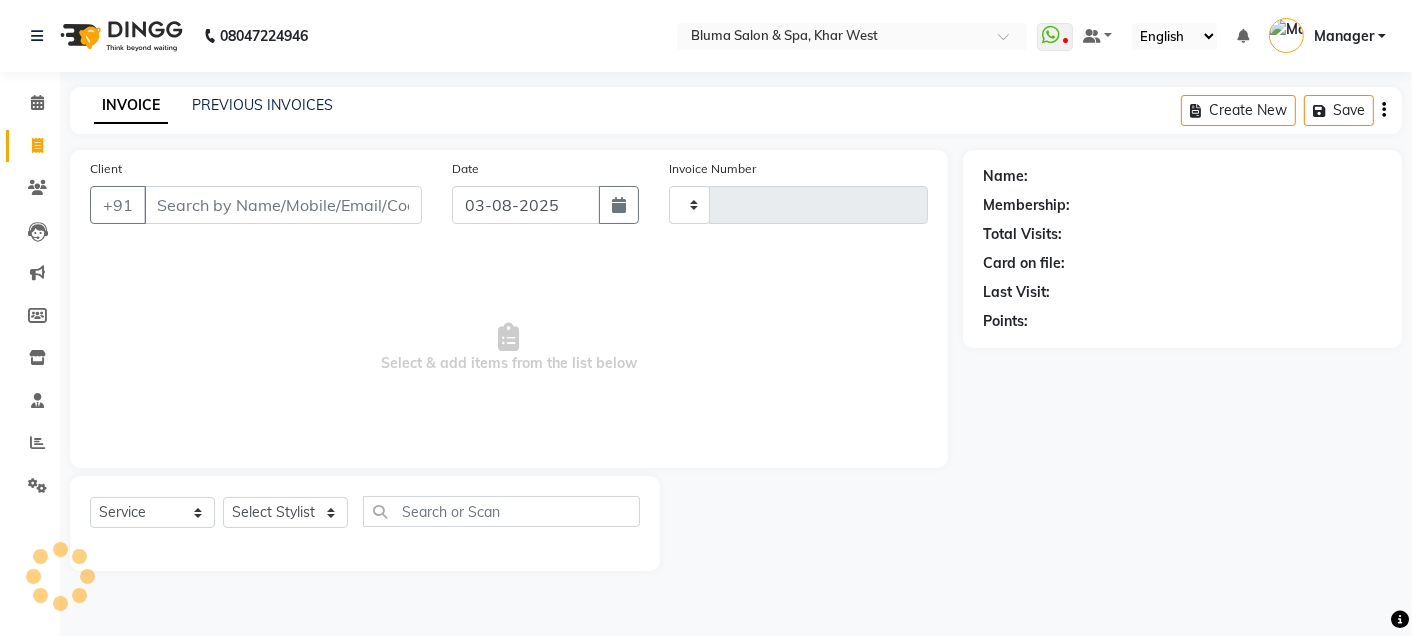 type on "0978" 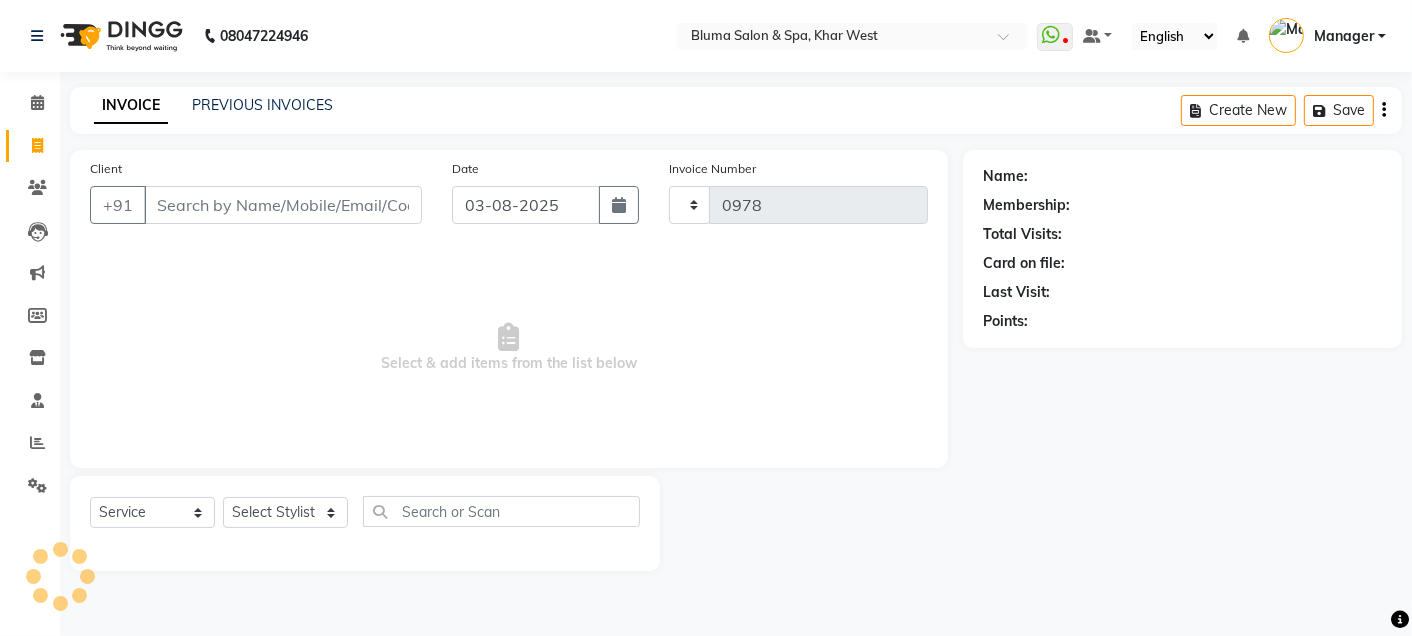 select on "3653" 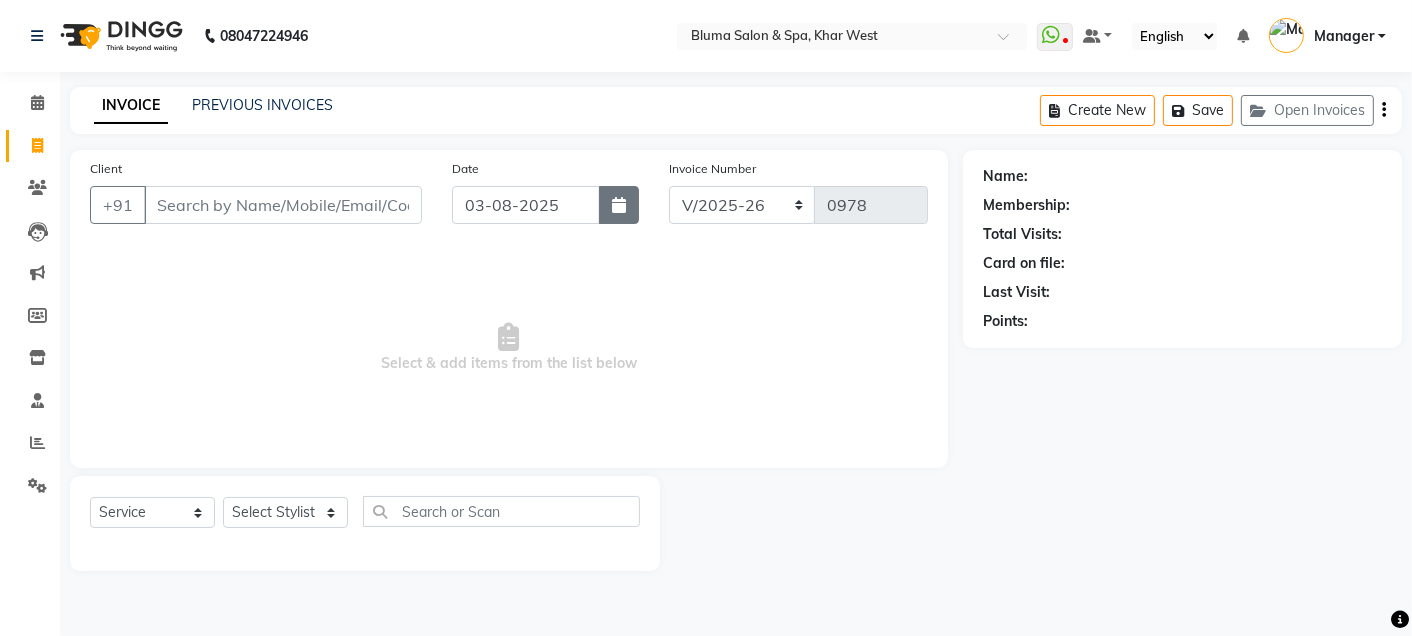 click 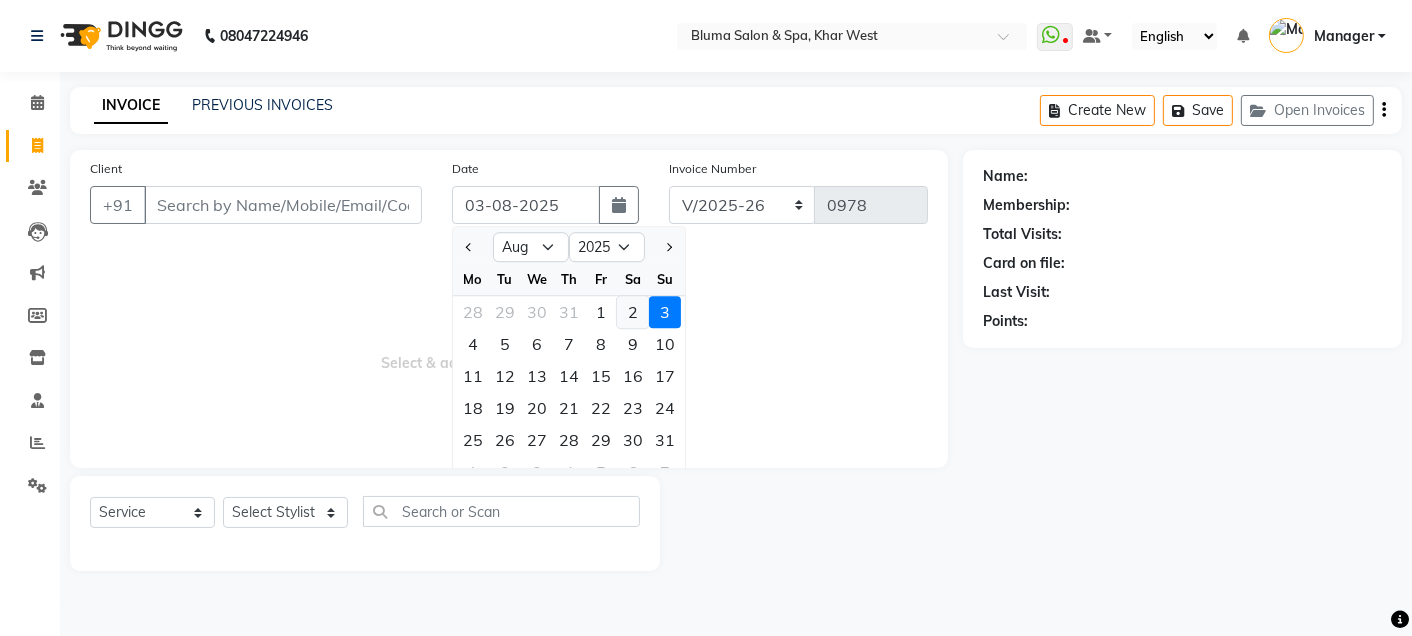 click on "2" 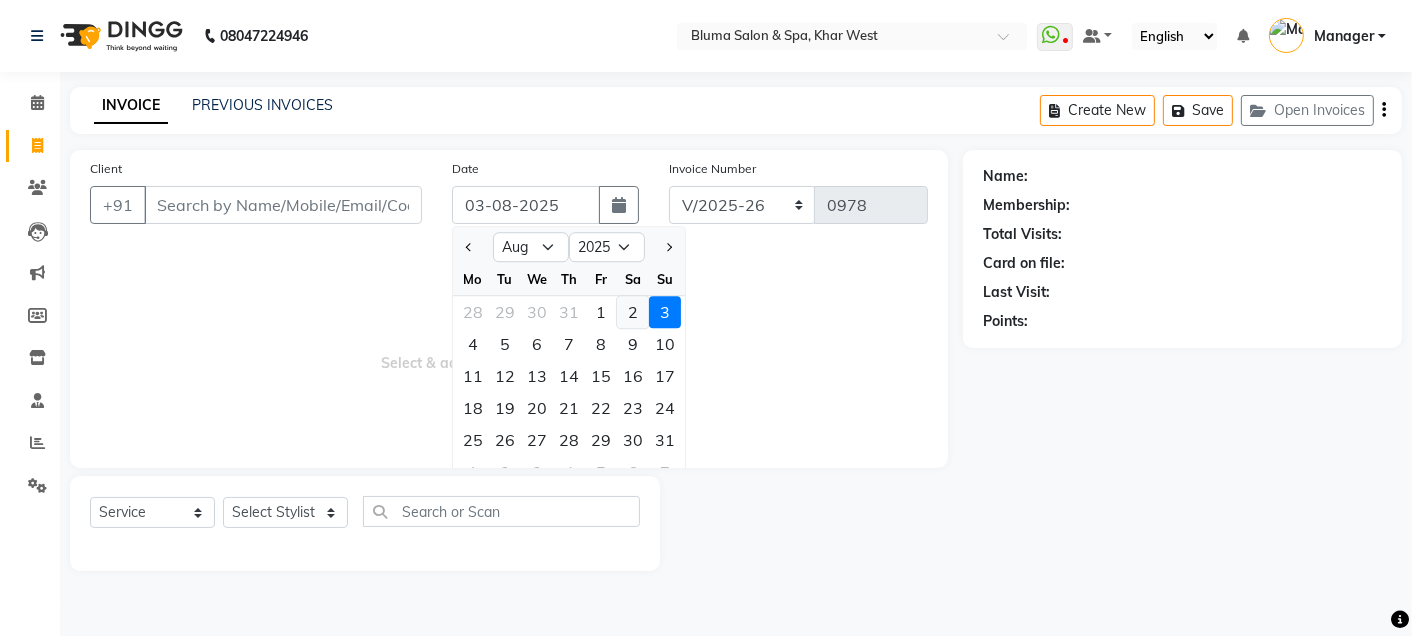 type on "02-08-2025" 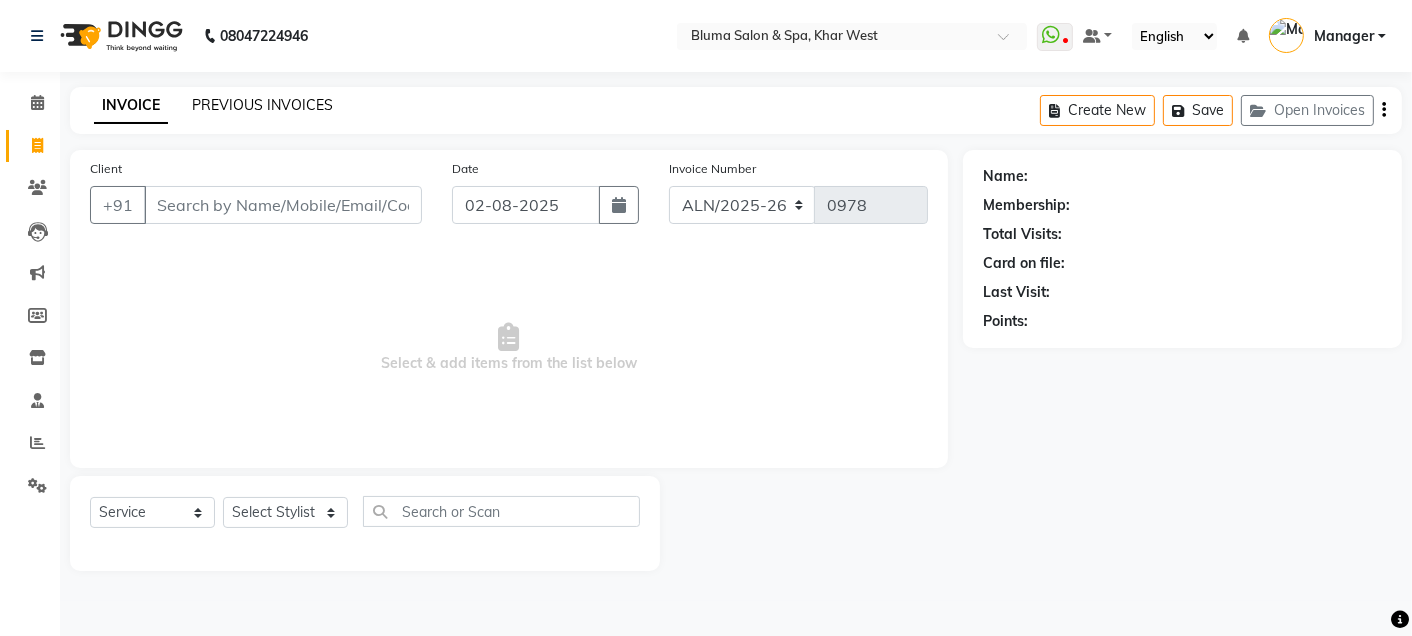 click on "PREVIOUS INVOICES" 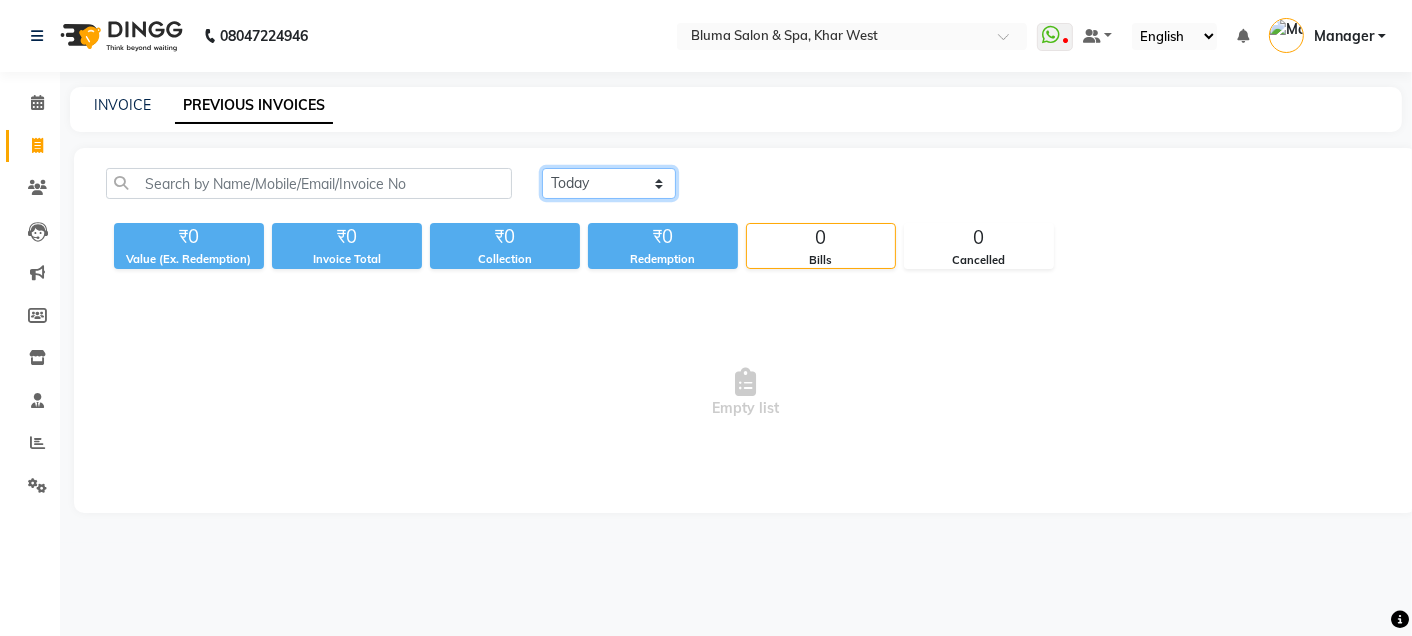 click on "Today Yesterday Custom Range" 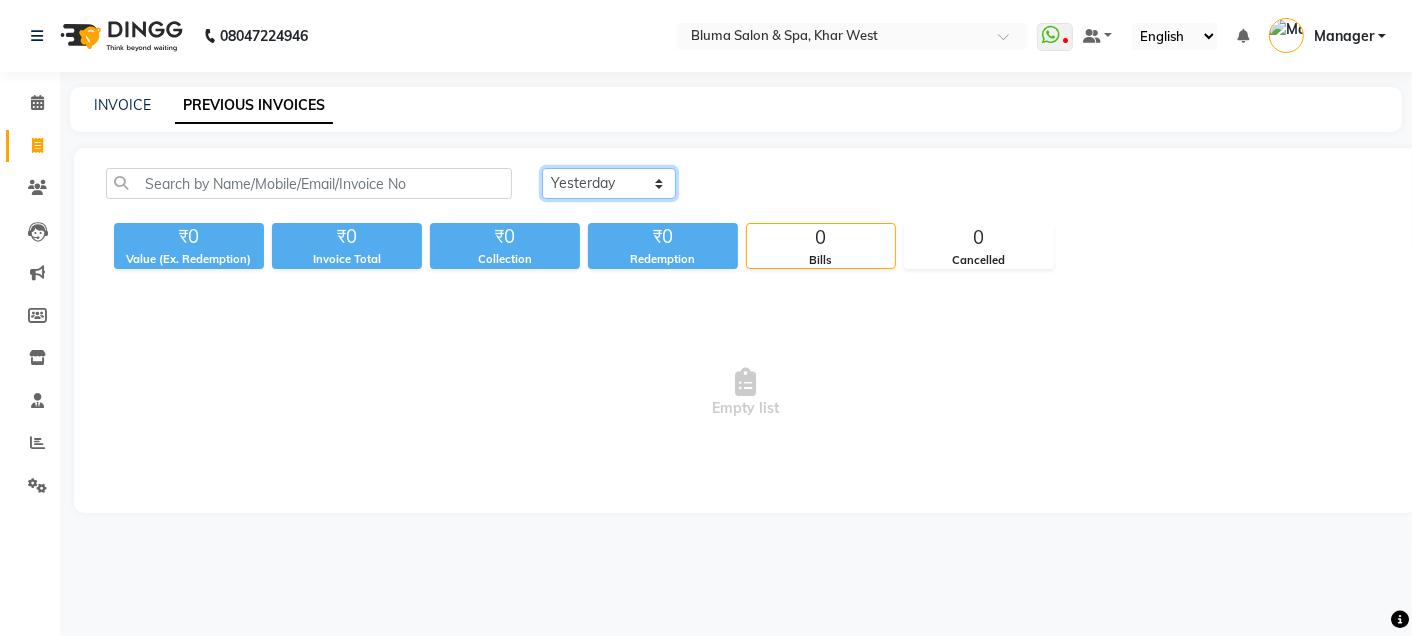 click on "Today Yesterday Custom Range" 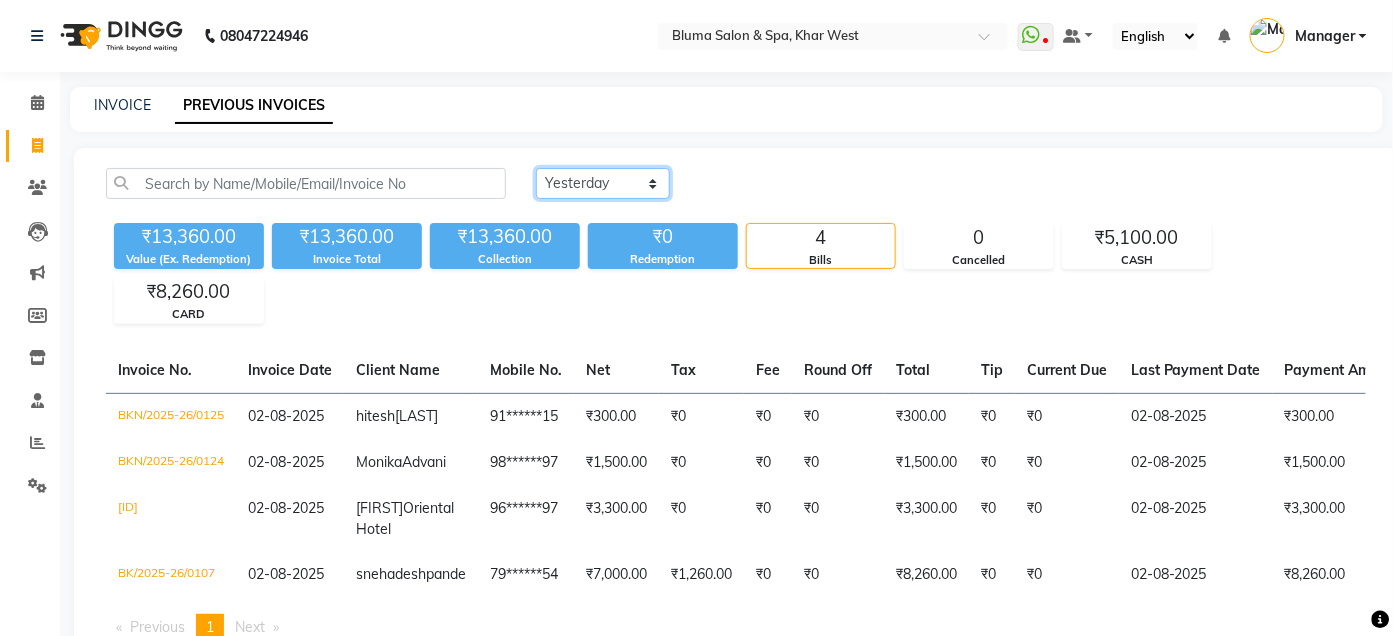 scroll, scrollTop: 169, scrollLeft: 0, axis: vertical 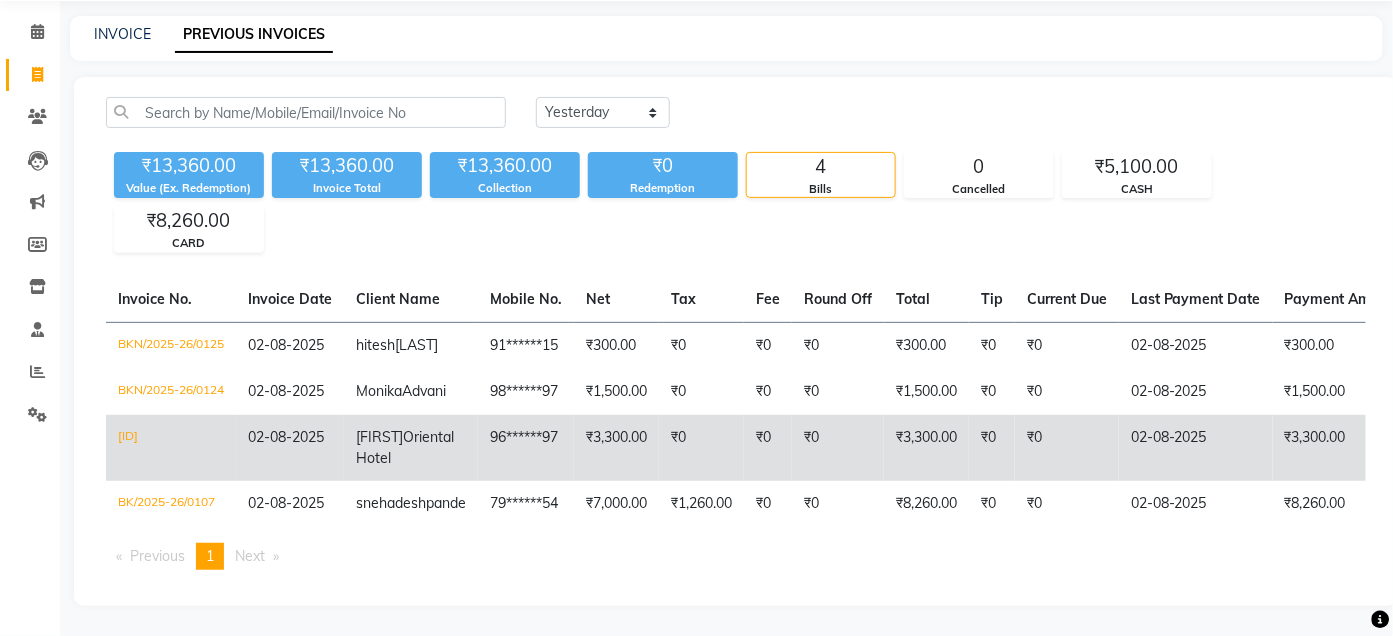 click on "02-08-2025" 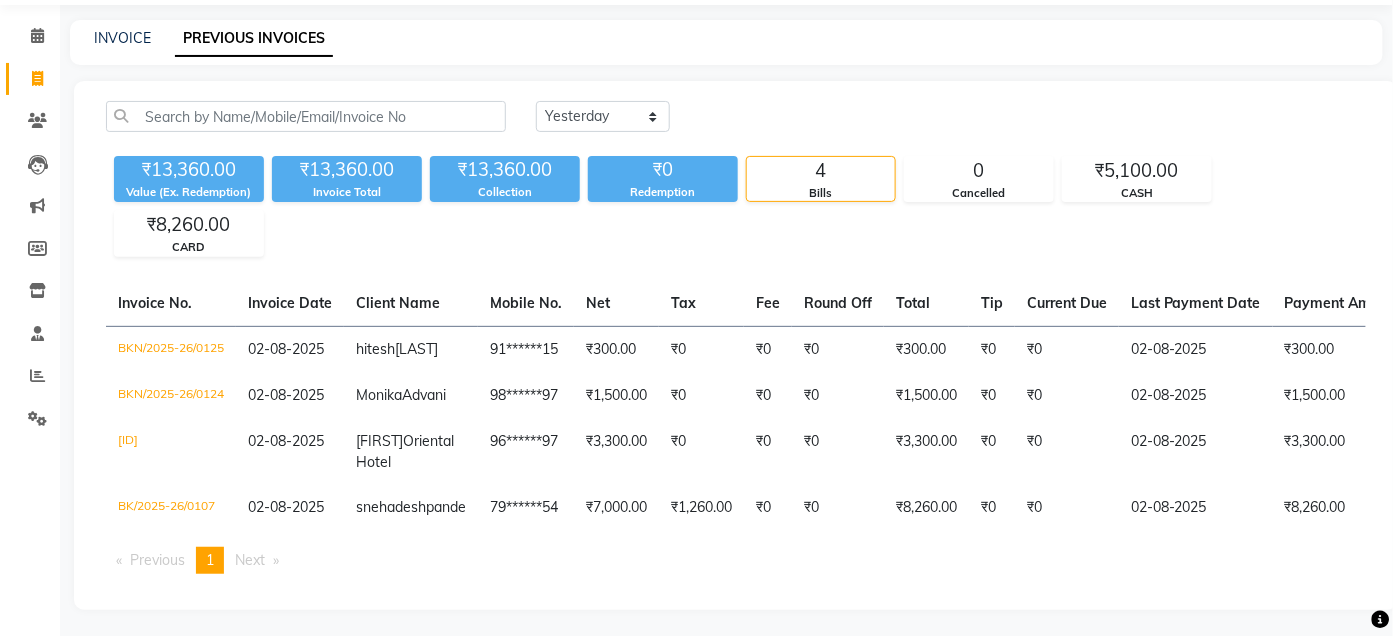 scroll, scrollTop: 0, scrollLeft: 0, axis: both 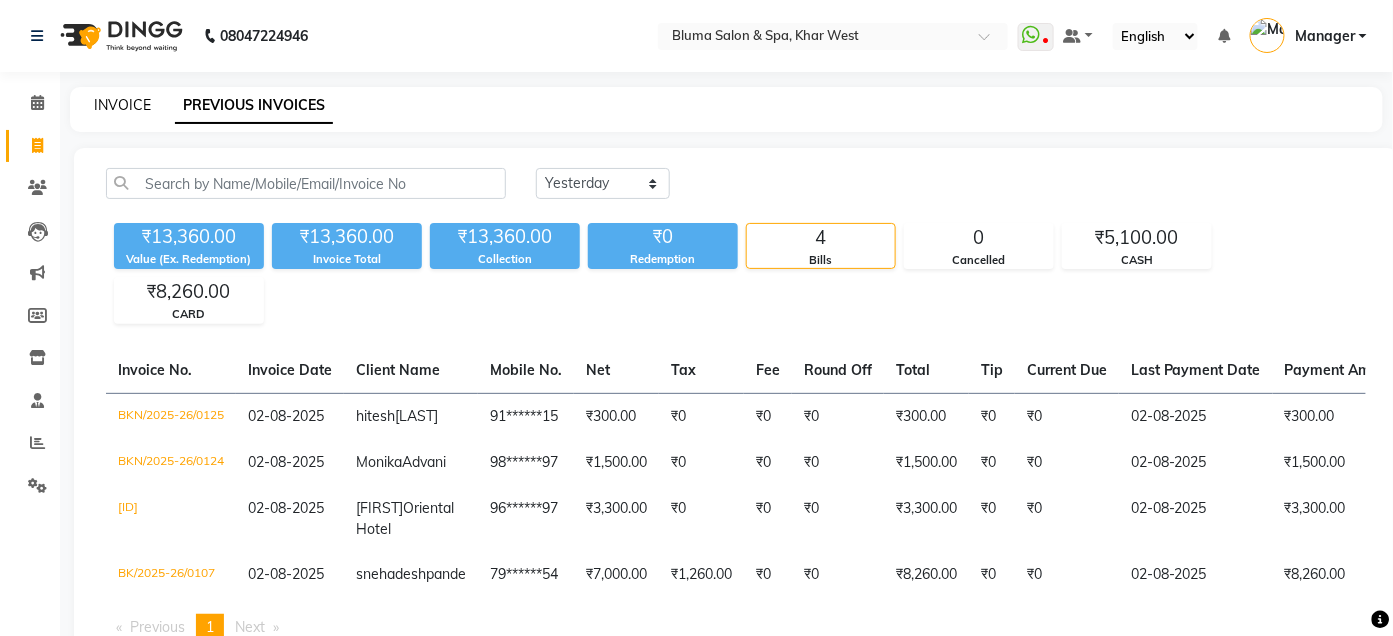 click on "INVOICE" 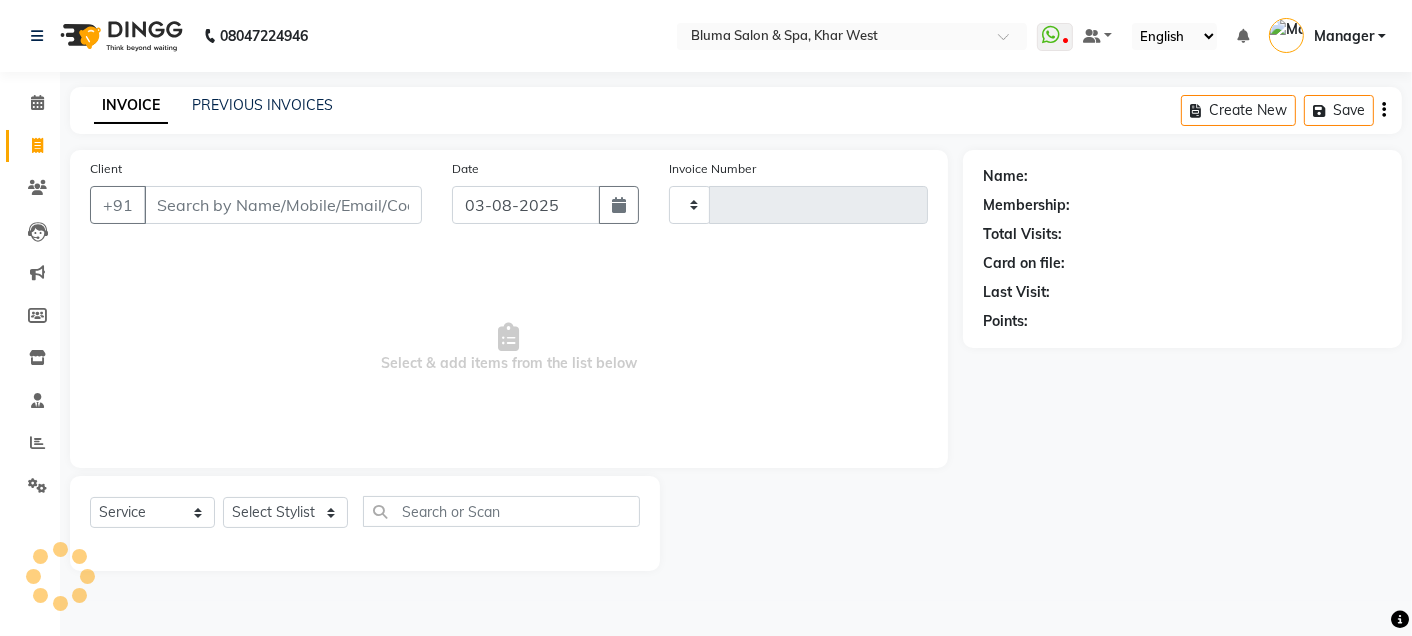 type on "0978" 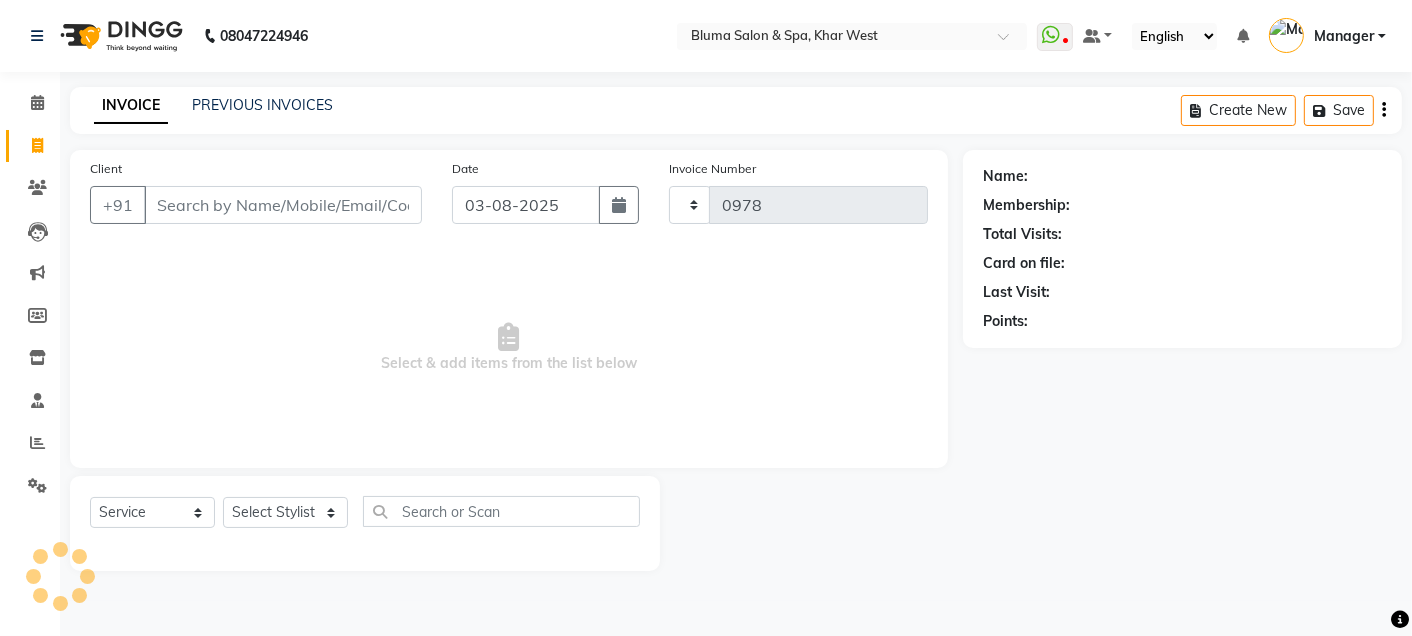 select on "3653" 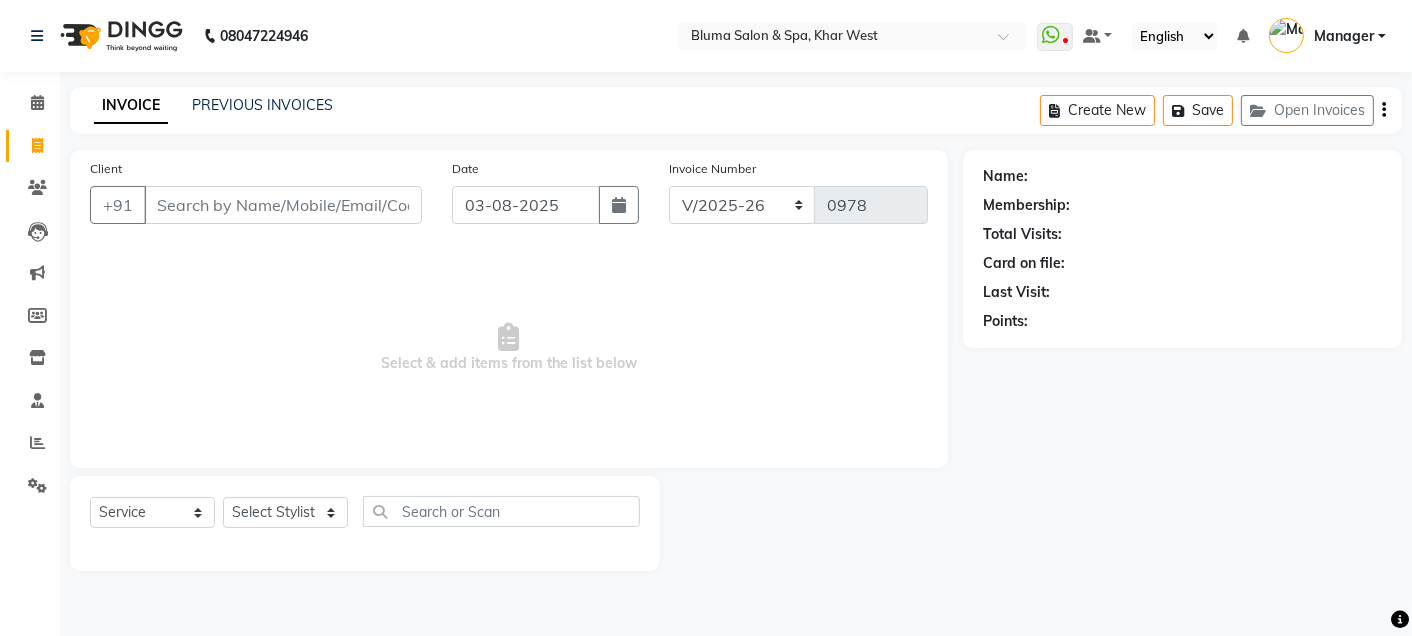 click on "Client" at bounding box center [283, 205] 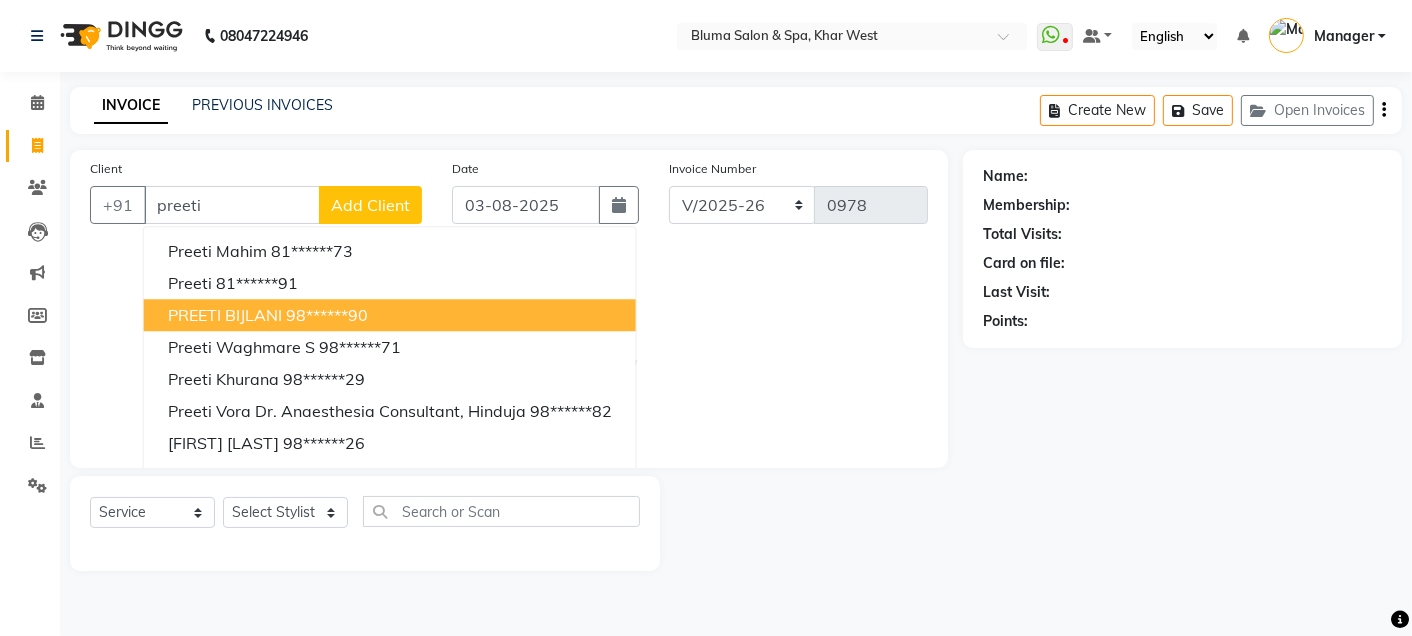 click on "PREETI BIJLANI" at bounding box center [225, 315] 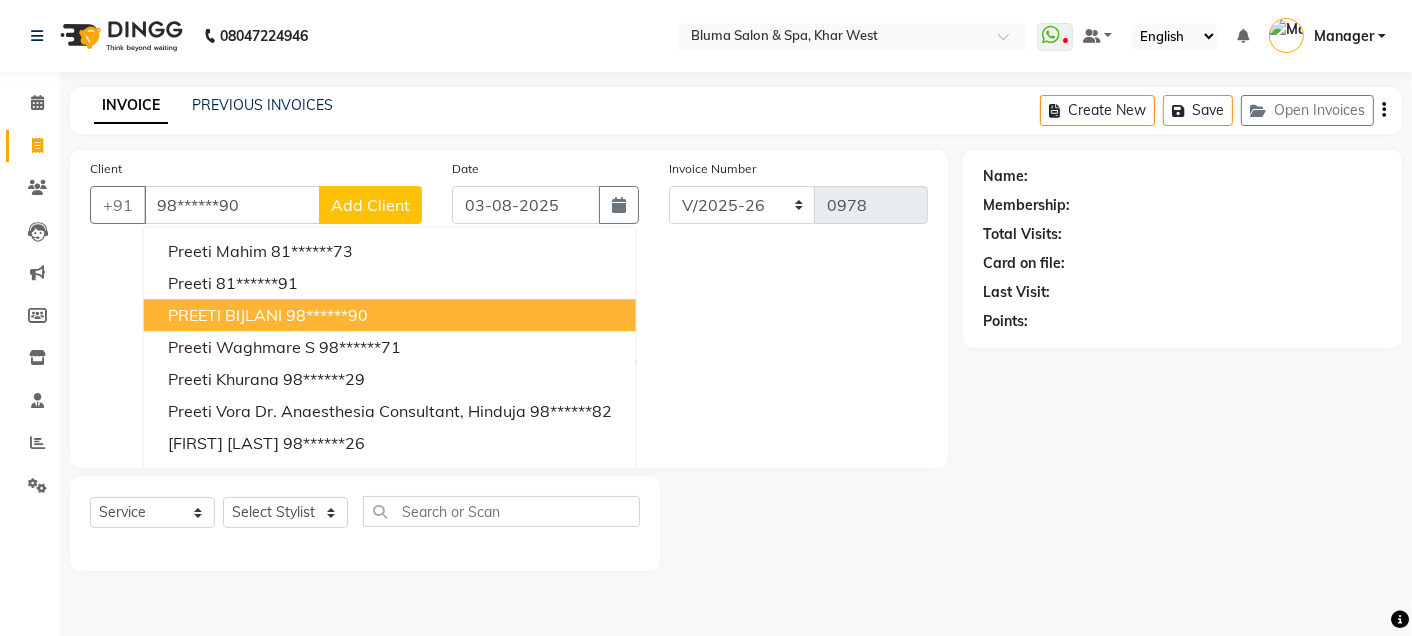 type on "98******90" 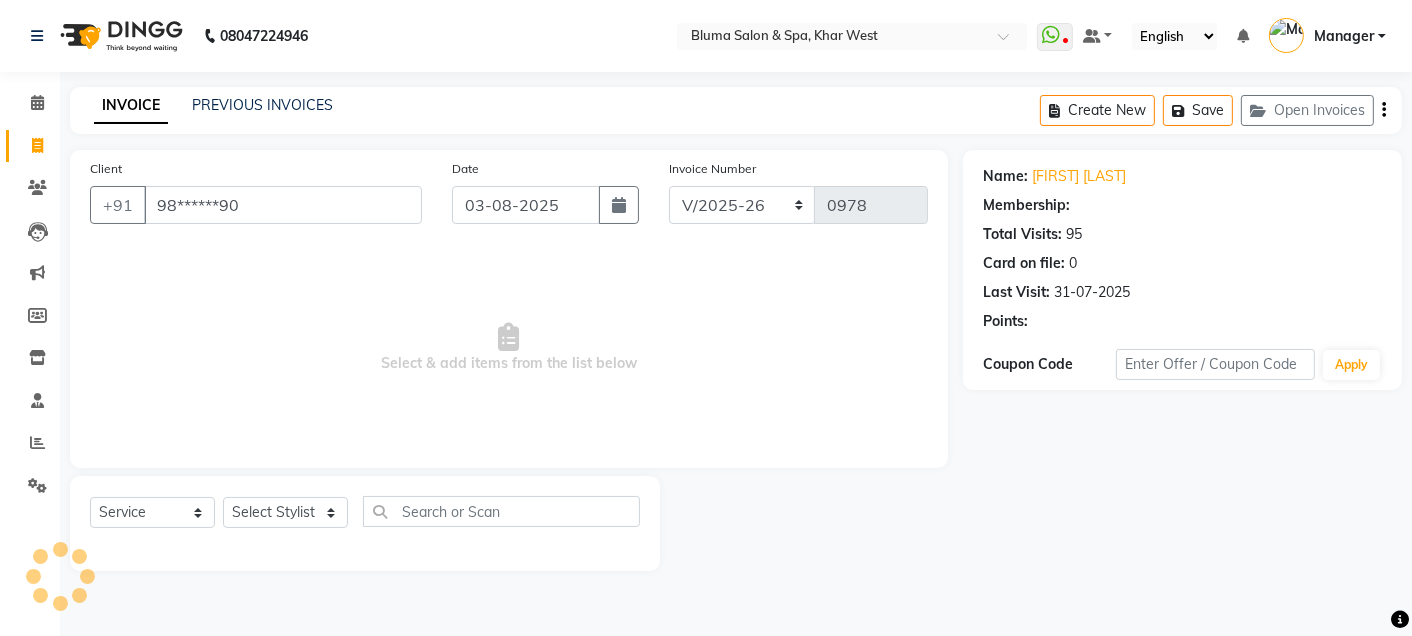 select on "1: Object" 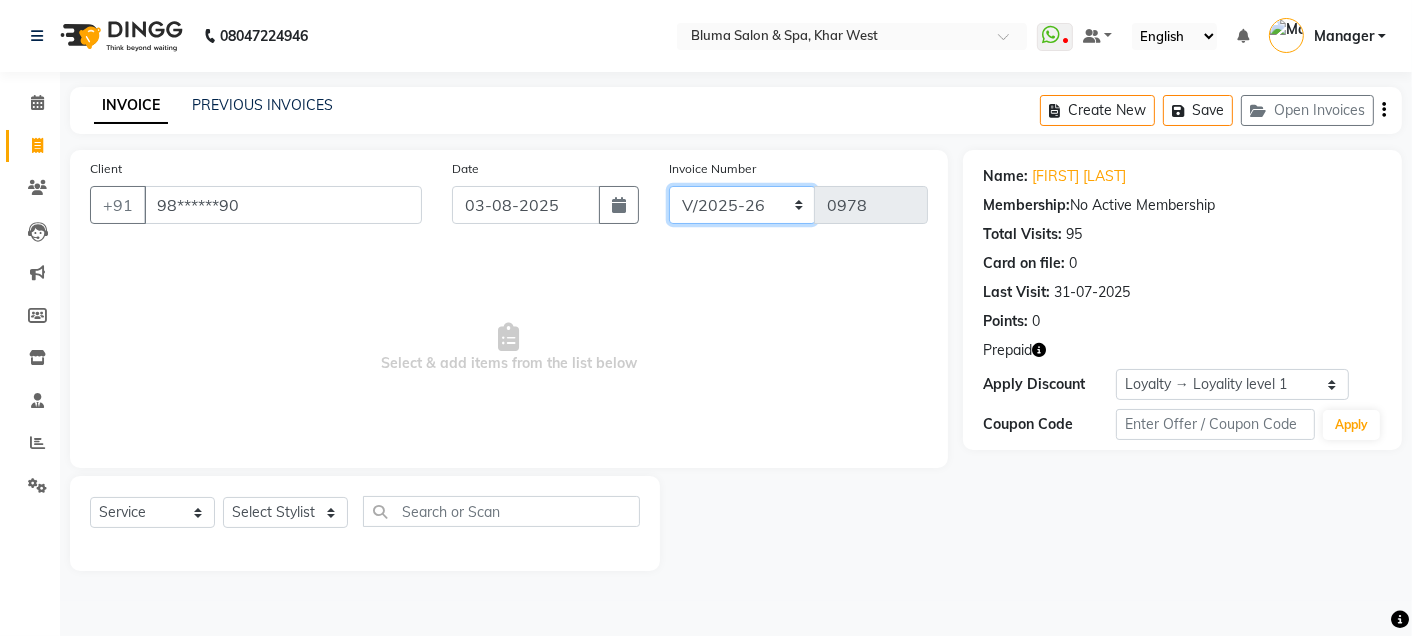 click on "ALN/2025-26 AL/2025-26 BKN/2025-26 BK/2025-26 V/2025 V/2025-26" 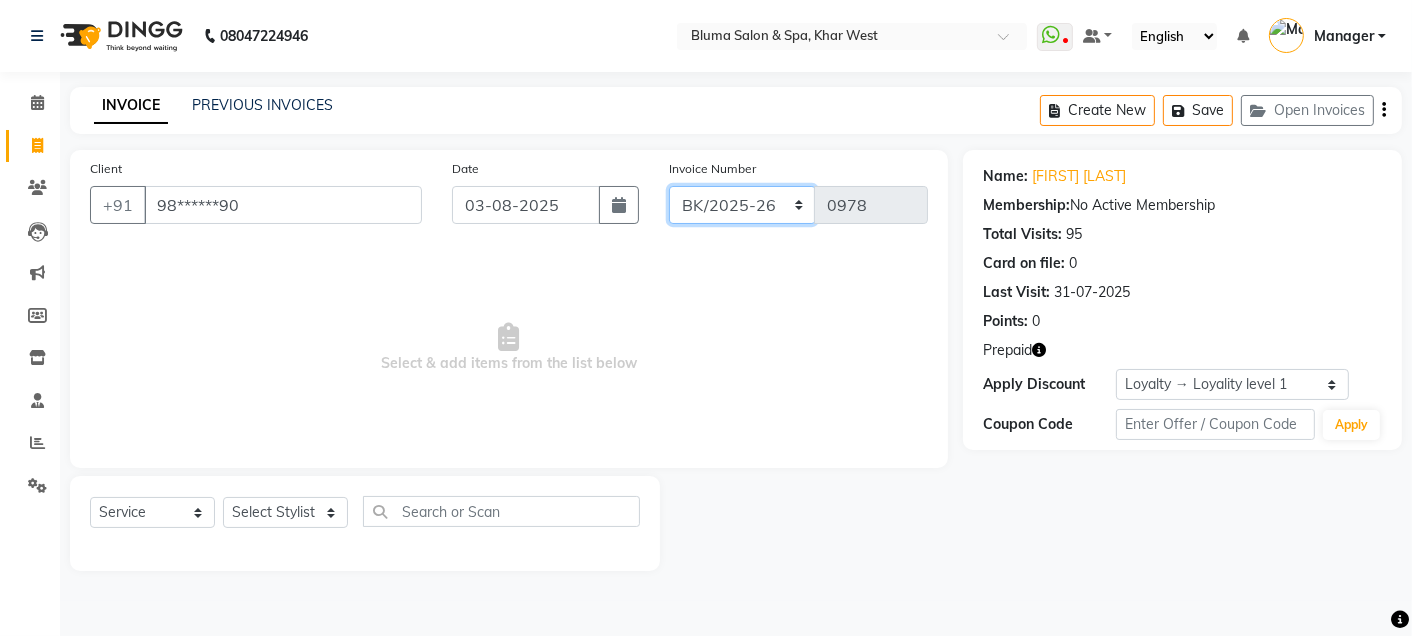 click on "ALN/2025-26 AL/2025-26 BKN/2025-26 BK/2025-26 V/2025 V/2025-26" 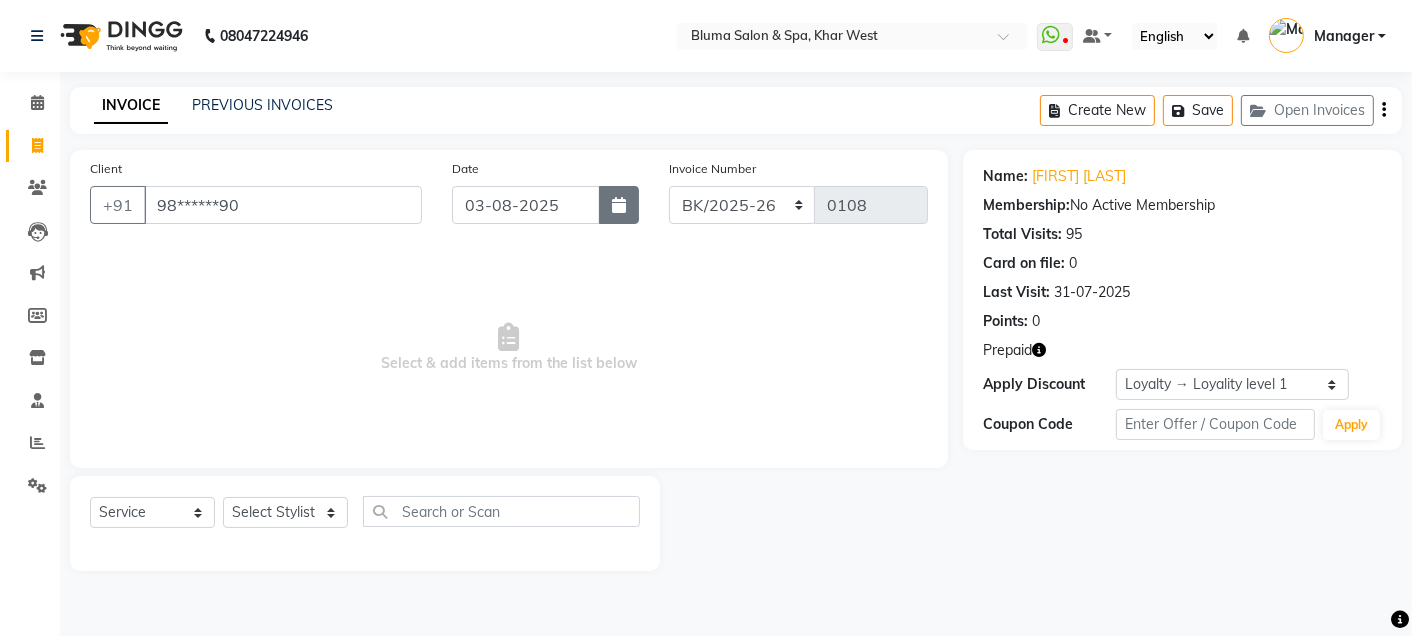 click 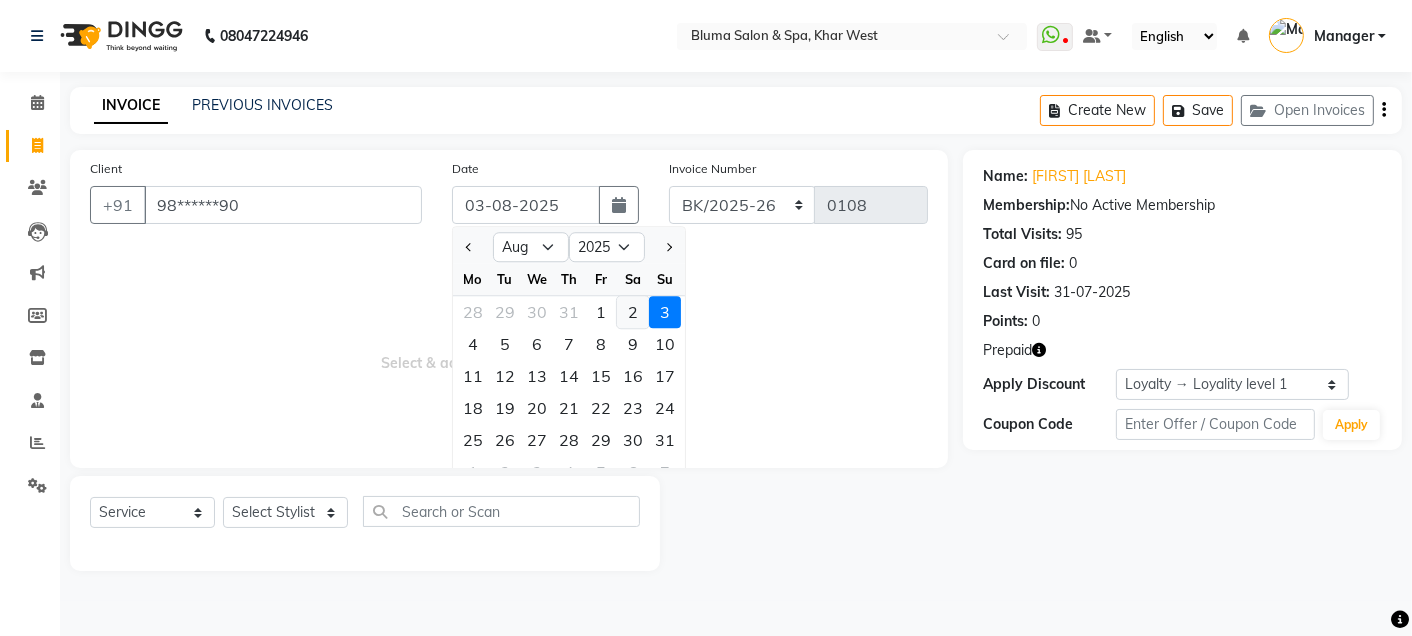 click on "2" 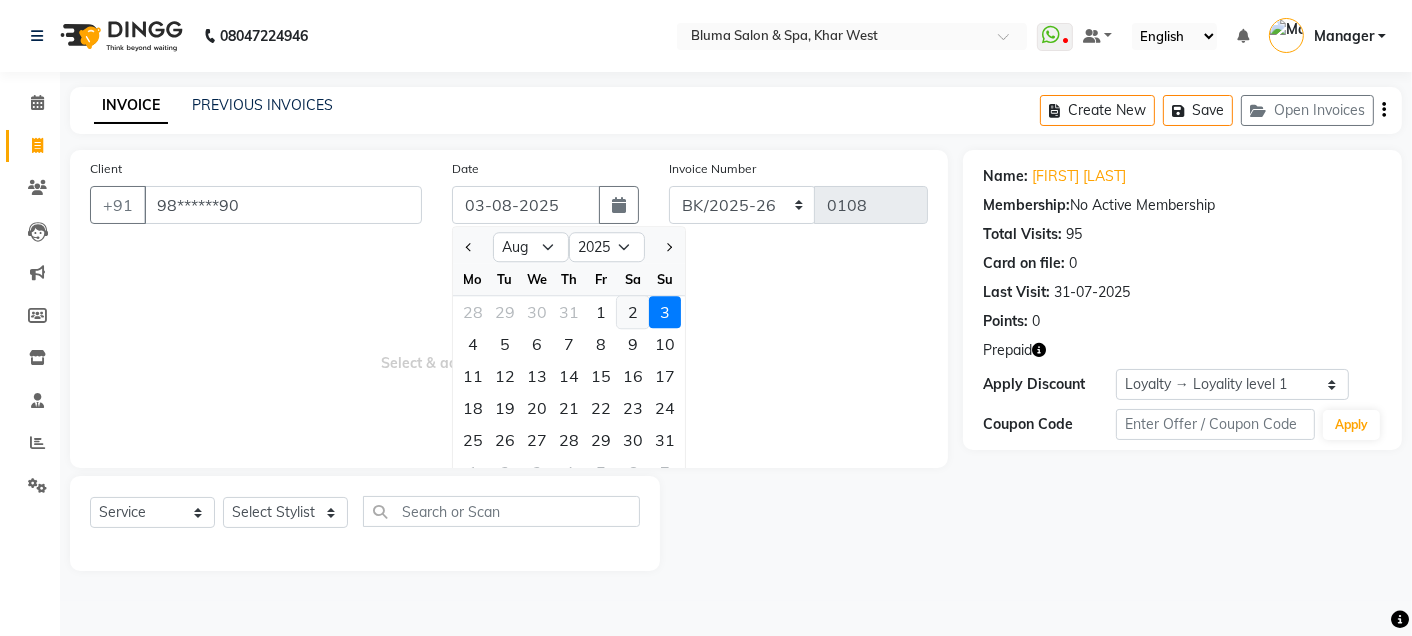 type on "02-08-2025" 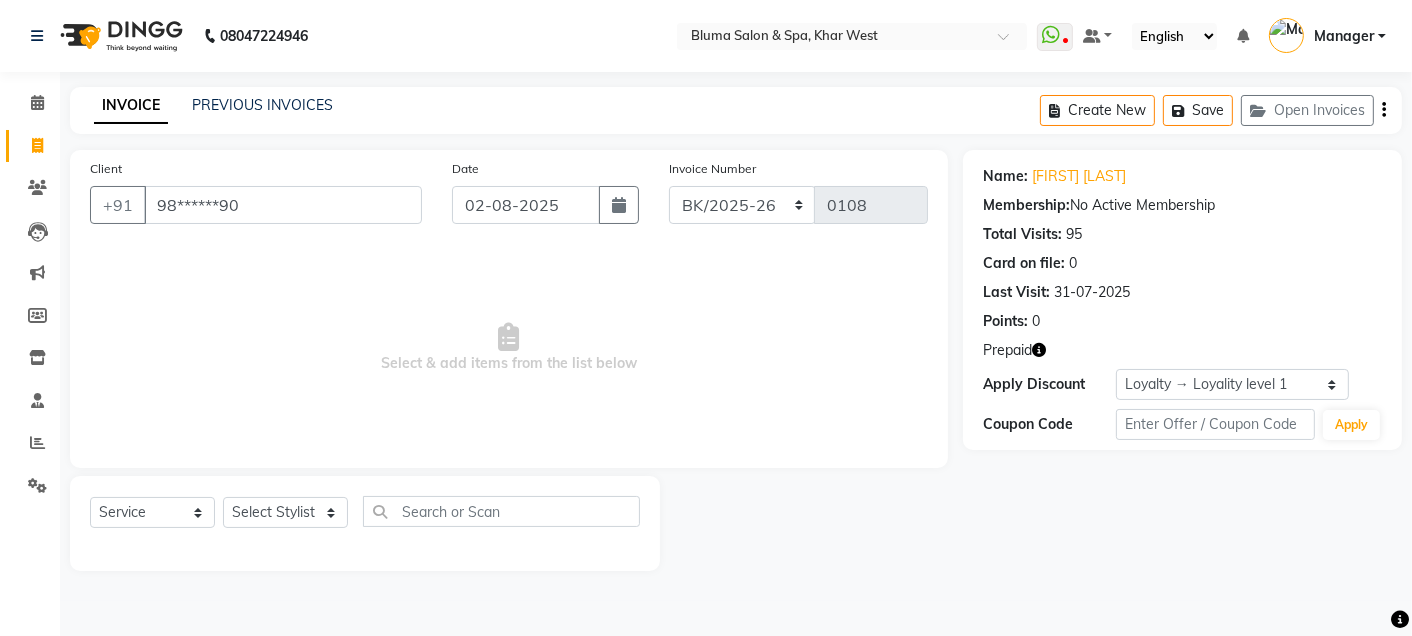 click on "Select & add items from the list below" at bounding box center [509, 348] 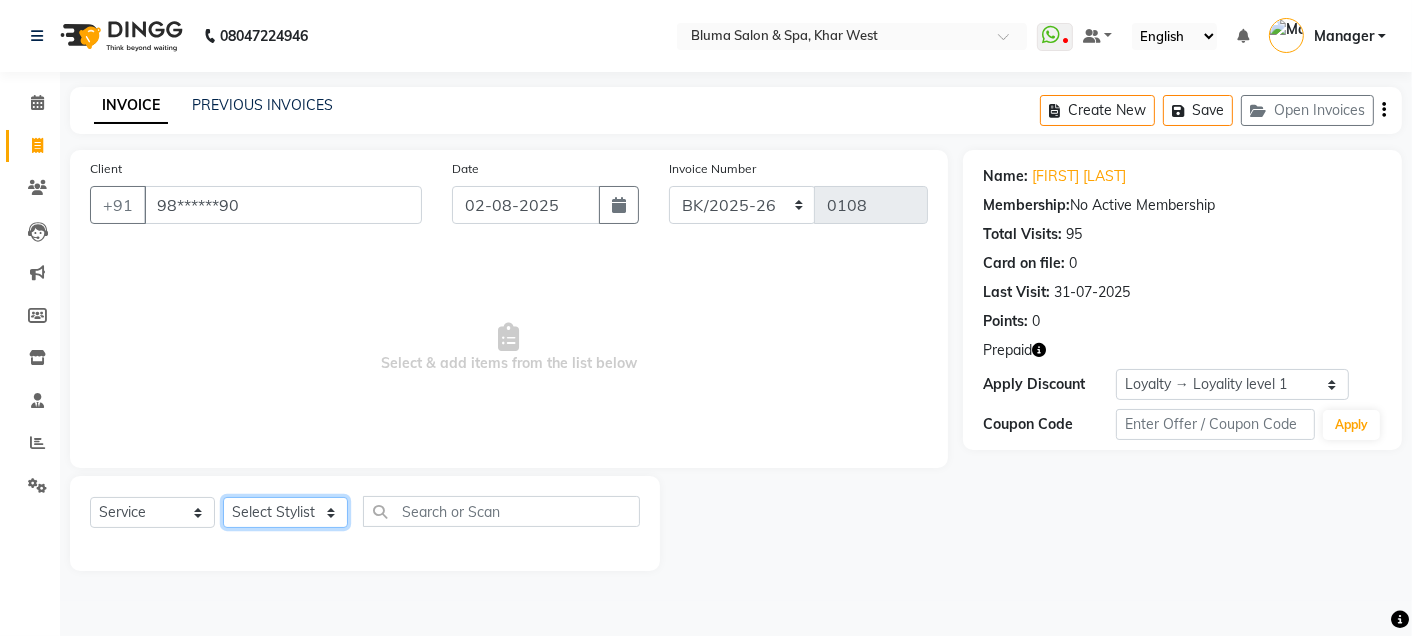 click on "Select Stylist Admin Ajay saroj Alan Athan  DR Prince Varde Manager milind Nasir  PAM parvati gupta  pooja loke Rahul rahul thakur rajesh patel sonali yogita" 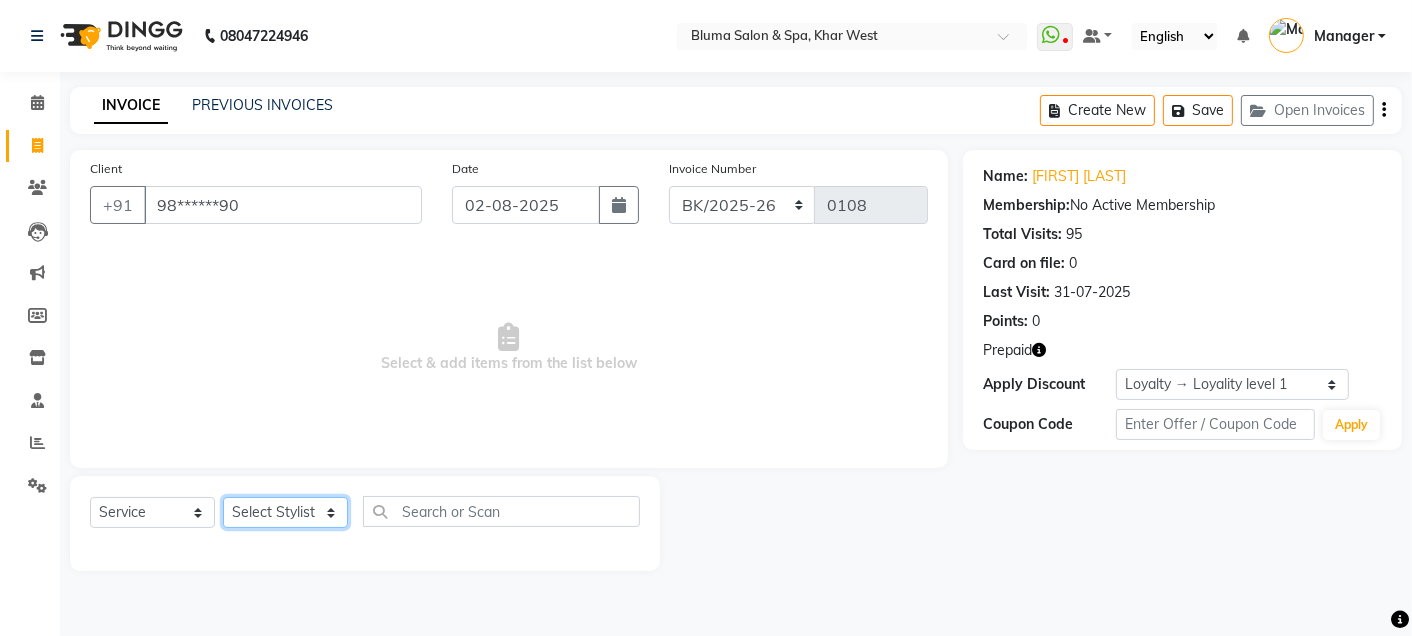 select on "17128" 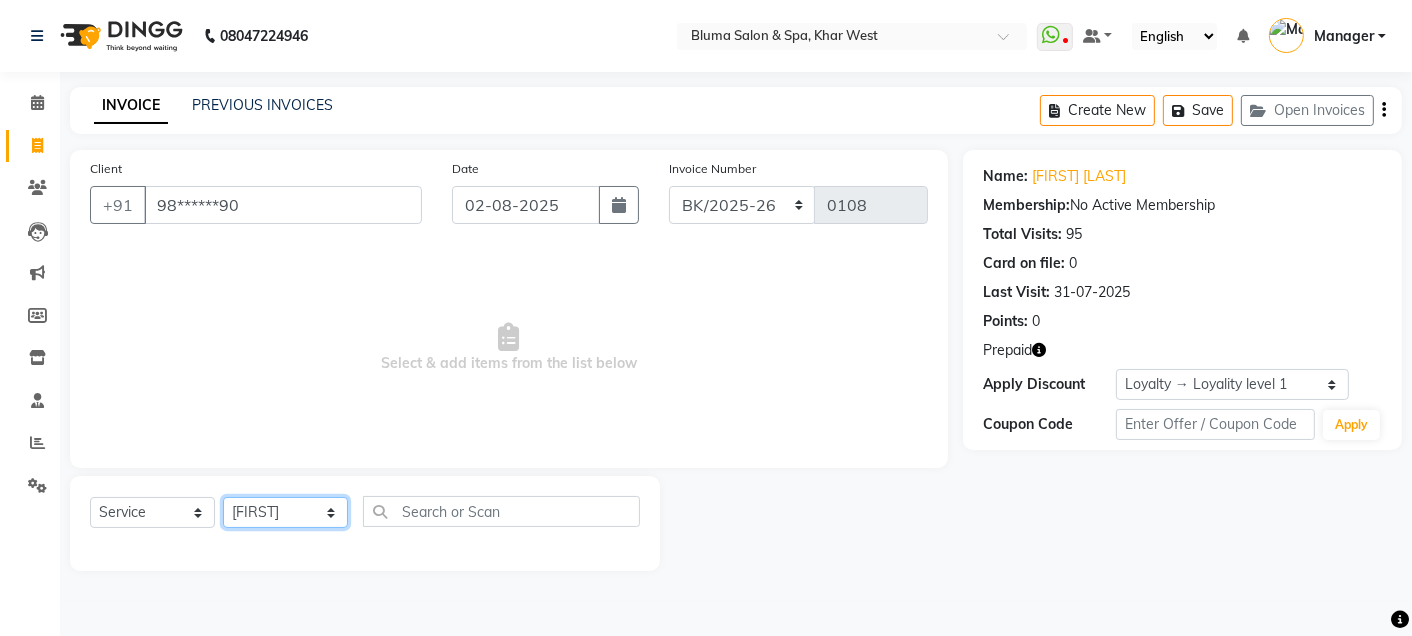 click on "Select Stylist Admin Ajay saroj Alan Athan  DR Prince Varde Manager milind Nasir  PAM parvati gupta  pooja loke Rahul rahul thakur rajesh patel sonali yogita" 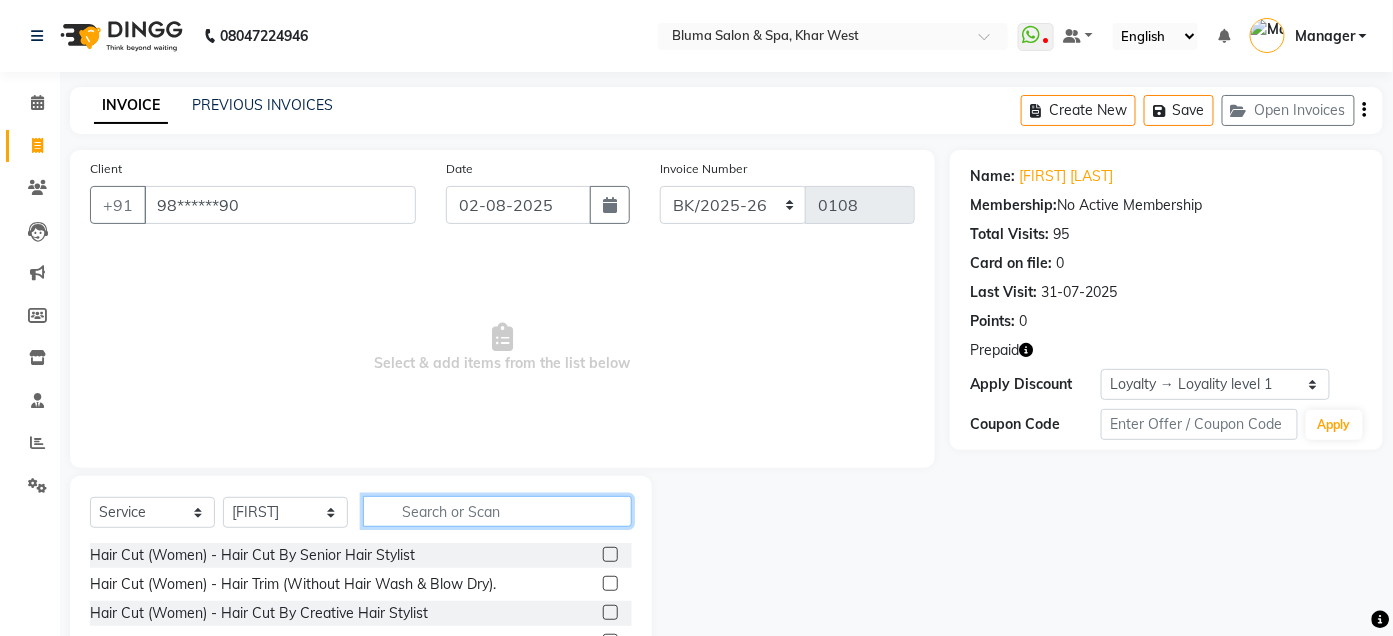 click 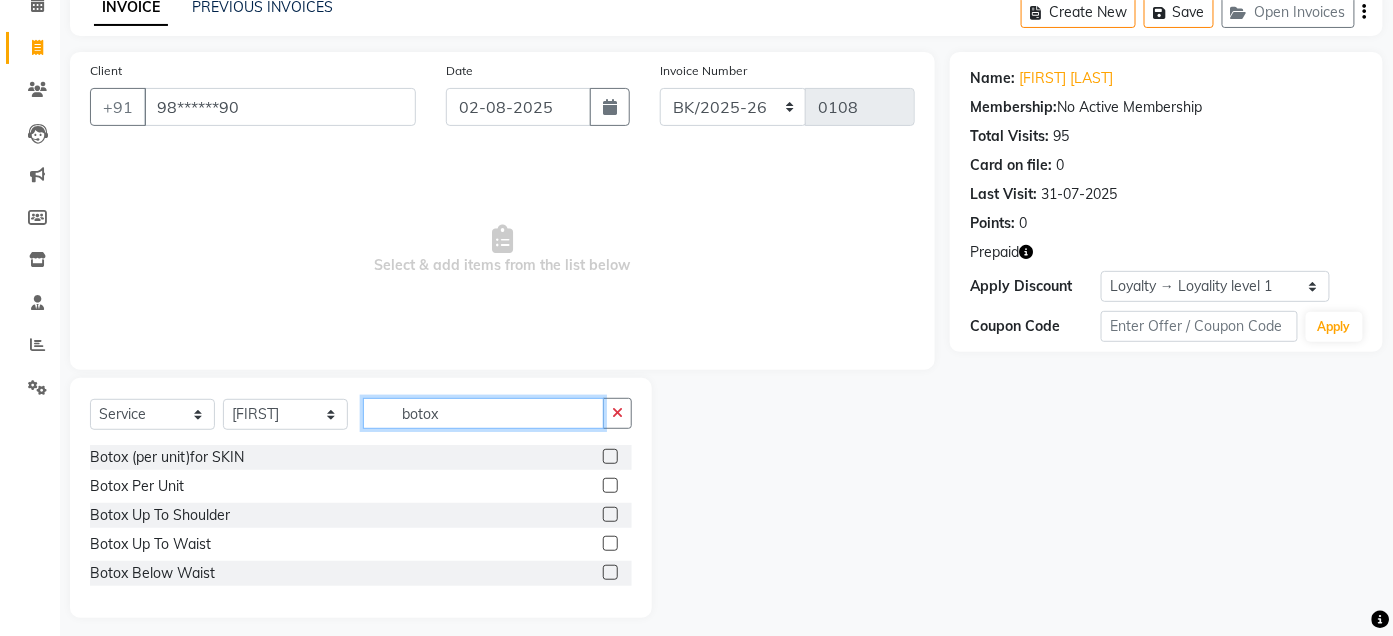 scroll, scrollTop: 109, scrollLeft: 0, axis: vertical 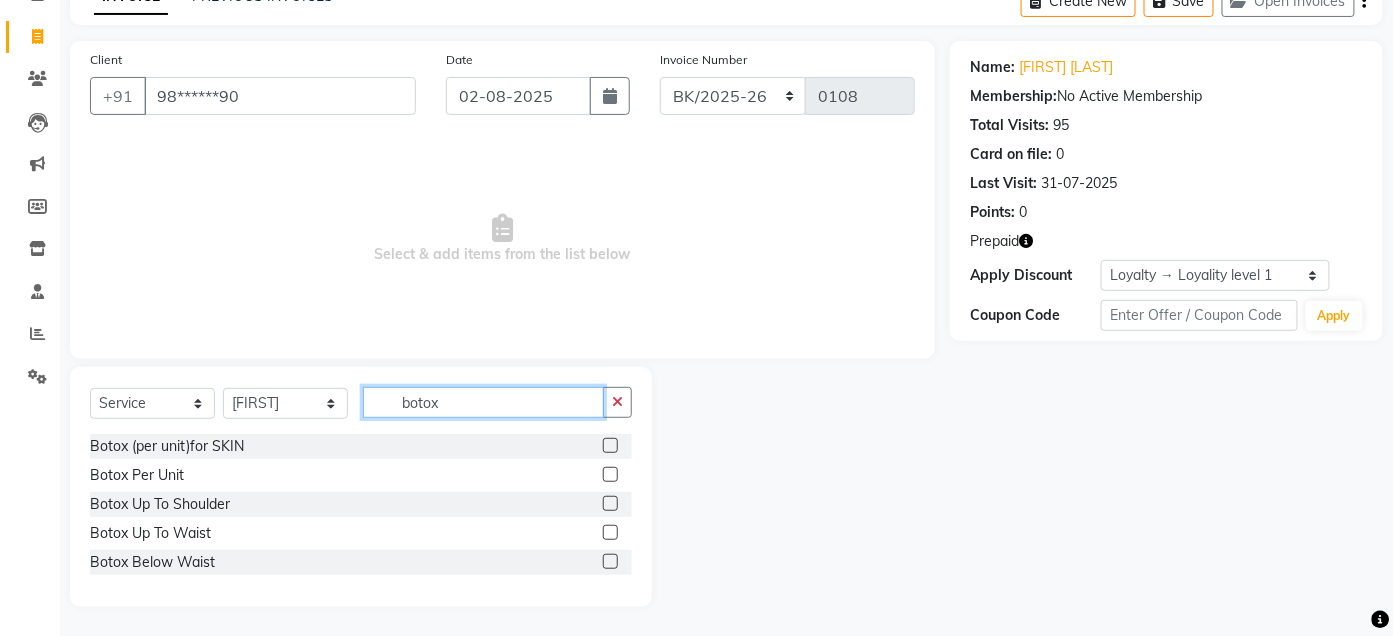 type on "botox" 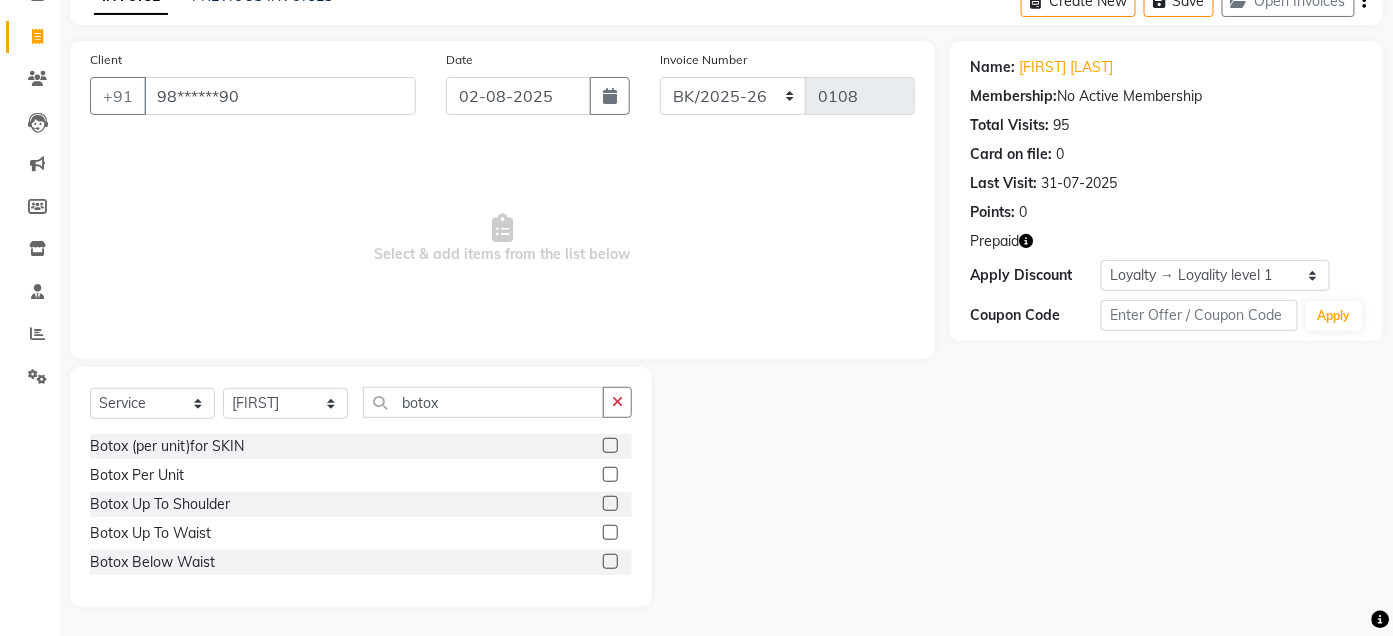 click 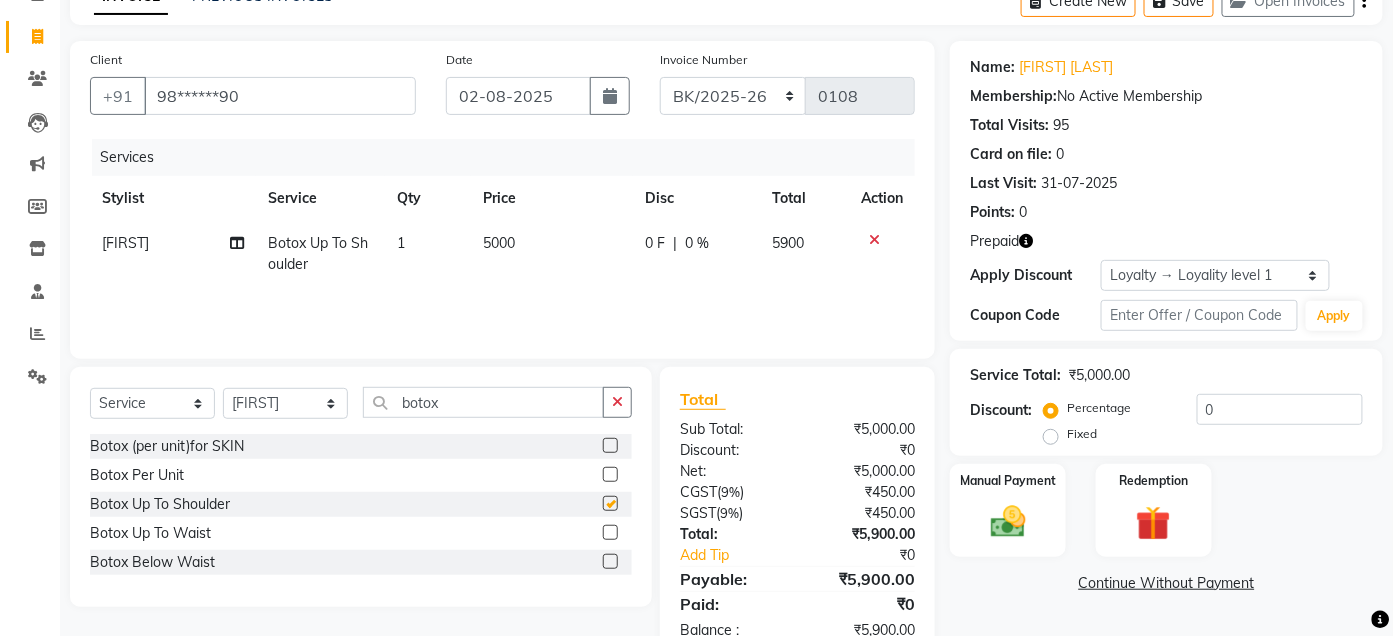 checkbox on "false" 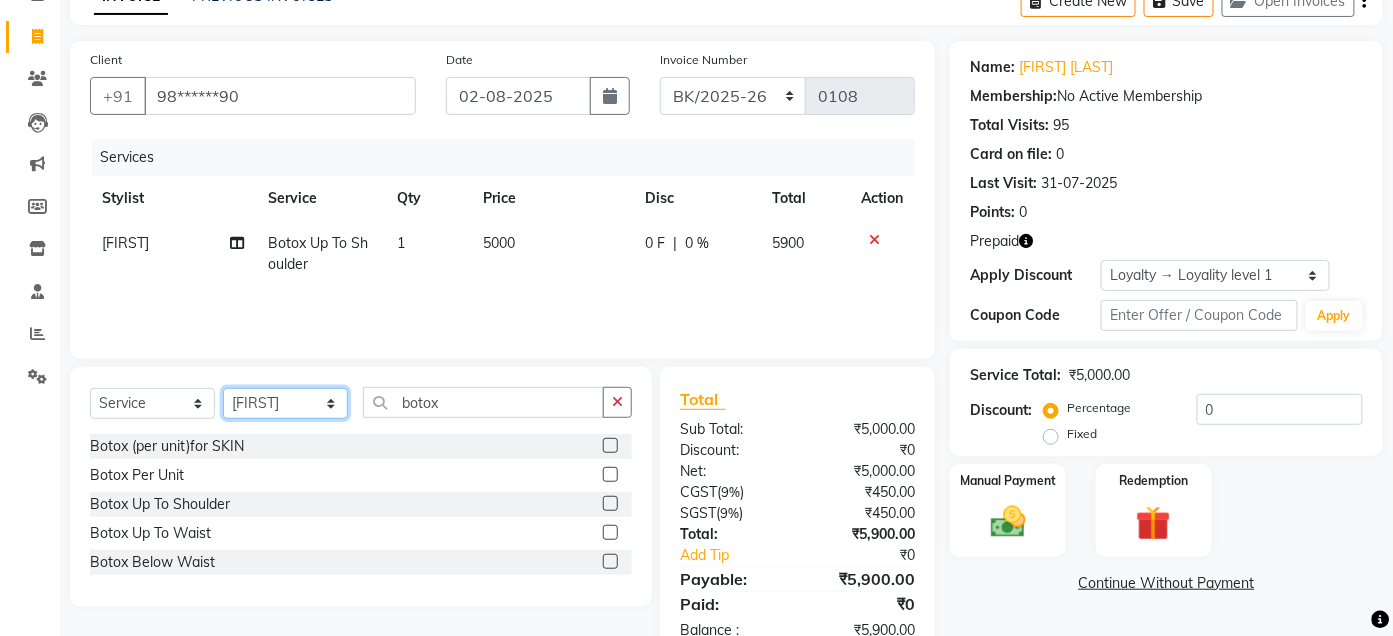 click on "Select Stylist Admin Ajay saroj Alan Athan  DR Prince Varde Manager milind Nasir  PAM parvati gupta  pooja loke Rahul rahul thakur rajesh patel sonali yogita" 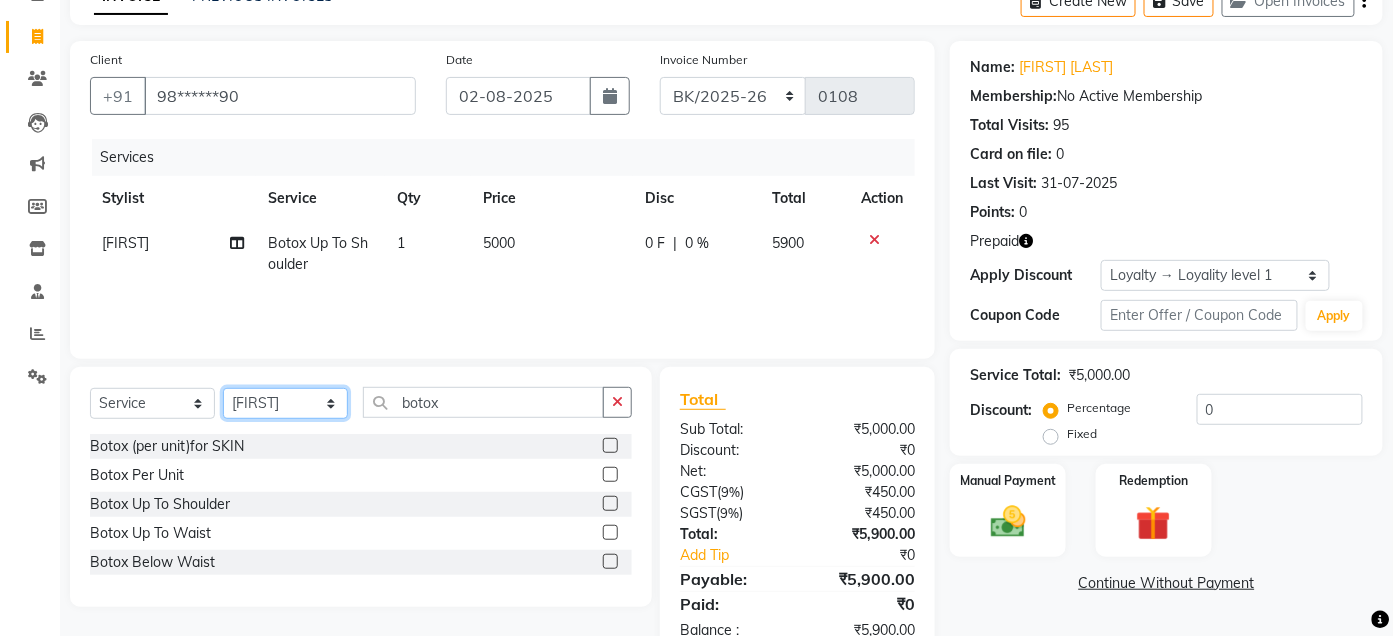 select on "85199" 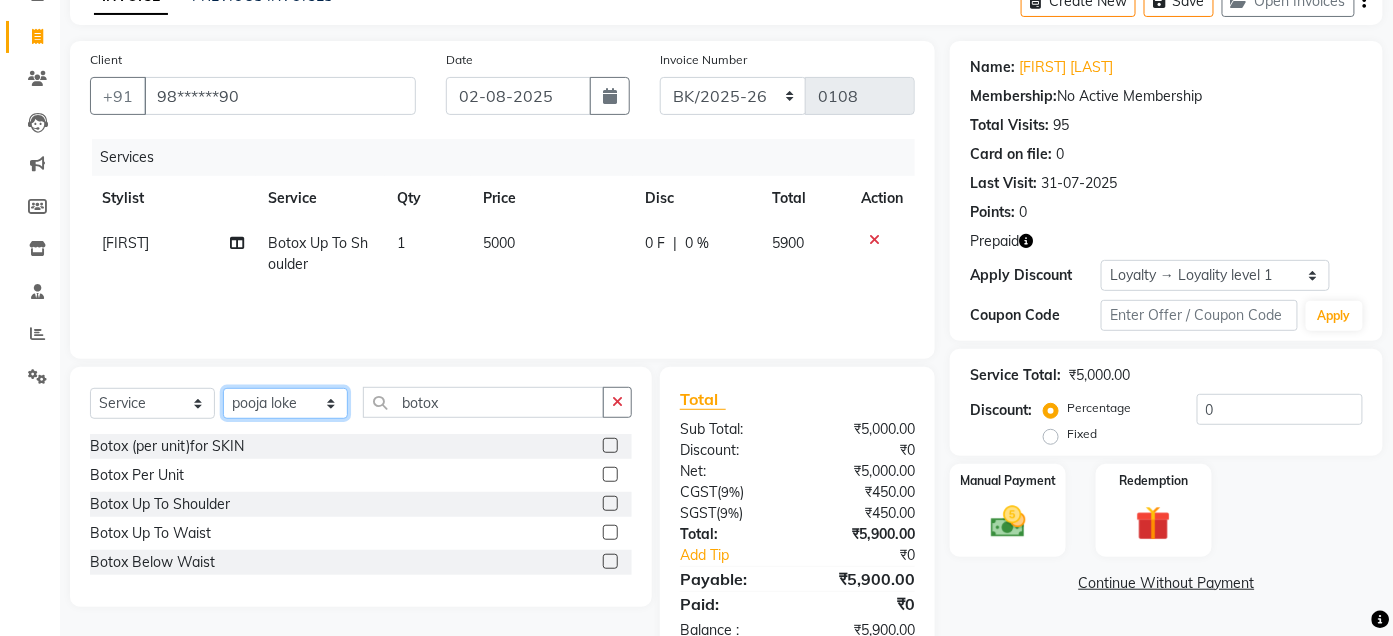 click on "Select Stylist Admin Ajay saroj Alan Athan  DR Prince Varde Manager milind Nasir  PAM parvati gupta  pooja loke Rahul rahul thakur rajesh patel sonali yogita" 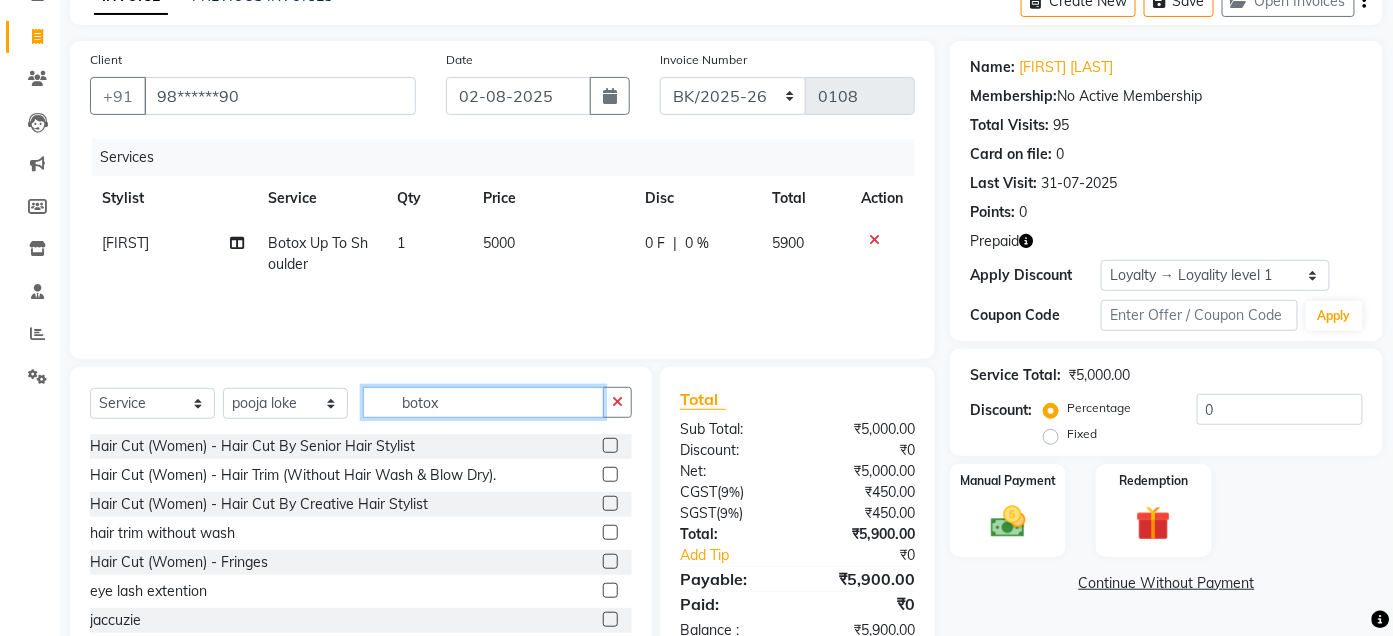 click on "botox" 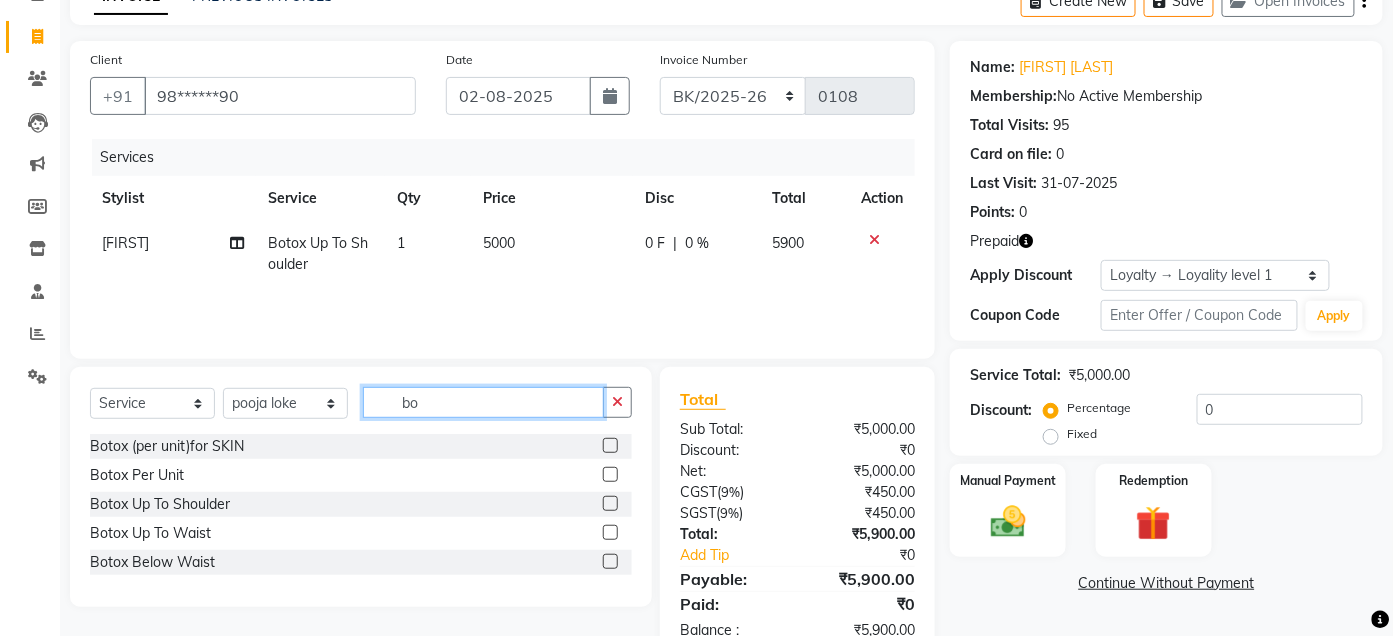 type on "b" 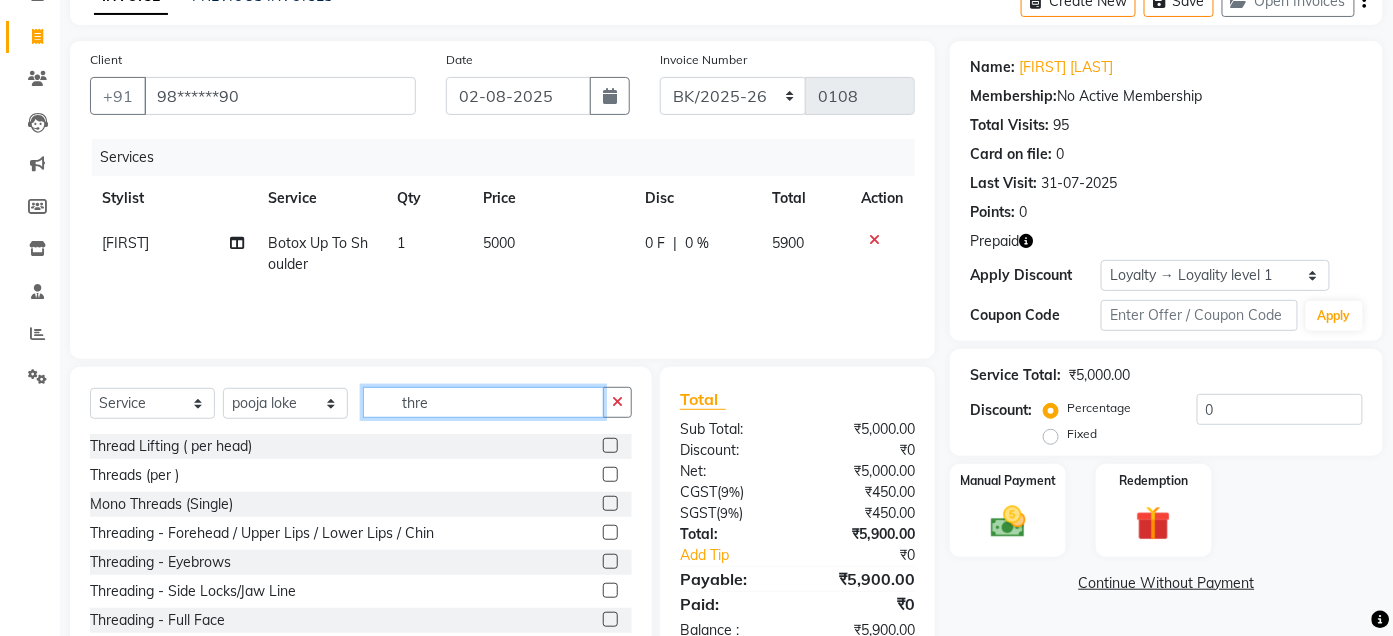 type on "thre" 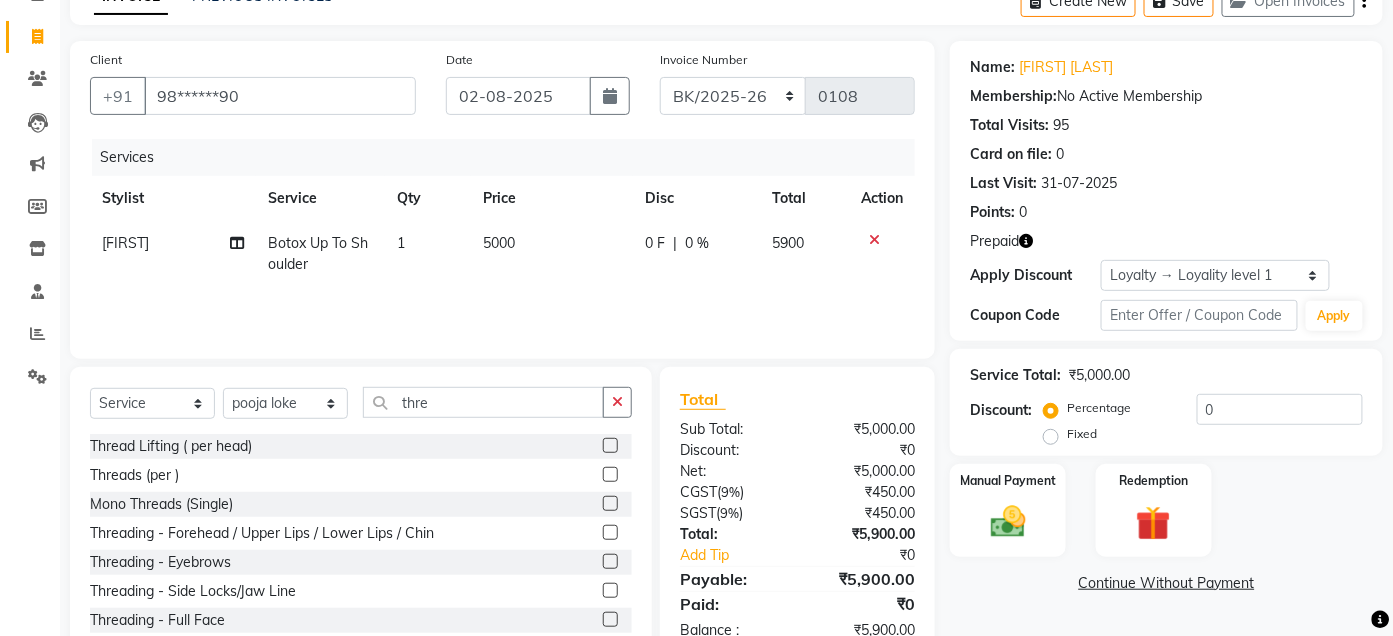 click 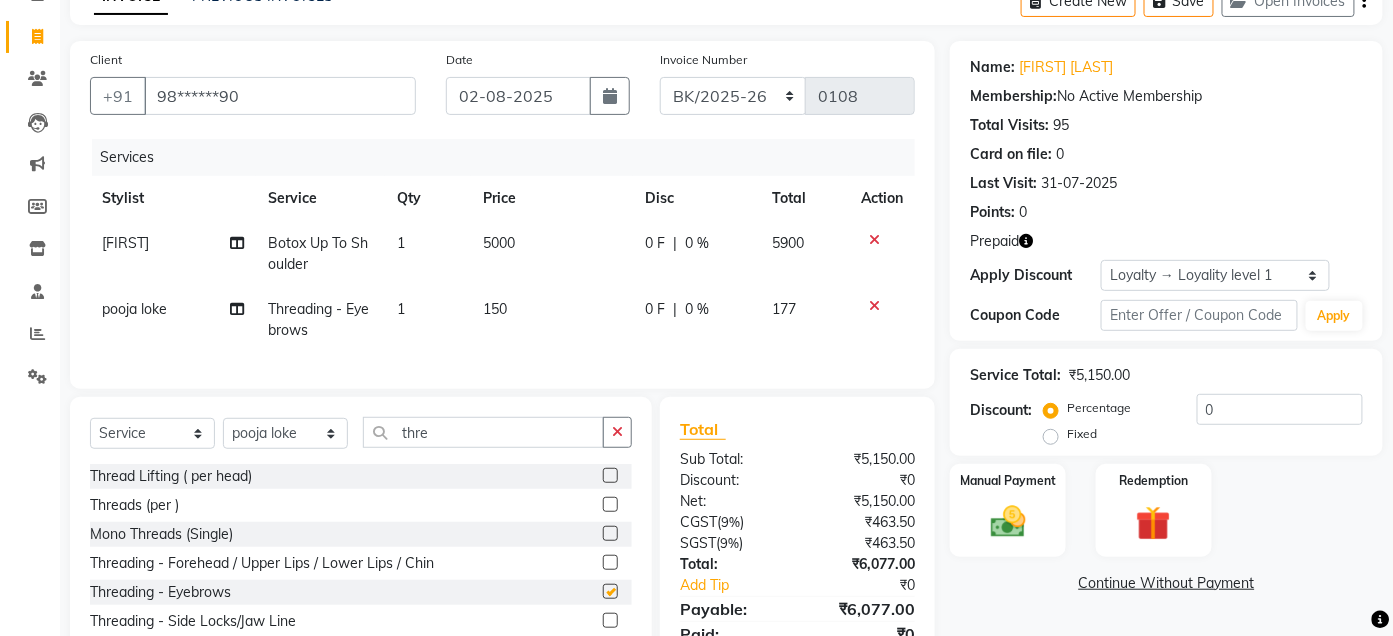 checkbox on "false" 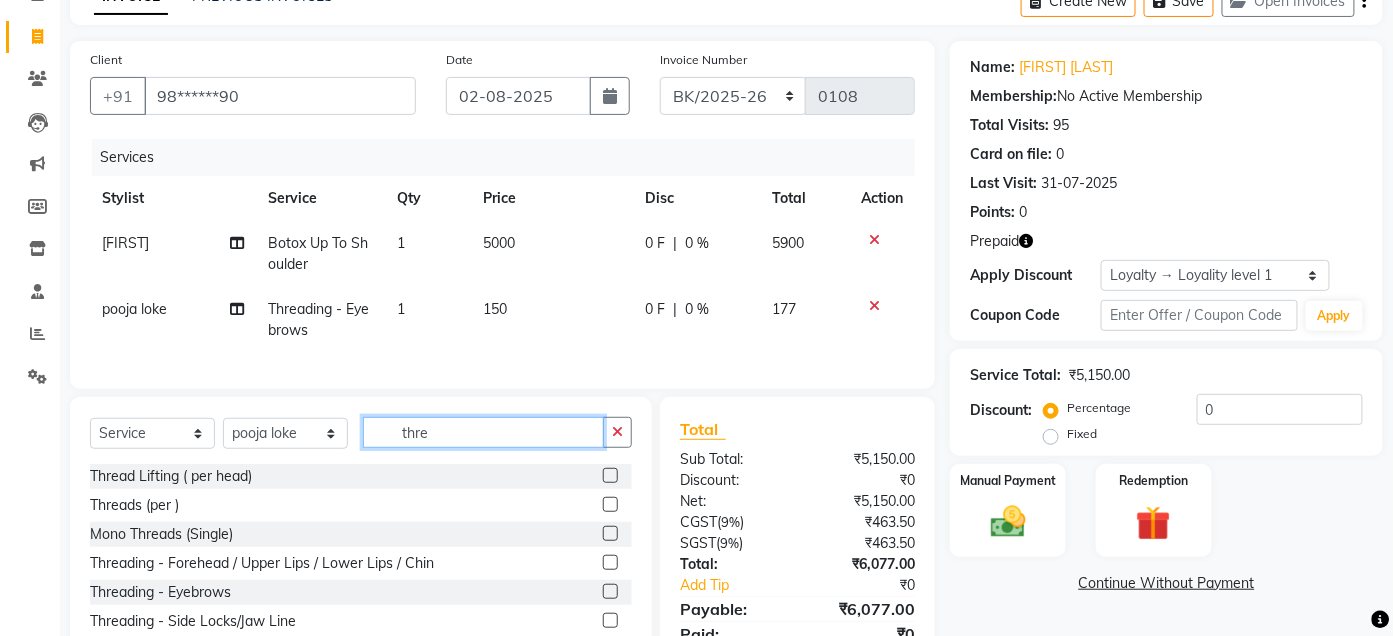 click on "thre" 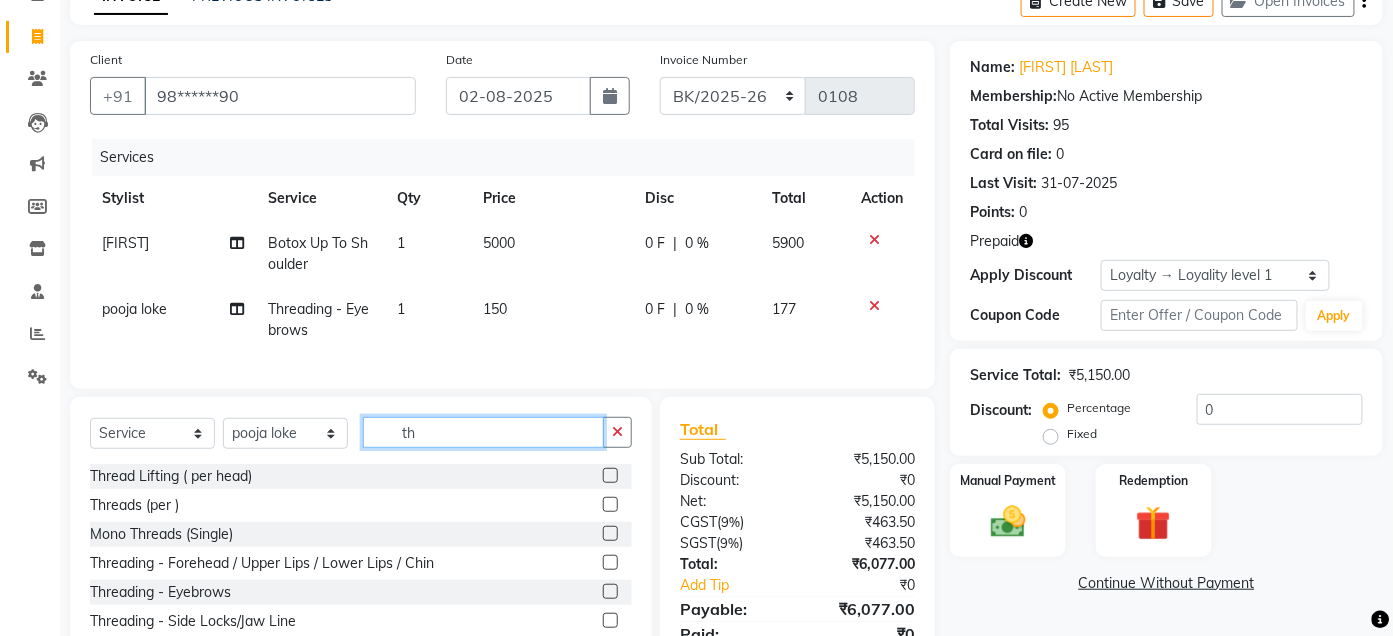 type on "t" 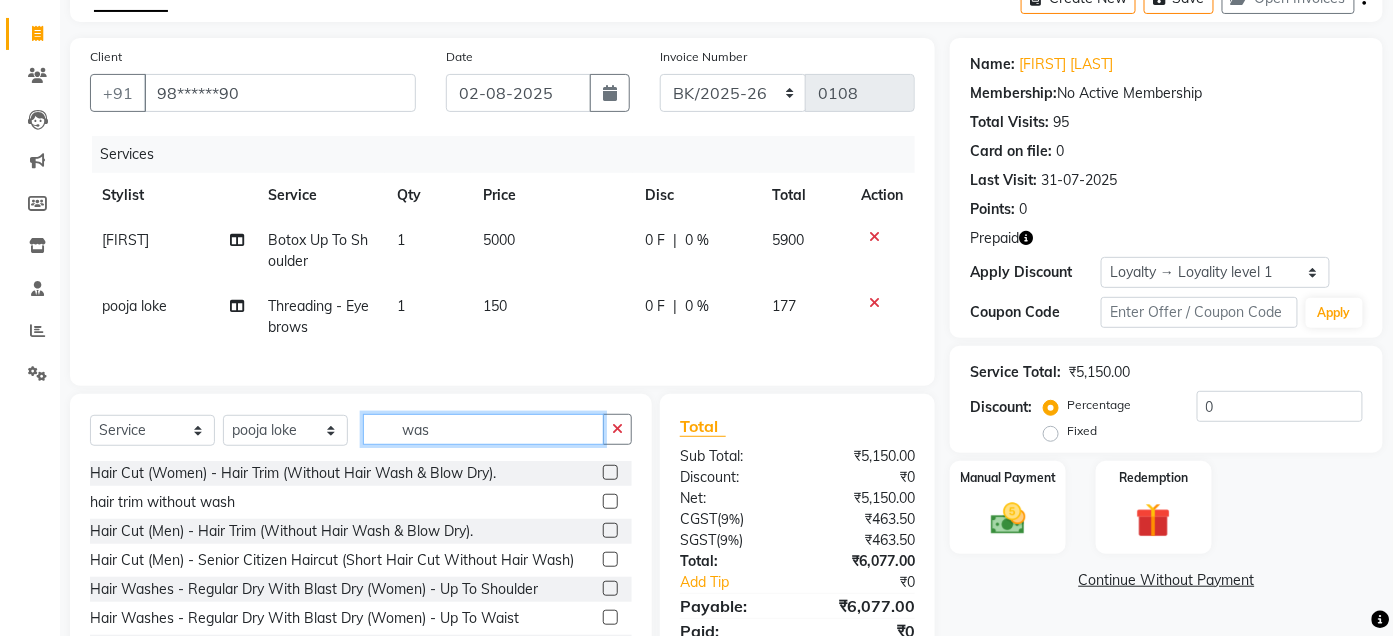 scroll, scrollTop: 212, scrollLeft: 0, axis: vertical 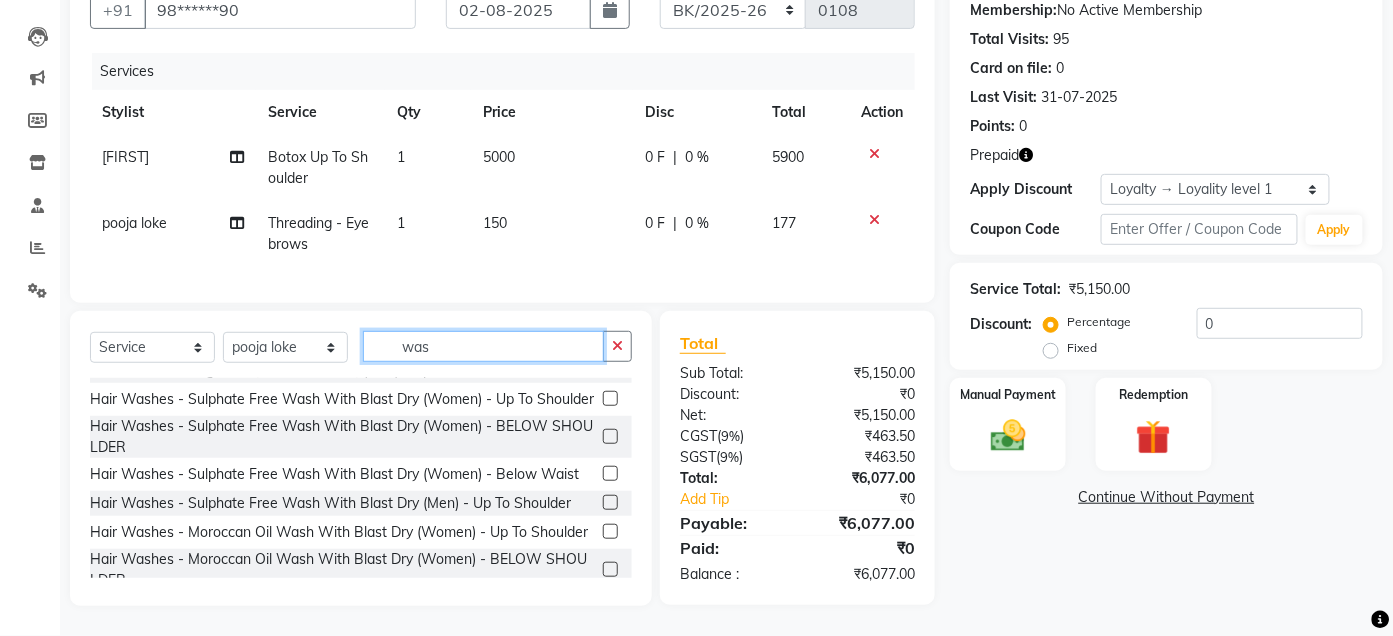 click on "was" 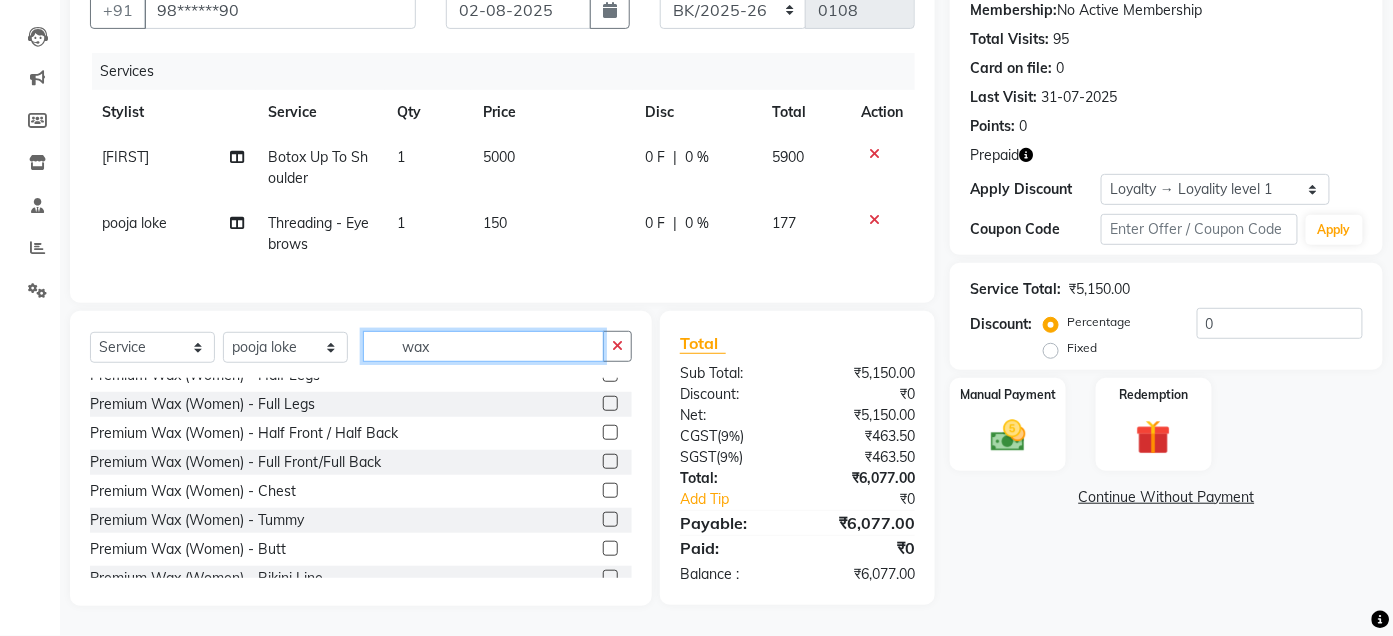 scroll, scrollTop: 440, scrollLeft: 0, axis: vertical 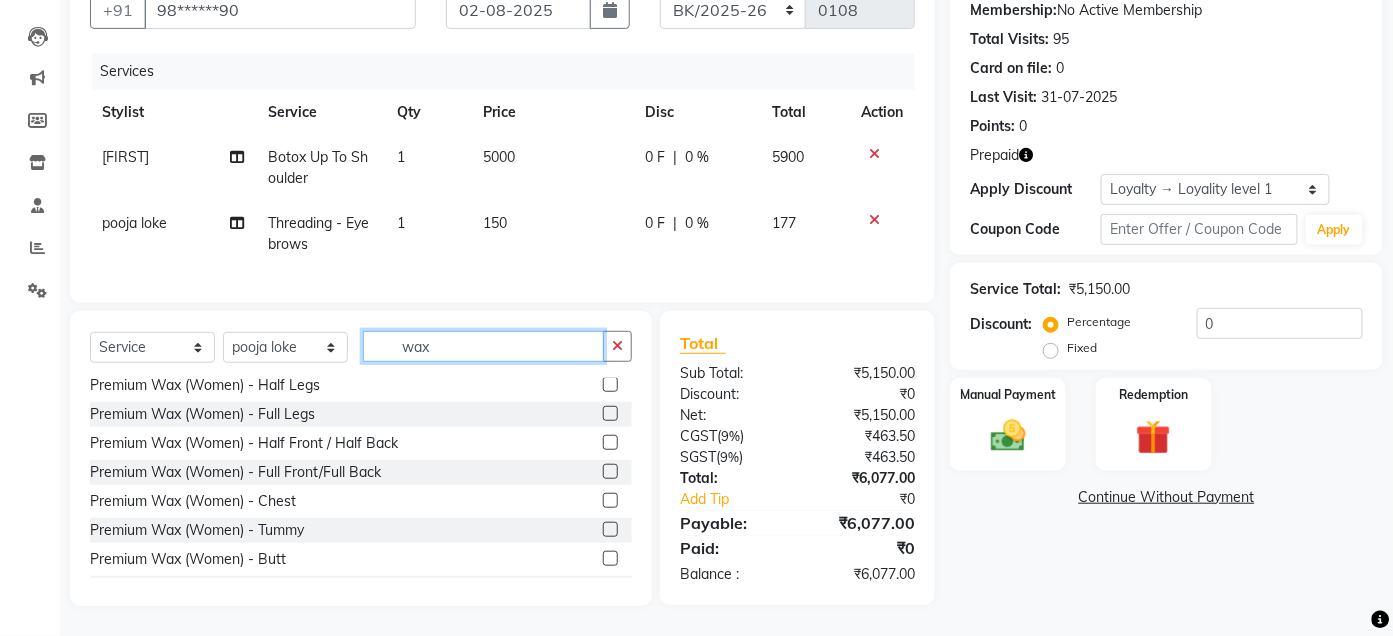 type on "wax" 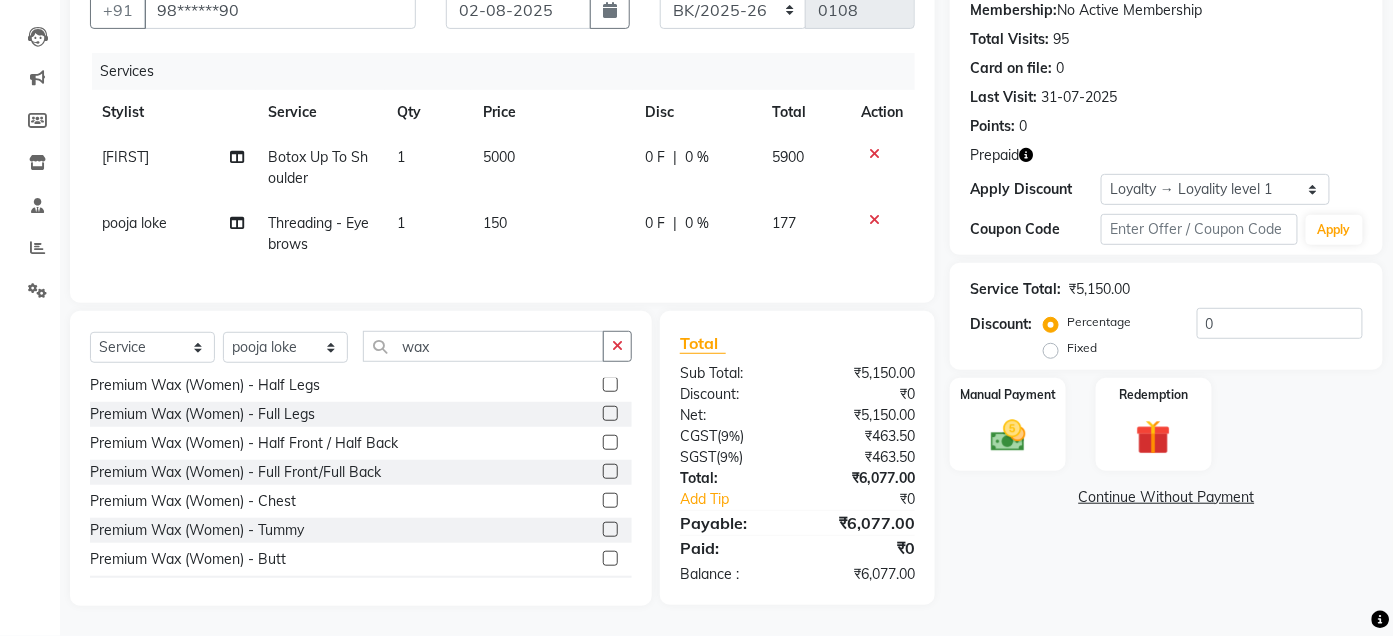 click 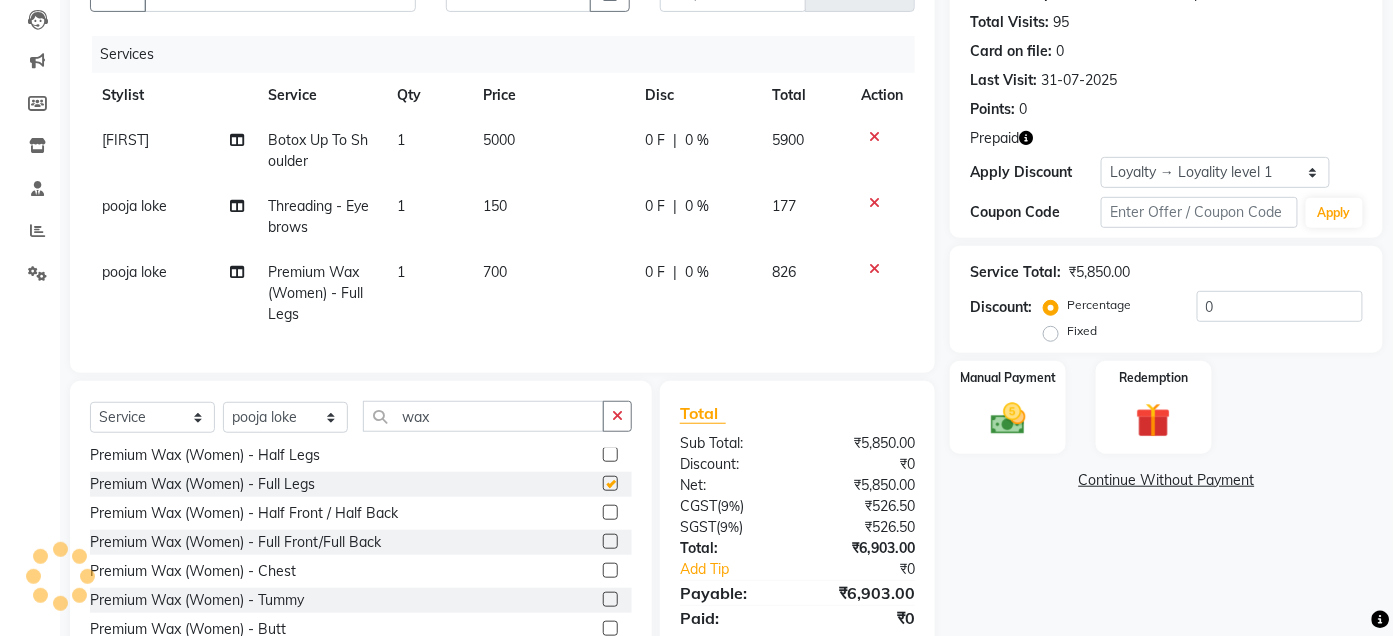 checkbox on "false" 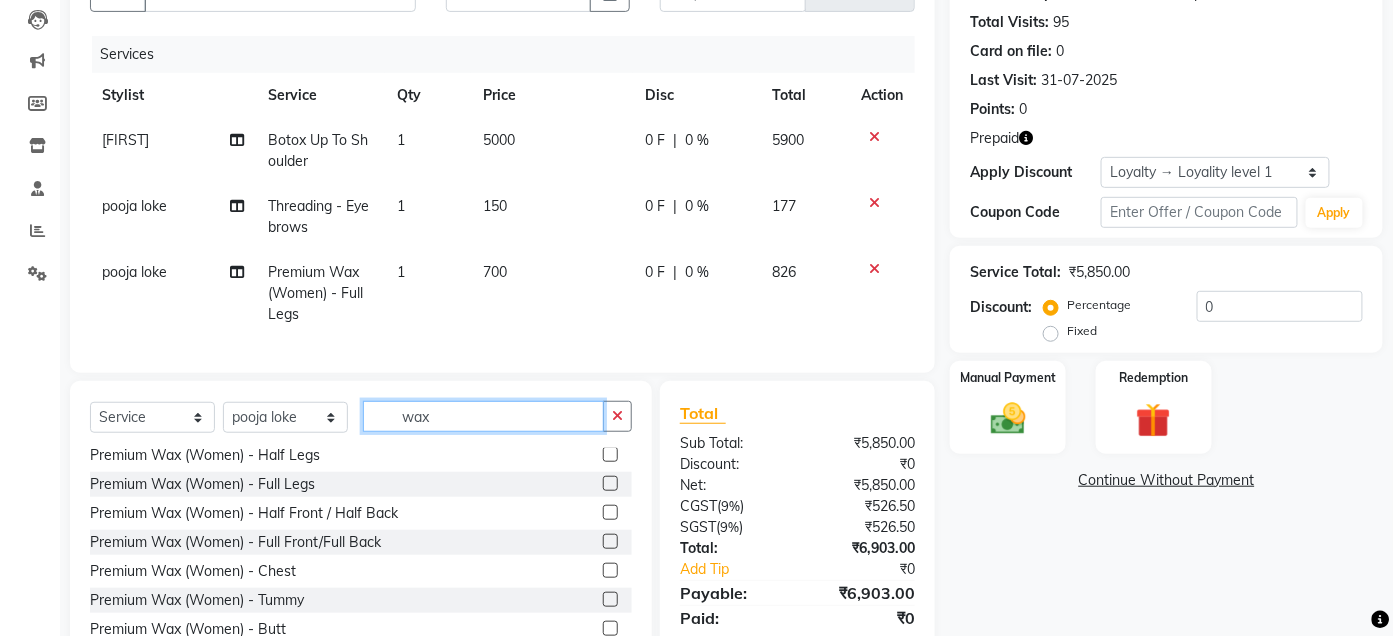 click on "wax" 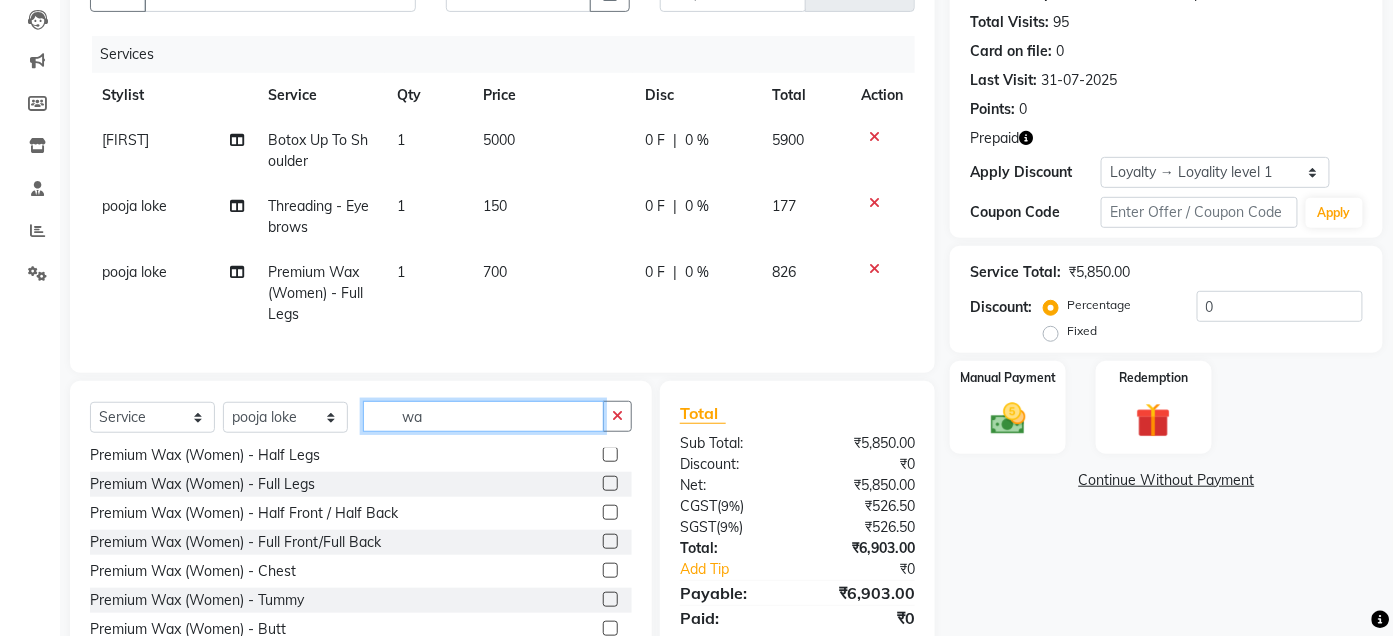 type on "w" 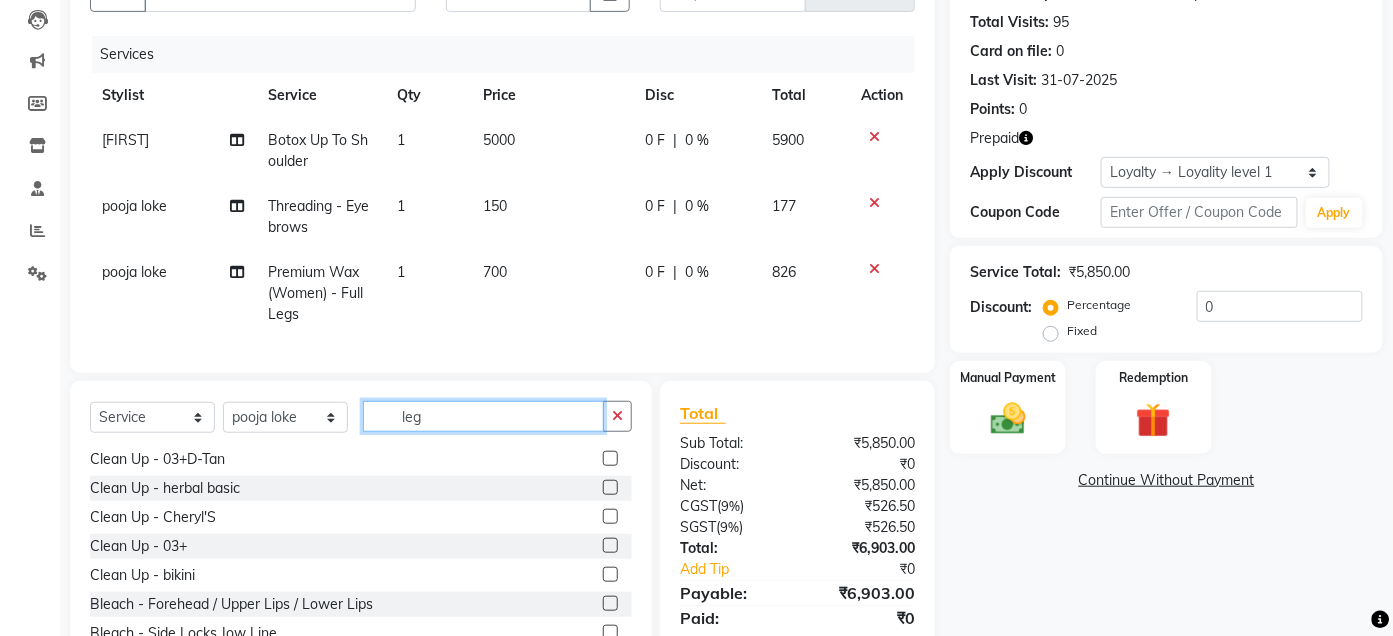 scroll, scrollTop: 408, scrollLeft: 0, axis: vertical 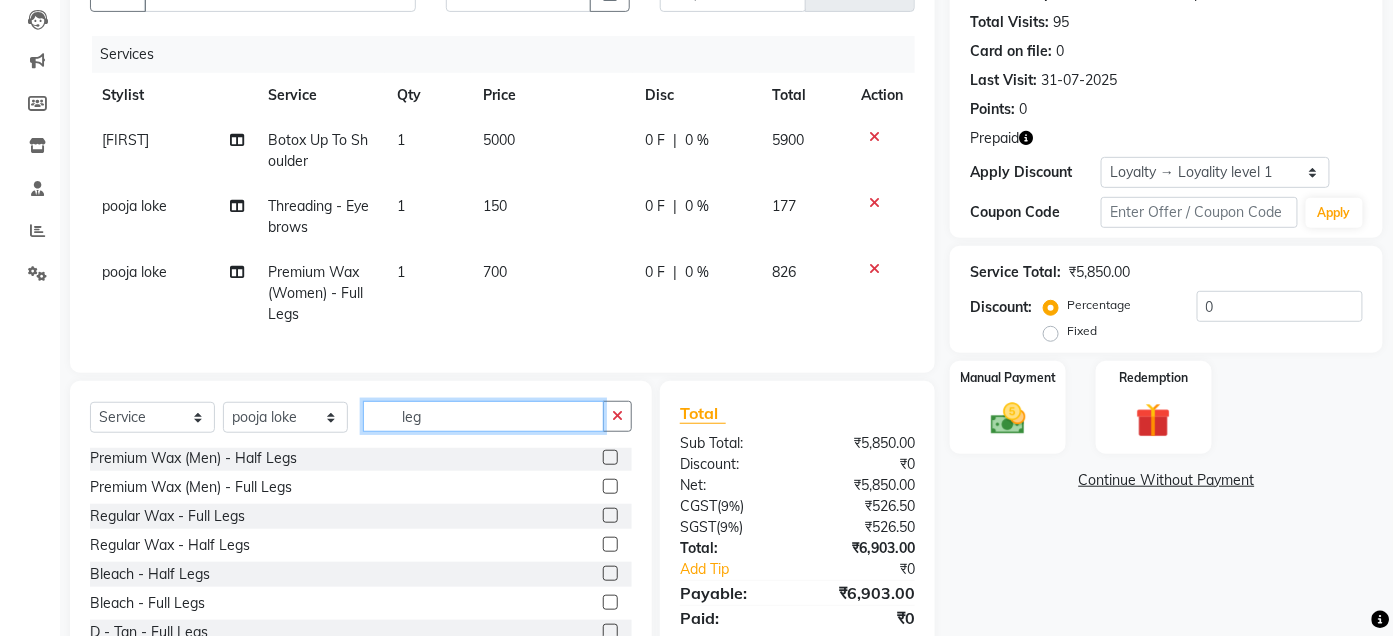 type on "leg" 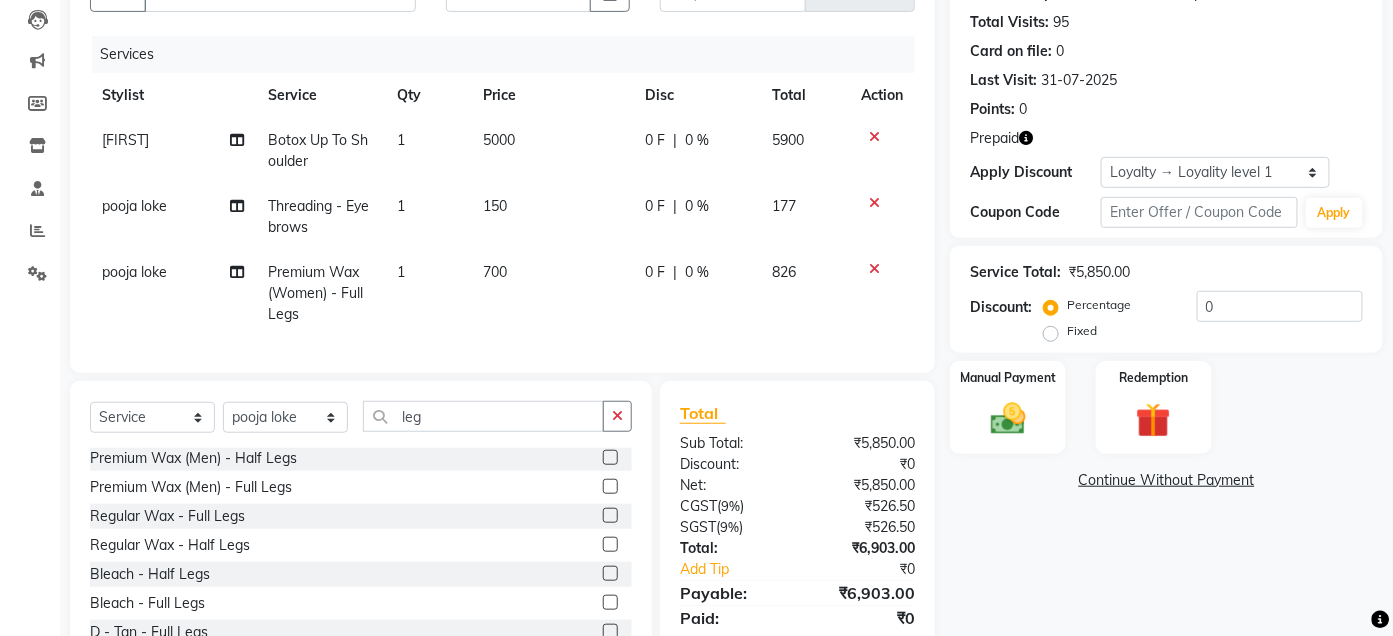 click 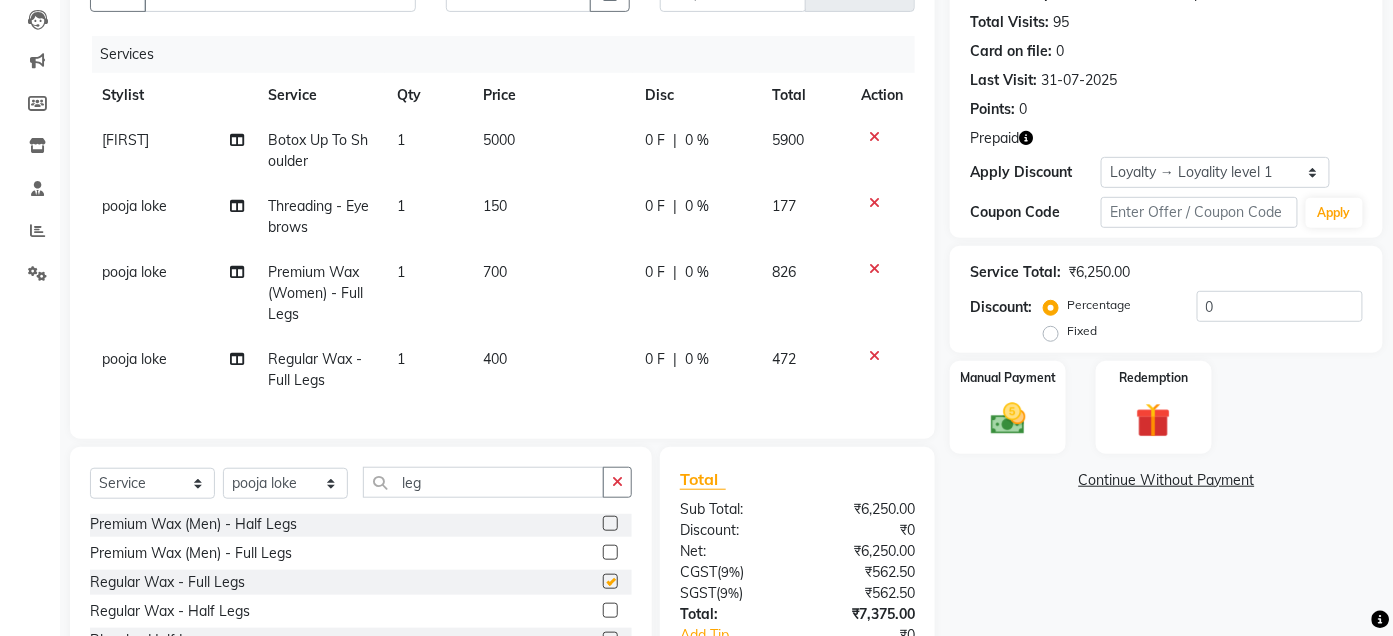 checkbox on "false" 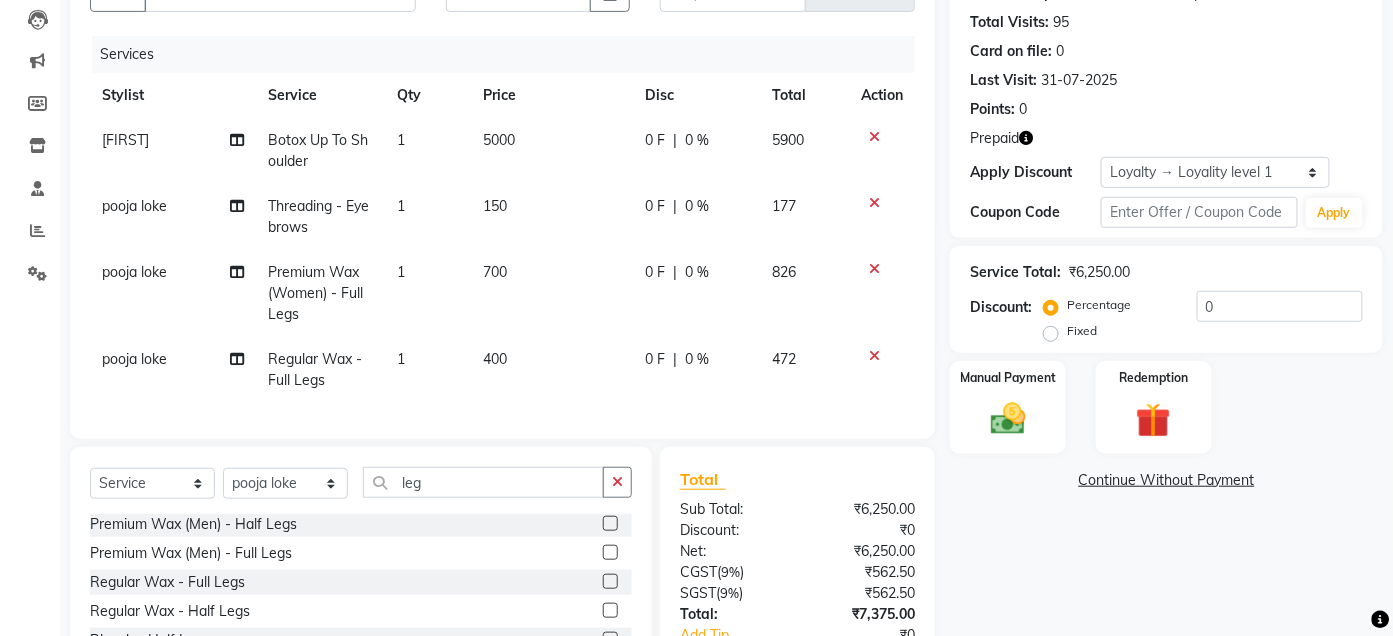 click 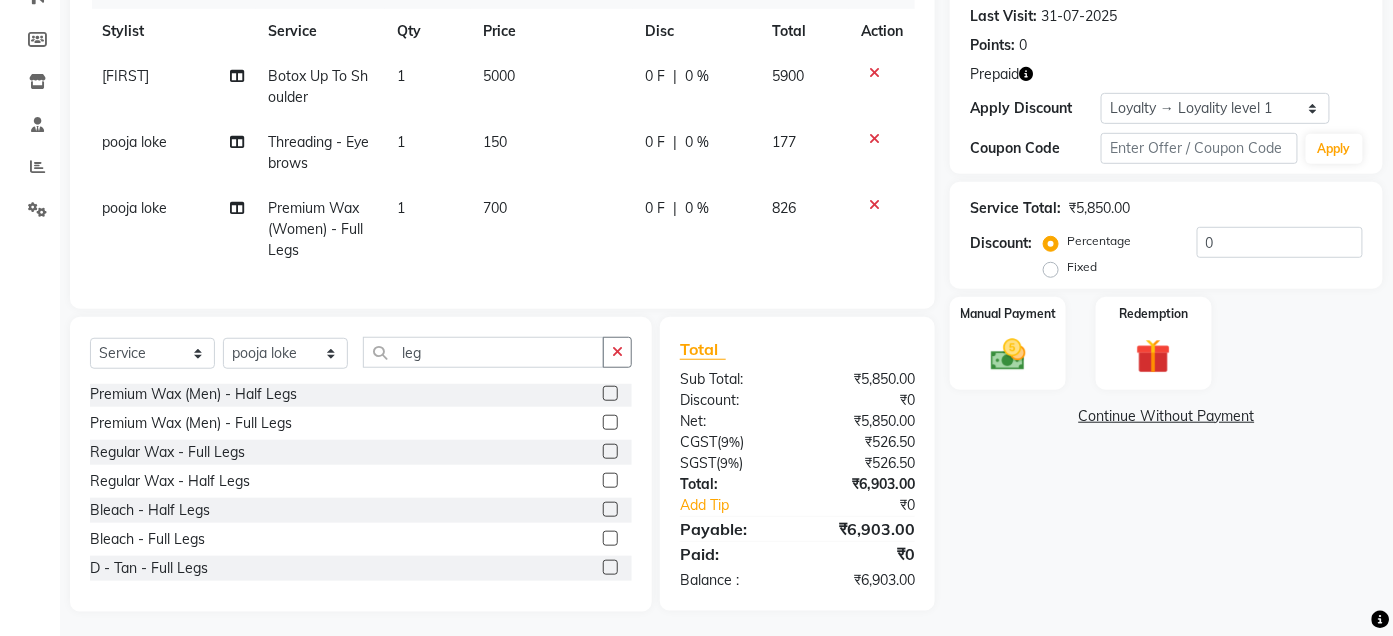 scroll, scrollTop: 299, scrollLeft: 0, axis: vertical 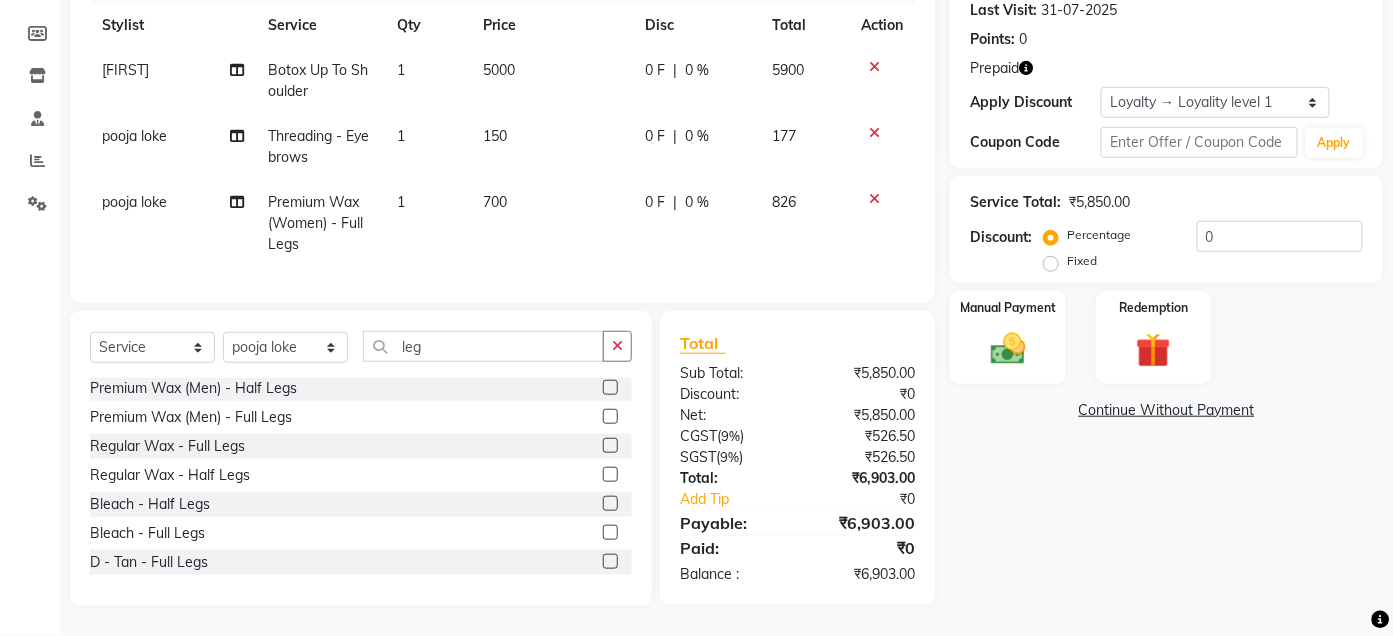 click 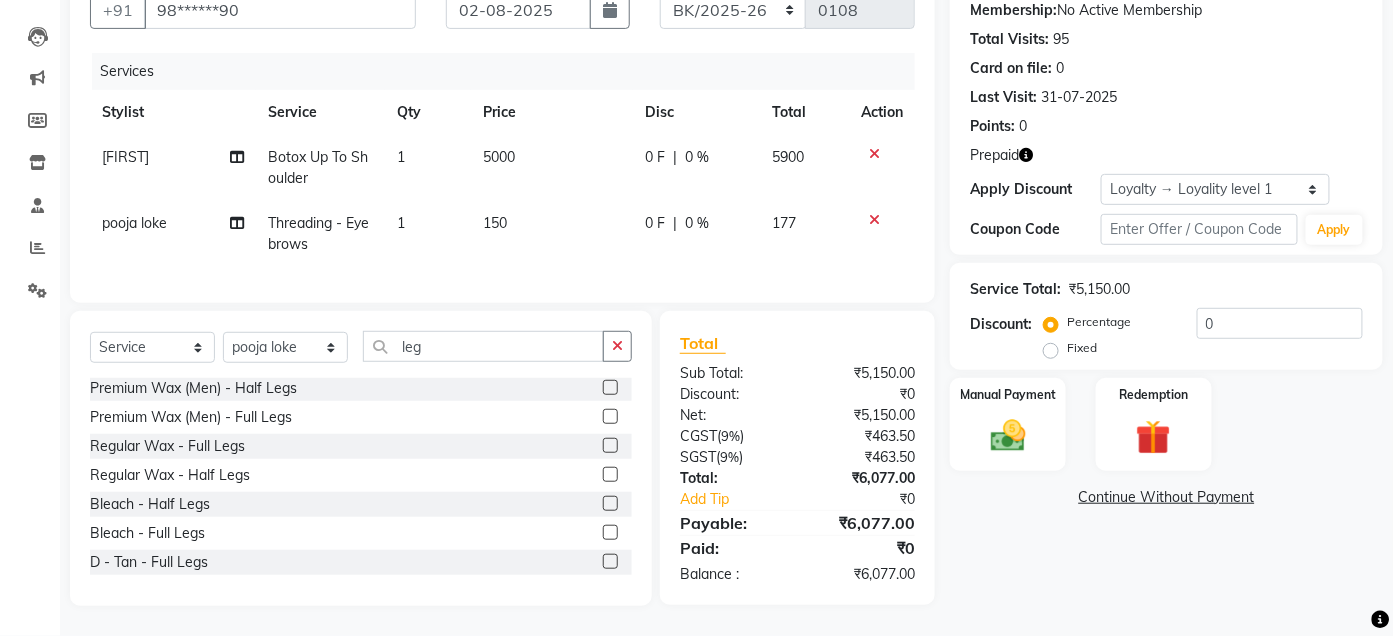 scroll, scrollTop: 212, scrollLeft: 0, axis: vertical 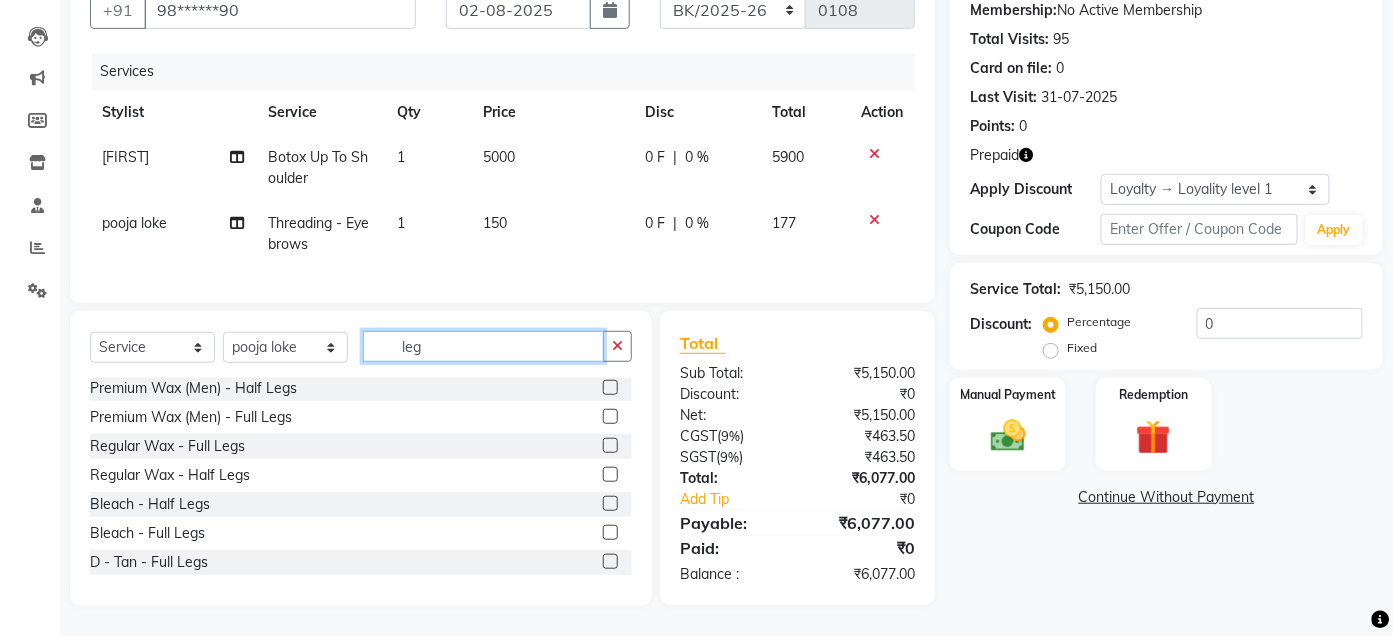 click on "leg" 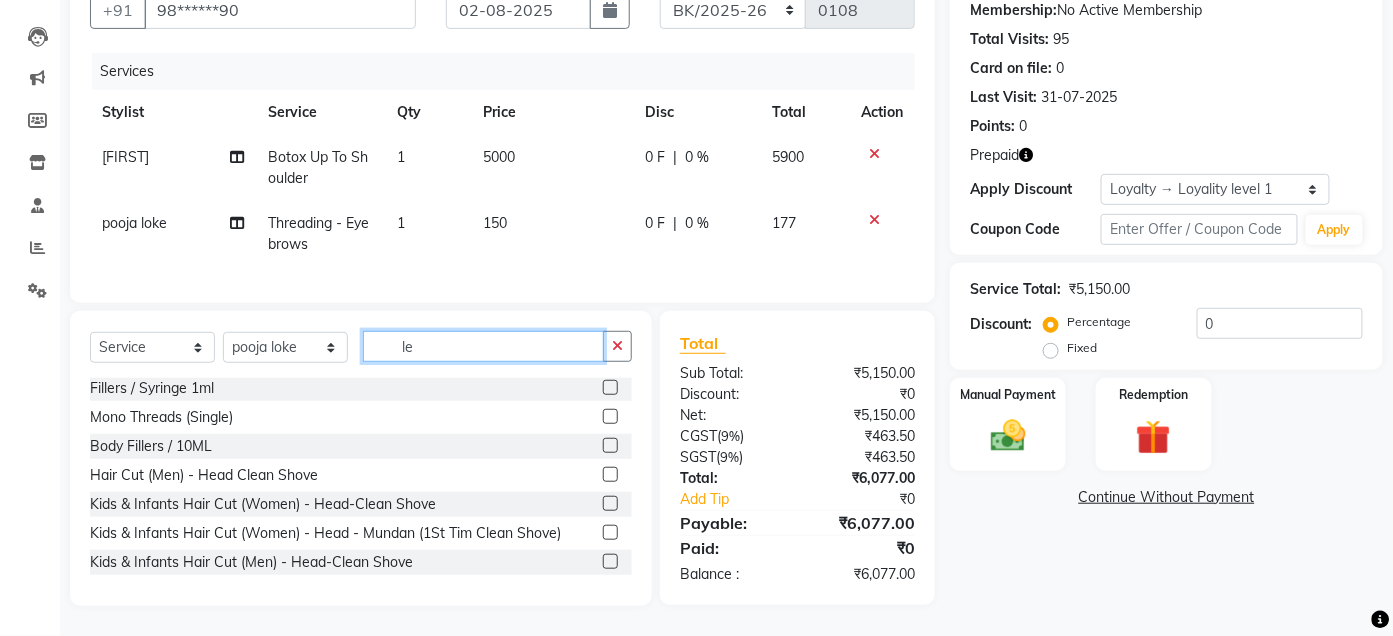 type on "l" 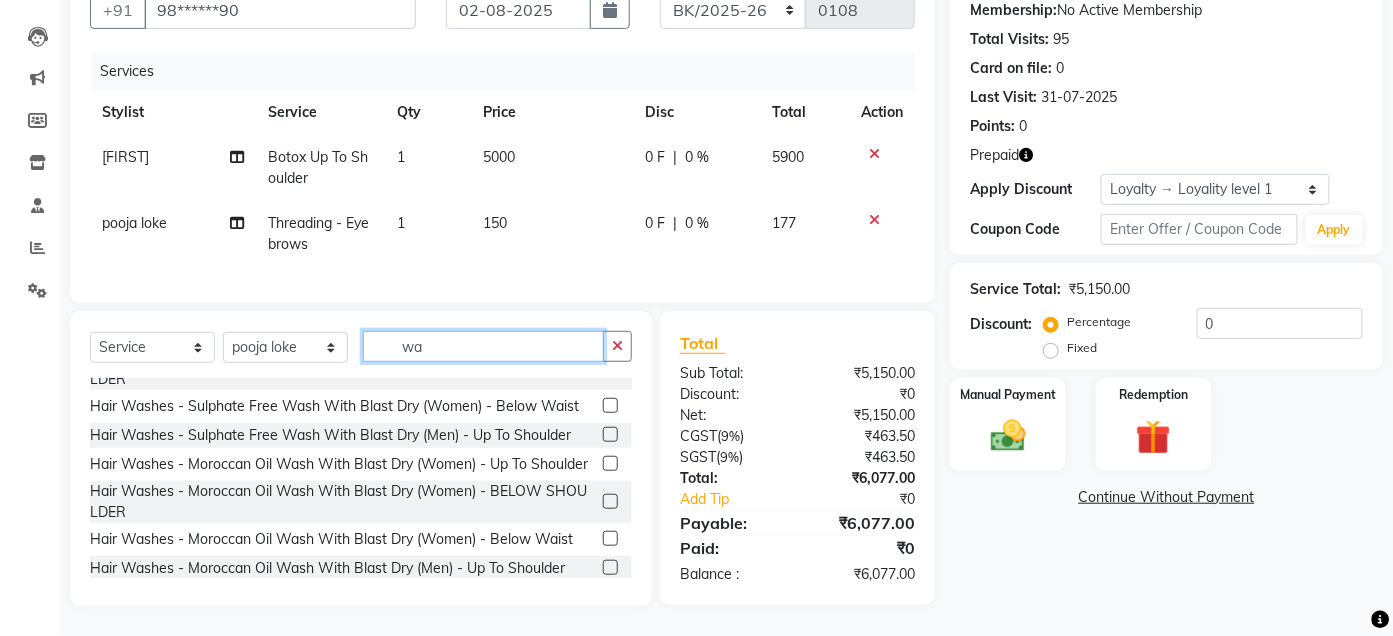 scroll, scrollTop: 321, scrollLeft: 0, axis: vertical 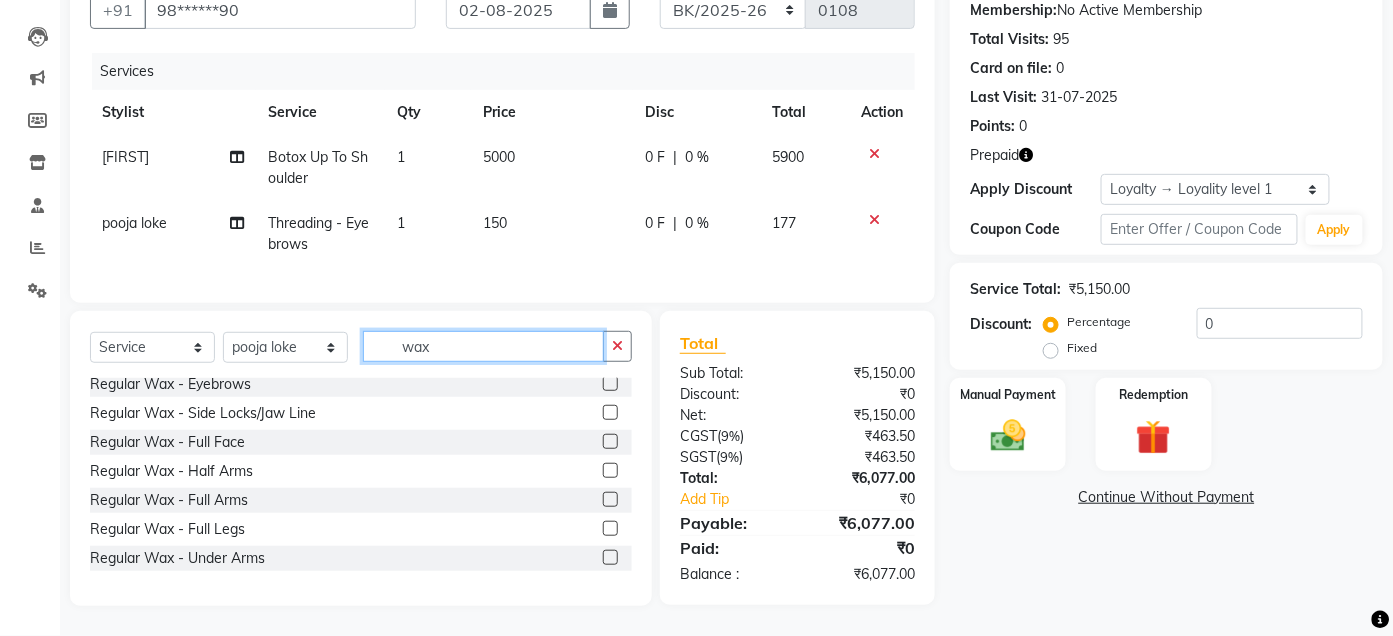 type on "wax" 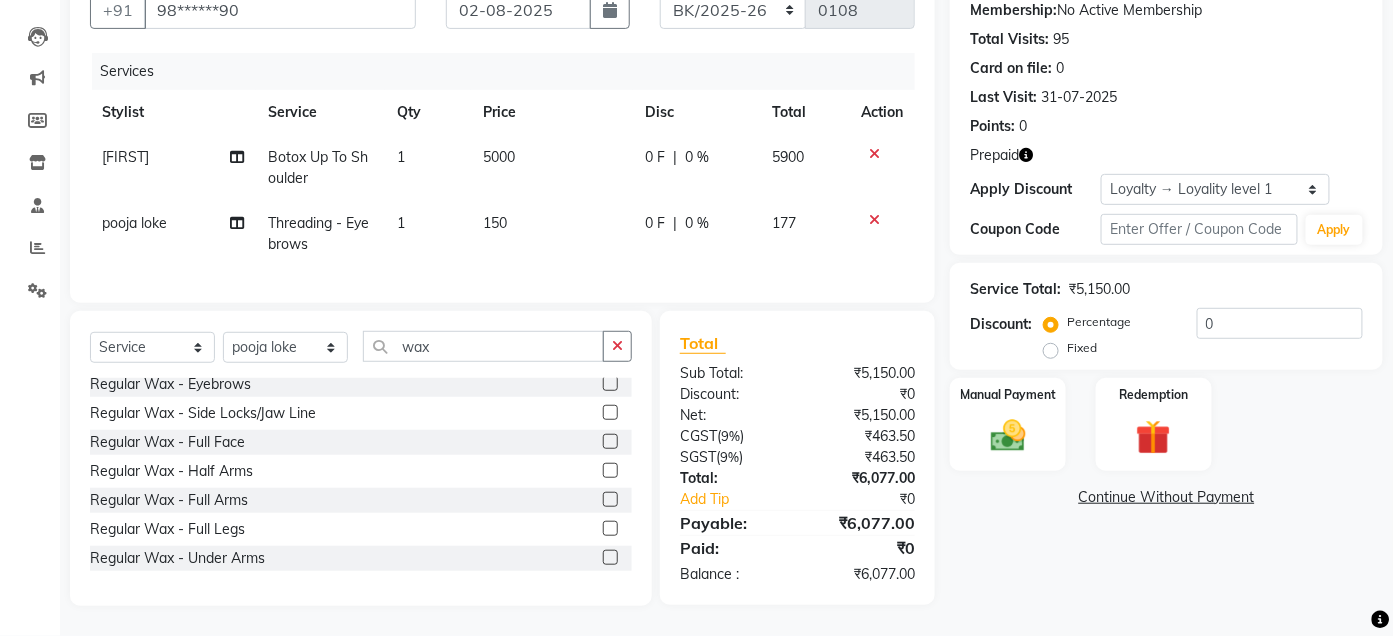 click 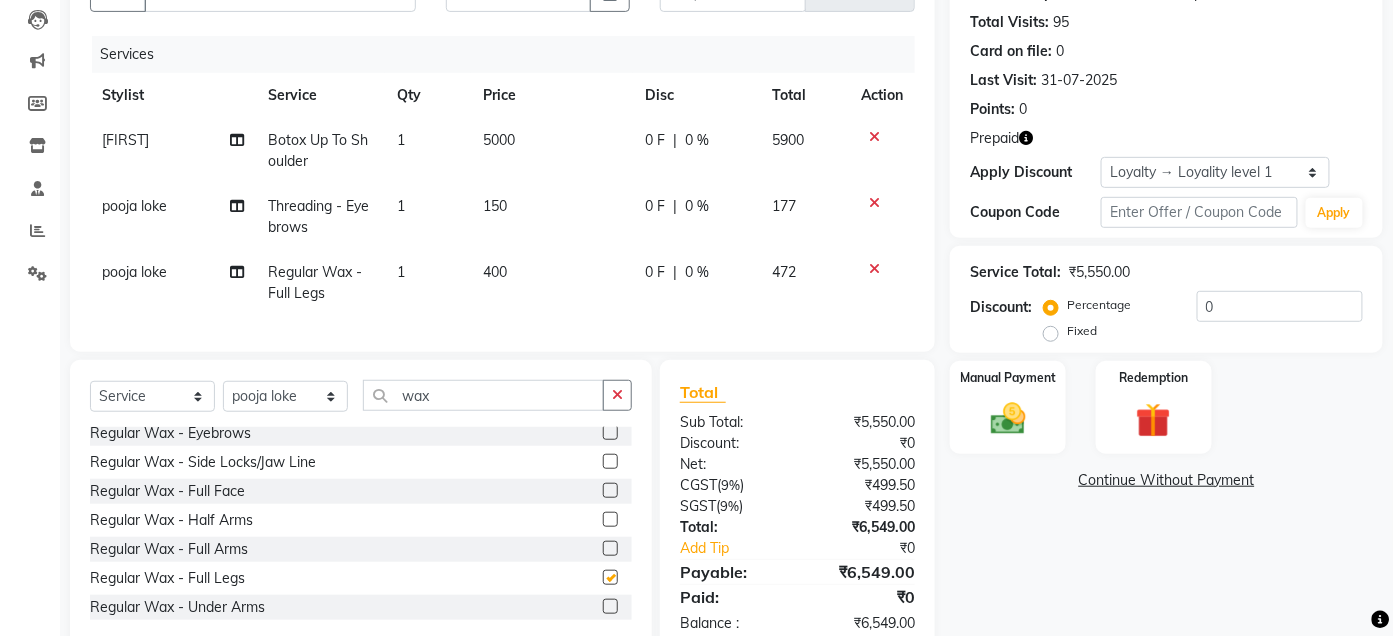 checkbox on "false" 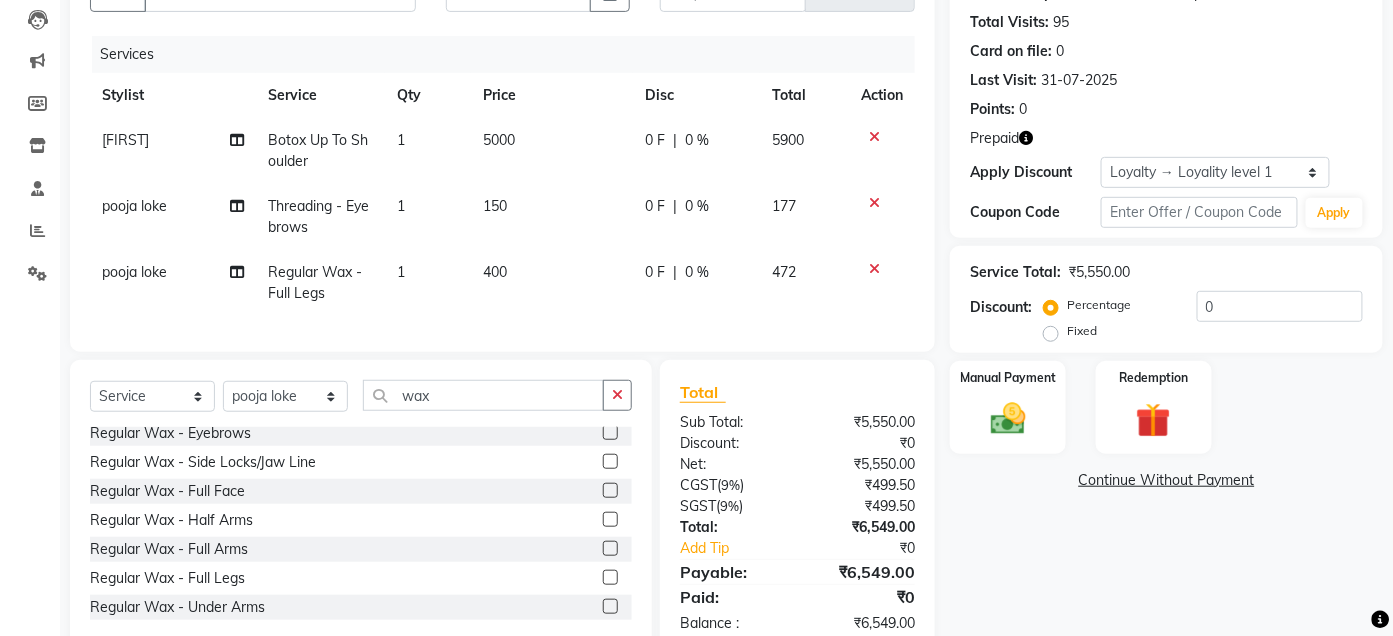 click on "400" 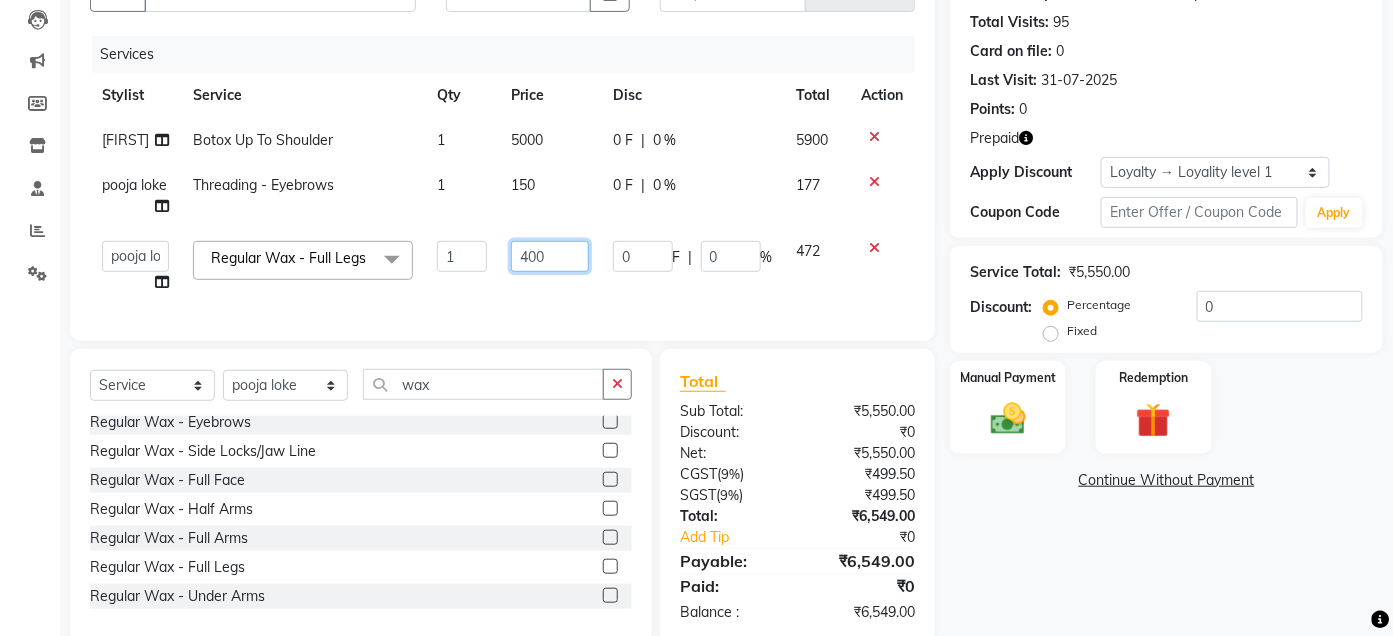 click on "400" 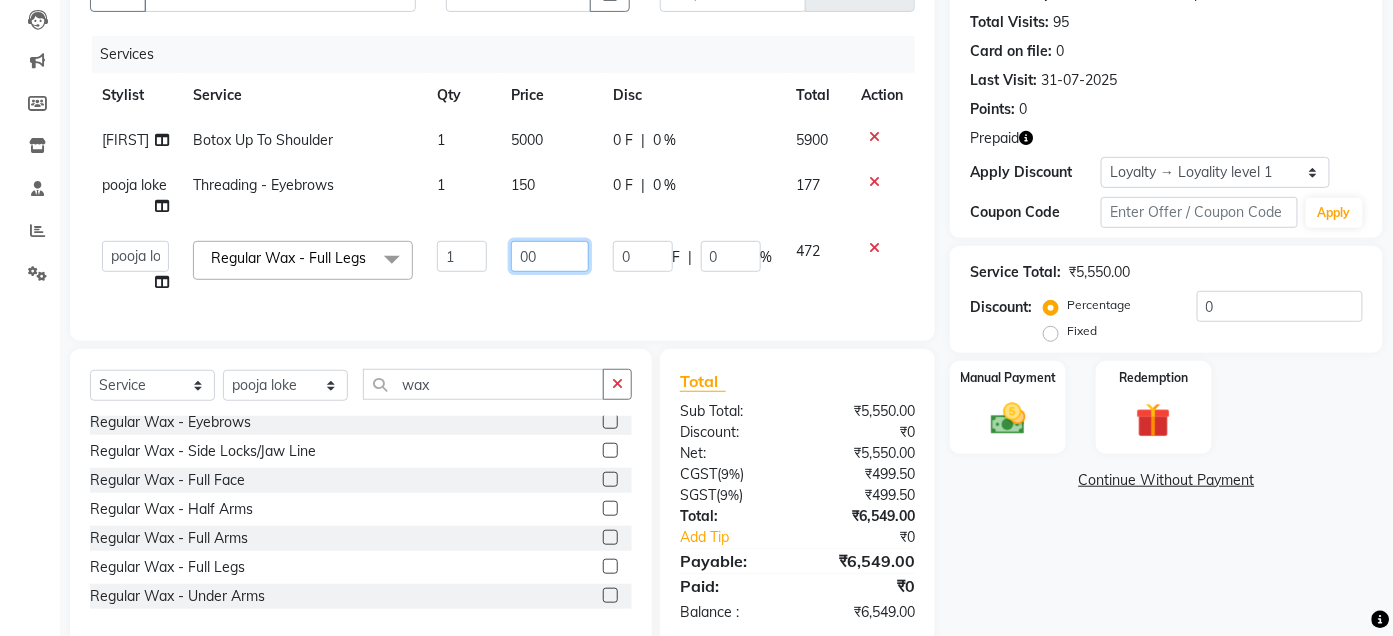 type on "600" 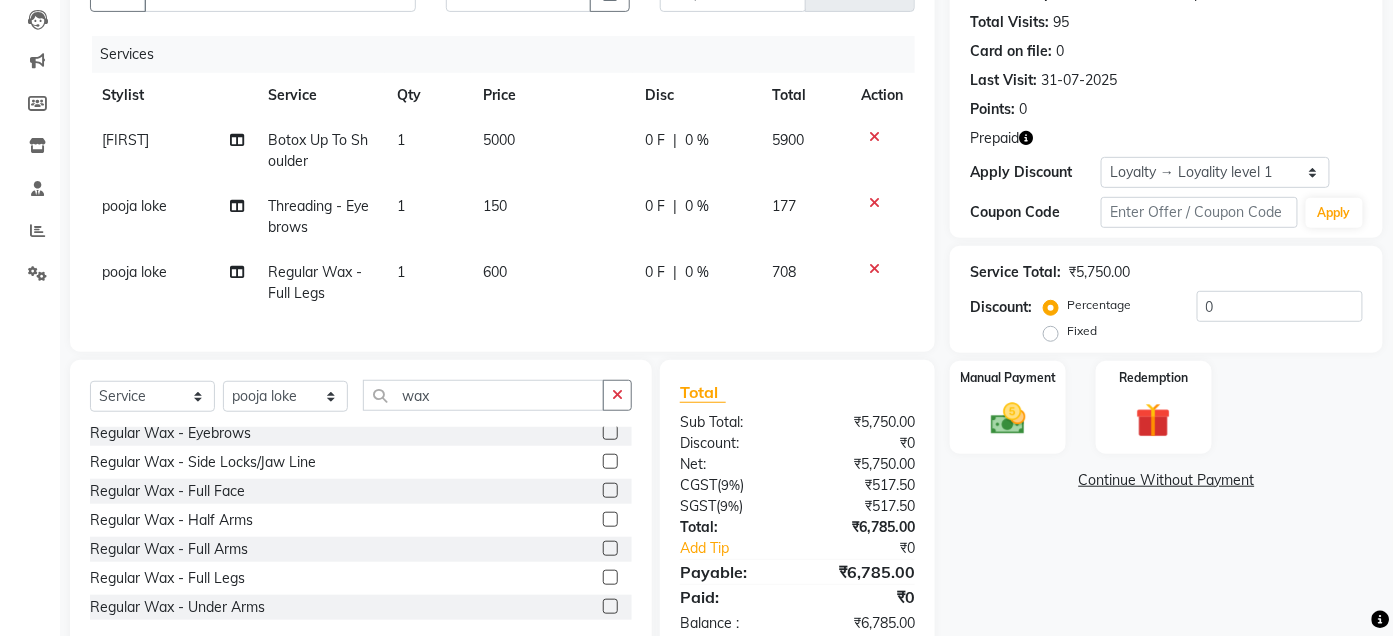 click on "600" 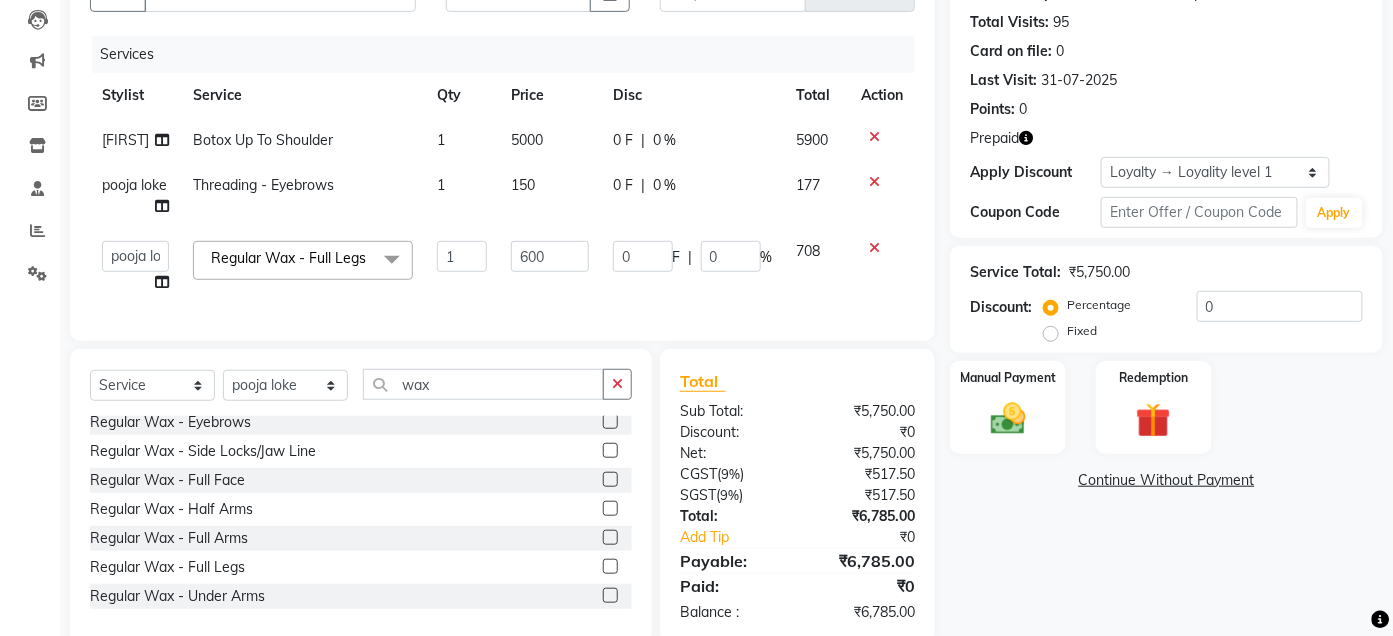 click 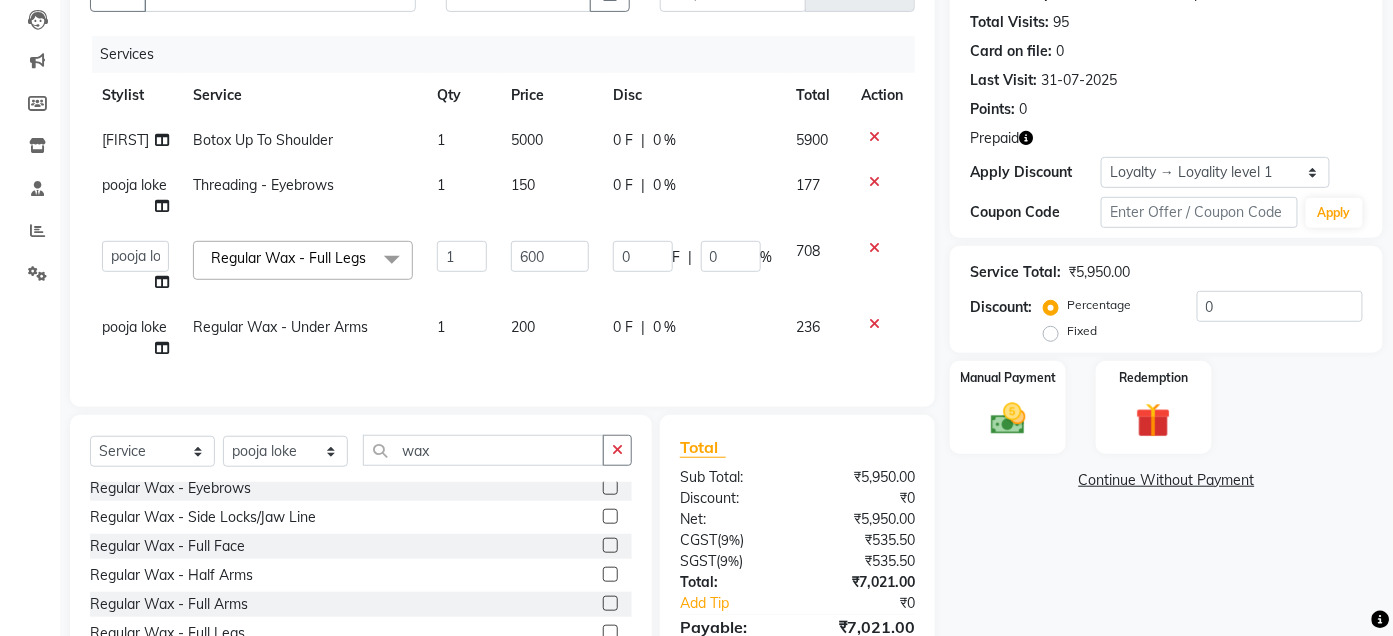 checkbox on "false" 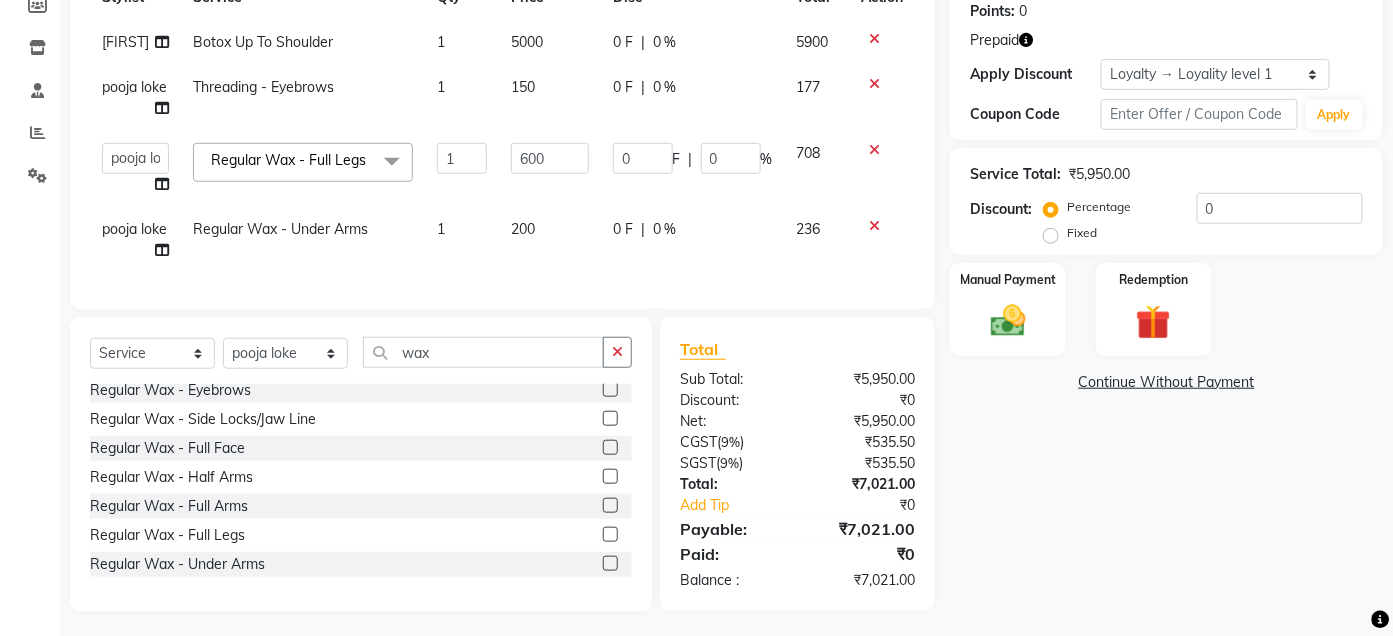 scroll, scrollTop: 342, scrollLeft: 0, axis: vertical 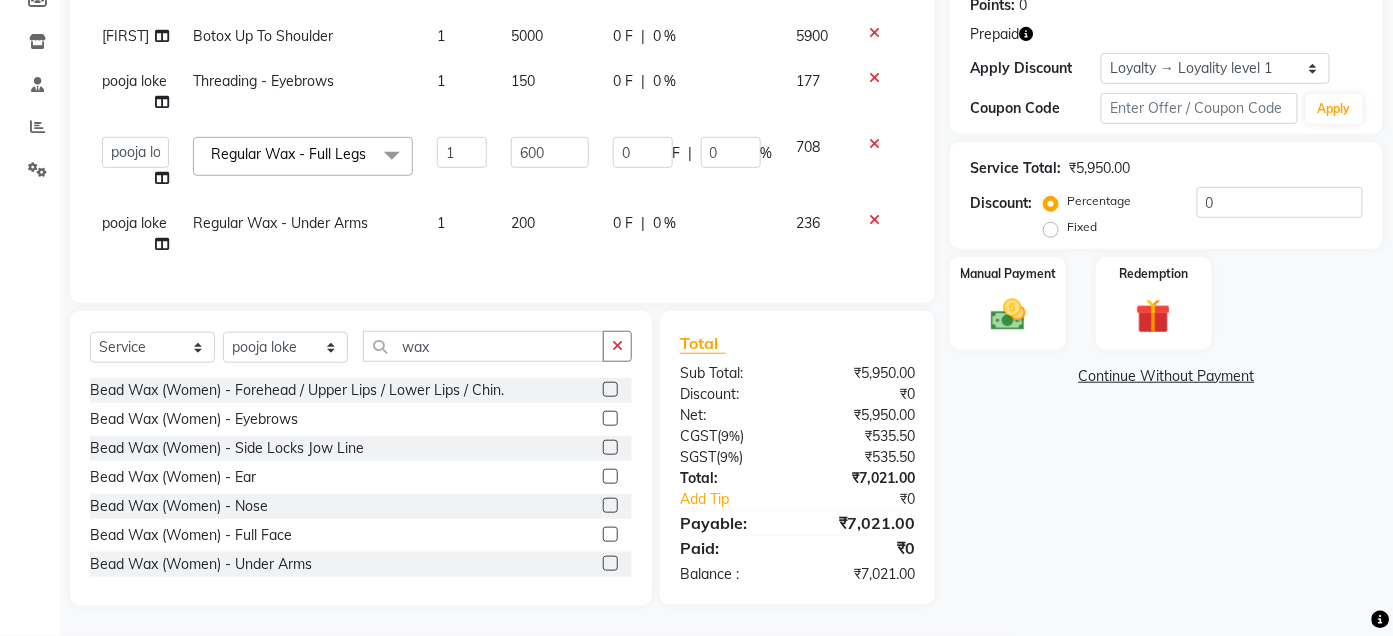 click 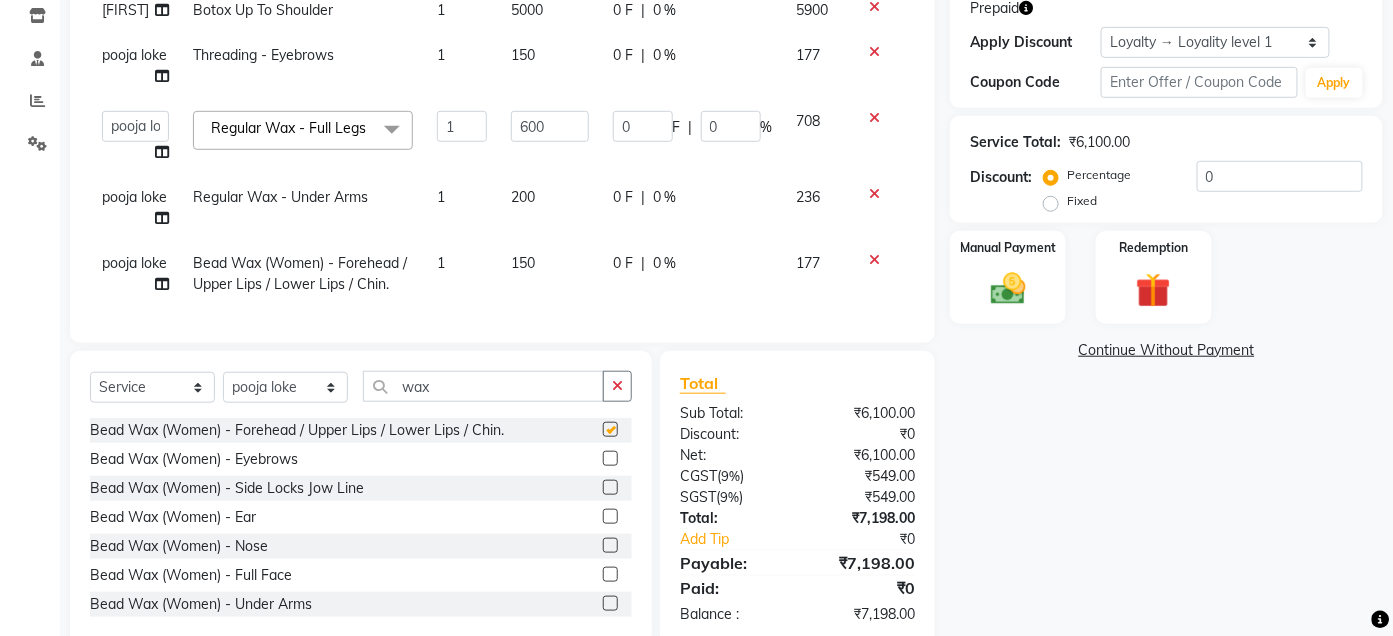 checkbox on "false" 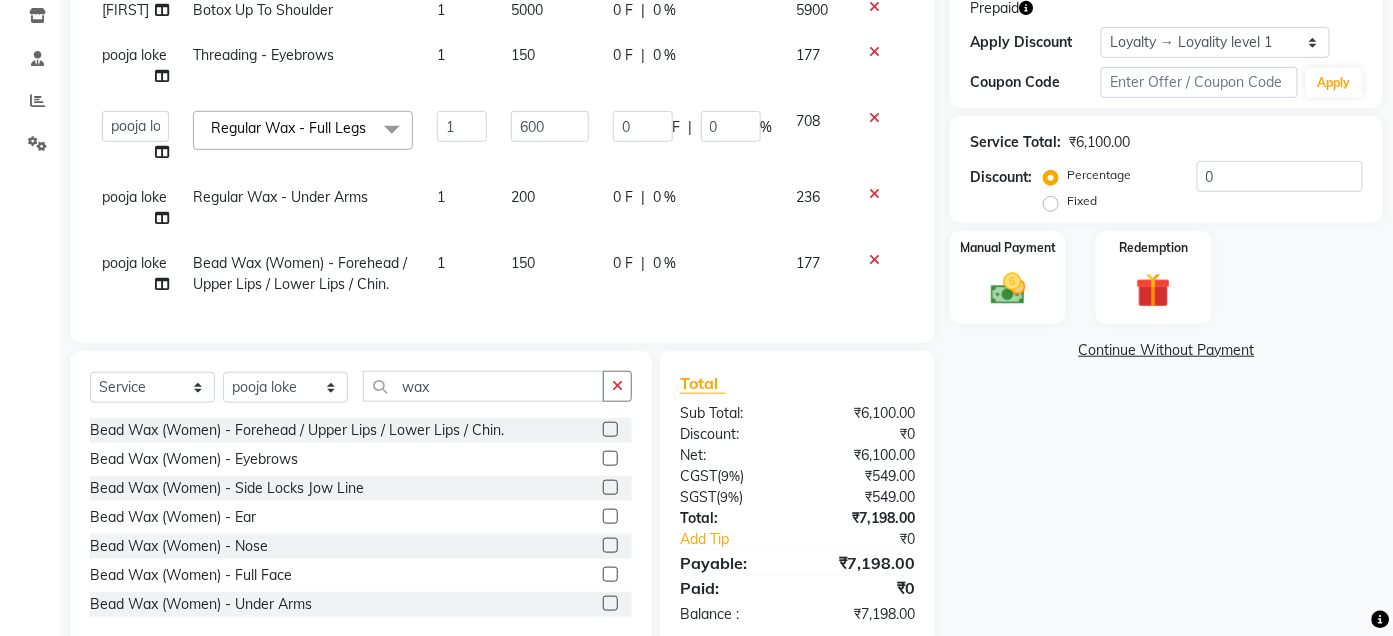 click 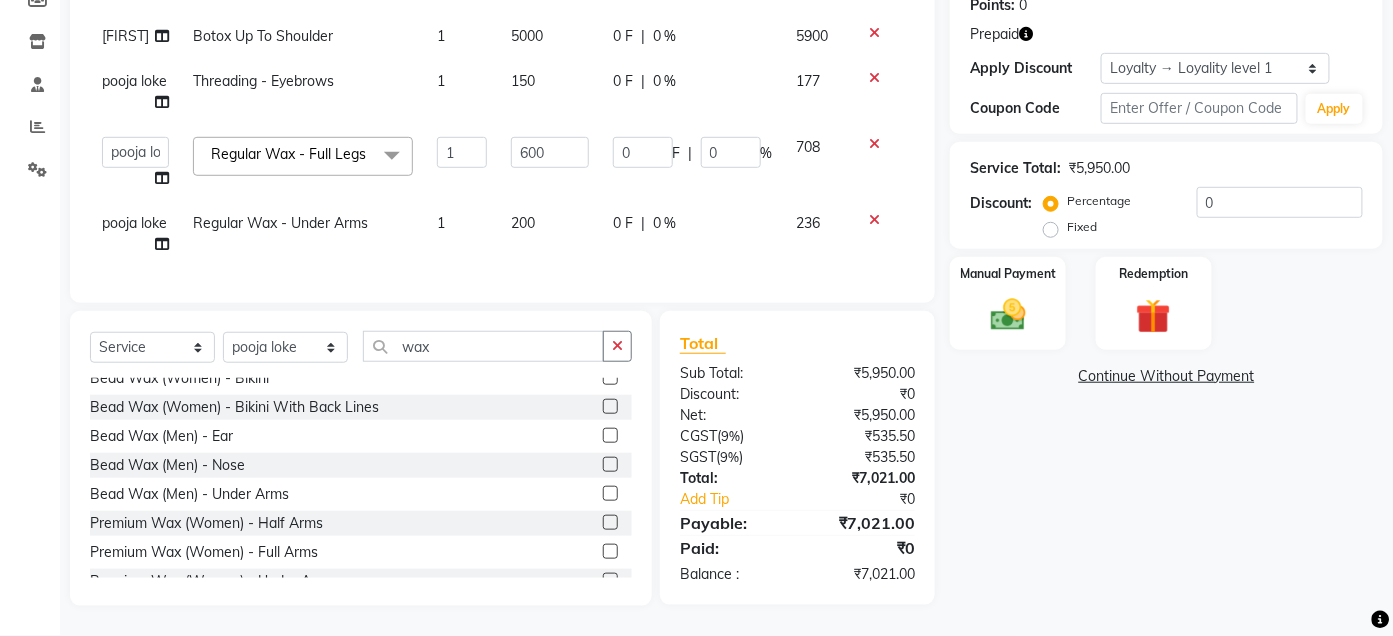 scroll, scrollTop: 225, scrollLeft: 0, axis: vertical 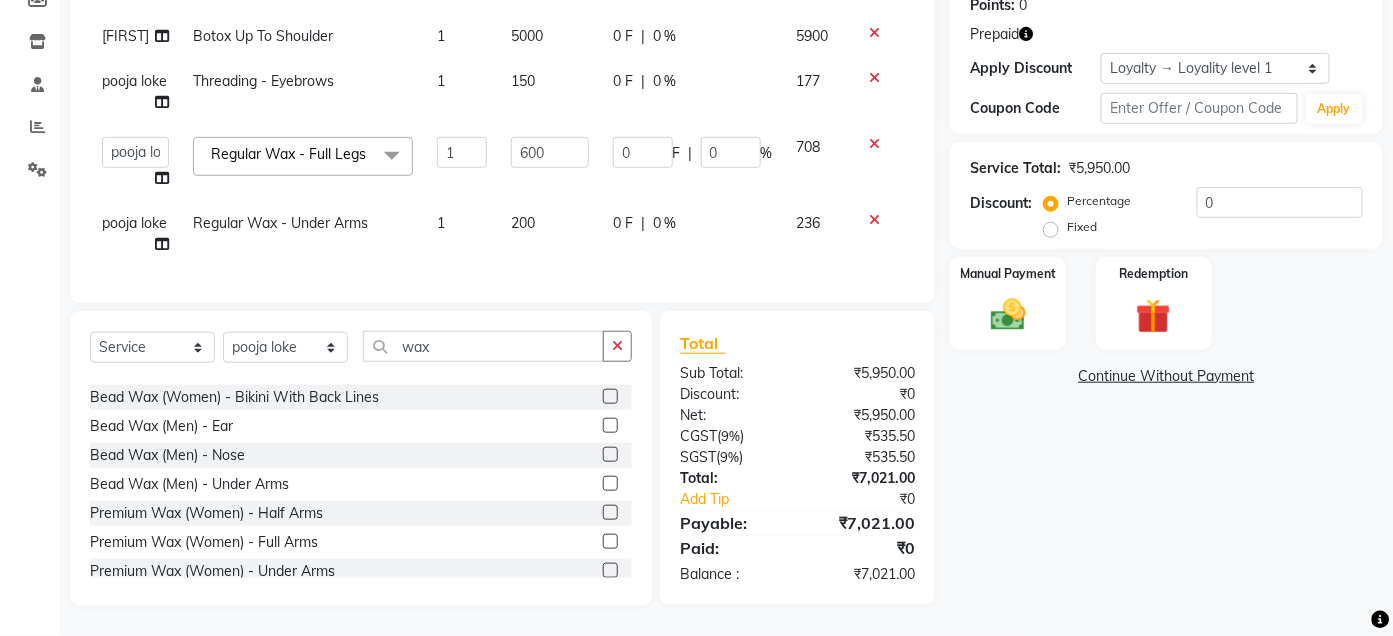 click 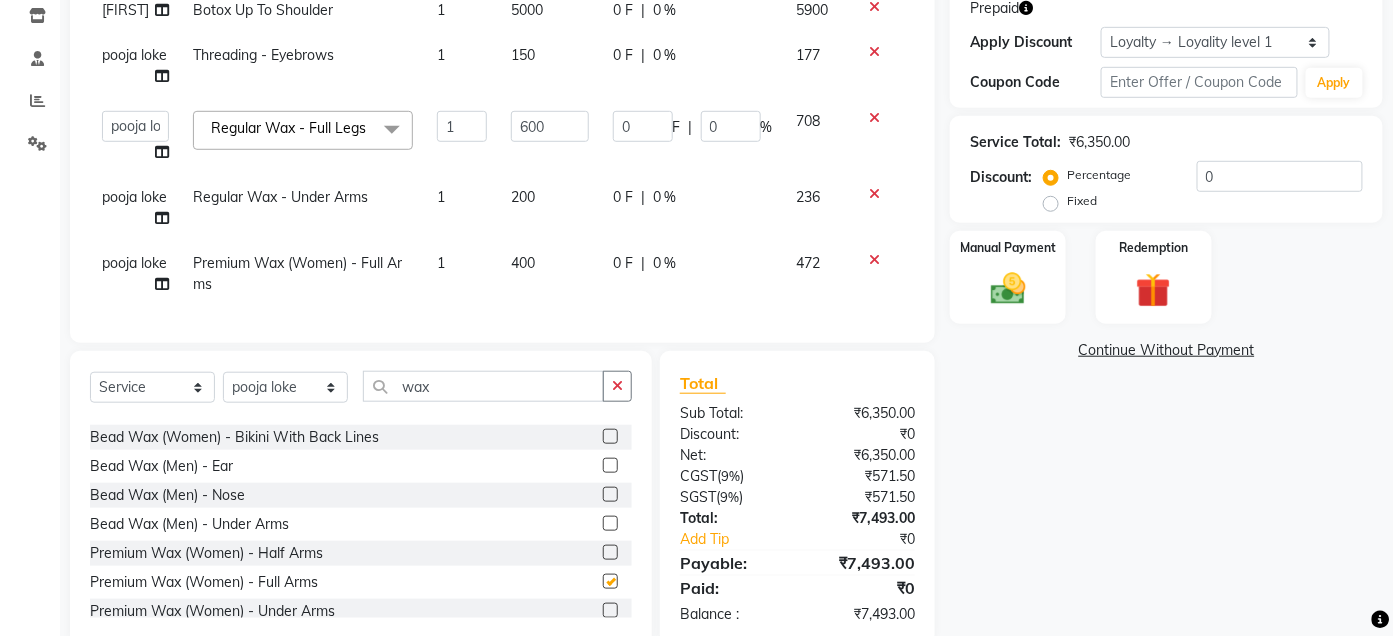 checkbox on "false" 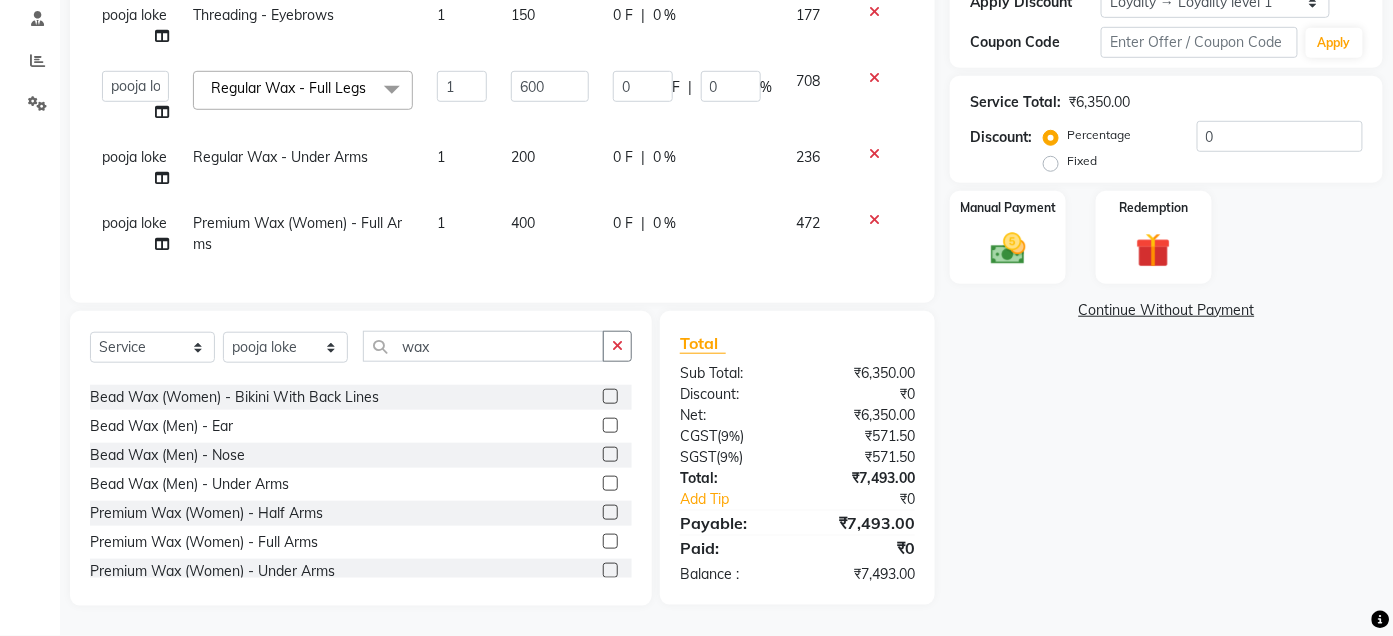 scroll, scrollTop: 409, scrollLeft: 0, axis: vertical 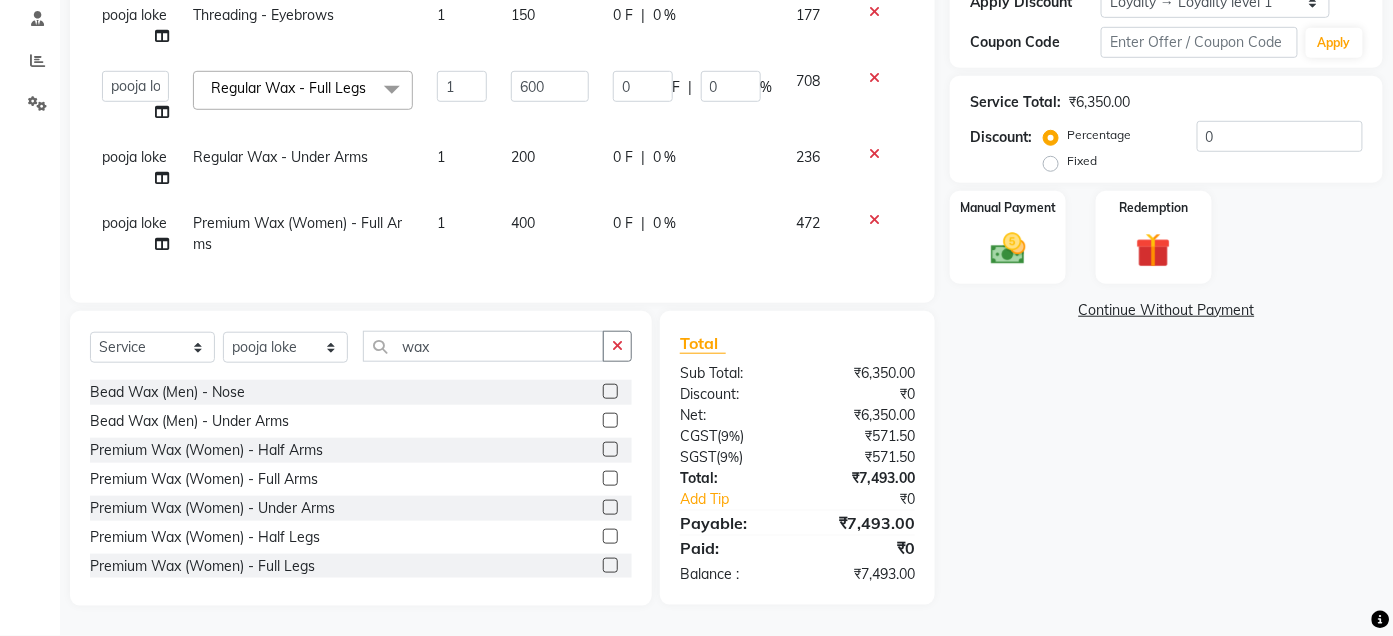 click 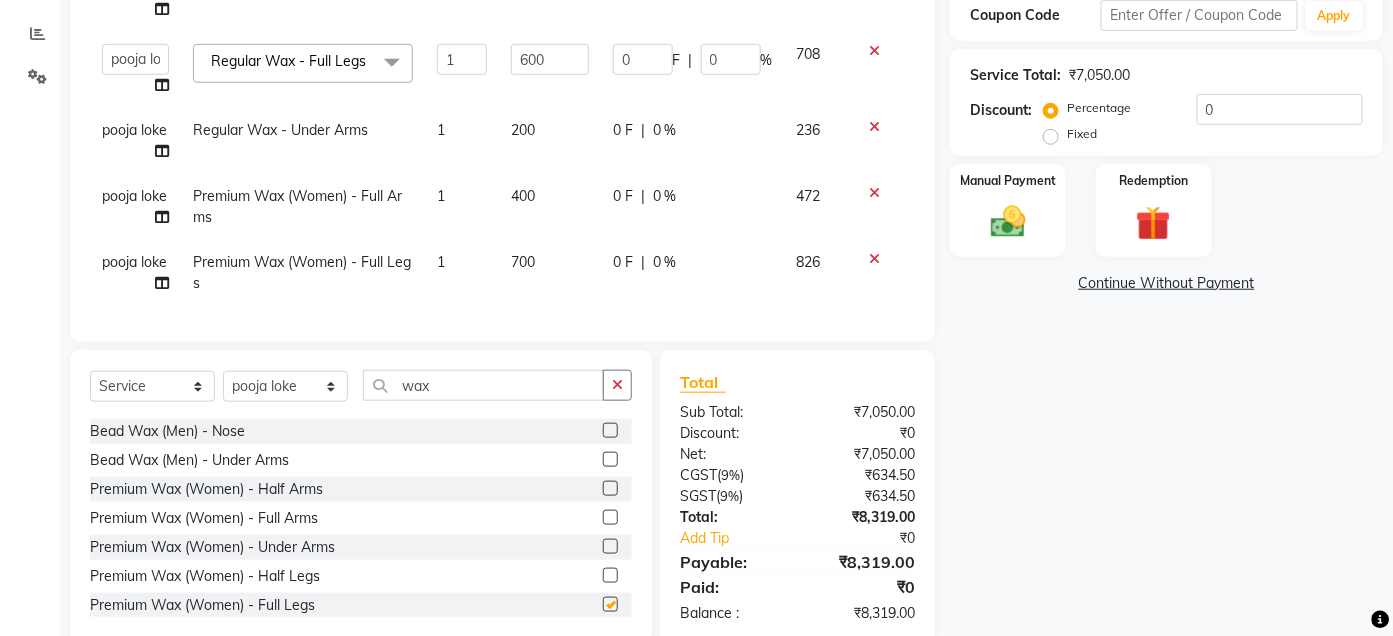 checkbox on "false" 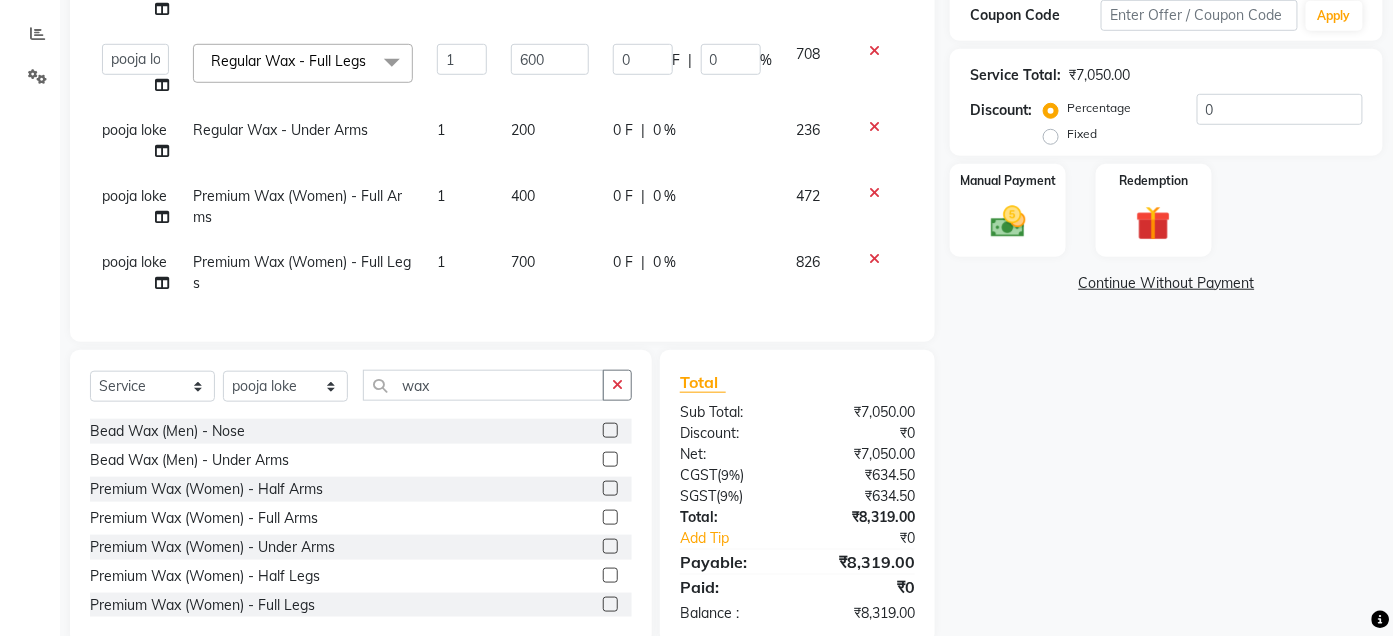 click on "700" 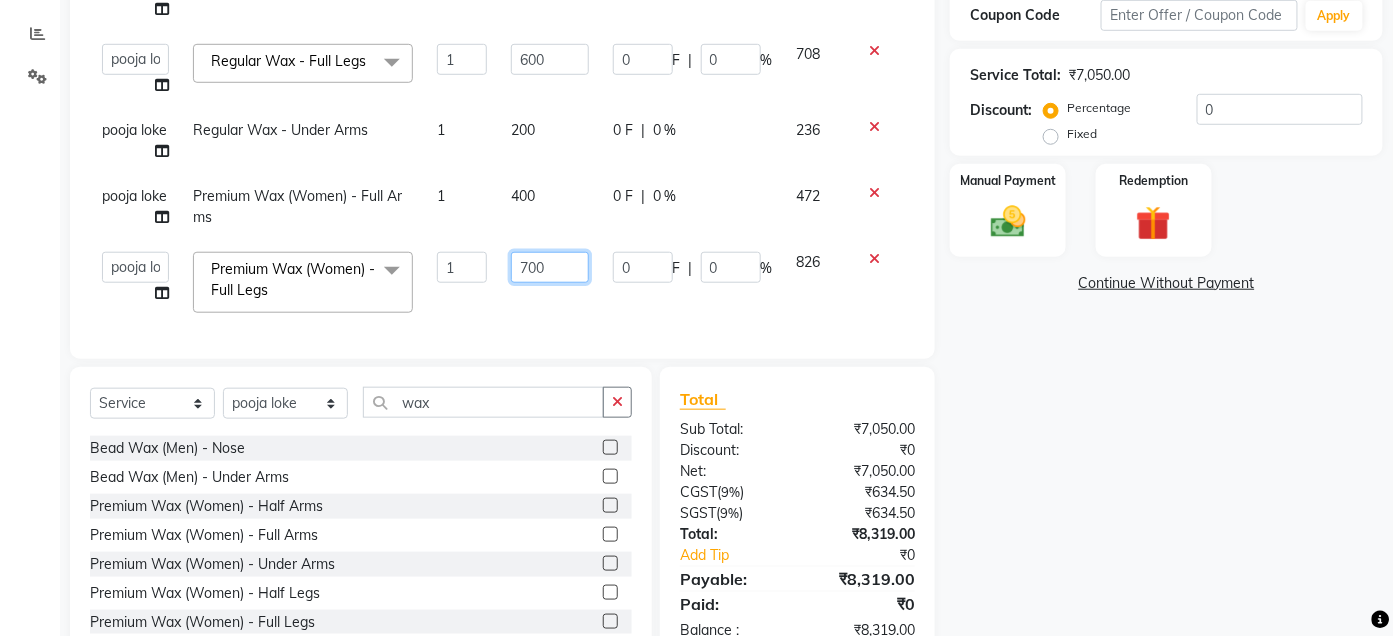 click on "700" 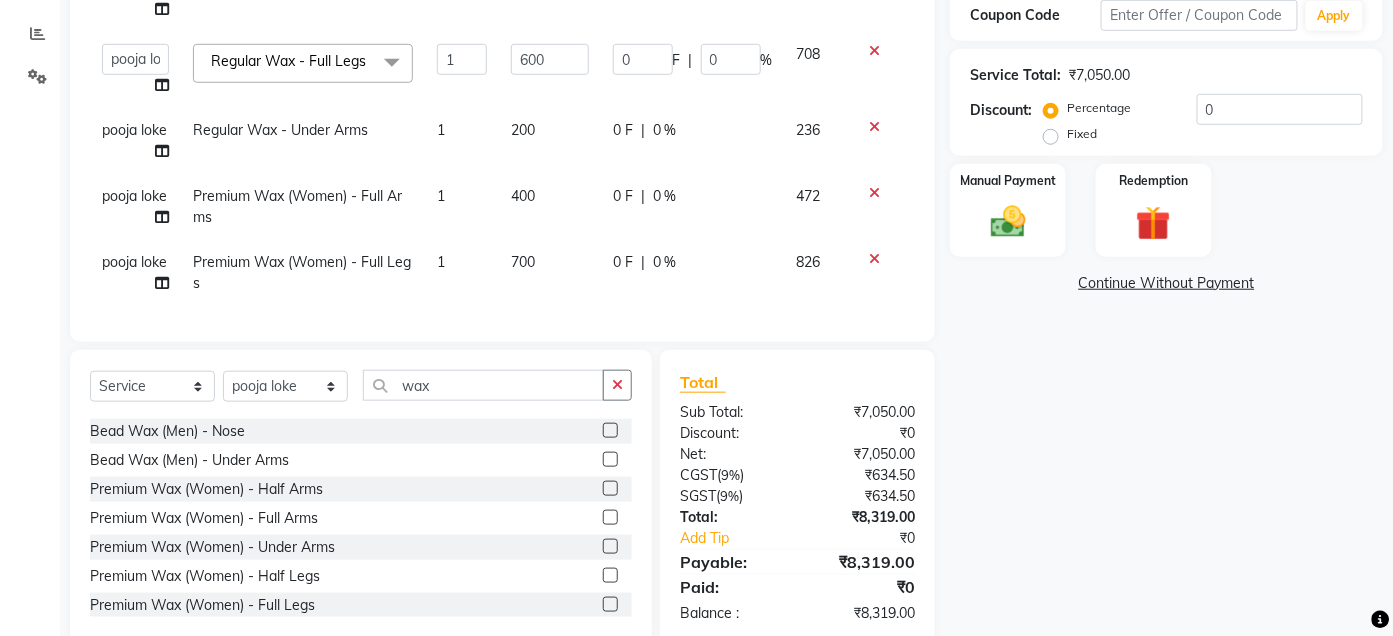 click 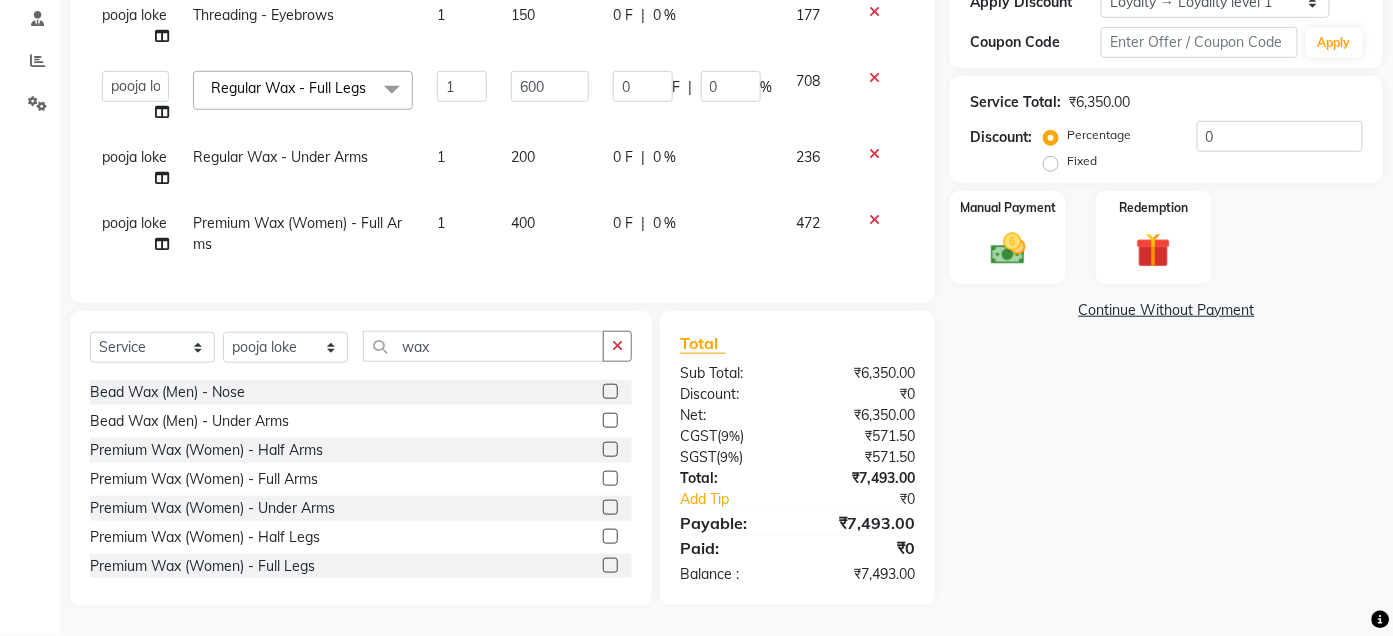 click 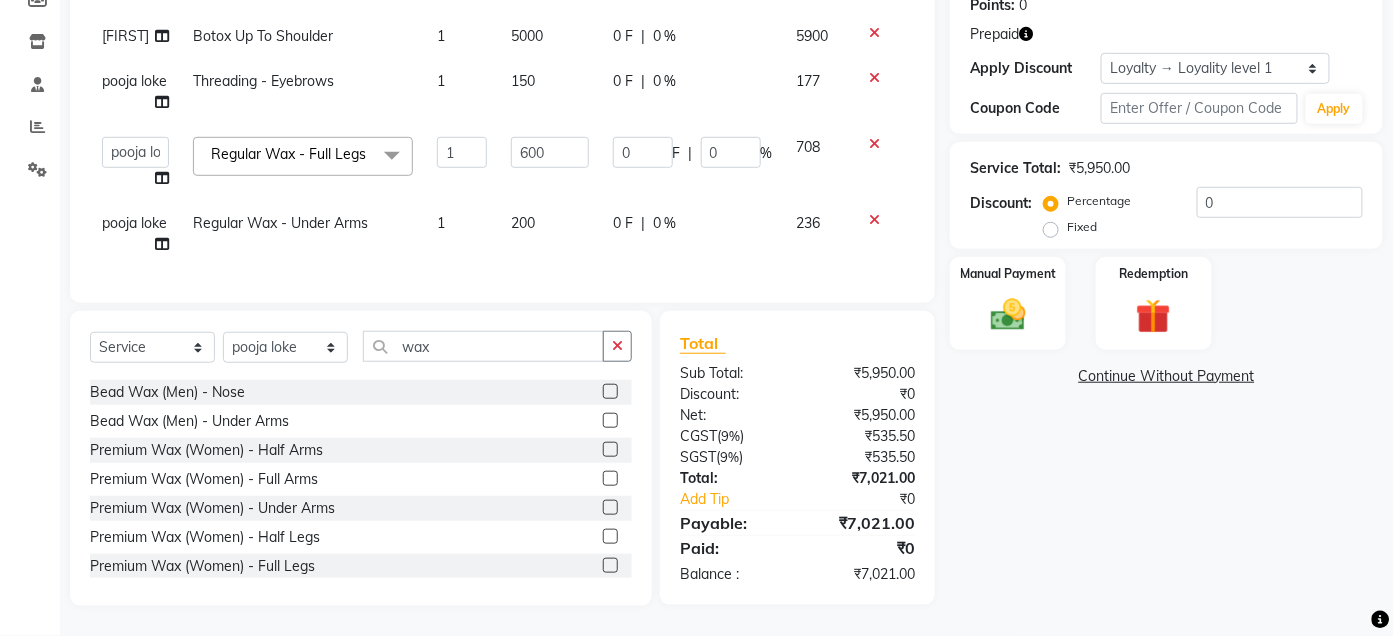 click 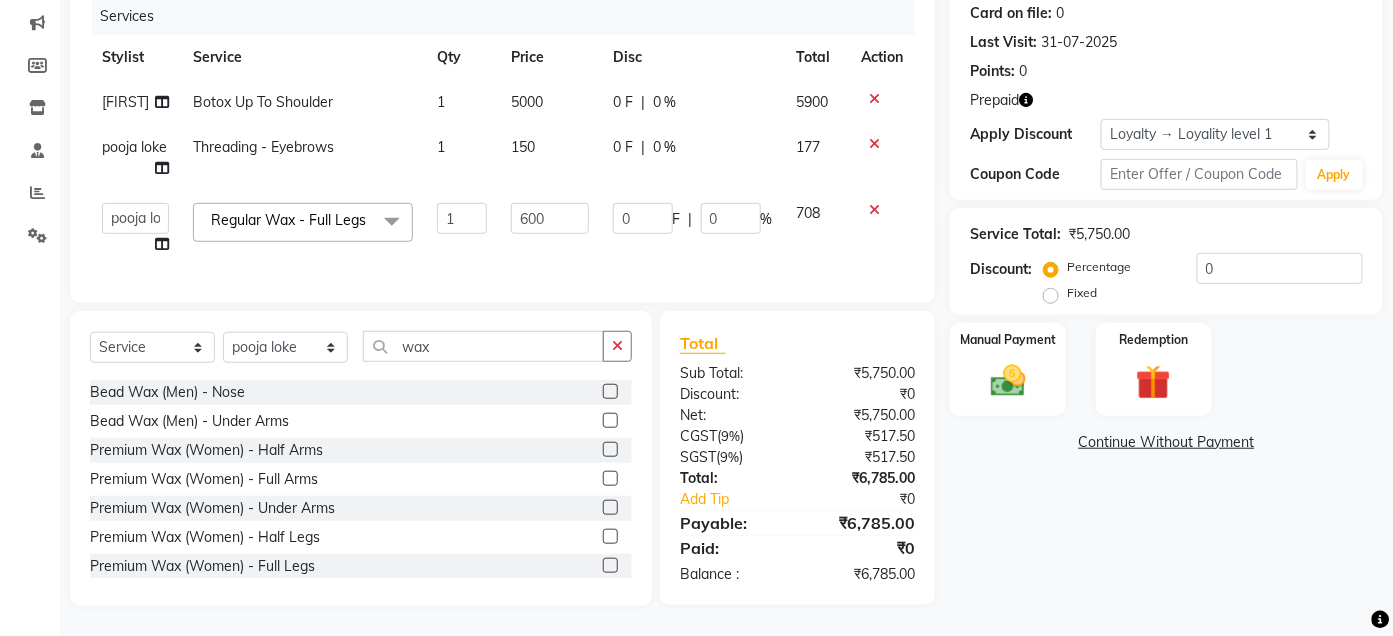 click 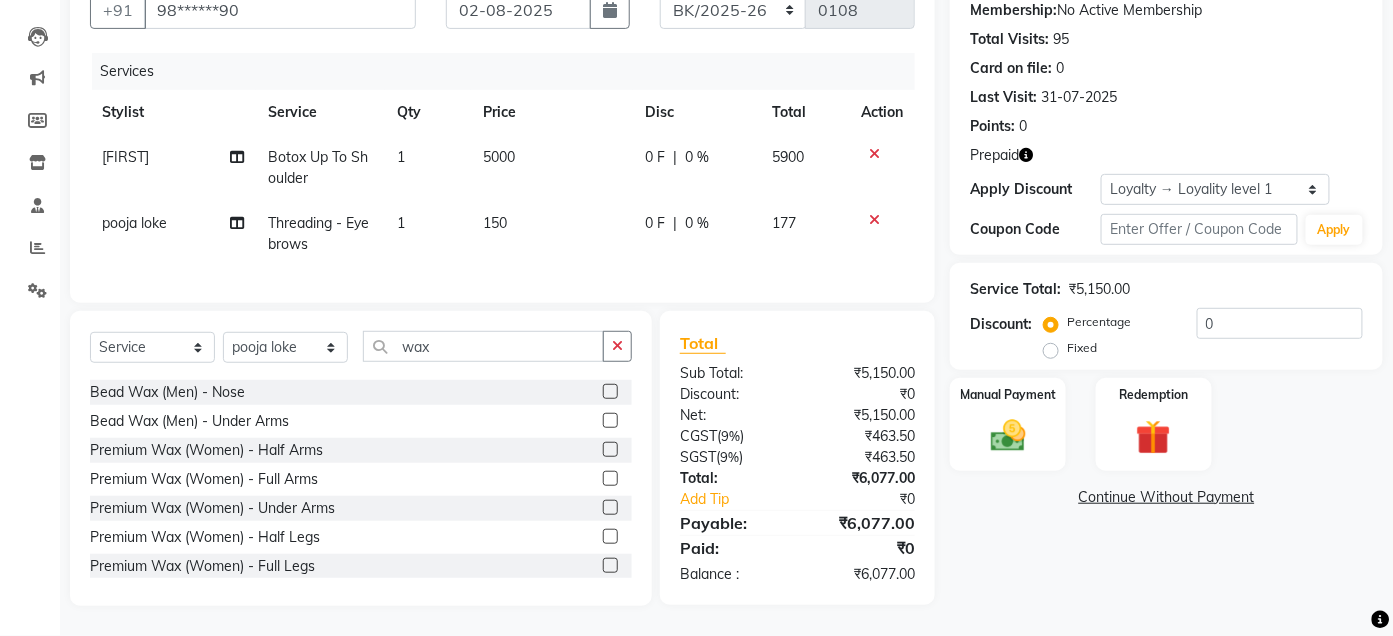 scroll, scrollTop: 212, scrollLeft: 0, axis: vertical 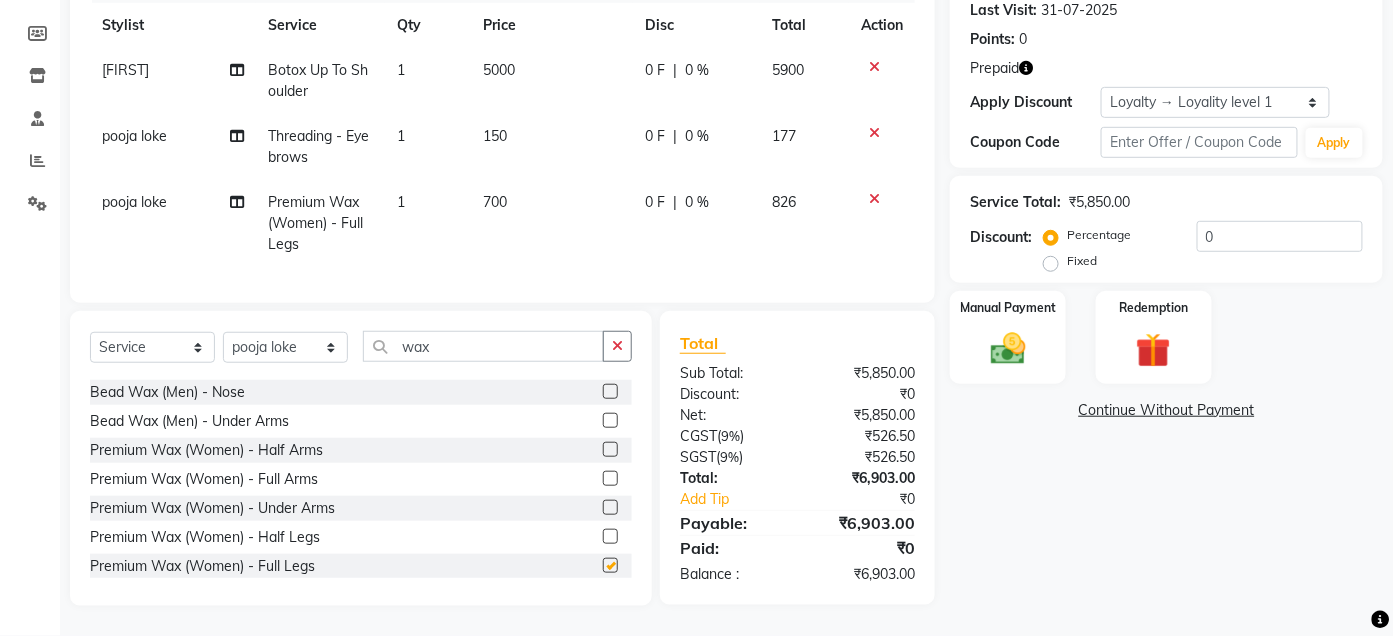 checkbox on "false" 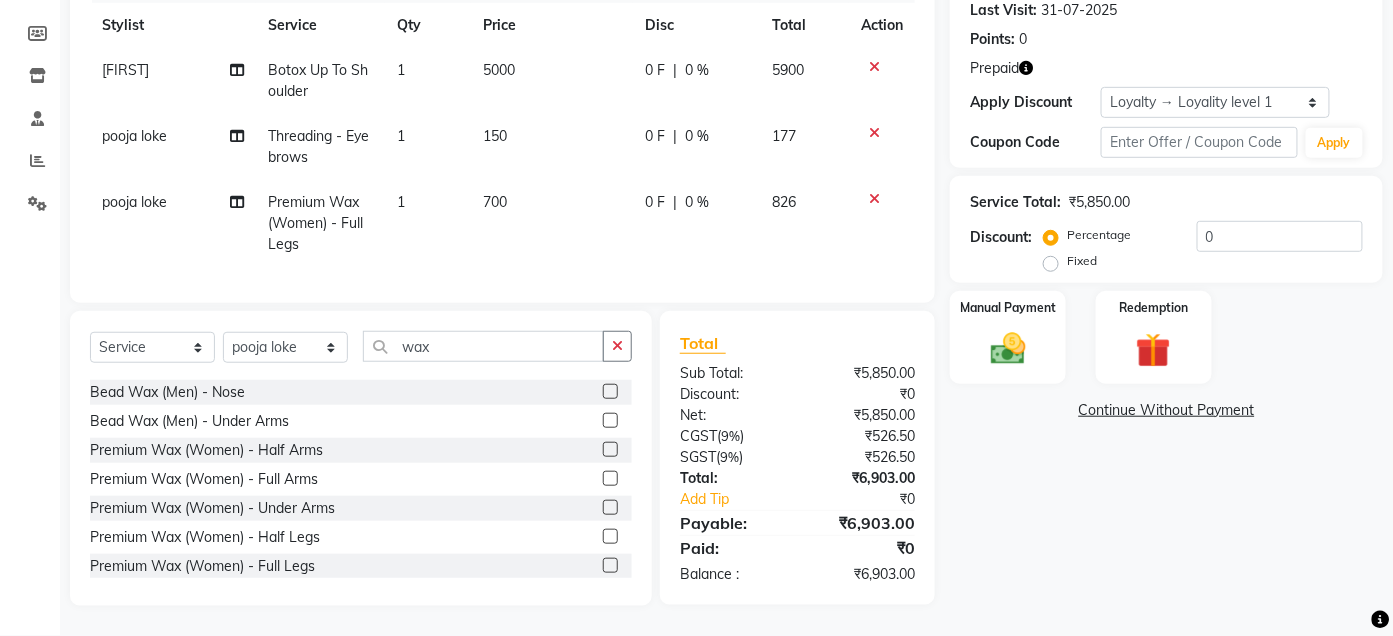 click on "700" 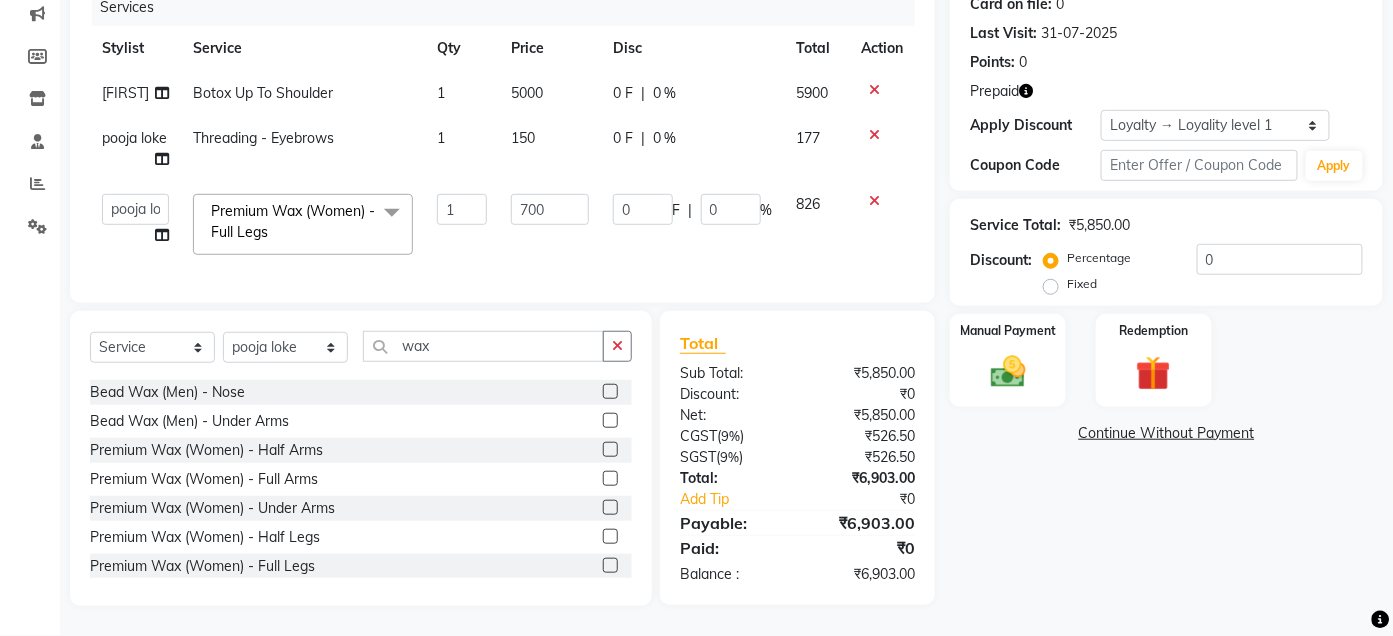 scroll, scrollTop: 276, scrollLeft: 0, axis: vertical 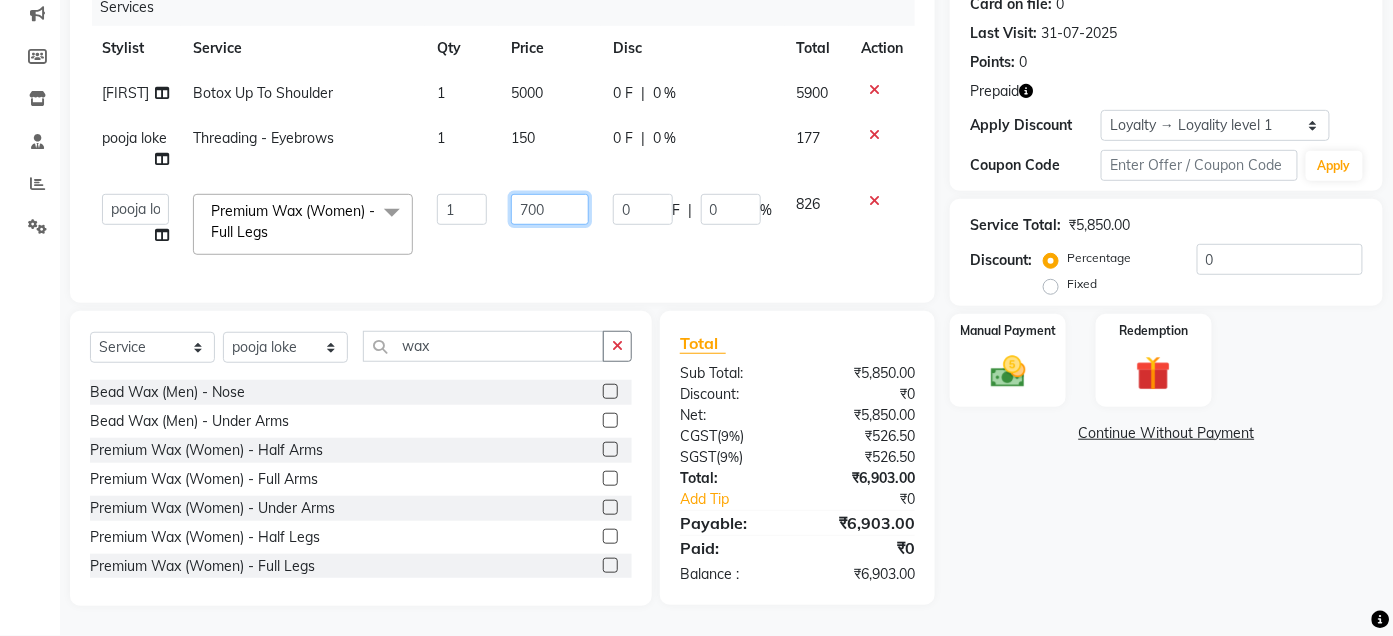 click on "700" 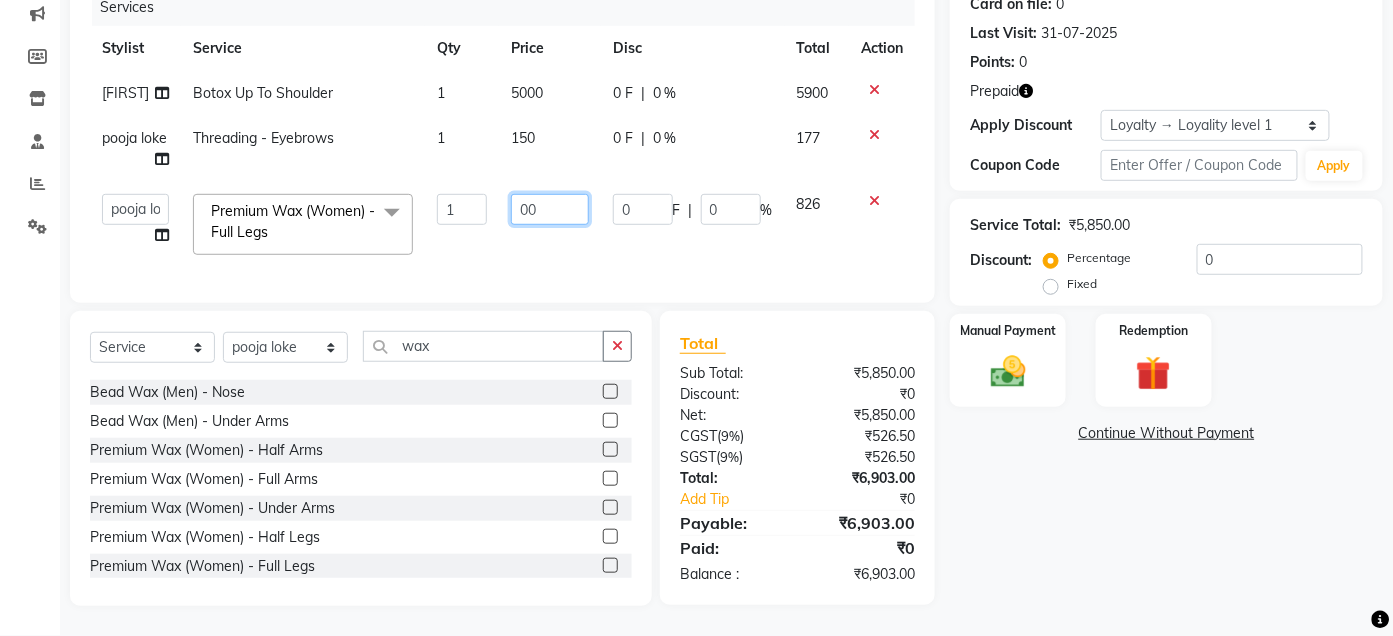 type on "600" 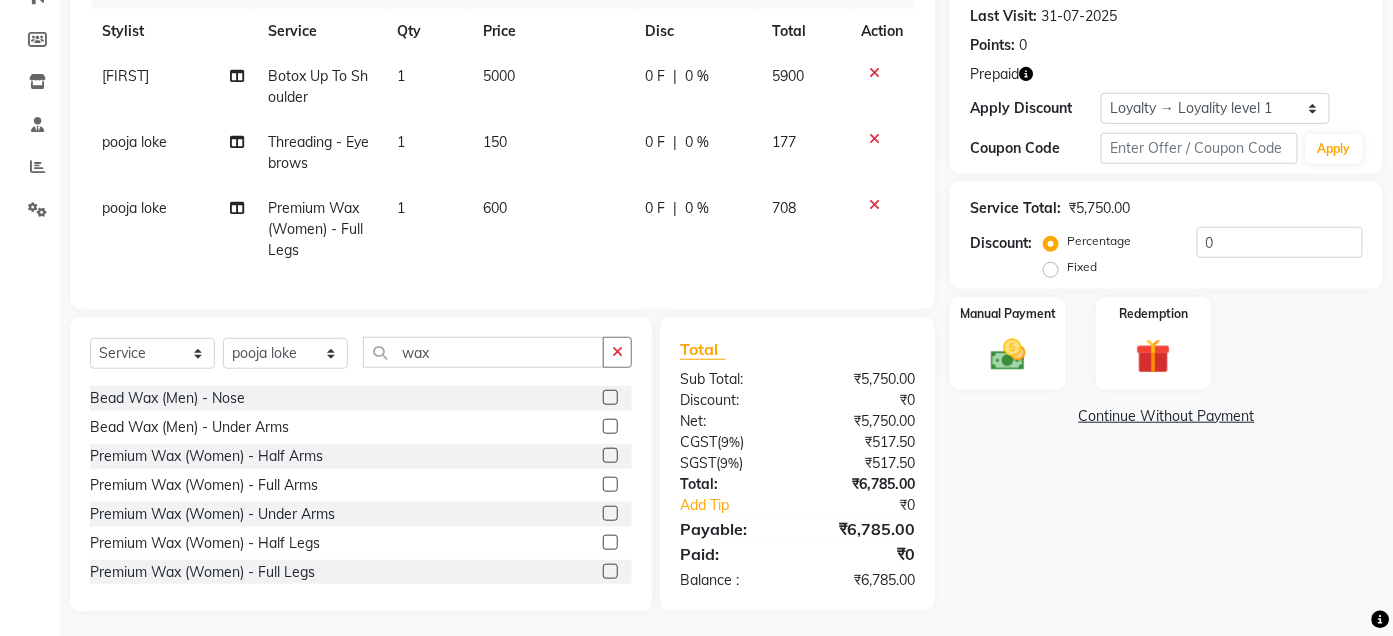 click on "600" 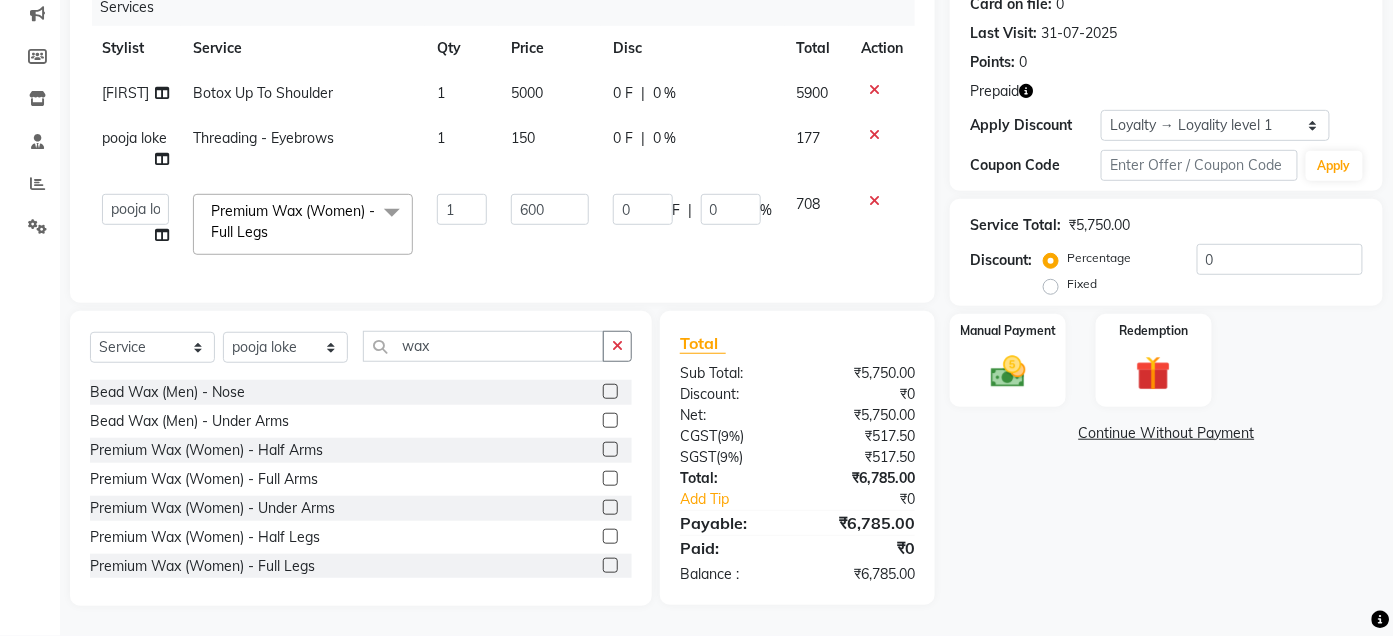 click 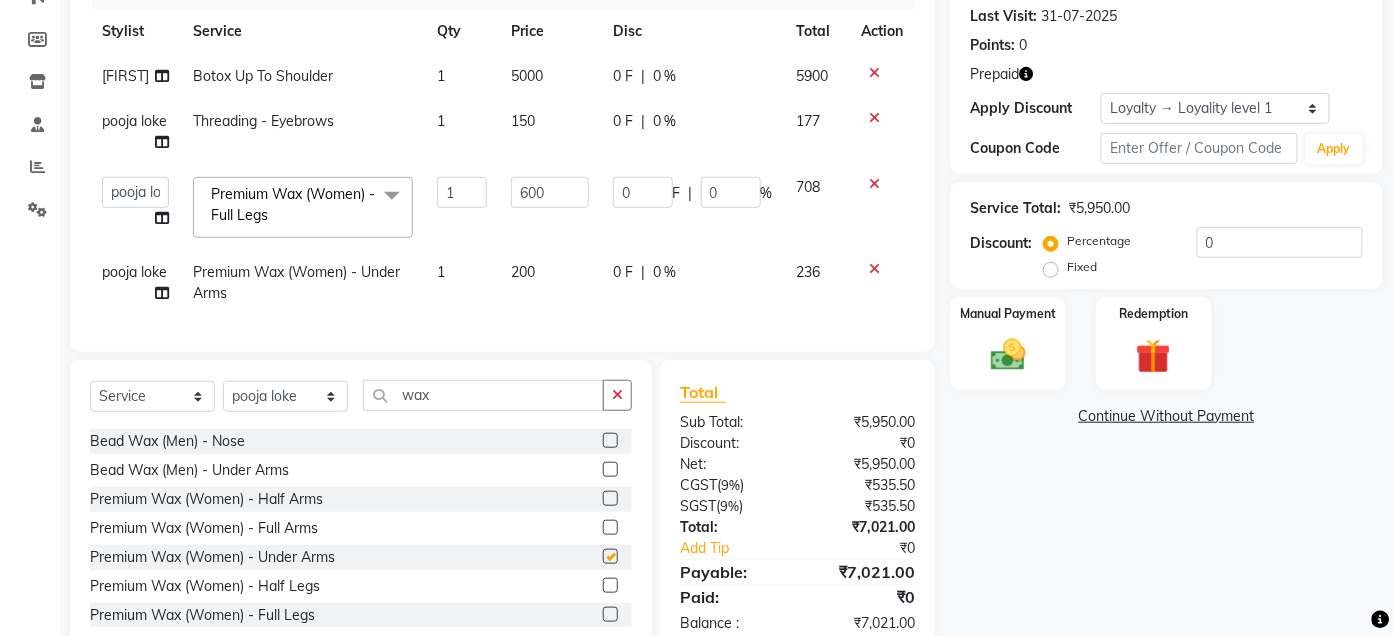 checkbox on "false" 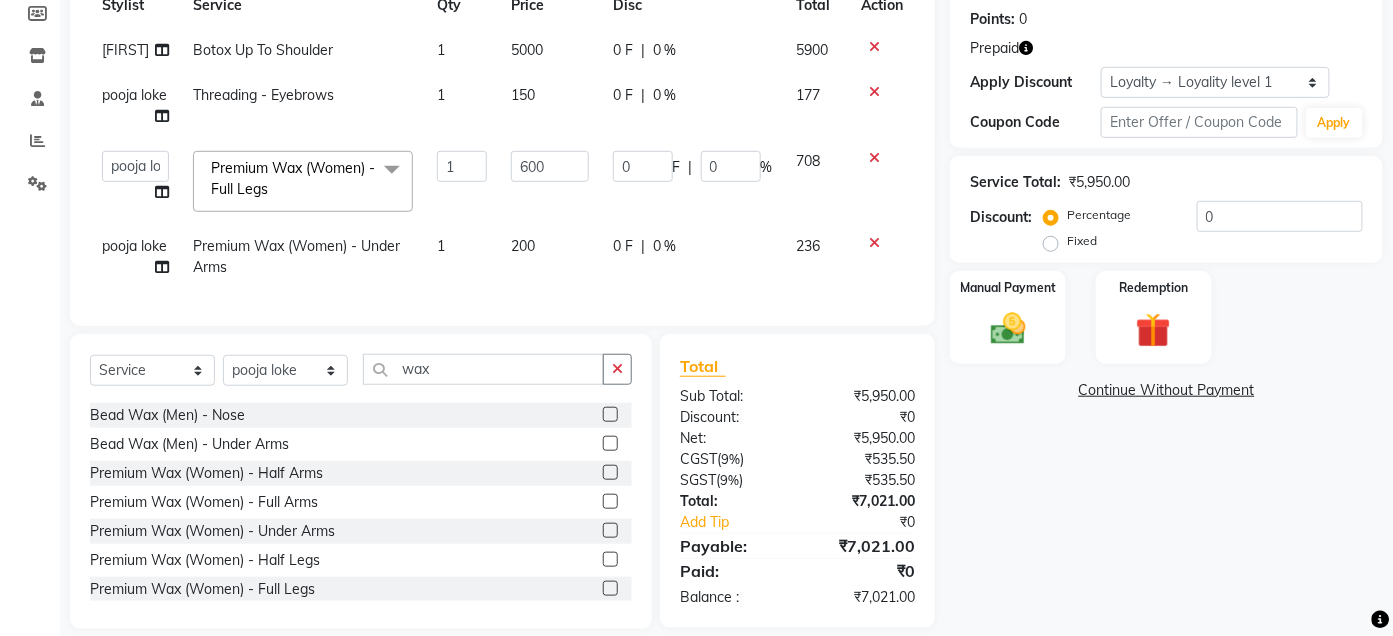 scroll, scrollTop: 311, scrollLeft: 0, axis: vertical 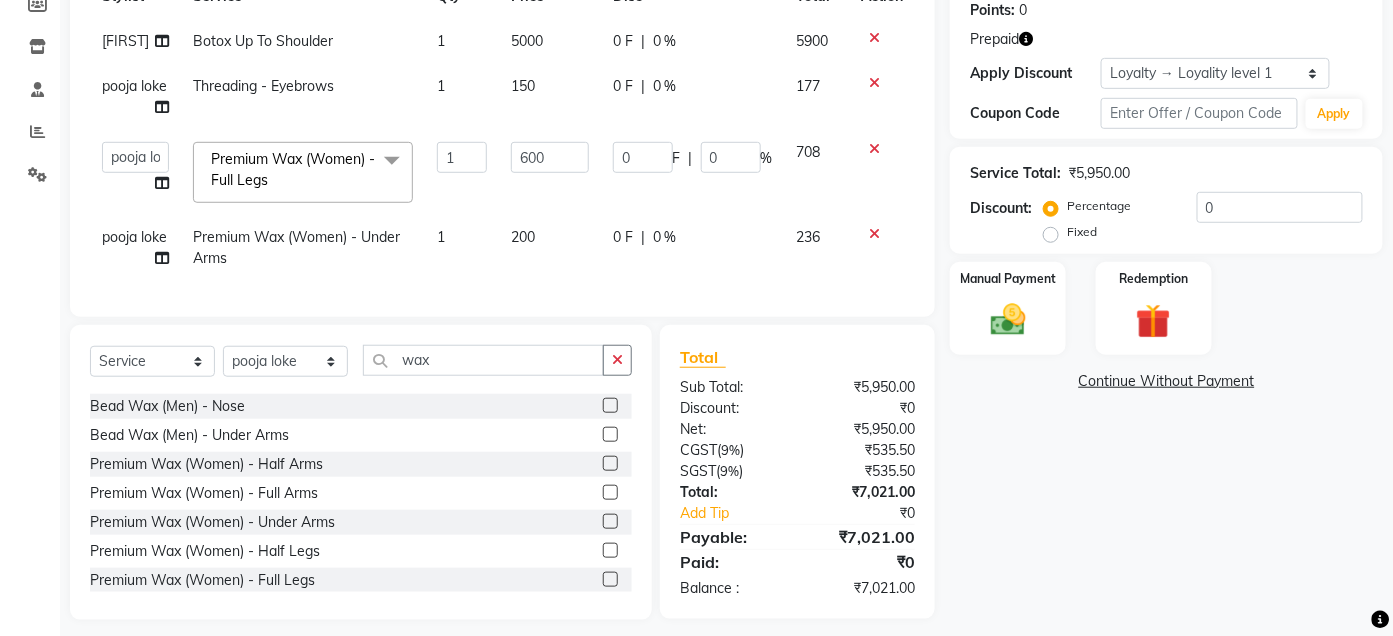 click on "Name: Preeti Bijlani Membership:  No Active Membership  Total Visits:  95 Card on file:  0 Last Visit:   [DATE] Points:   0  Prepaid Apply Discount Select  Loyalty → Loyality level 1  Coupon Code Apply Service Total:  ₹5,950.00  Discount:  Percentage   Fixed  0 Manual Payment Redemption  Continue Without Payment" 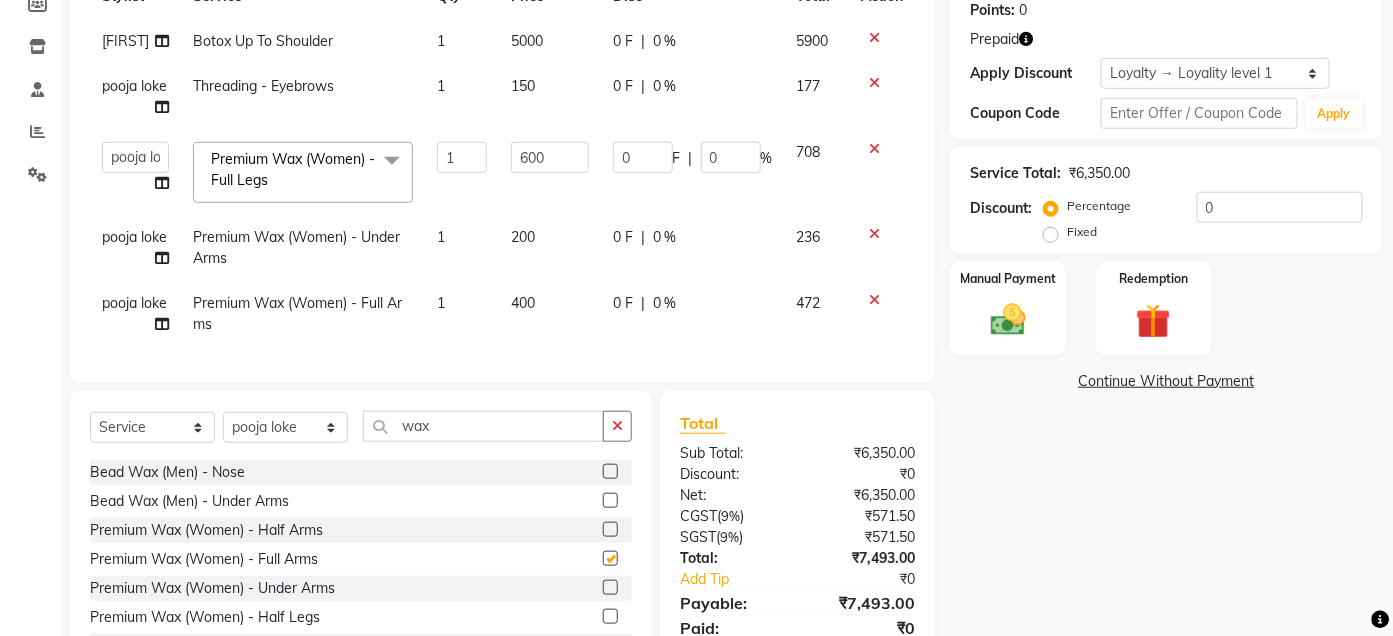checkbox on "false" 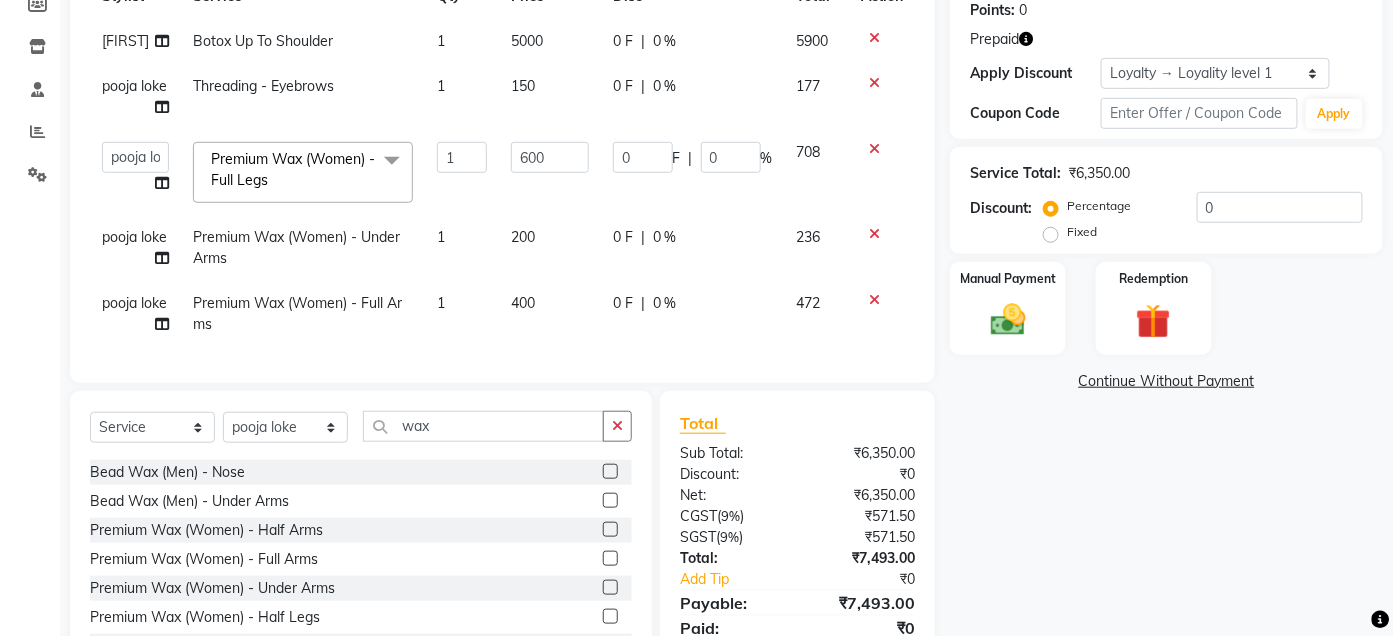 scroll, scrollTop: 409, scrollLeft: 0, axis: vertical 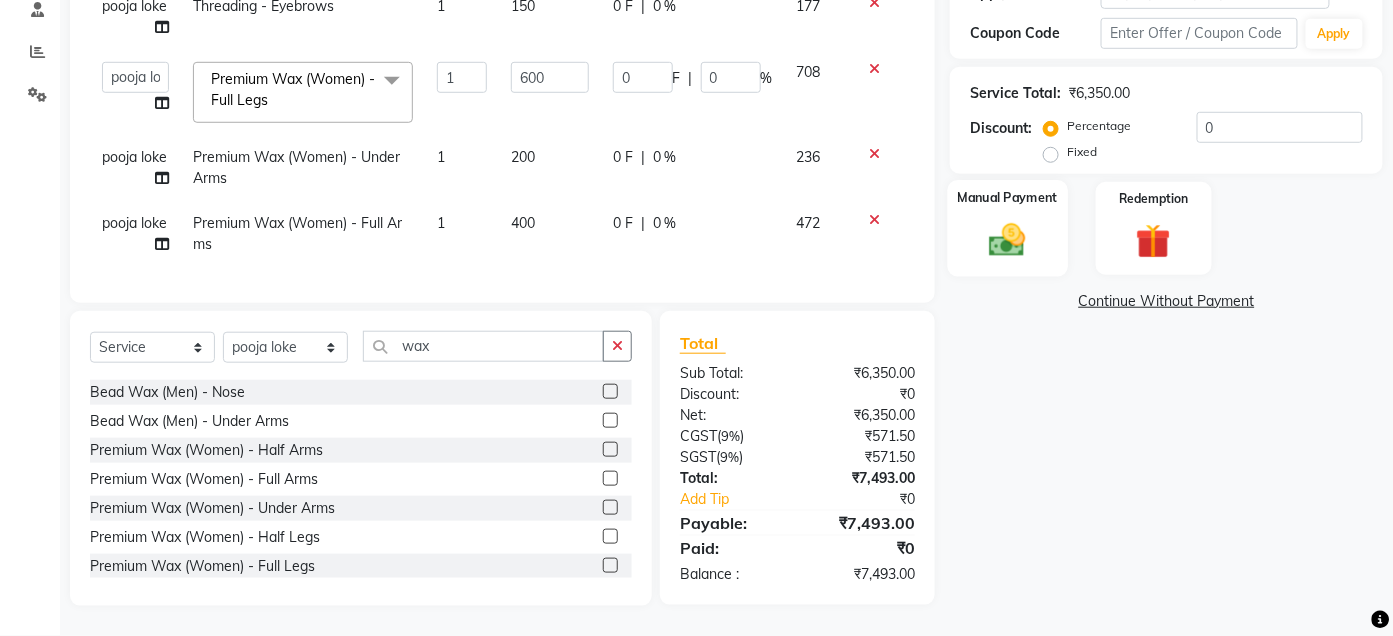 click on "Manual Payment" 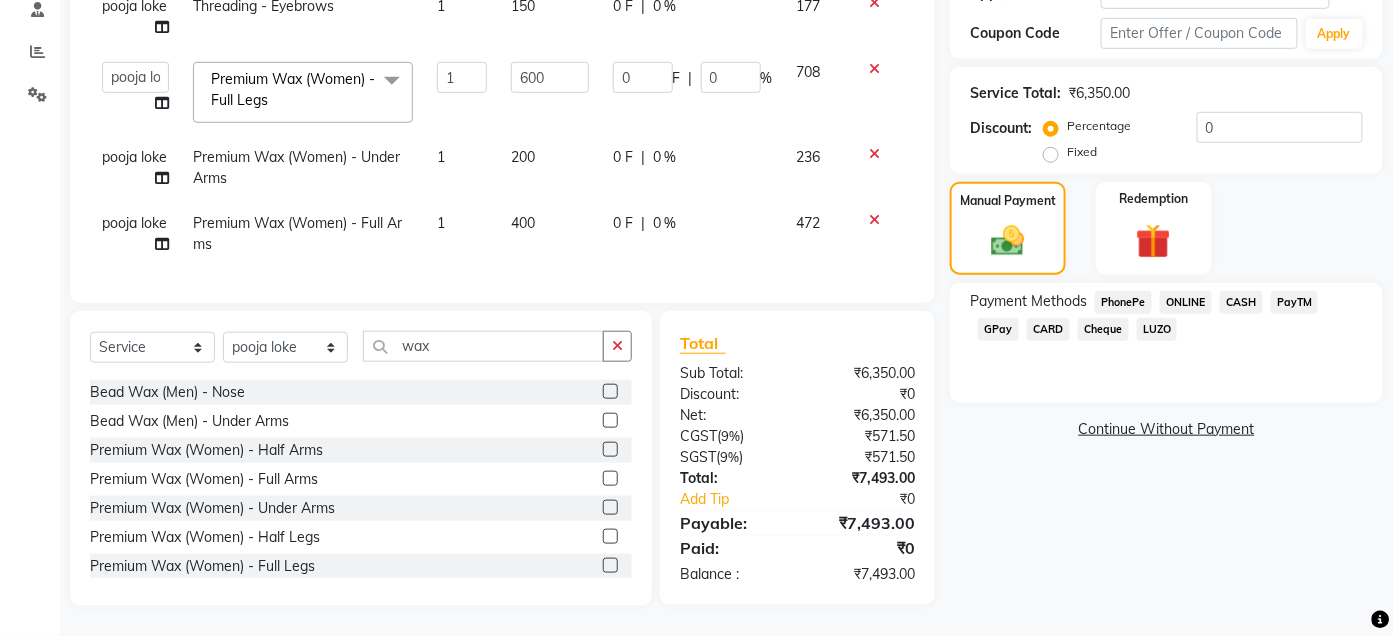 click on "CARD" 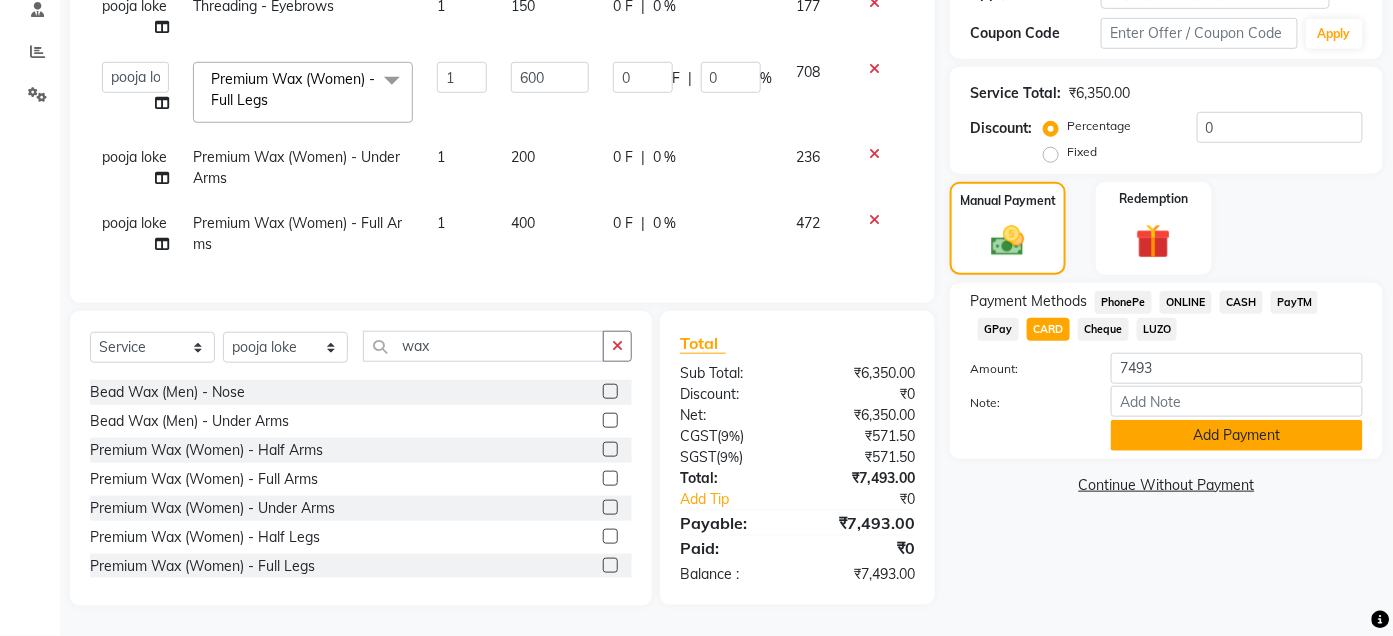 click on "Add Payment" 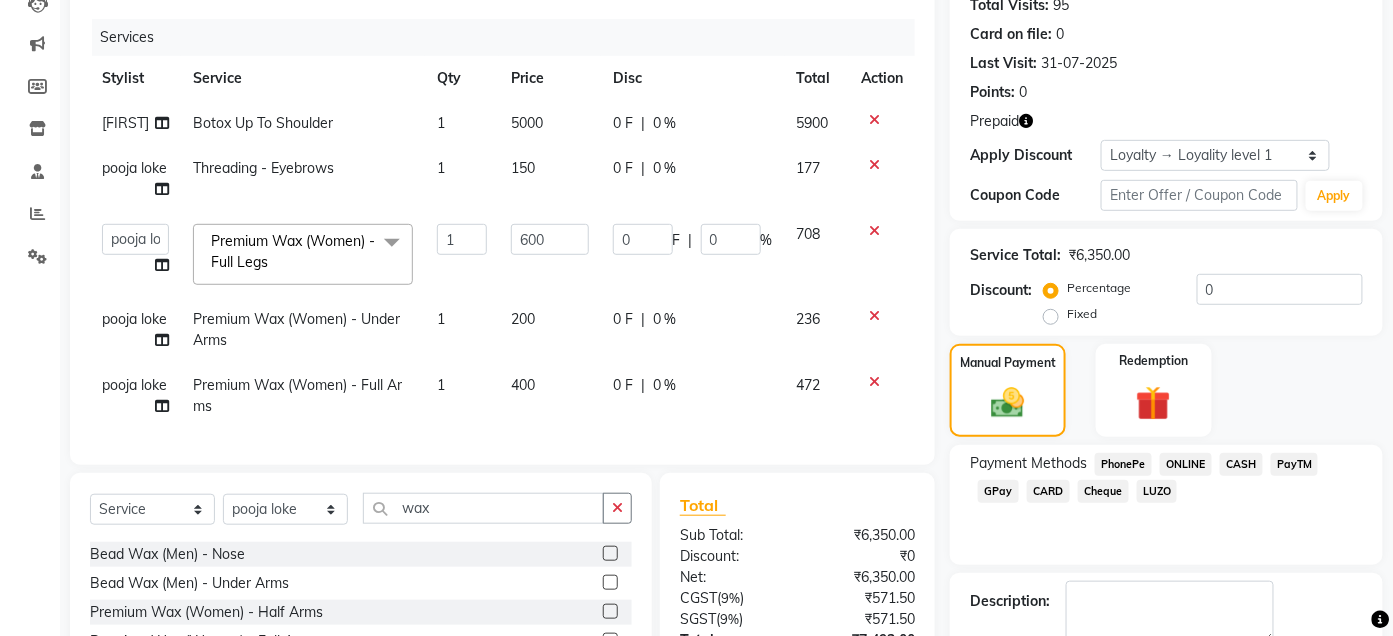 scroll, scrollTop: 204, scrollLeft: 0, axis: vertical 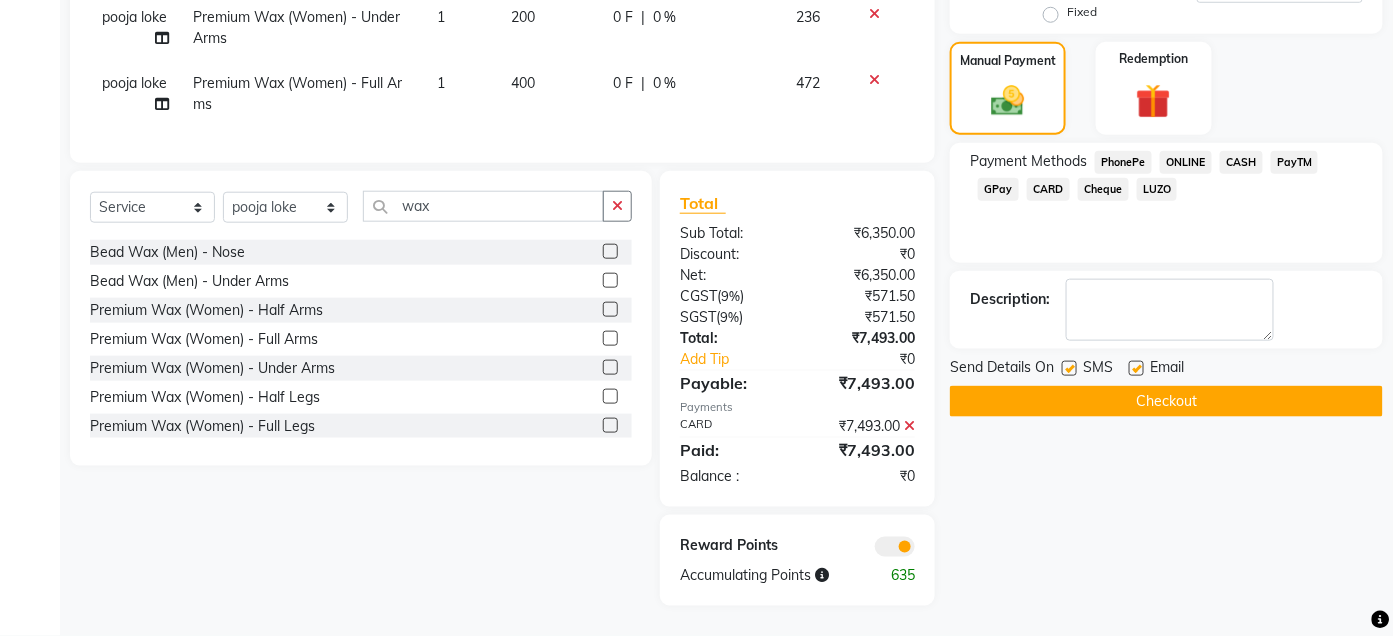 click on "Checkout" 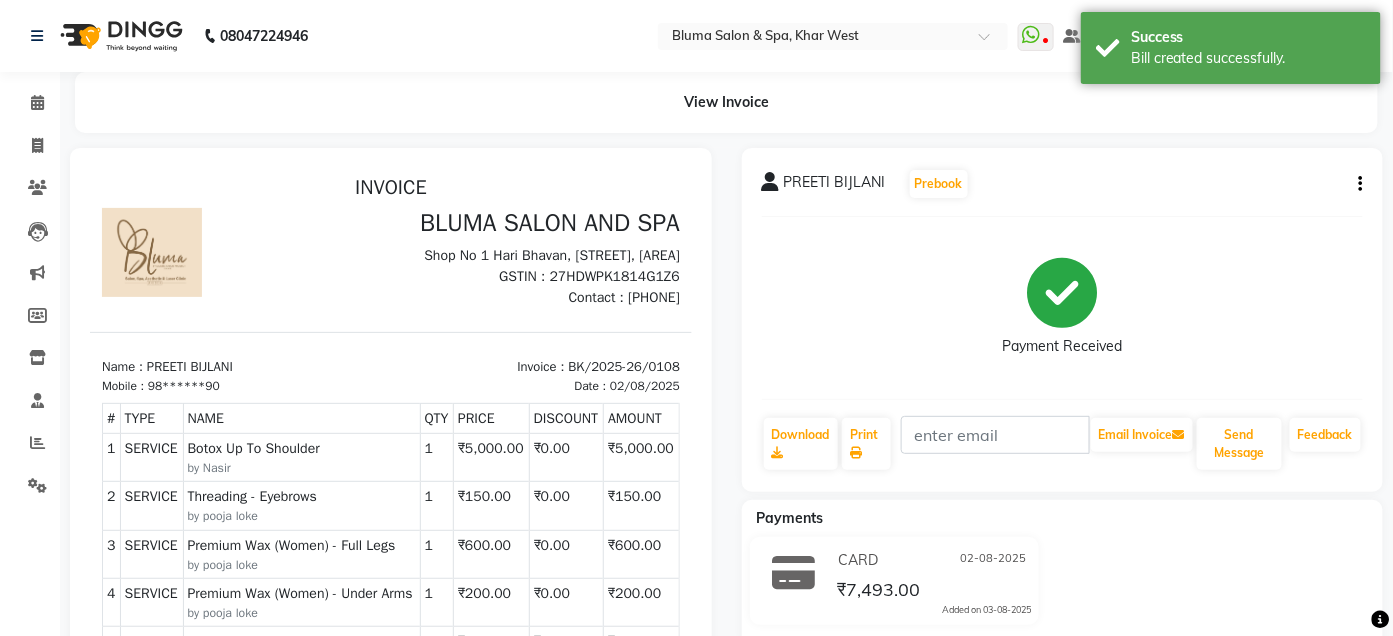 scroll, scrollTop: 0, scrollLeft: 0, axis: both 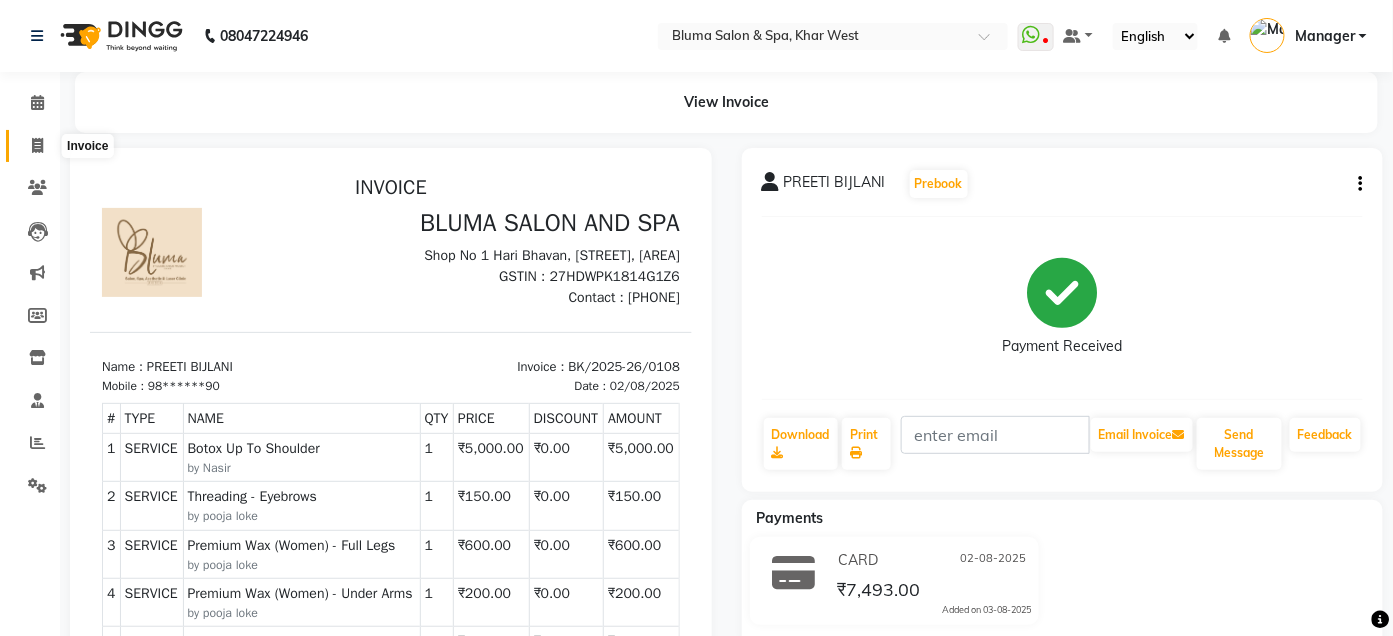 click 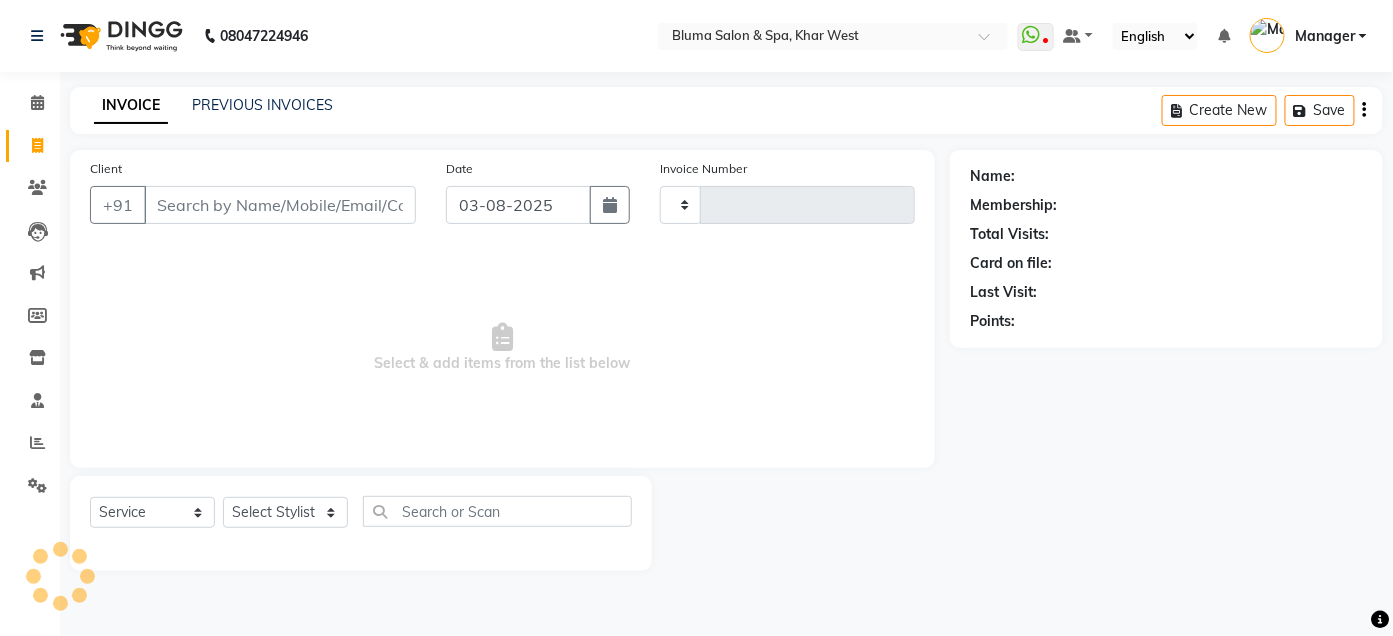 type on "0978" 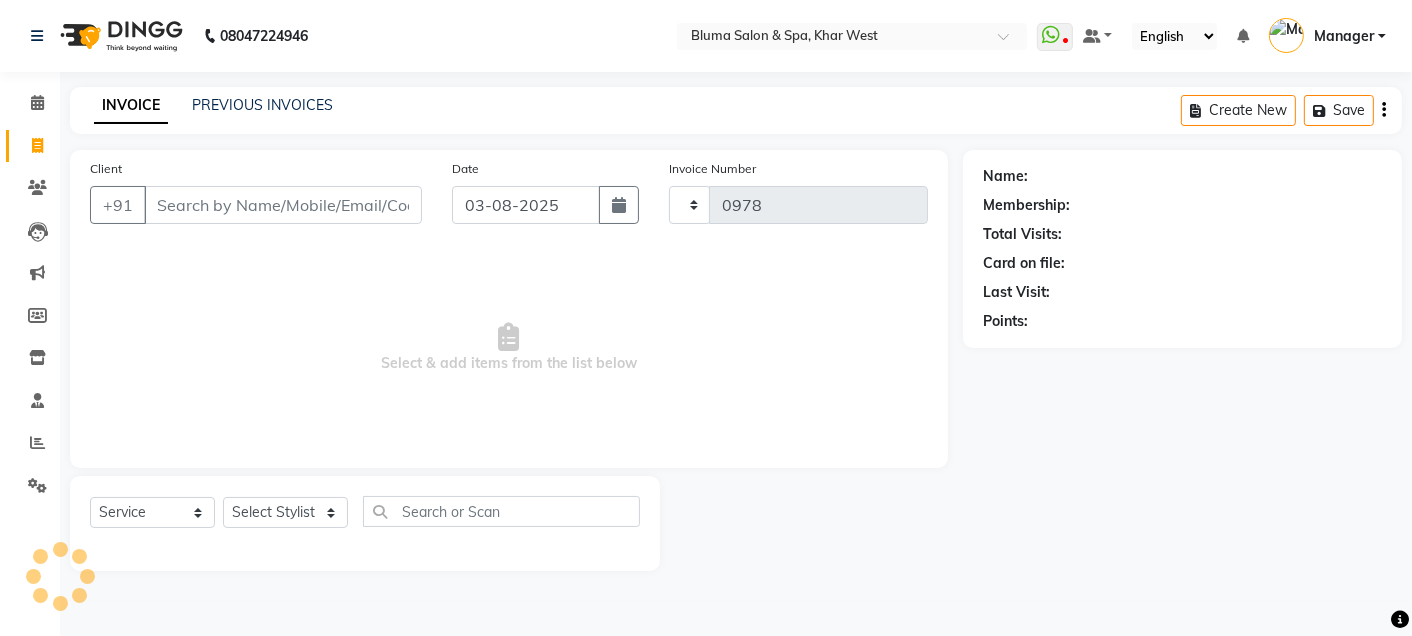select on "3653" 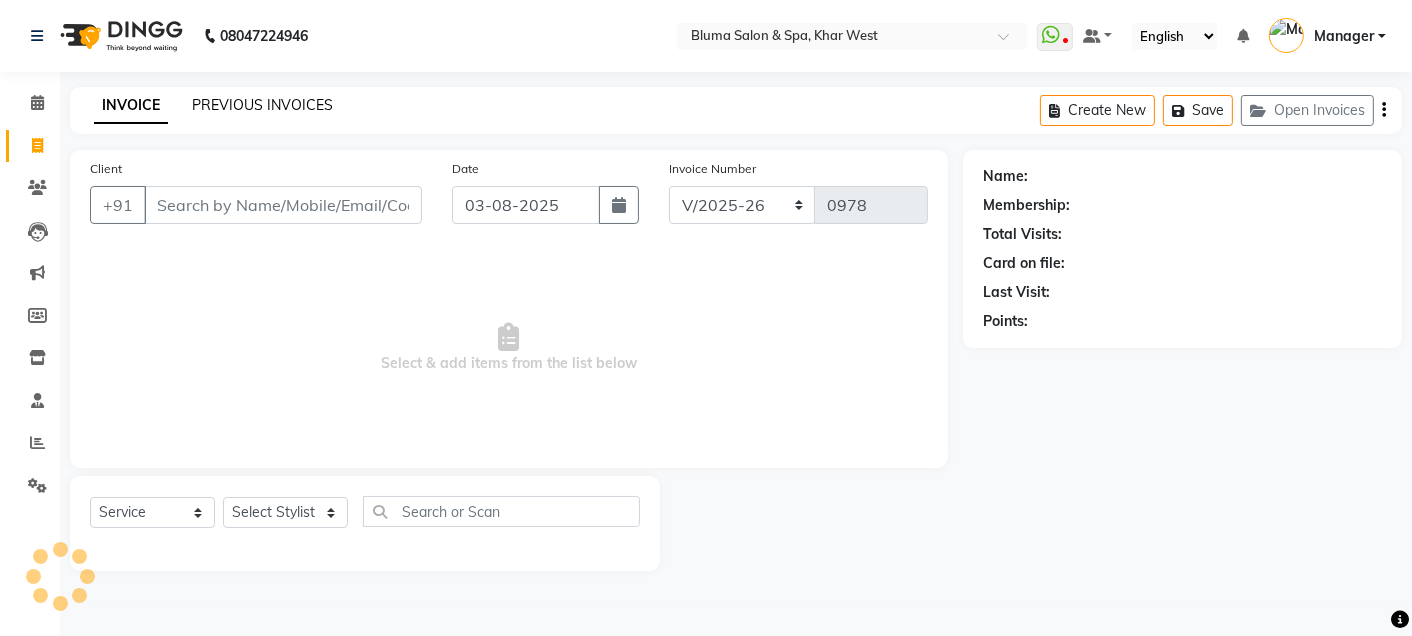 click on "PREVIOUS INVOICES" 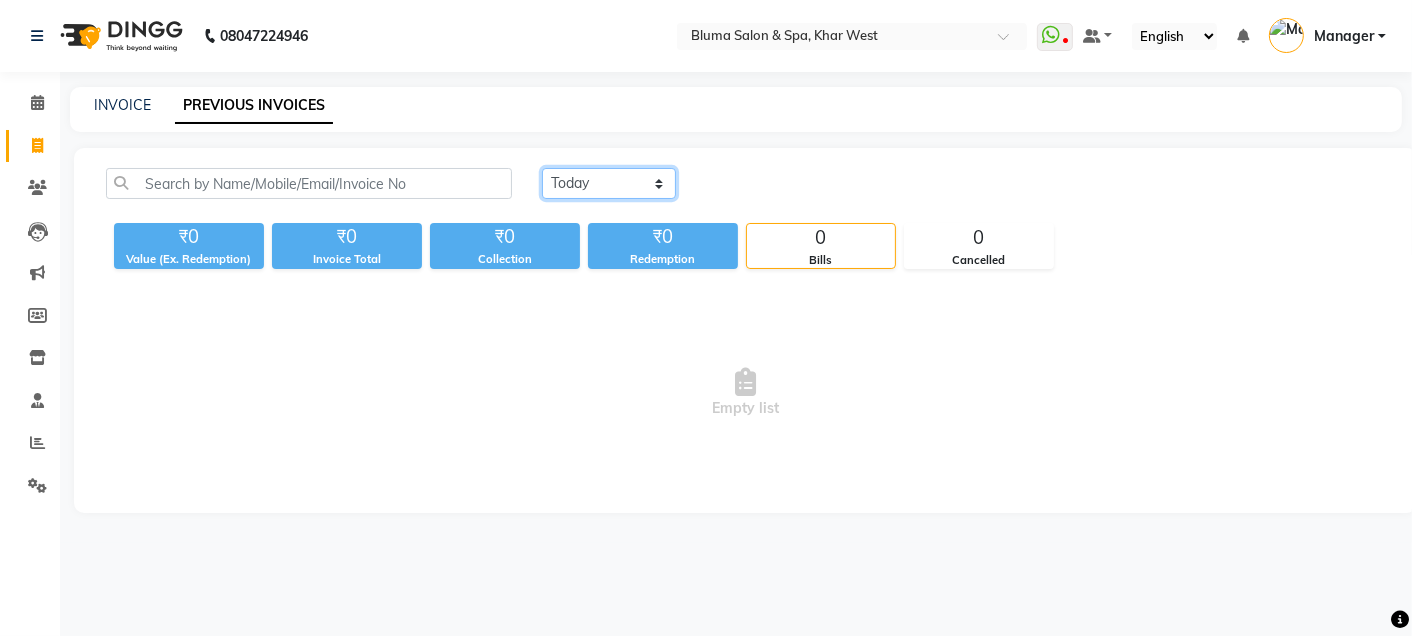 click on "Today Yesterday Custom Range" 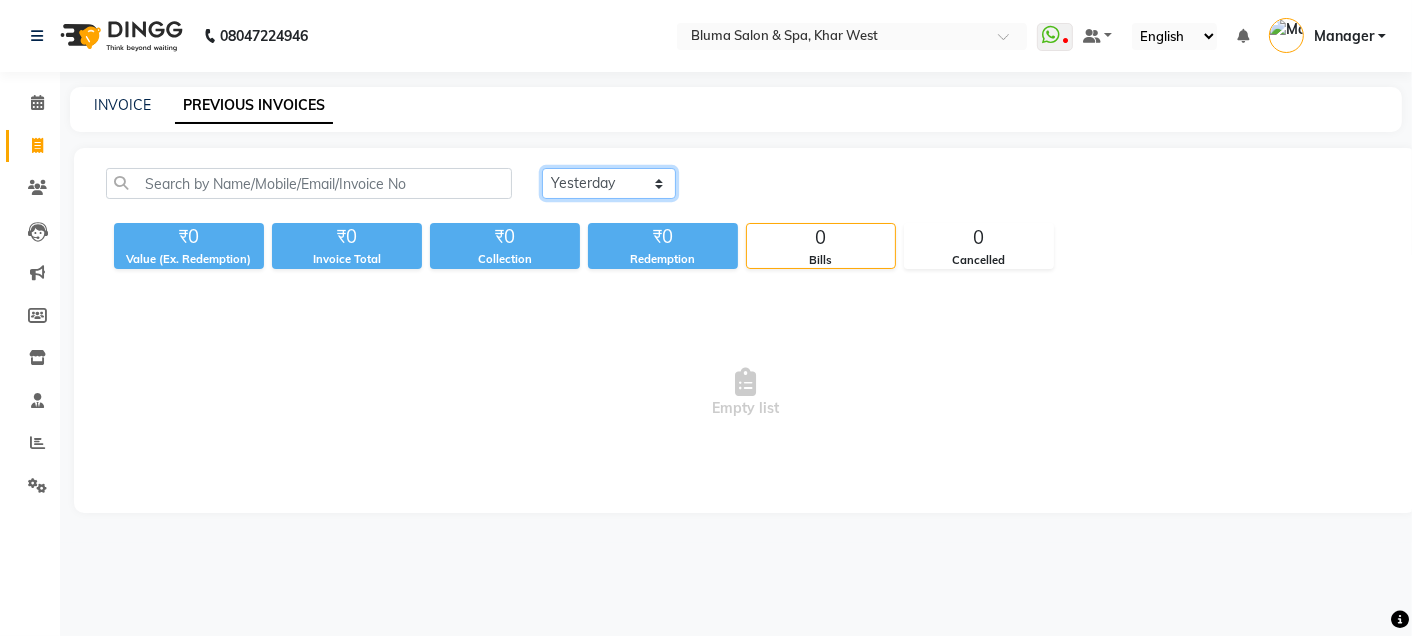 click on "Today Yesterday Custom Range" 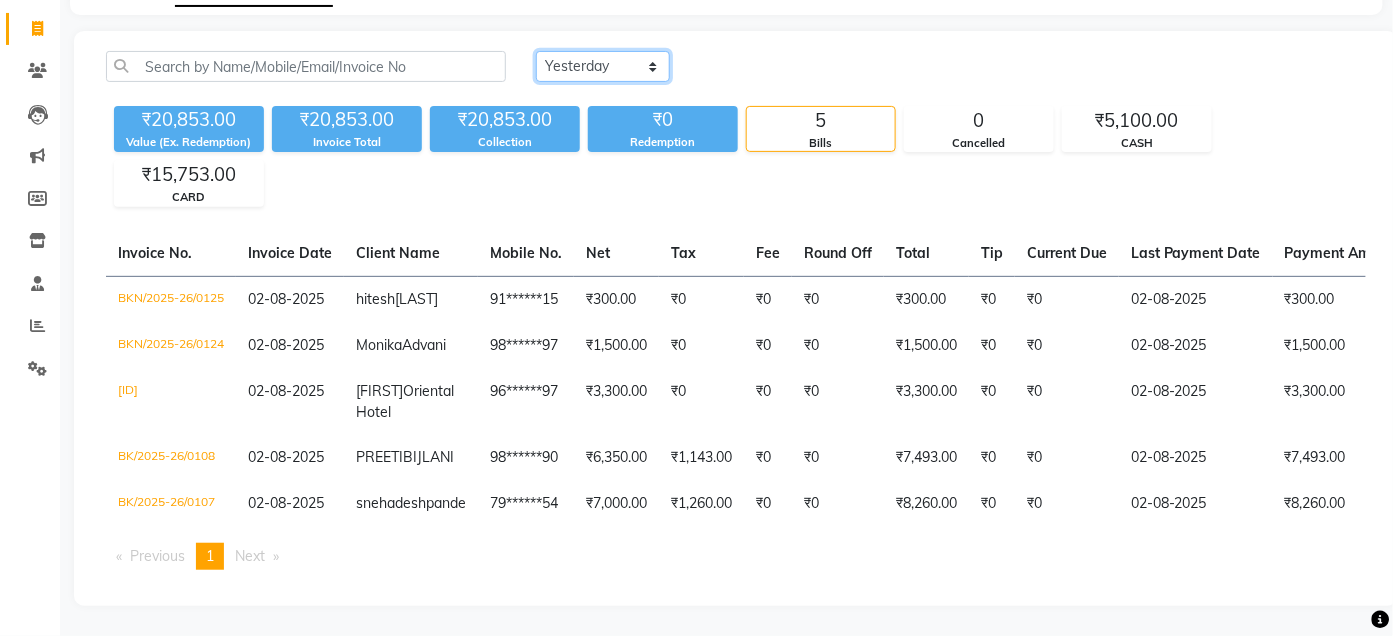 scroll, scrollTop: 0, scrollLeft: 0, axis: both 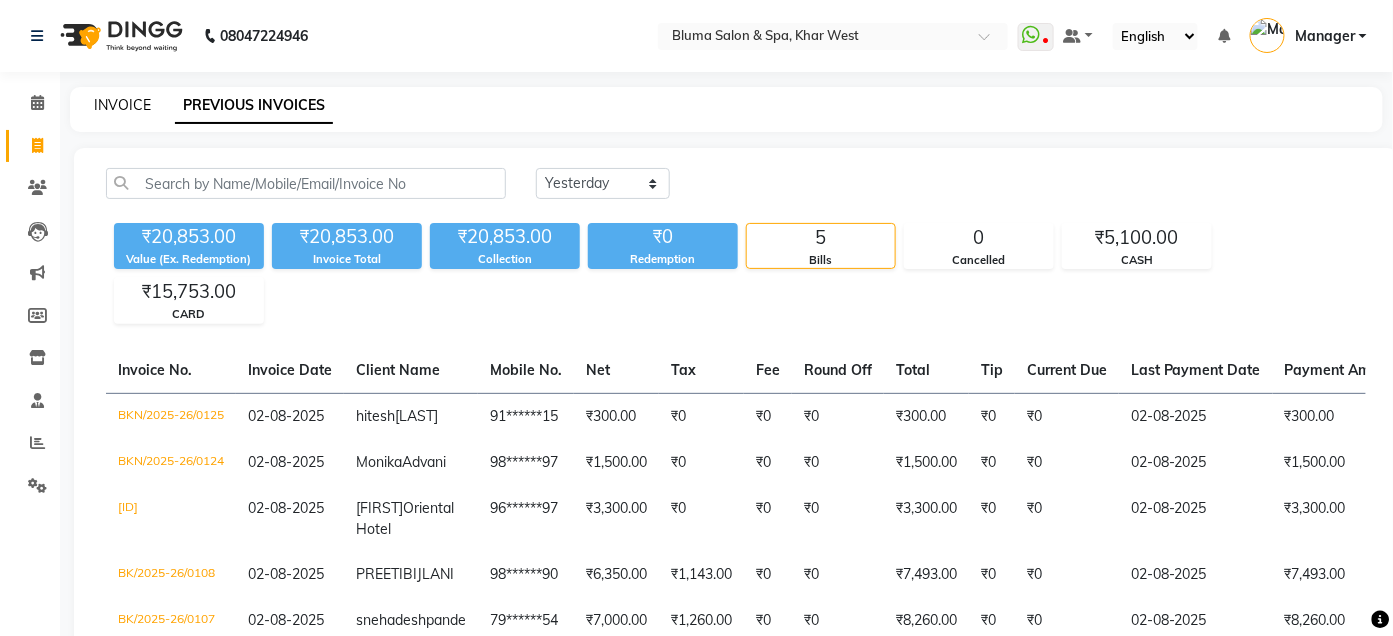 click on "INVOICE" 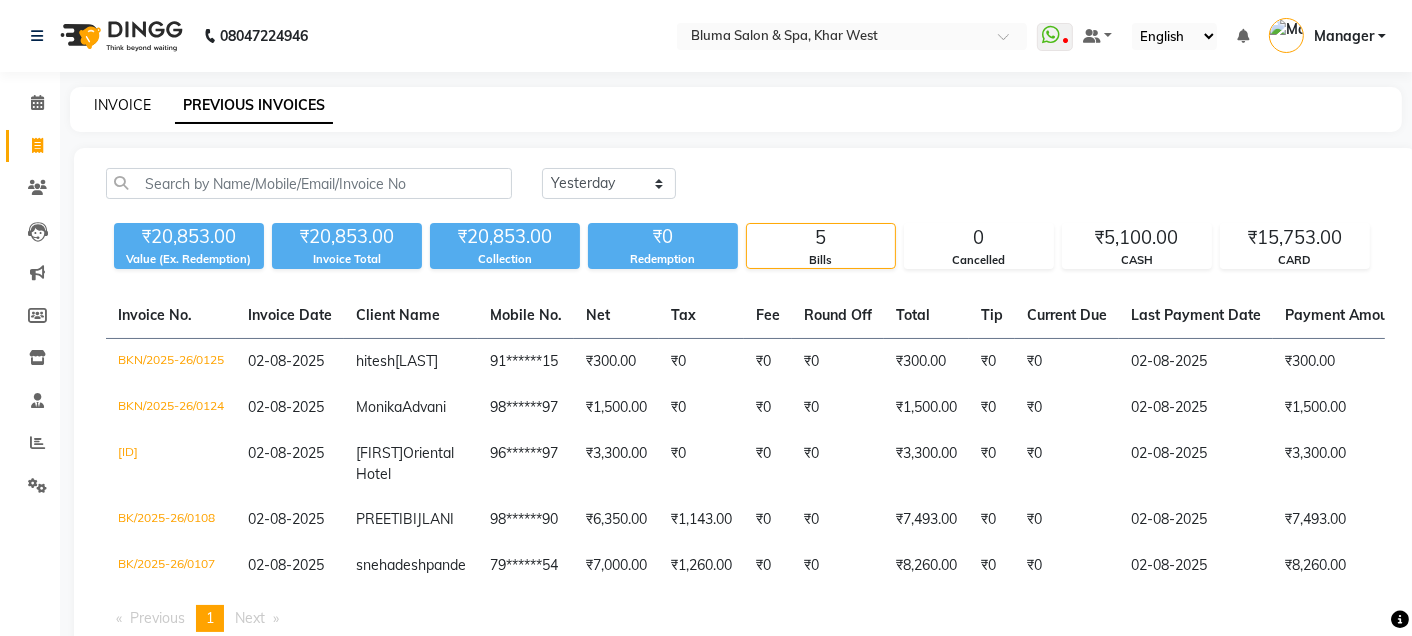 select on "3653" 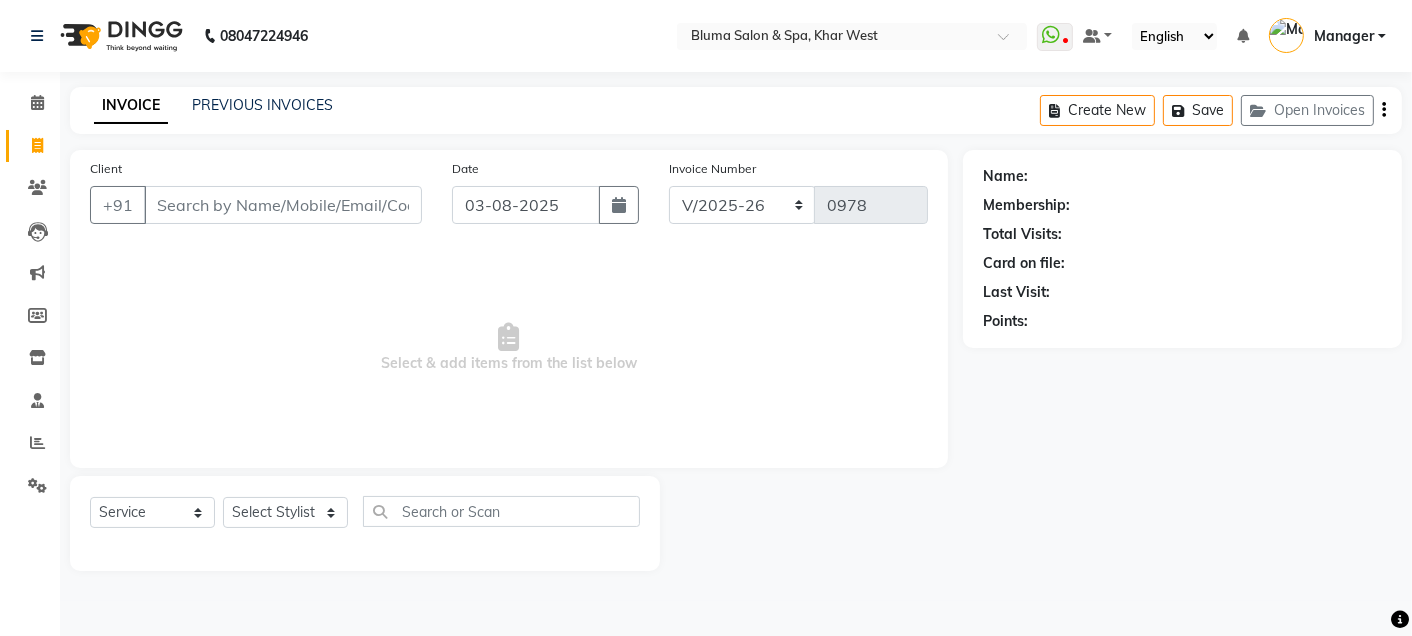 click on "Client" at bounding box center (283, 205) 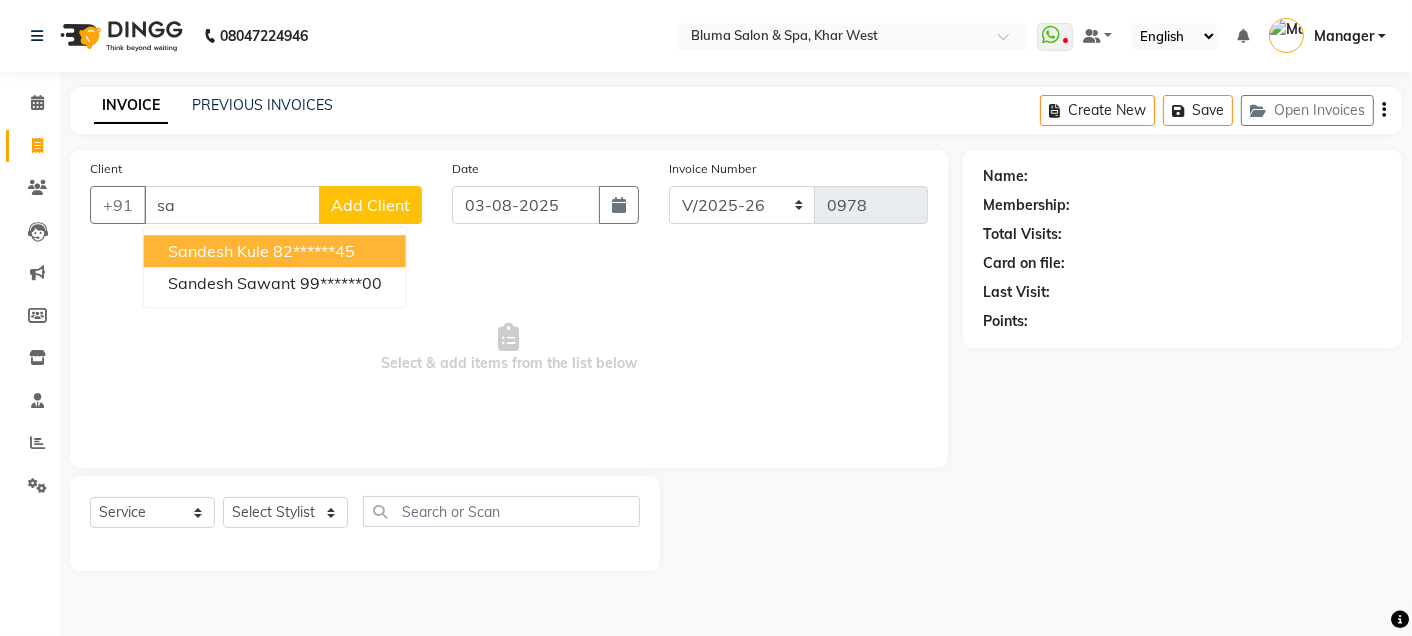 type on "s" 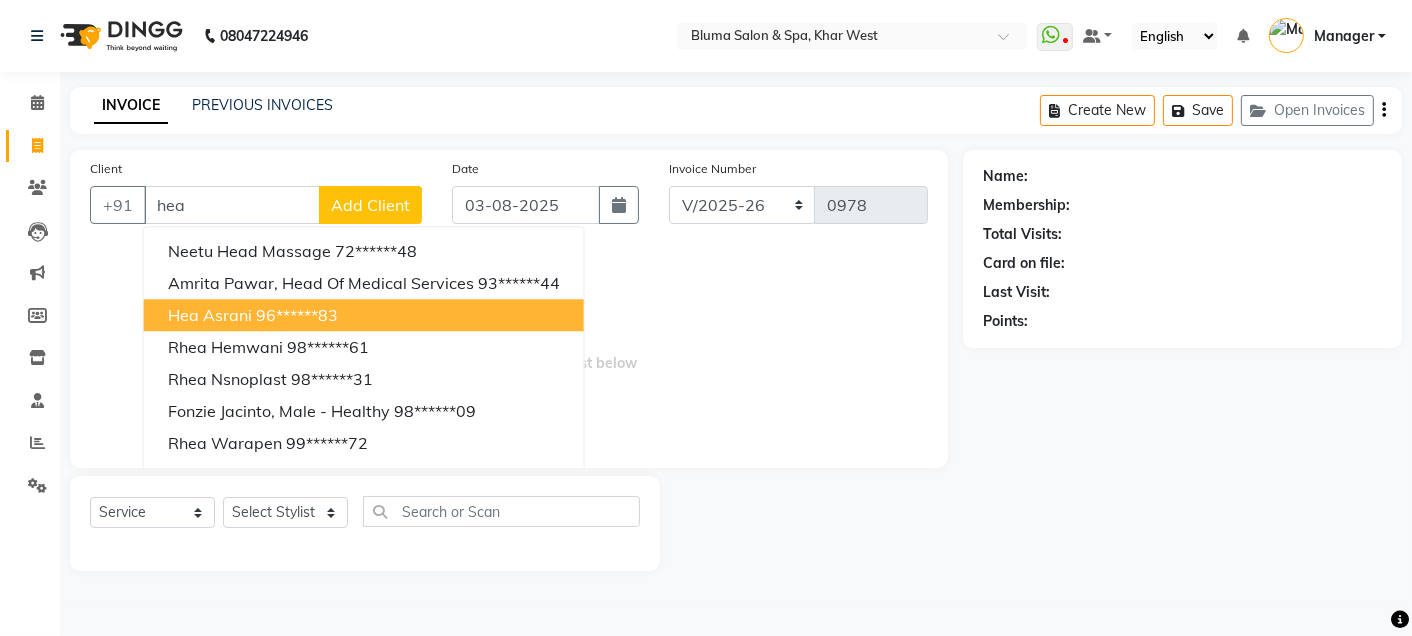click on "Hea Asrani" at bounding box center [210, 315] 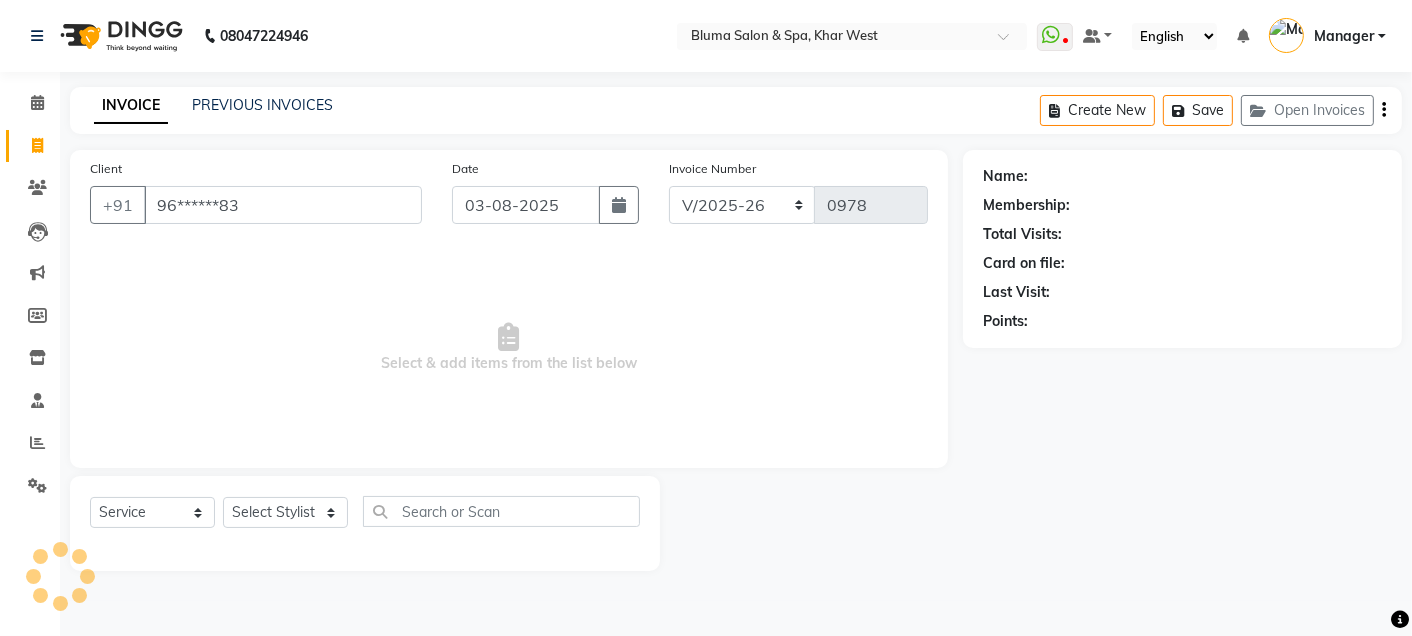 type on "96******83" 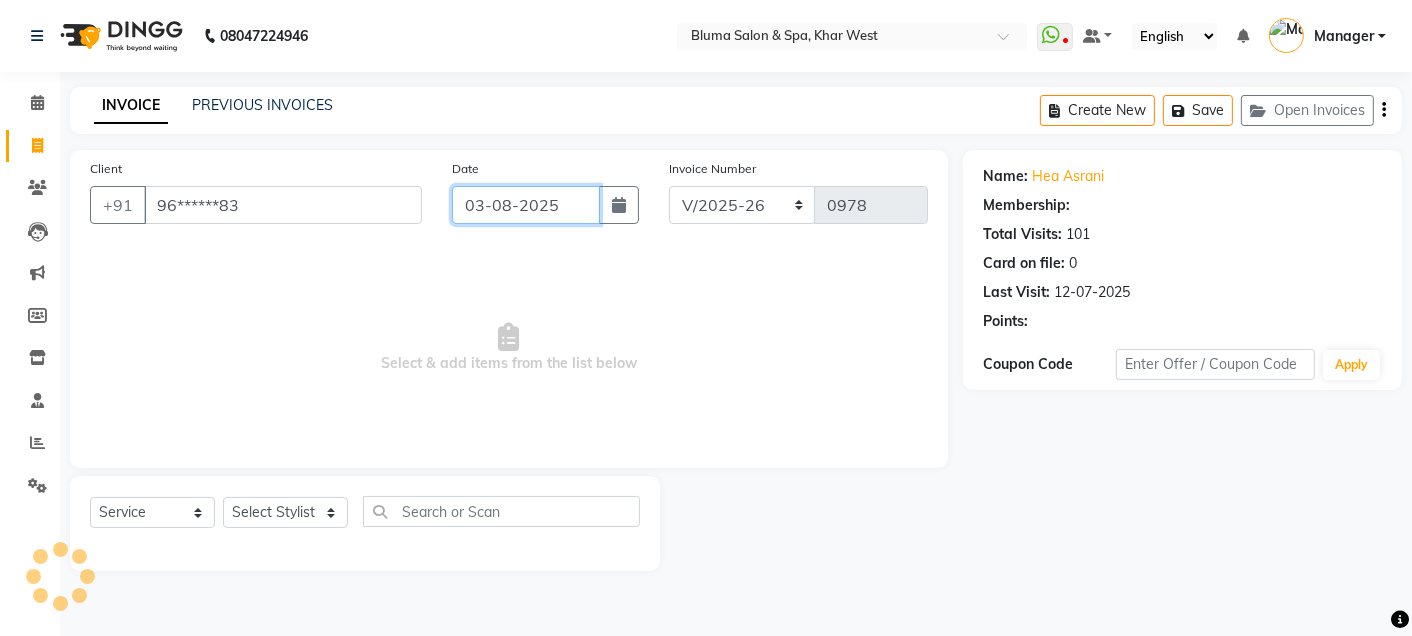 click on "03-08-2025" 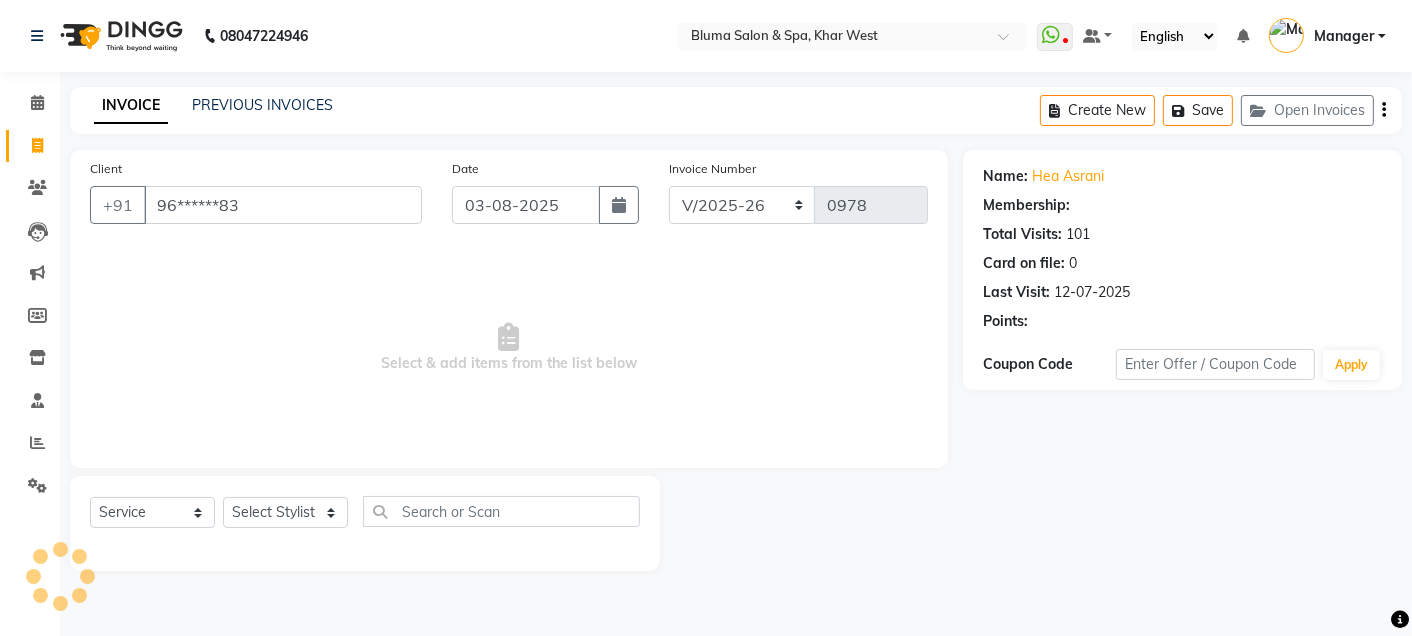 select on "8" 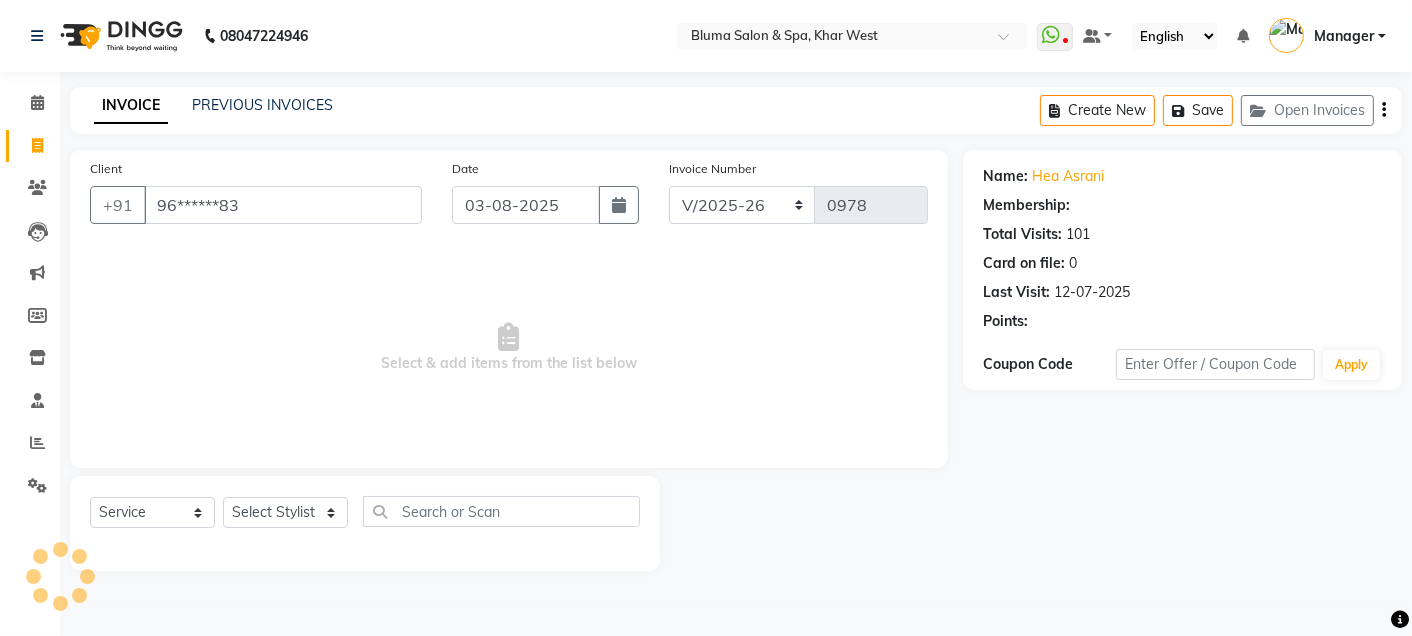 select on "2025" 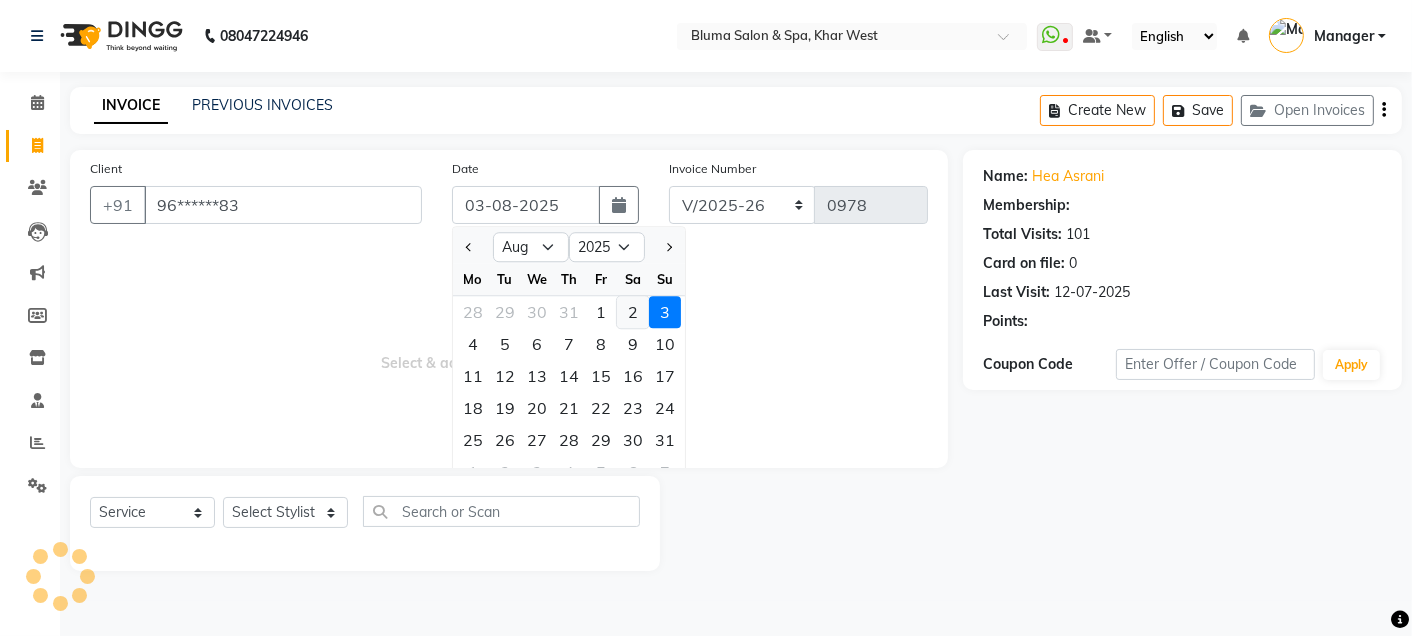 select on "2: Object" 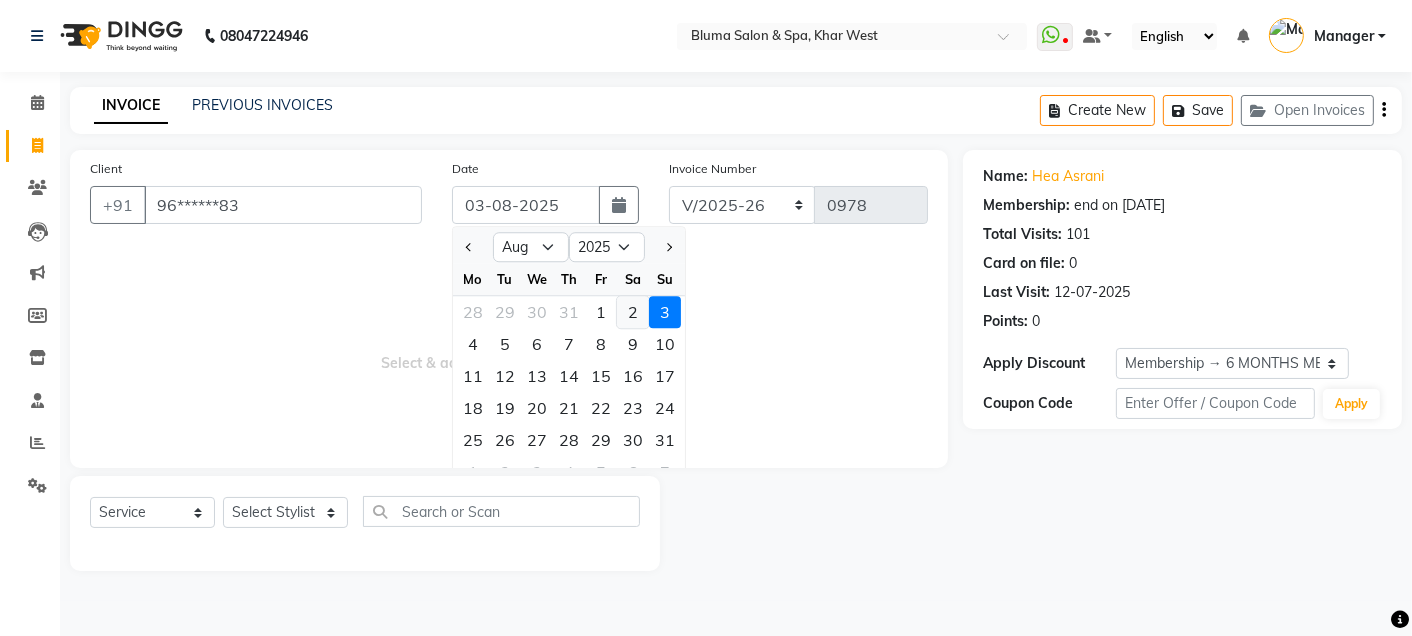 click on "2" 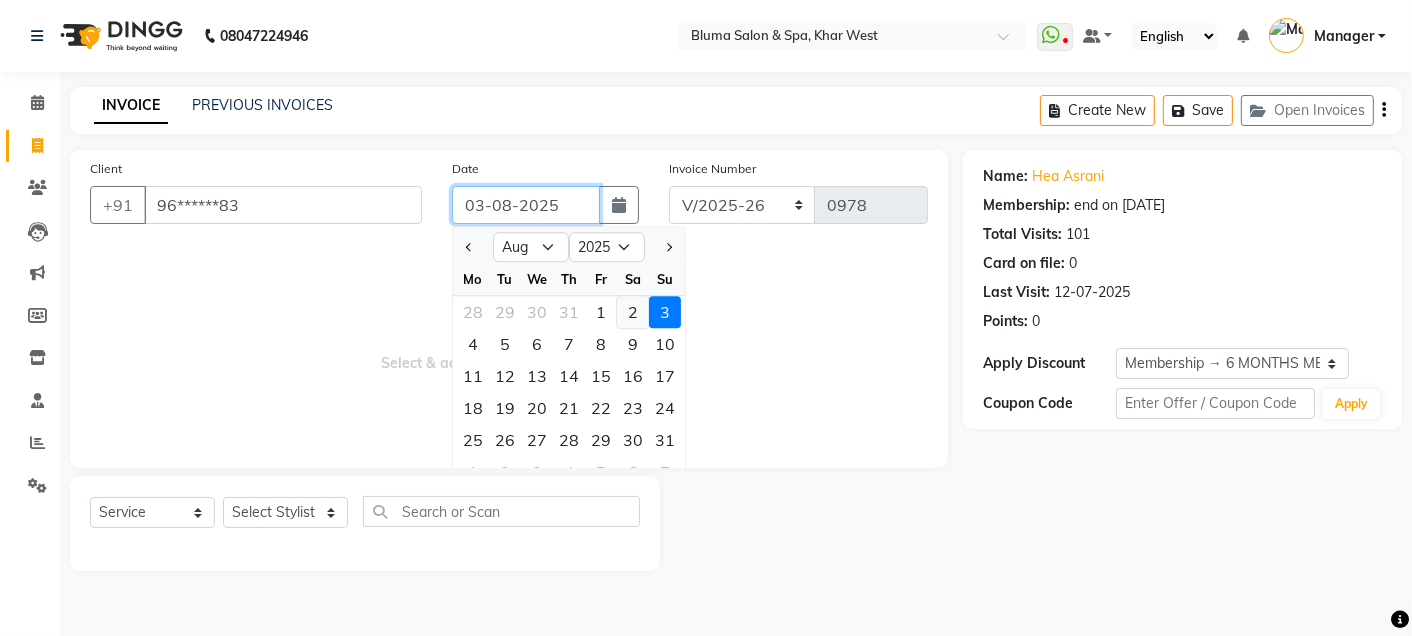 type on "02-08-2025" 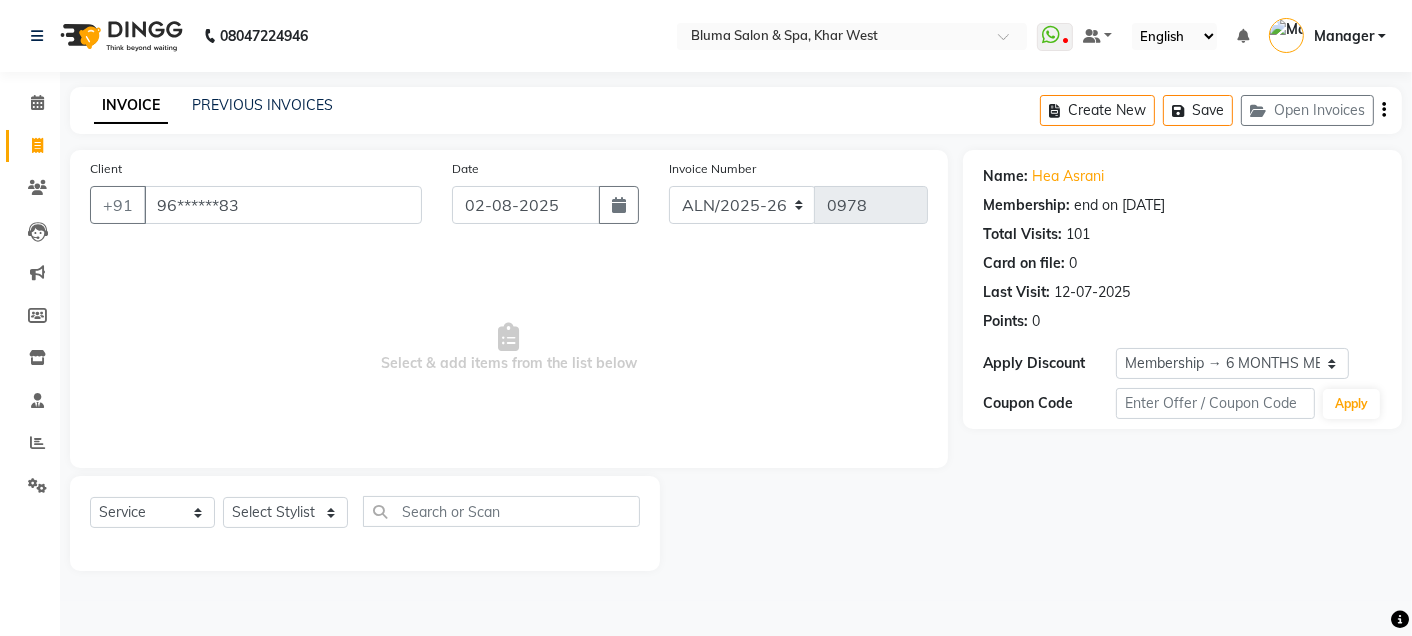click on "Select & add items from the list below" at bounding box center (509, 348) 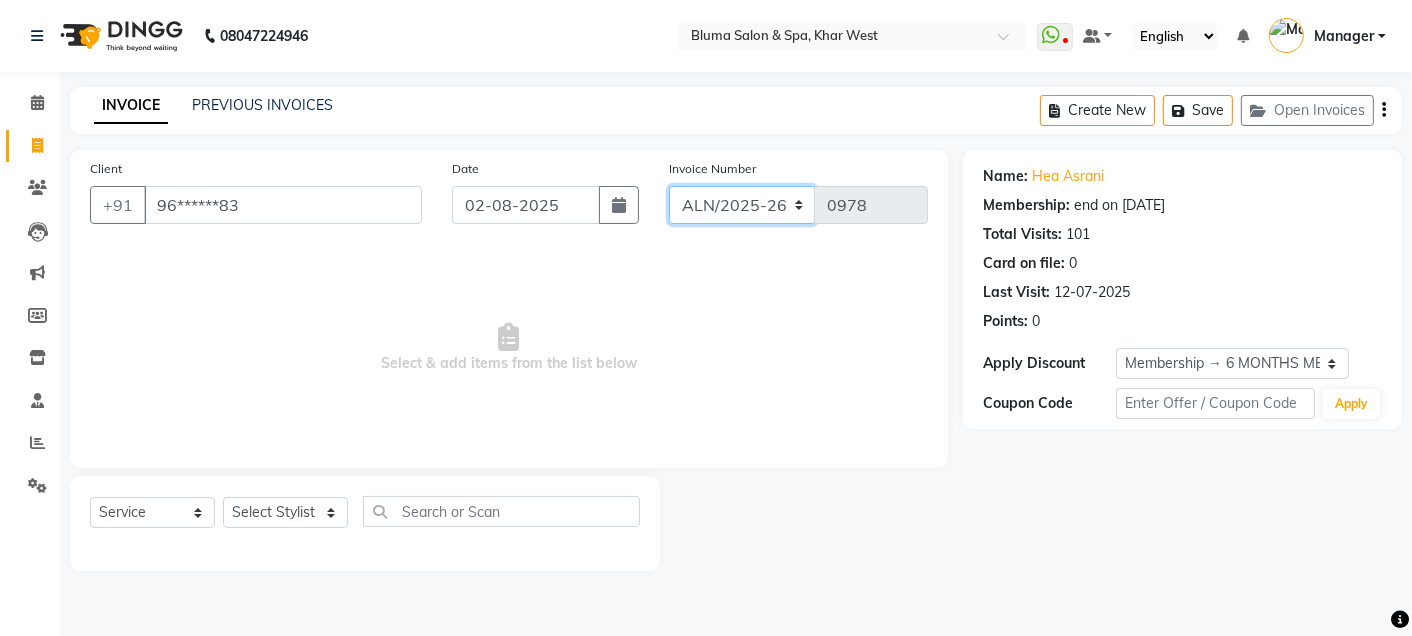 click on "ALN/2025-26 AL/2025-26 BKN/2025-26 BK/2025-26 V/2025 V/2025-26" 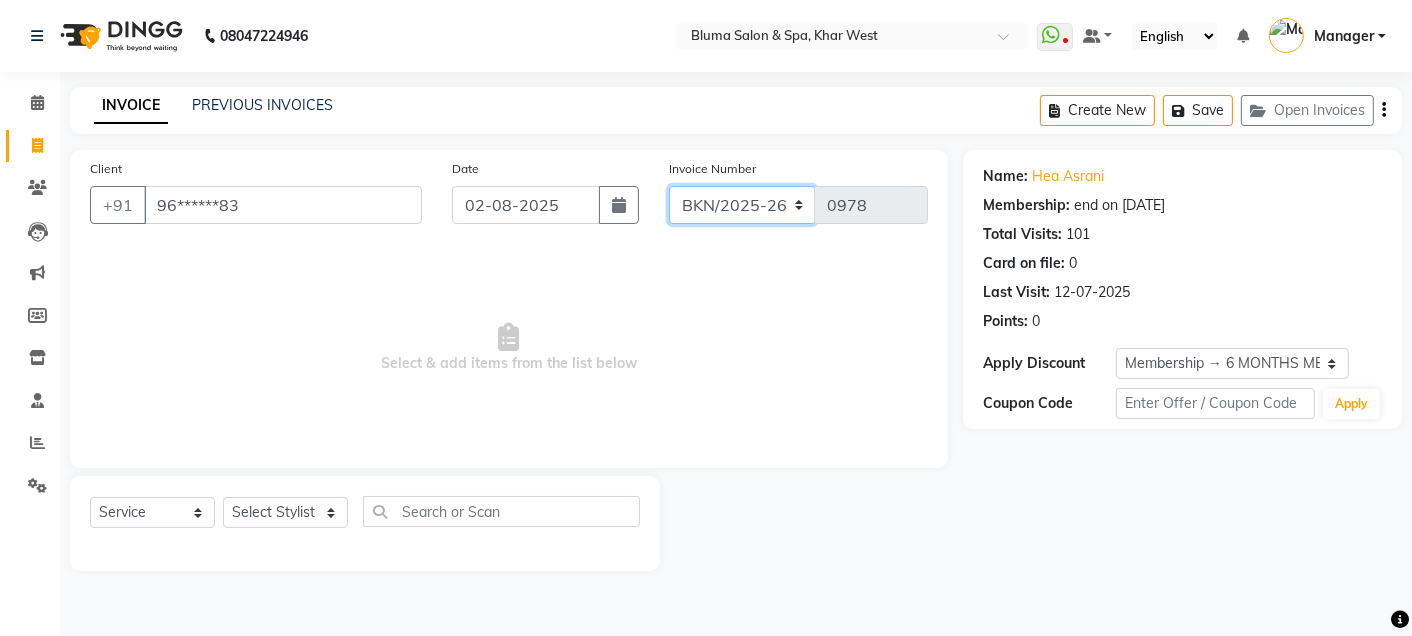 click on "ALN/2025-26 AL/2025-26 BKN/2025-26 BK/2025-26 V/2025 V/2025-26" 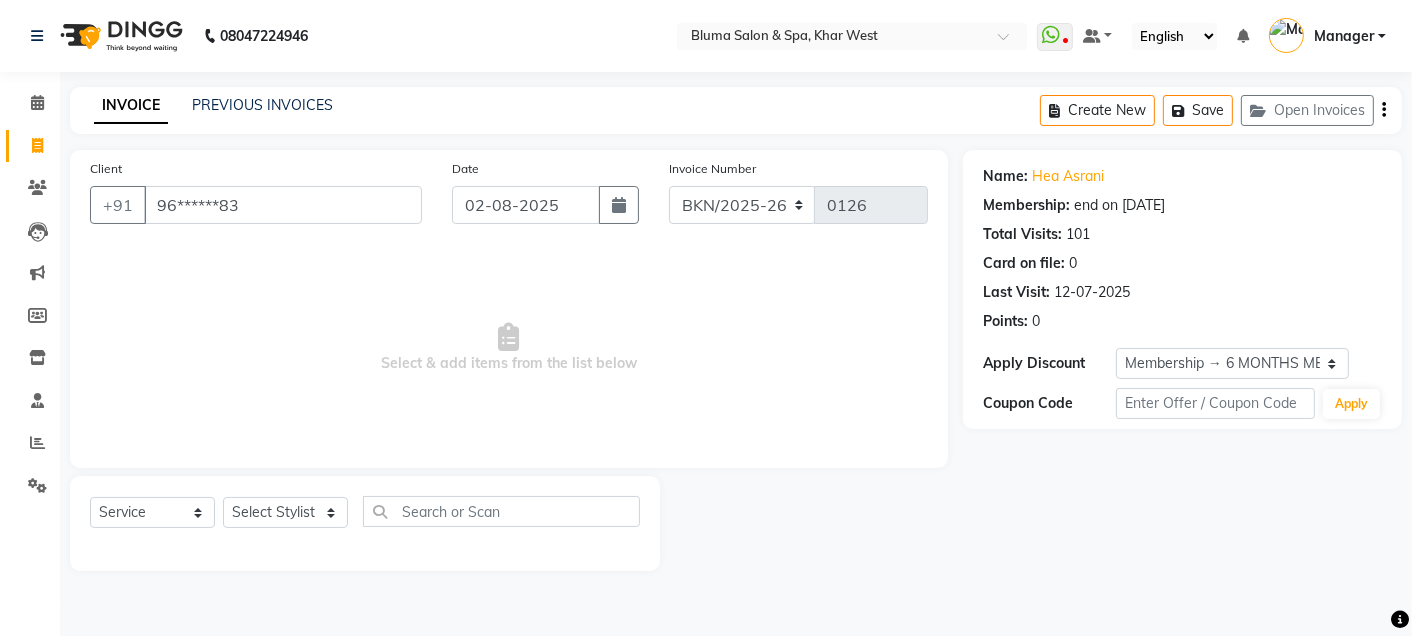 click 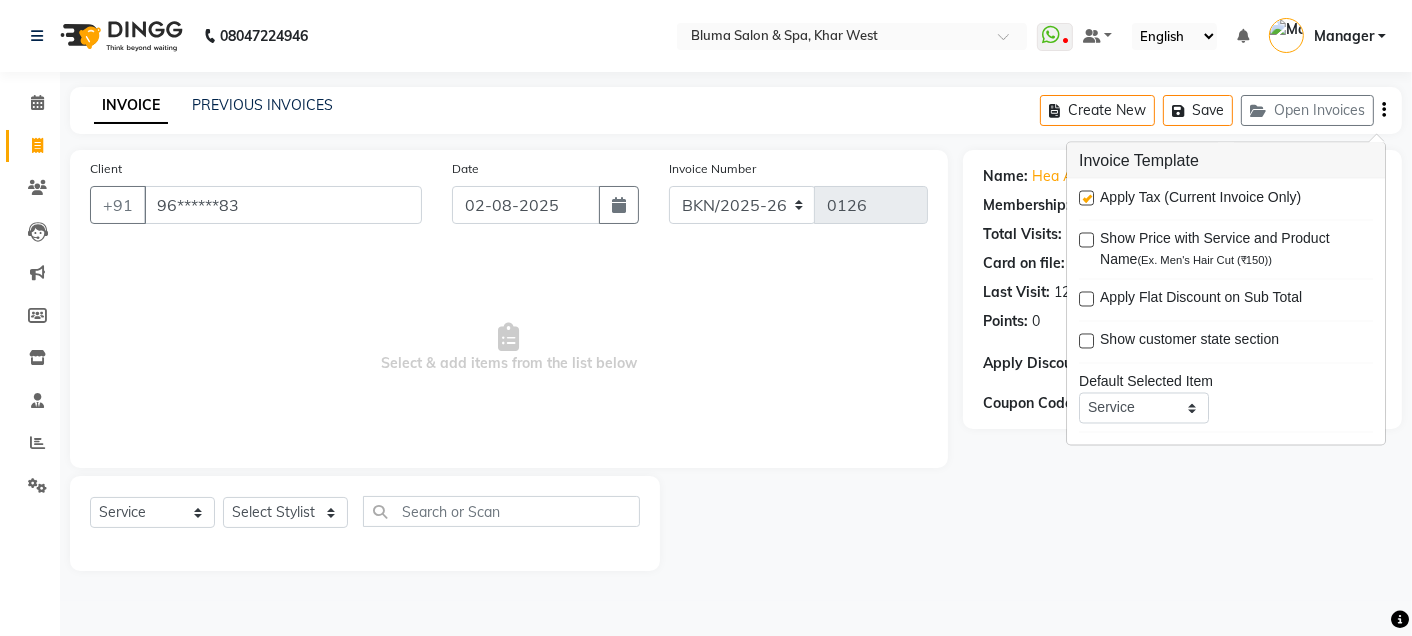 click at bounding box center [1086, 198] 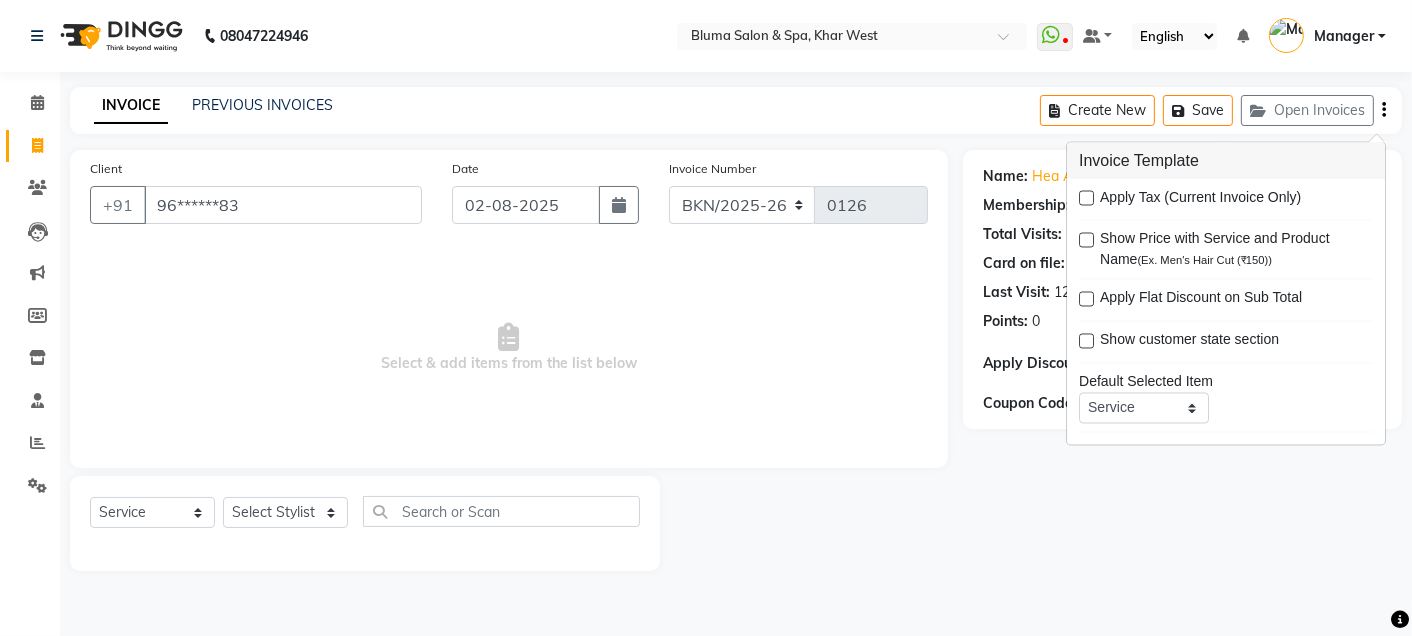 click on "Select & add items from the list below" at bounding box center (509, 348) 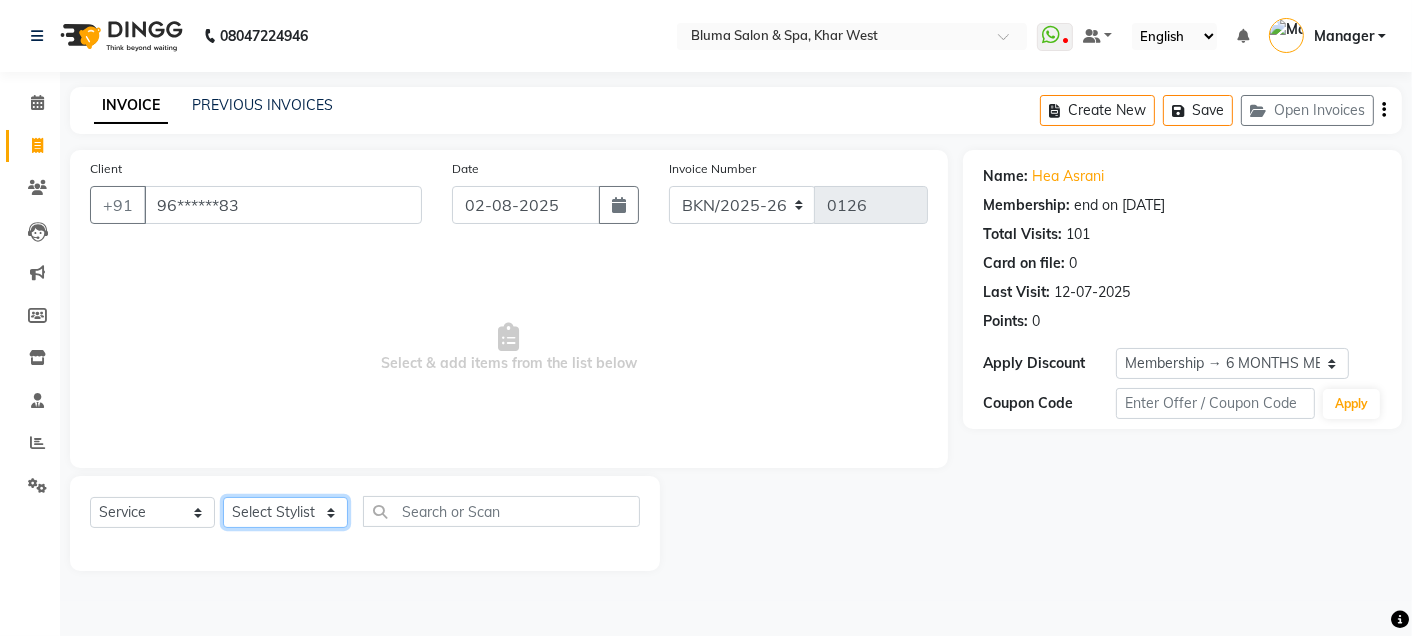 click on "Select Stylist Admin Ajay saroj Alan Athan  DR Prince Varde Manager milind Nasir  PAM parvati gupta  pooja loke Rahul rahul thakur rajesh patel sonali yogita" 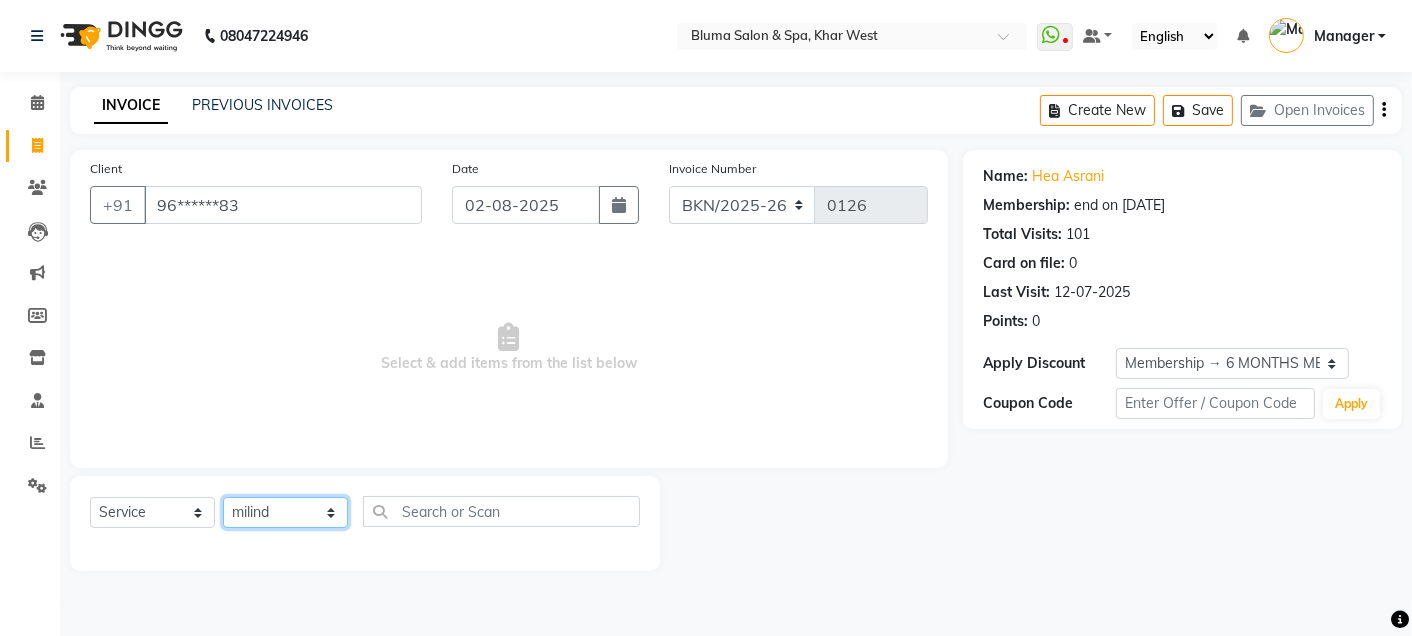 click on "Select Stylist Admin Ajay saroj Alan Athan  DR Prince Varde Manager milind Nasir  PAM parvati gupta  pooja loke Rahul rahul thakur rajesh patel sonali yogita" 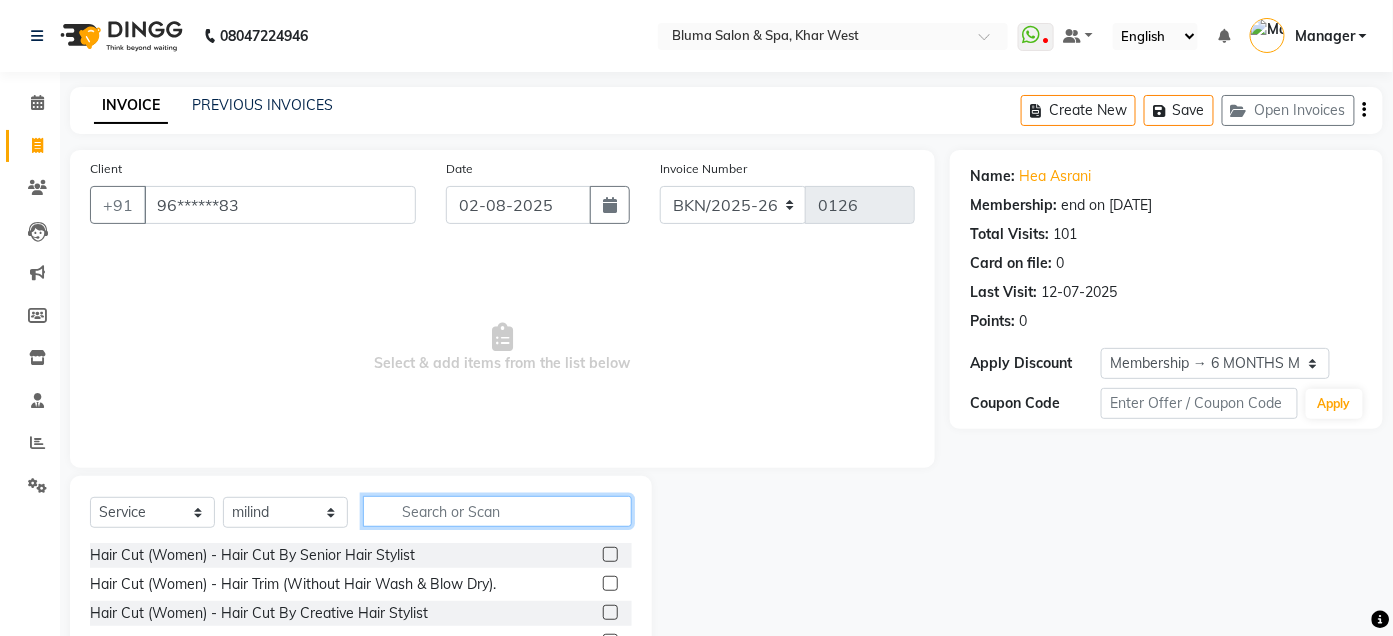 click 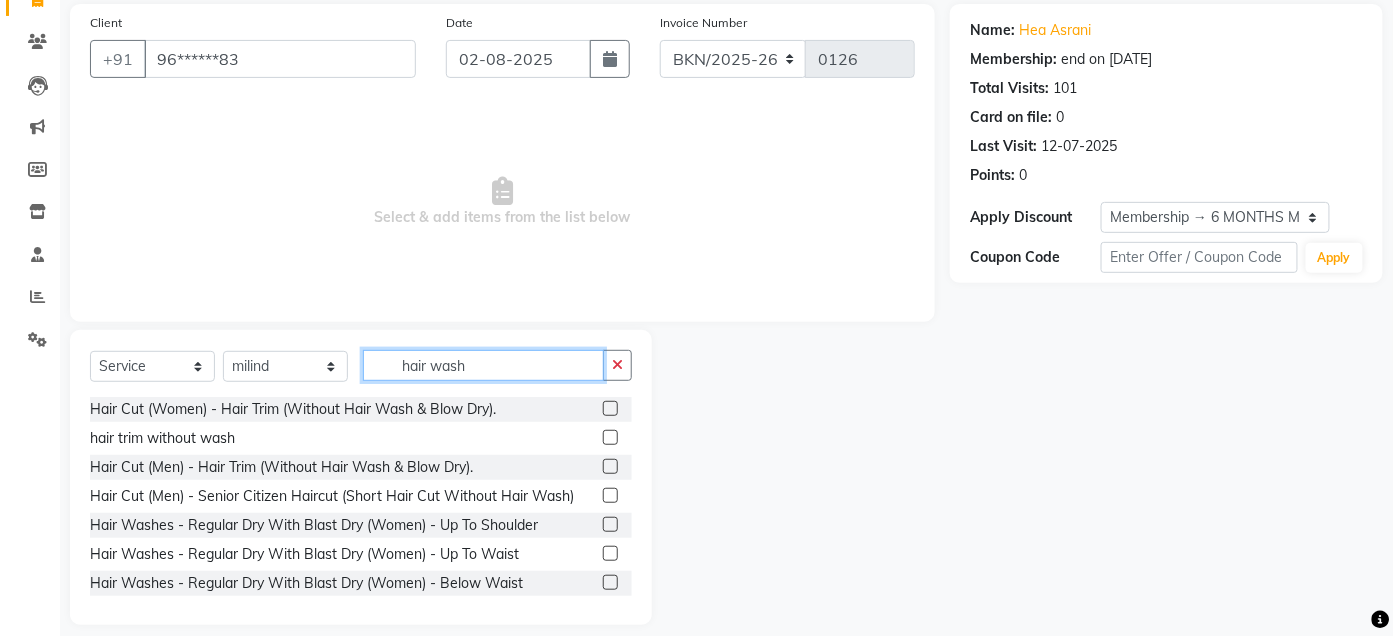 scroll, scrollTop: 164, scrollLeft: 0, axis: vertical 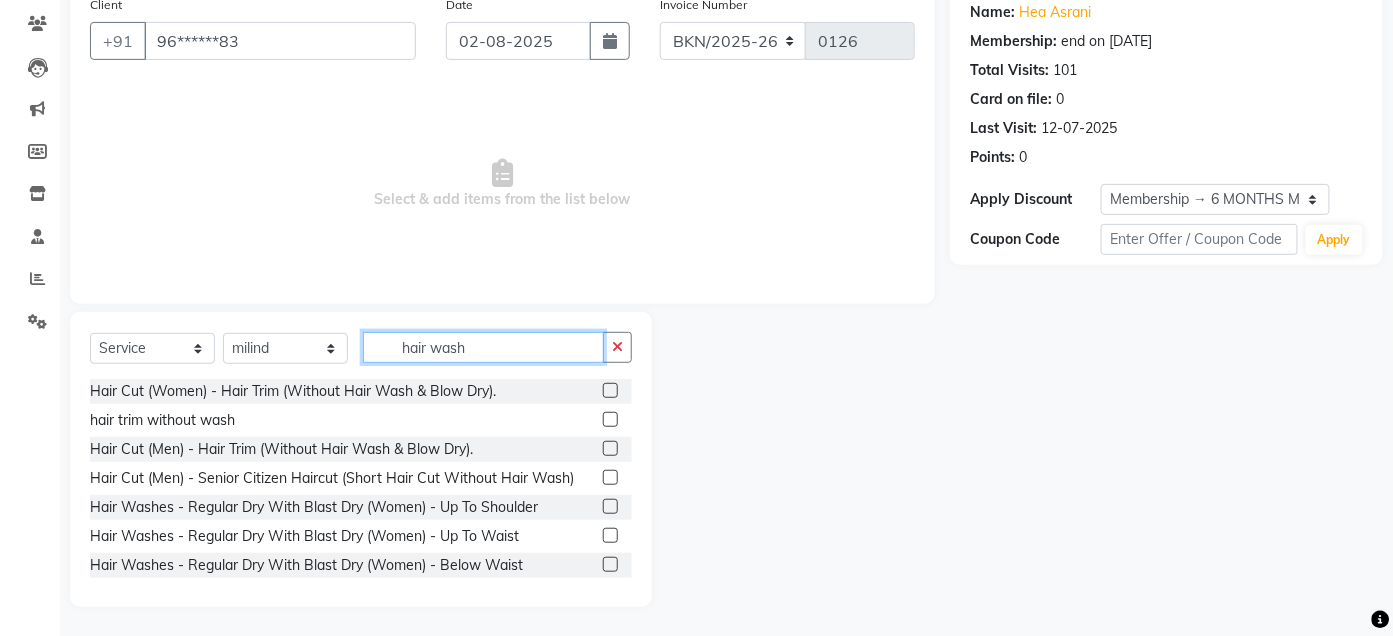 type on "hair wash" 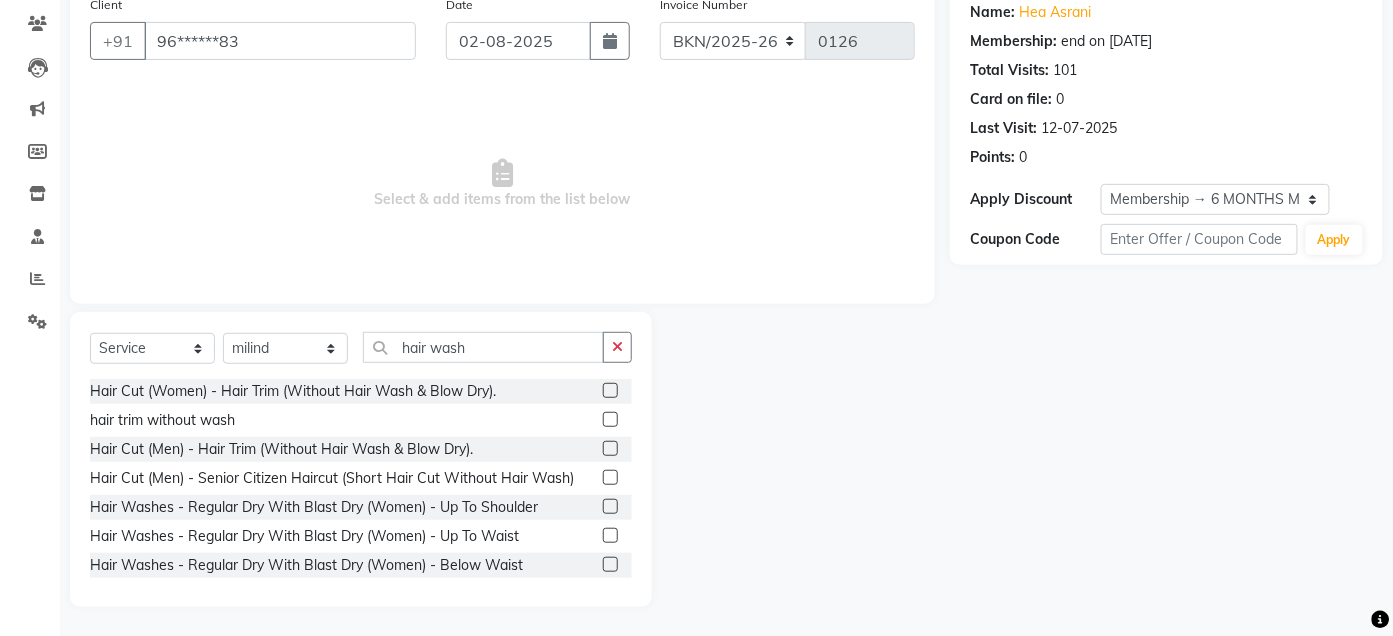 click 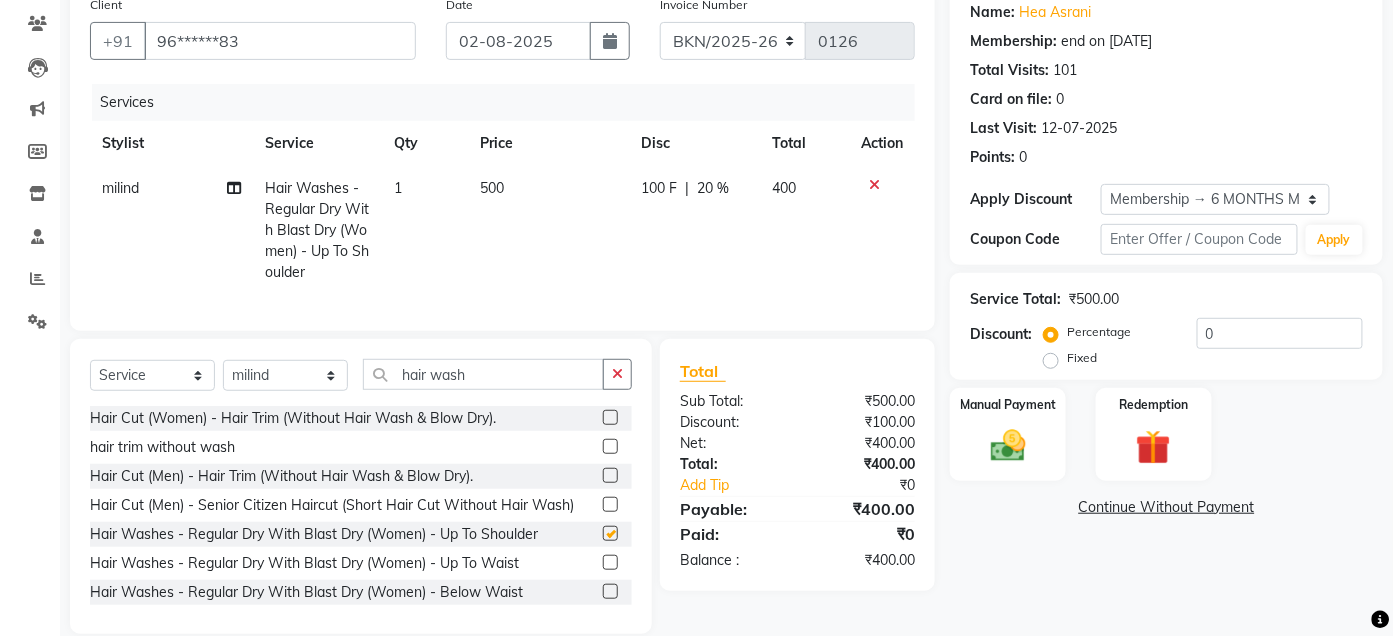checkbox on "false" 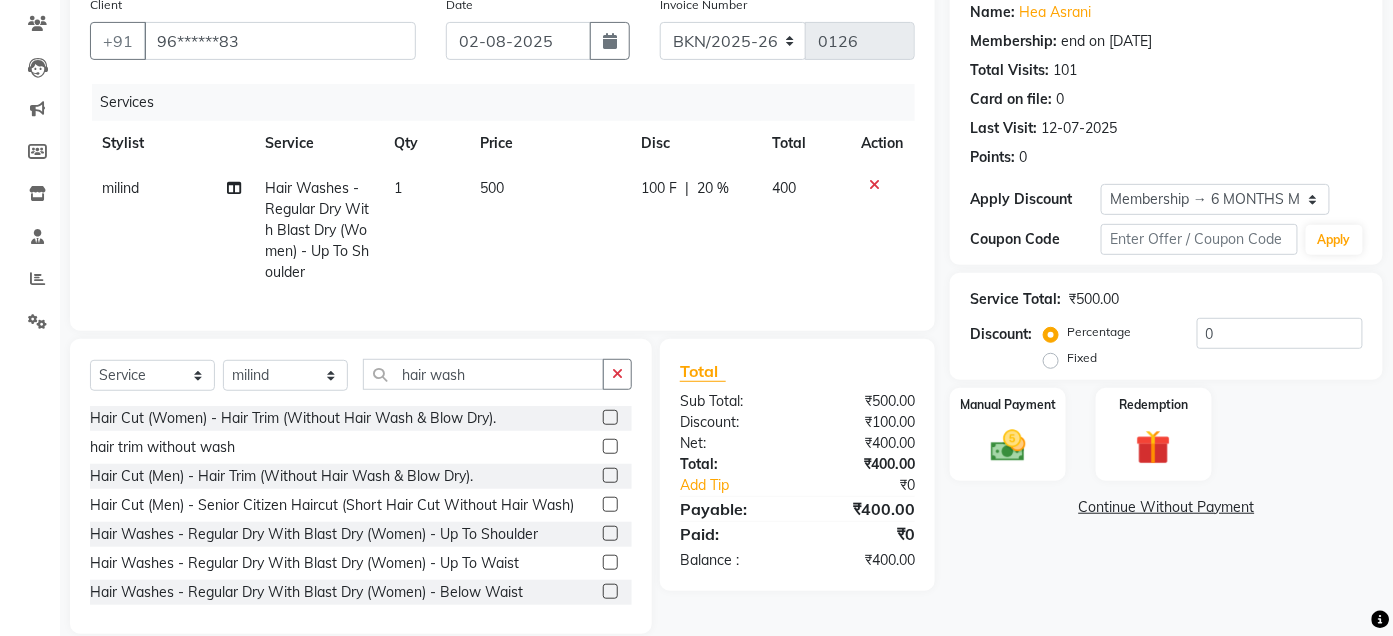 scroll, scrollTop: 209, scrollLeft: 0, axis: vertical 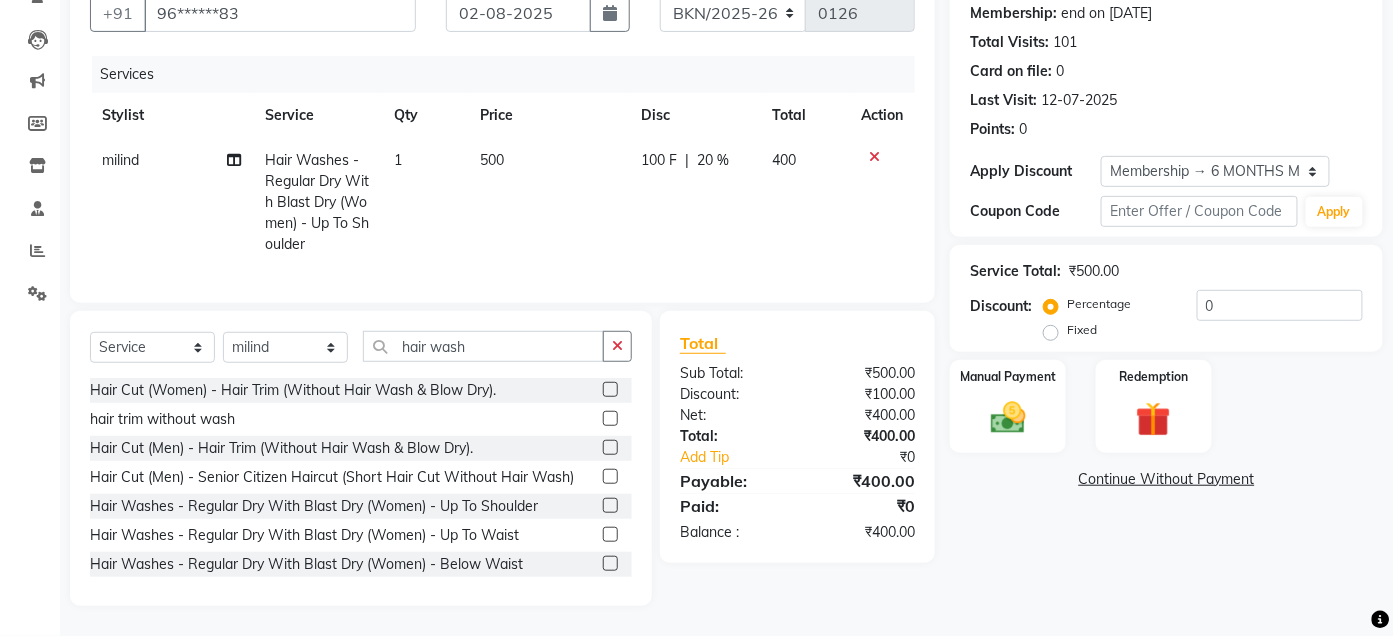 click 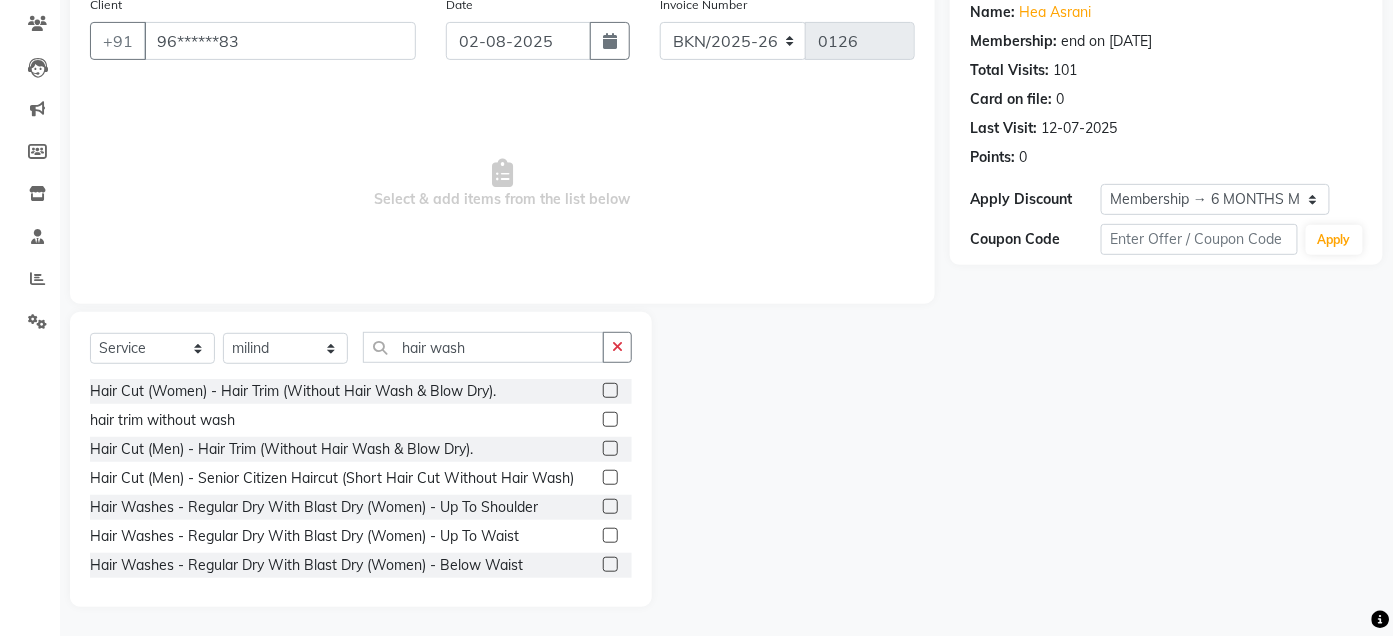 click 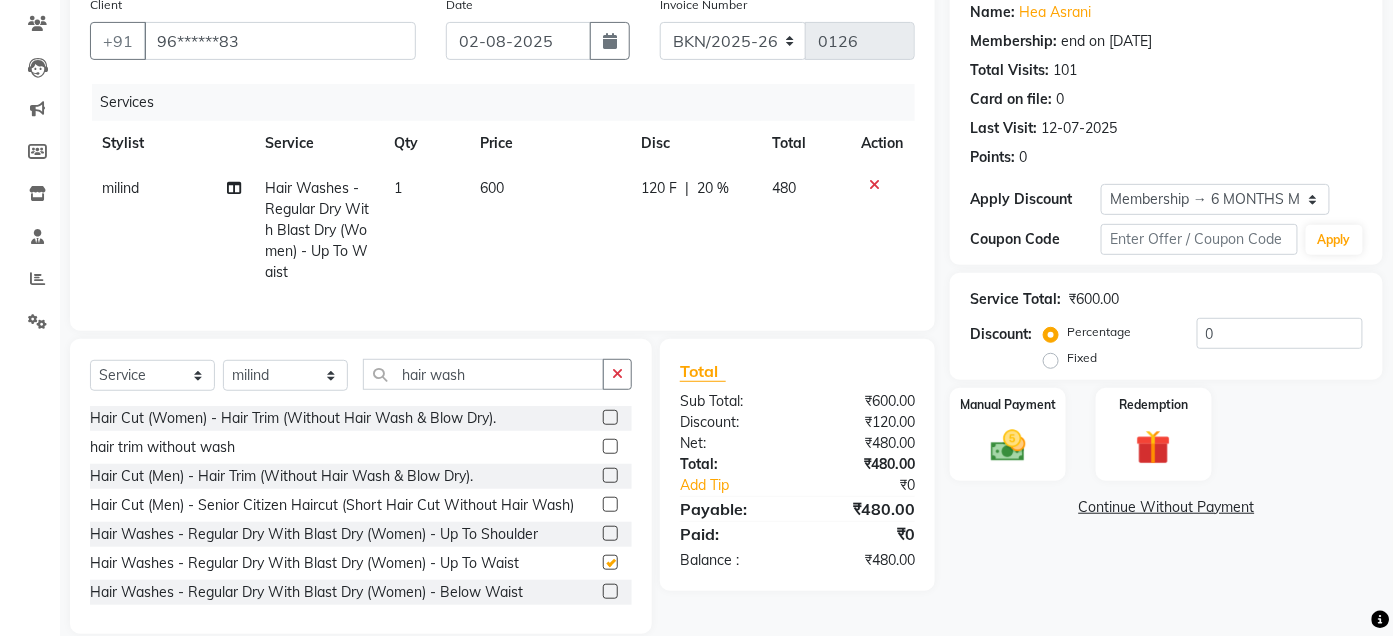 scroll, scrollTop: 209, scrollLeft: 0, axis: vertical 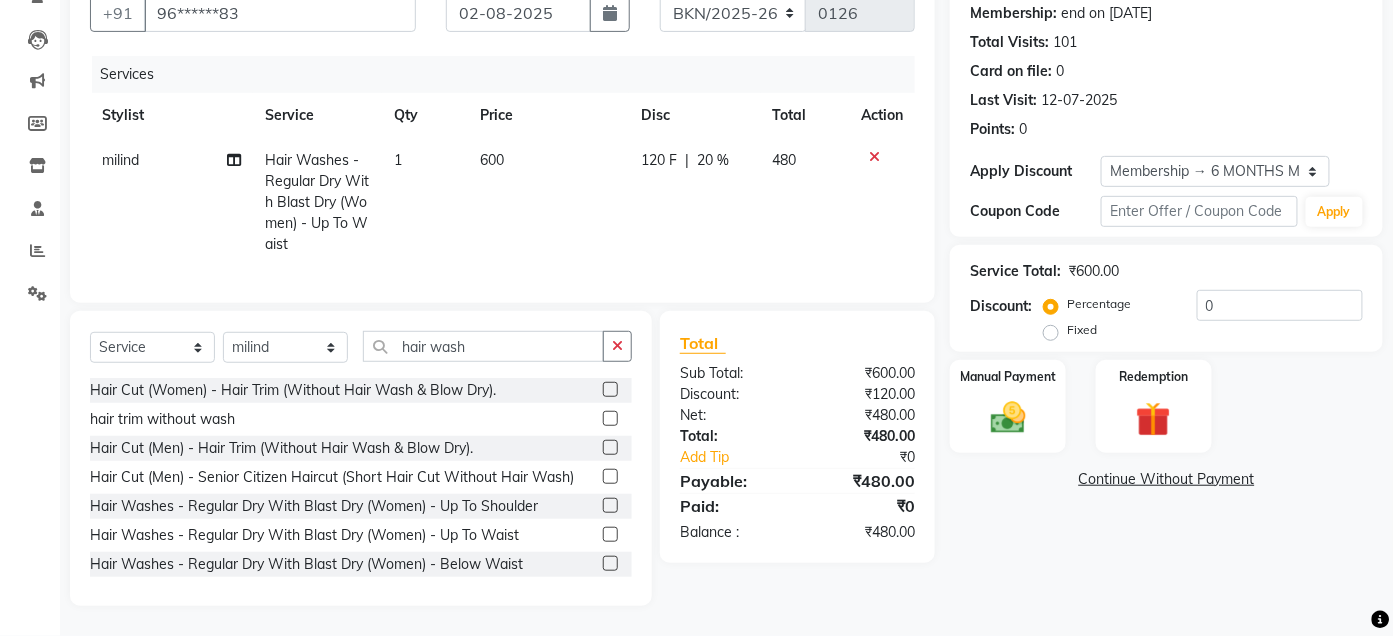checkbox on "false" 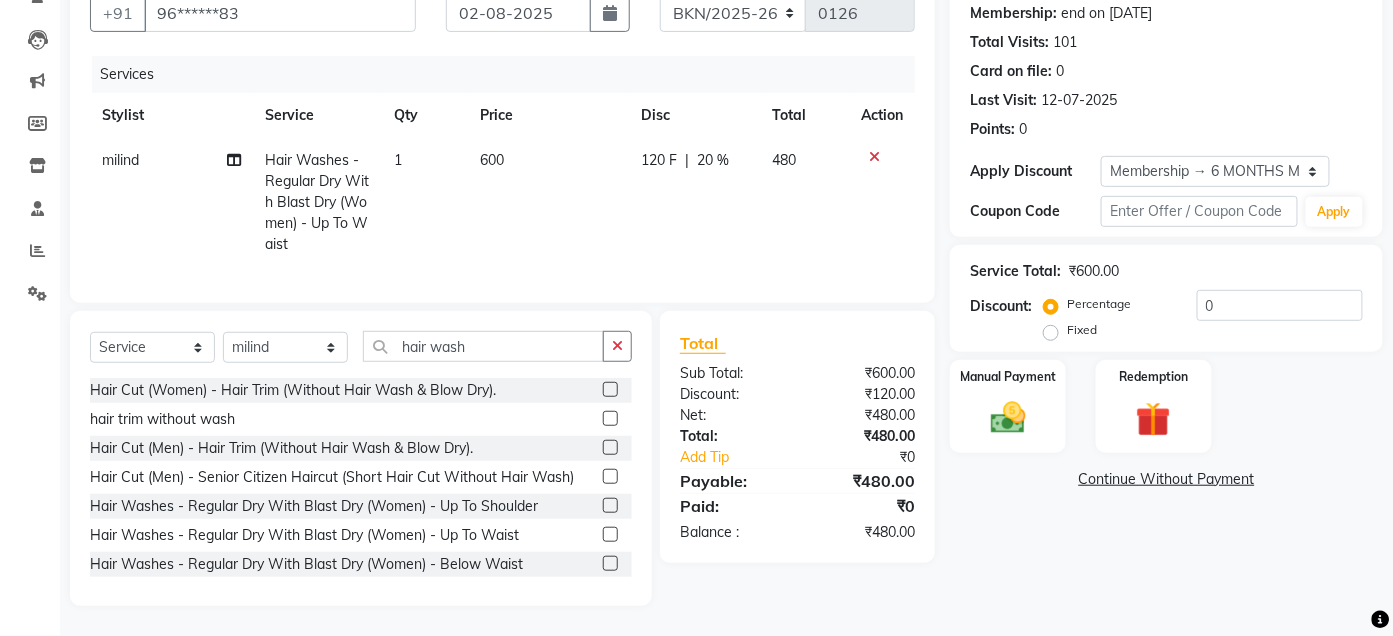 click on "600" 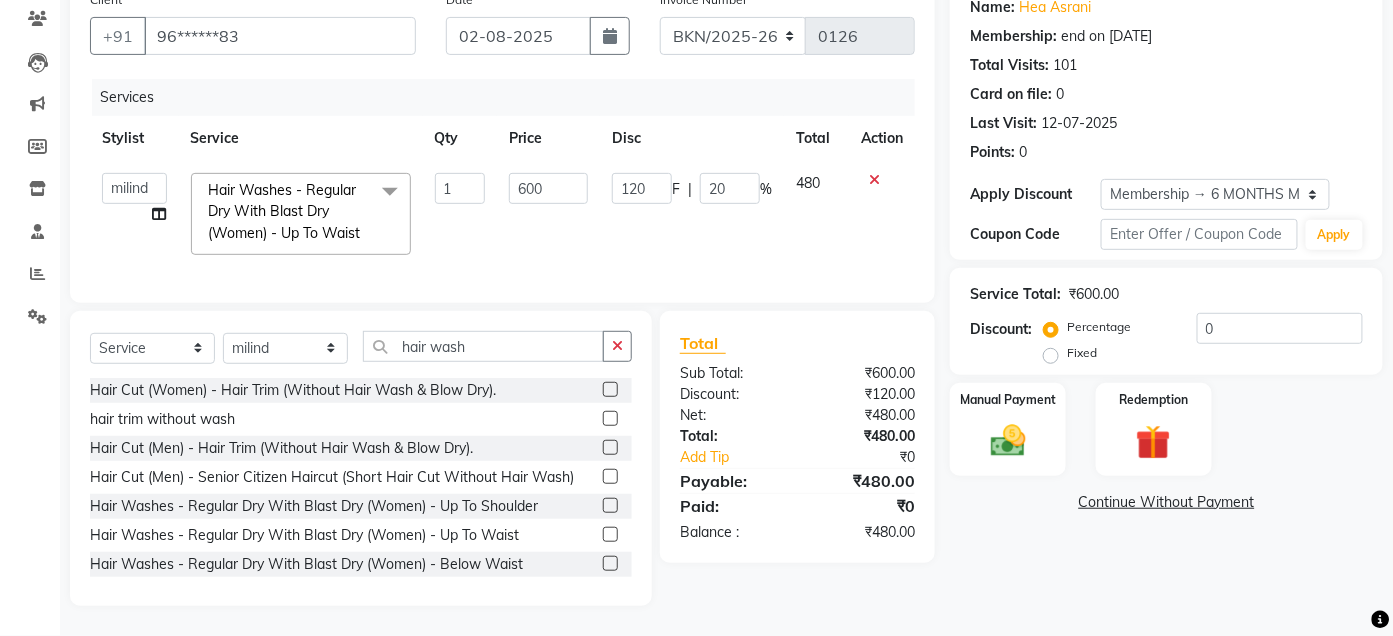 scroll, scrollTop: 186, scrollLeft: 0, axis: vertical 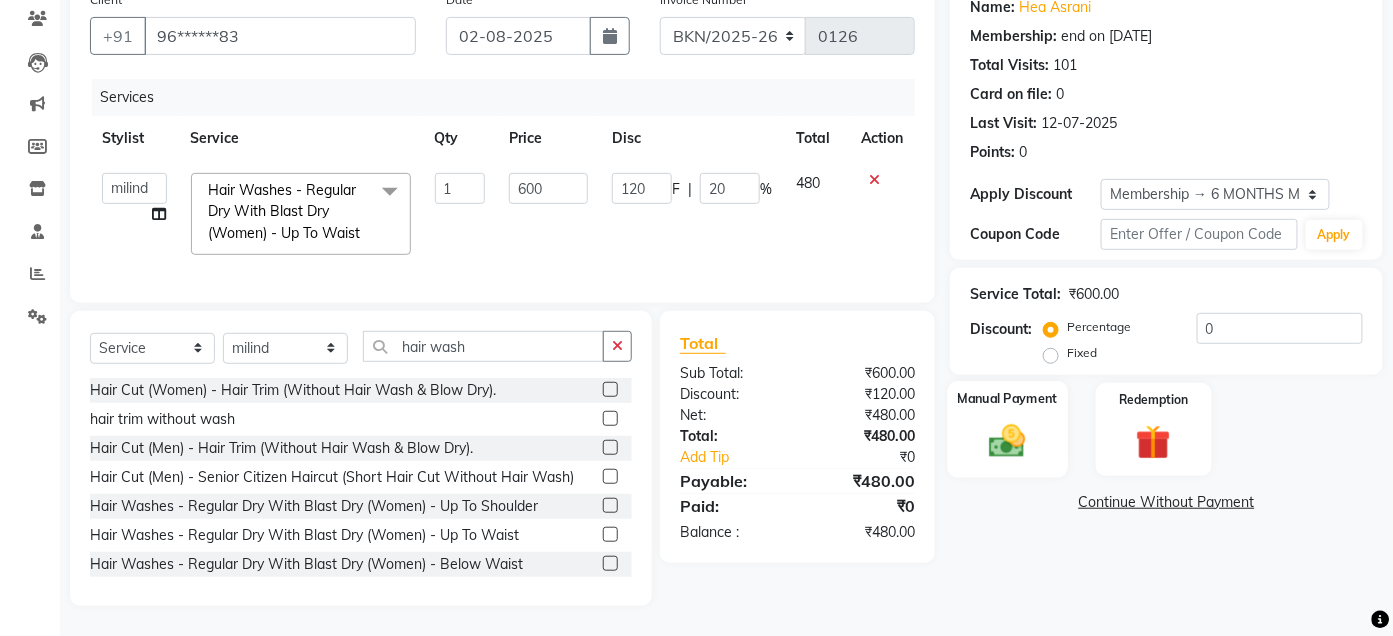 click 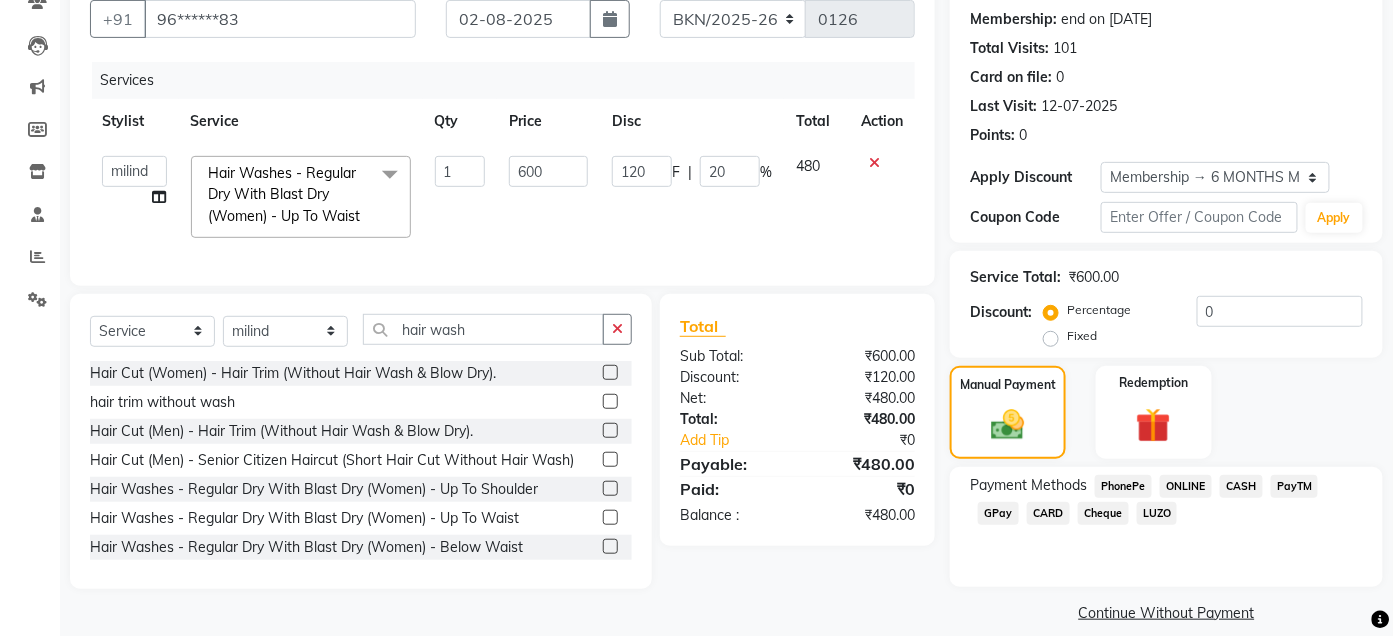 click on "CASH" 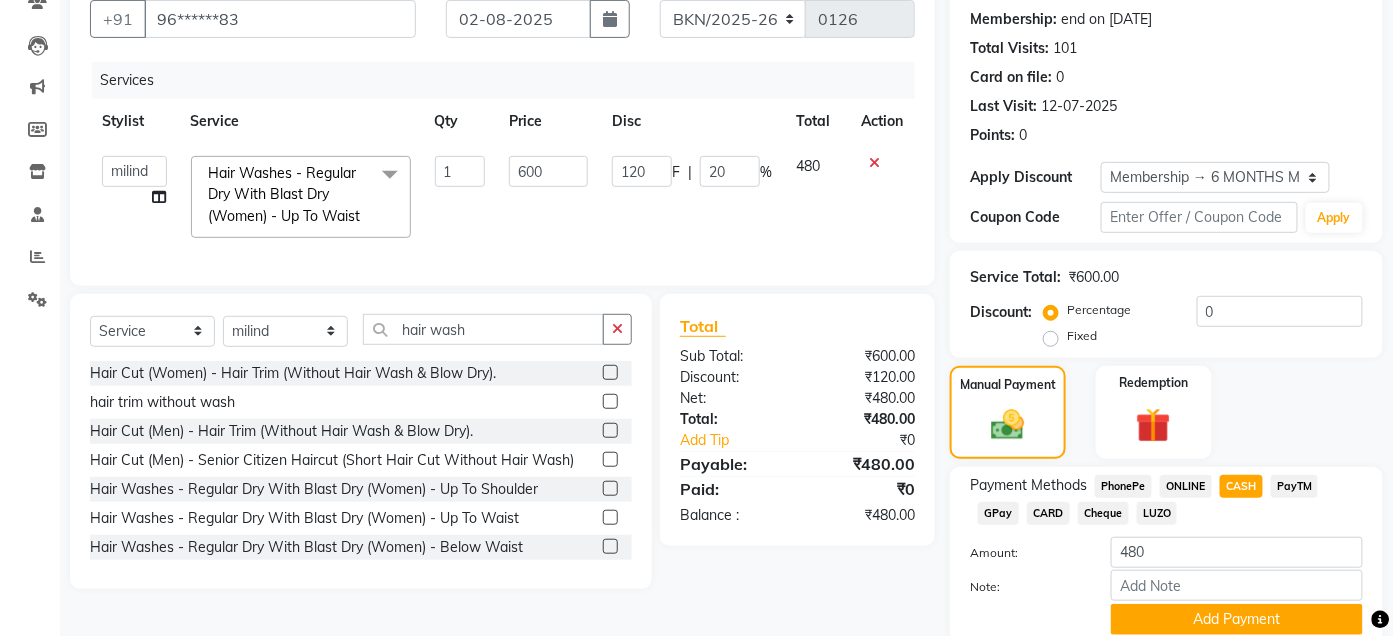 scroll, scrollTop: 265, scrollLeft: 0, axis: vertical 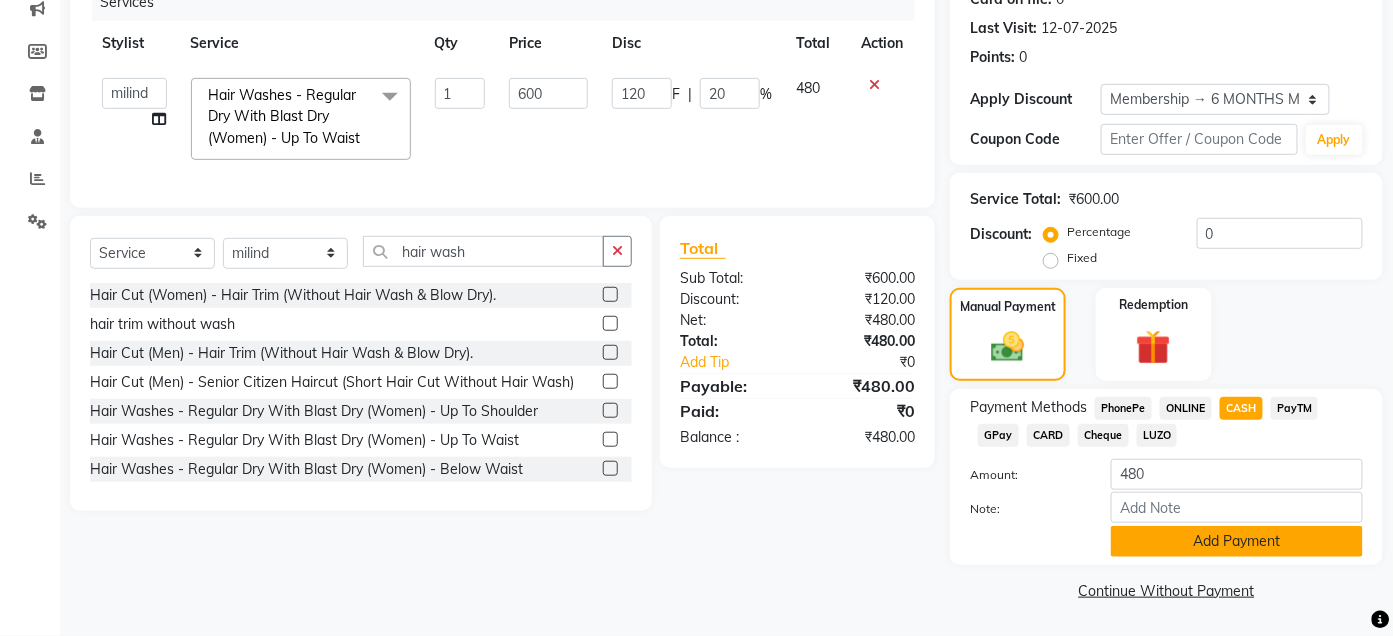 click on "Add Payment" 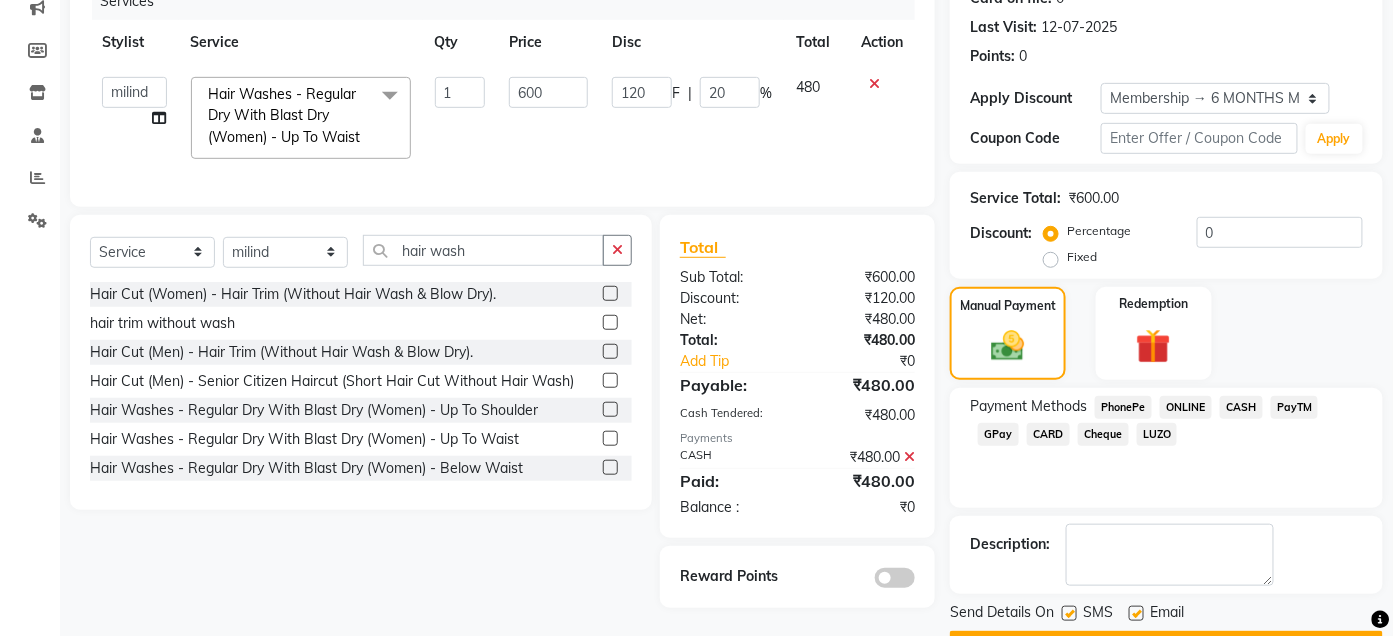 scroll, scrollTop: 320, scrollLeft: 0, axis: vertical 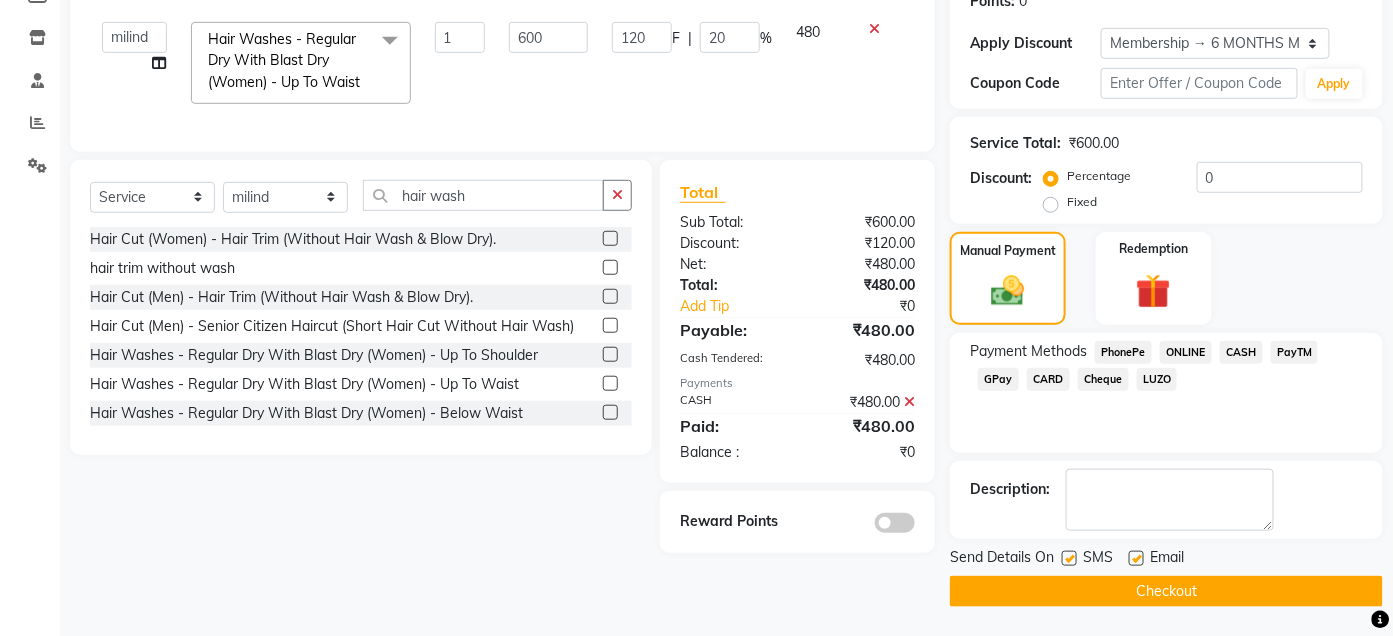click 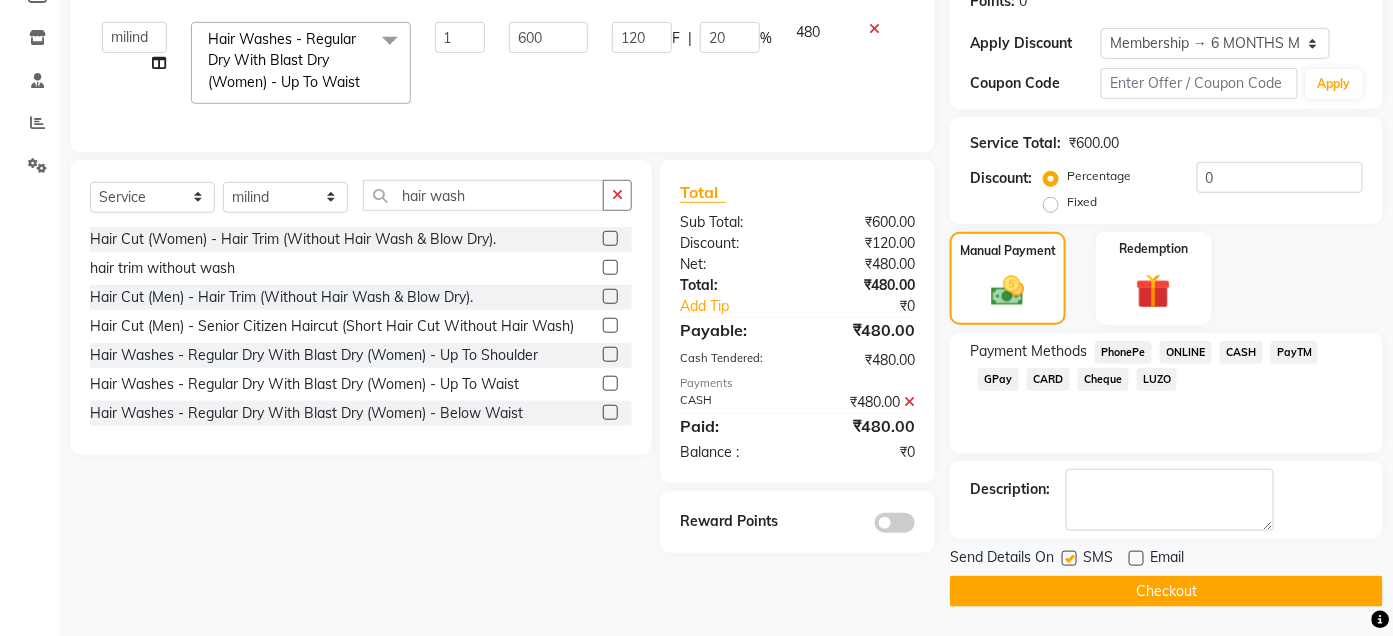 click 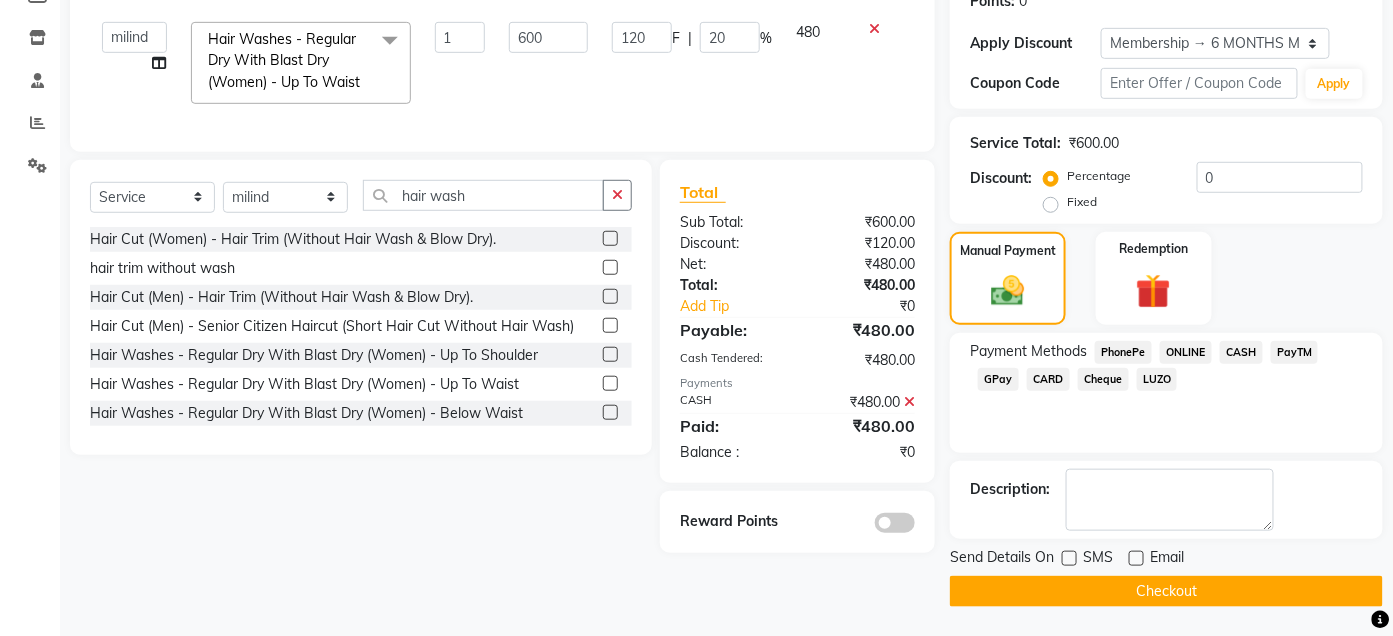 click on "Checkout" 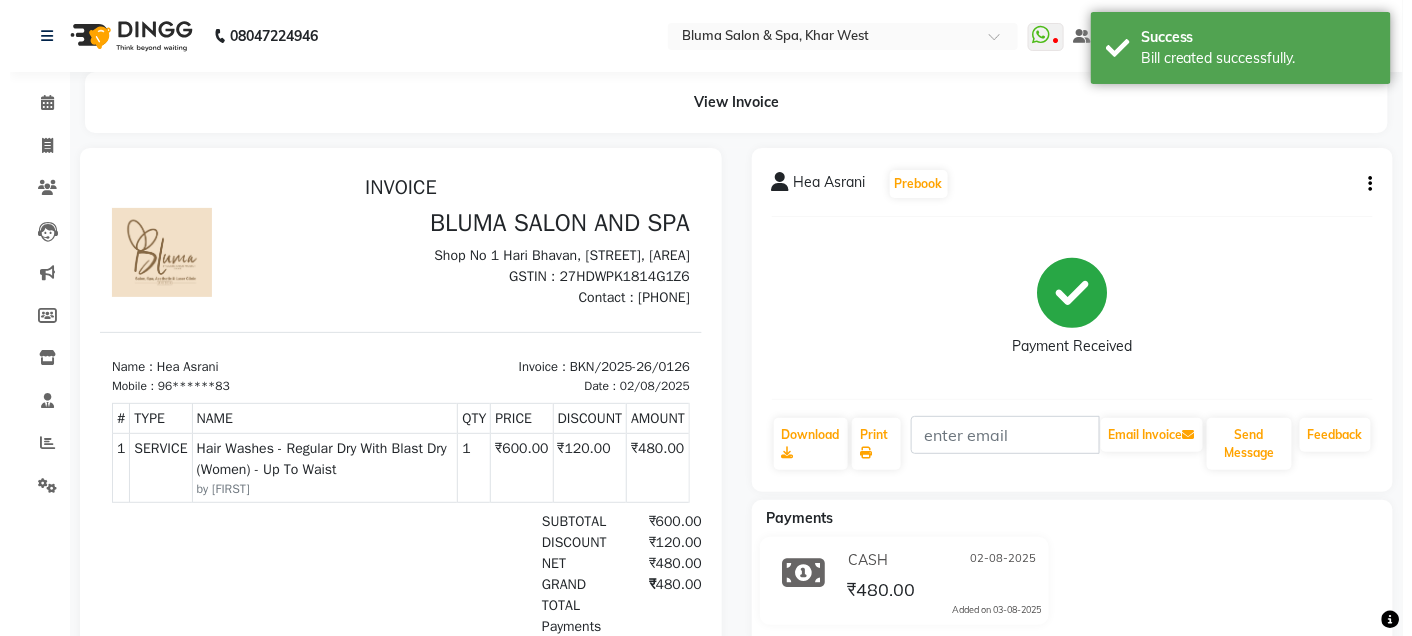 scroll, scrollTop: 0, scrollLeft: 0, axis: both 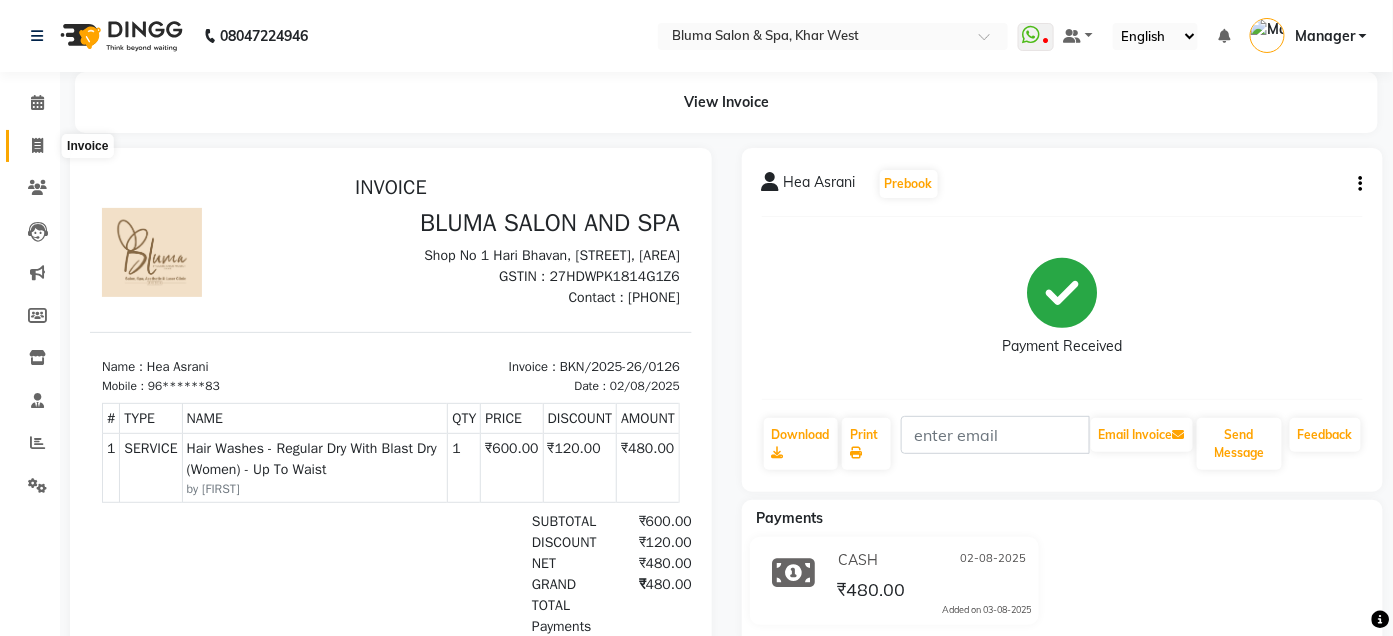 click 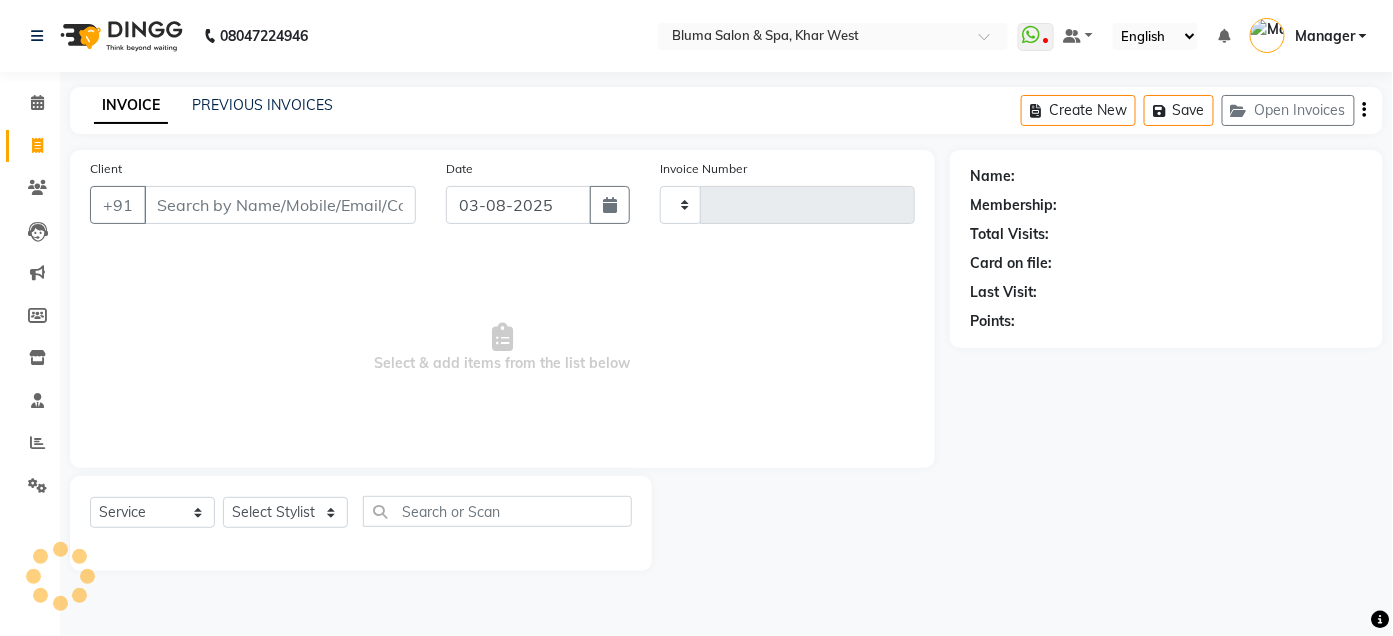 type on "0978" 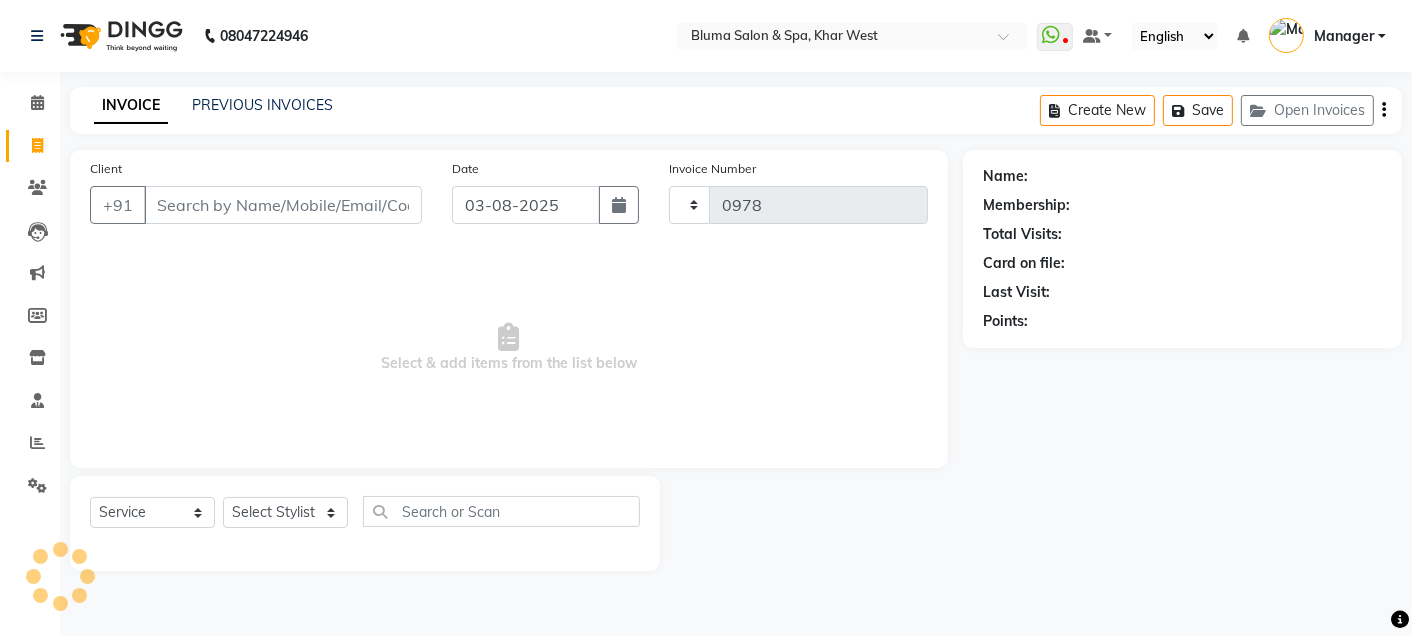 select on "3653" 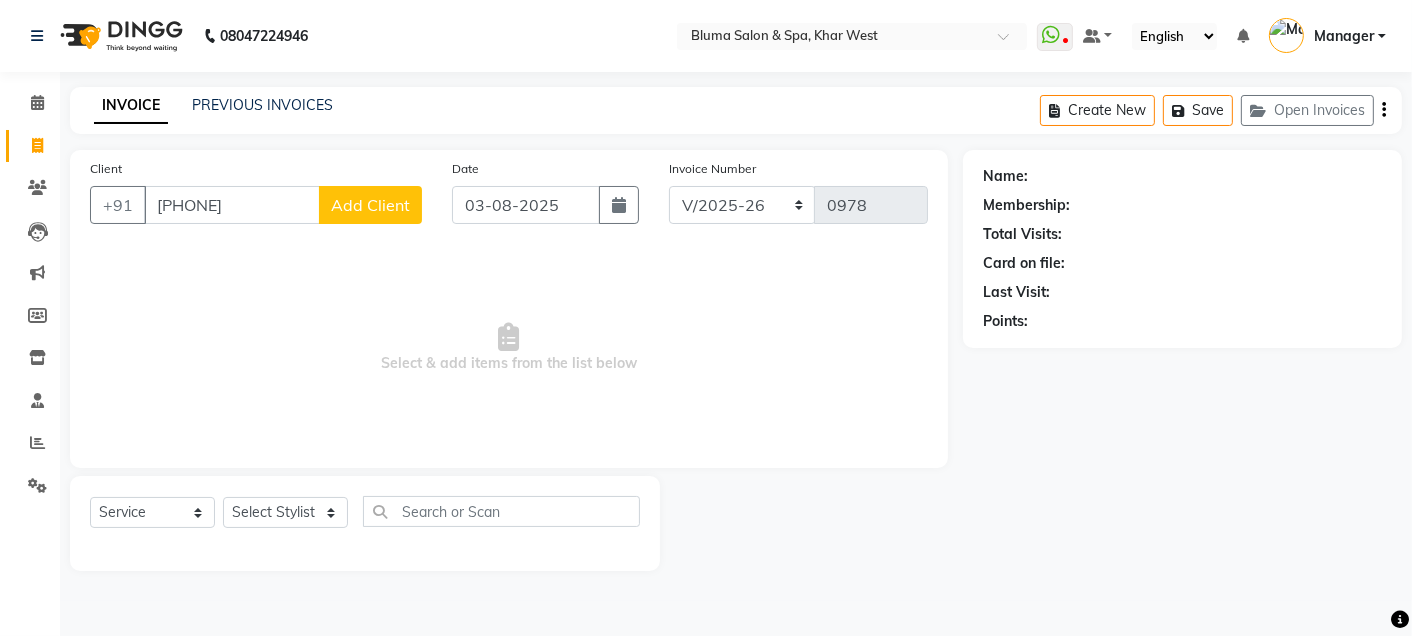 type on "[PHONE]" 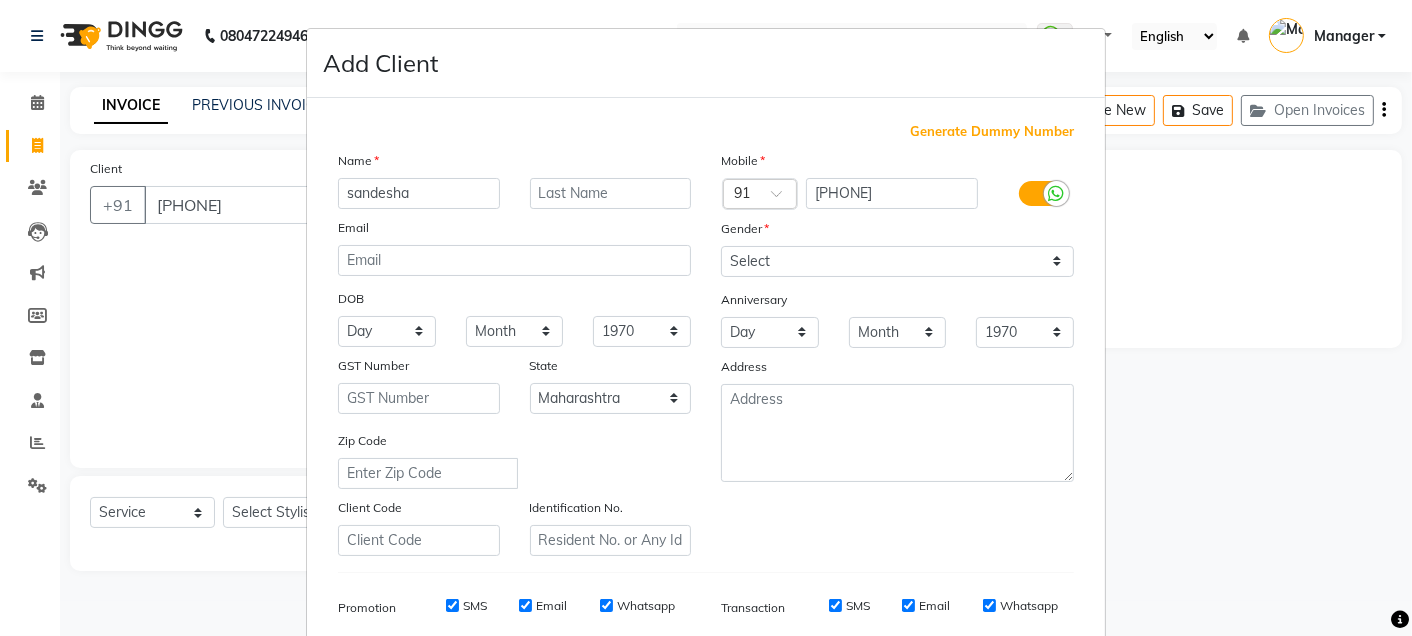 type on "sandesha" 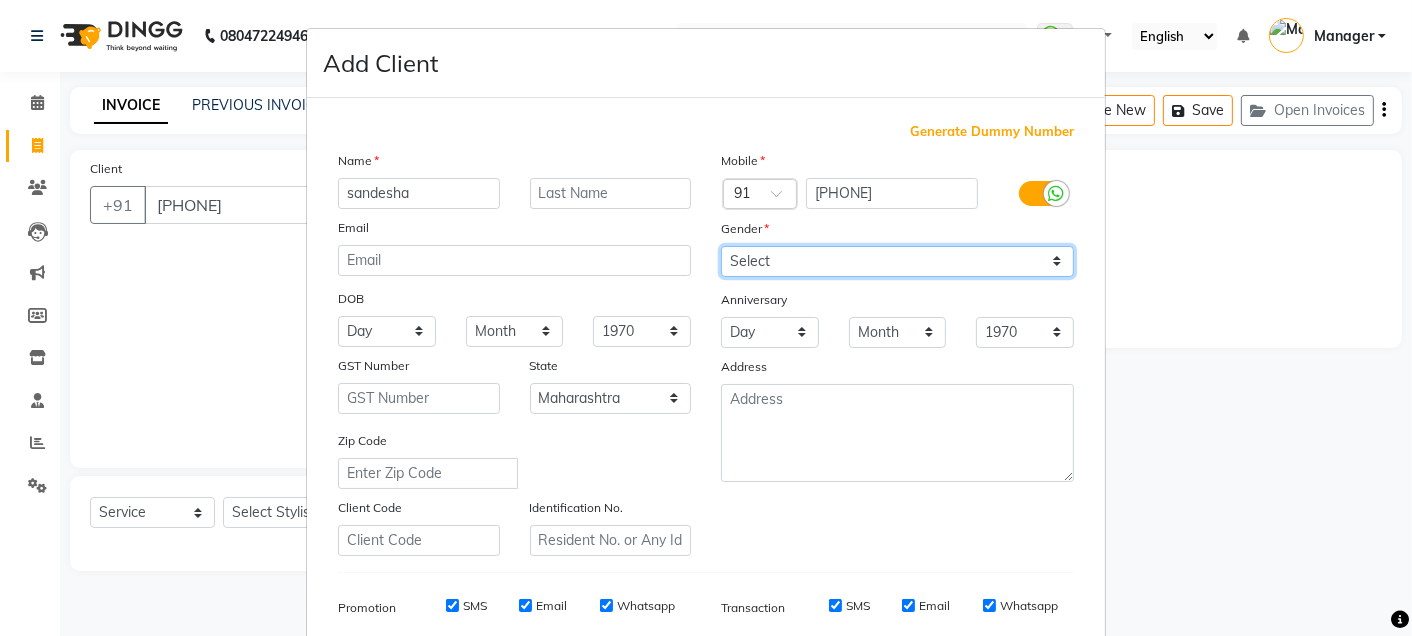 click on "Select Male Female Other Prefer Not To Say" at bounding box center (897, 261) 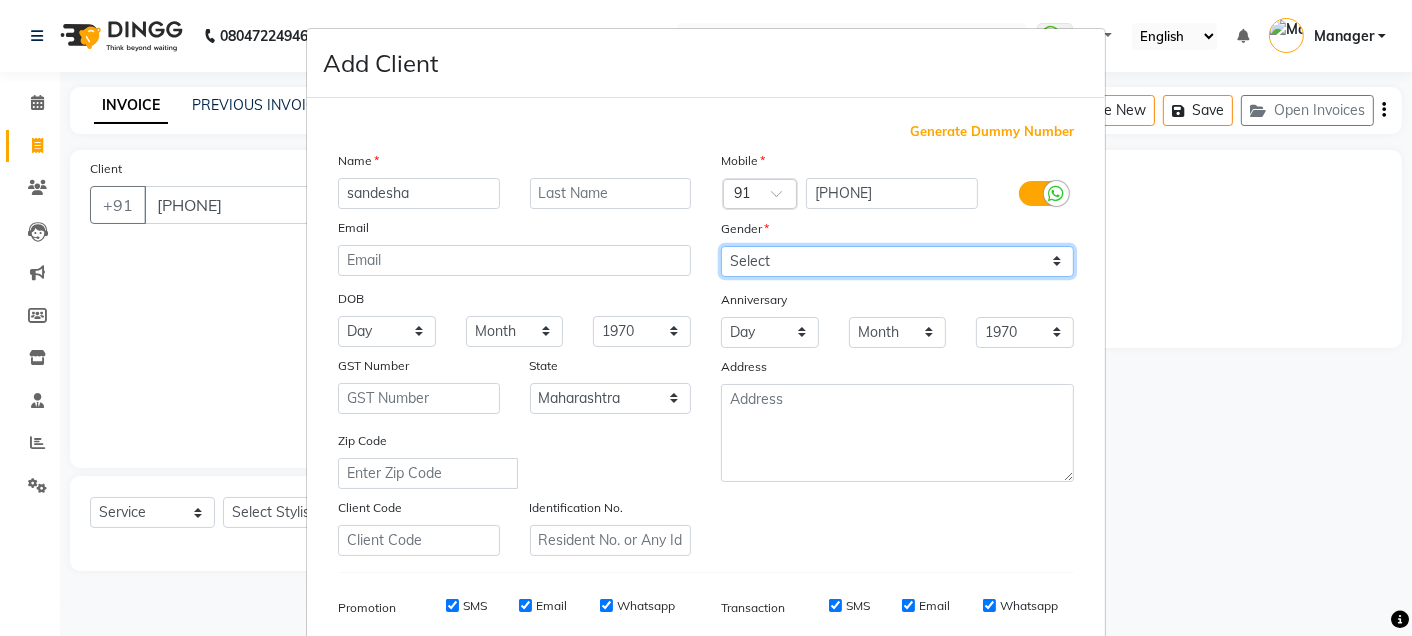 select on "female" 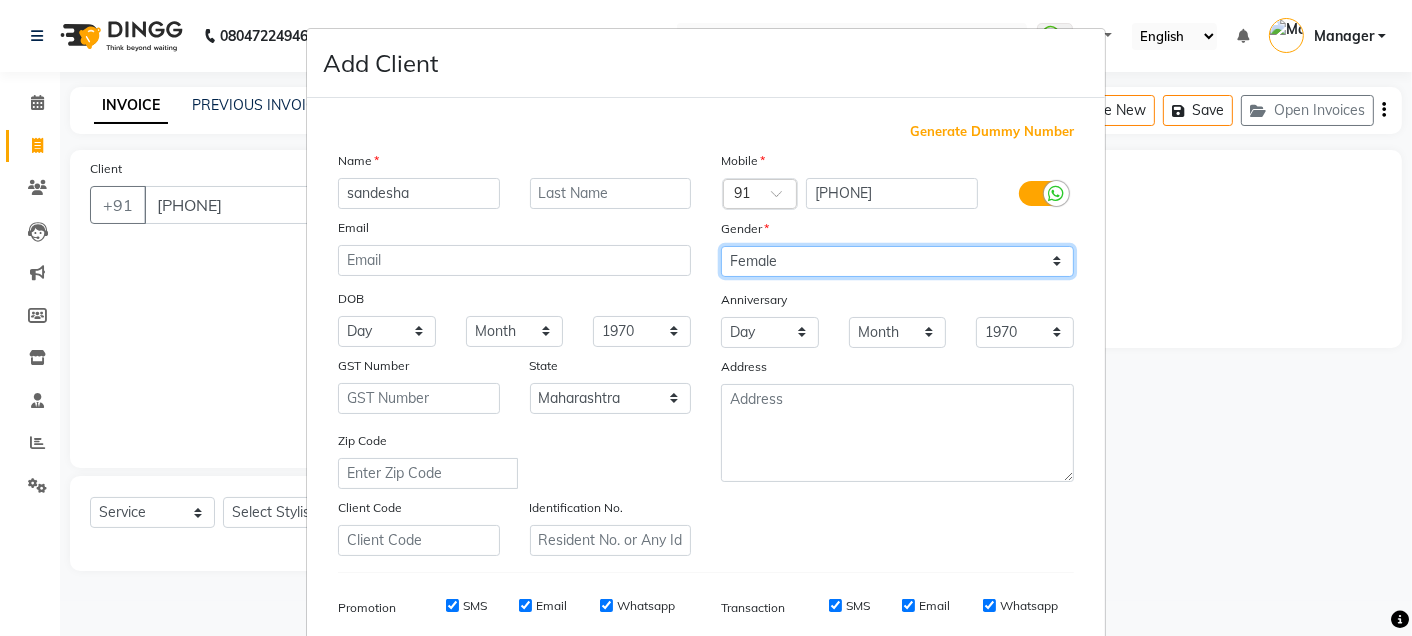 click on "Select Male Female Other Prefer Not To Say" at bounding box center [897, 261] 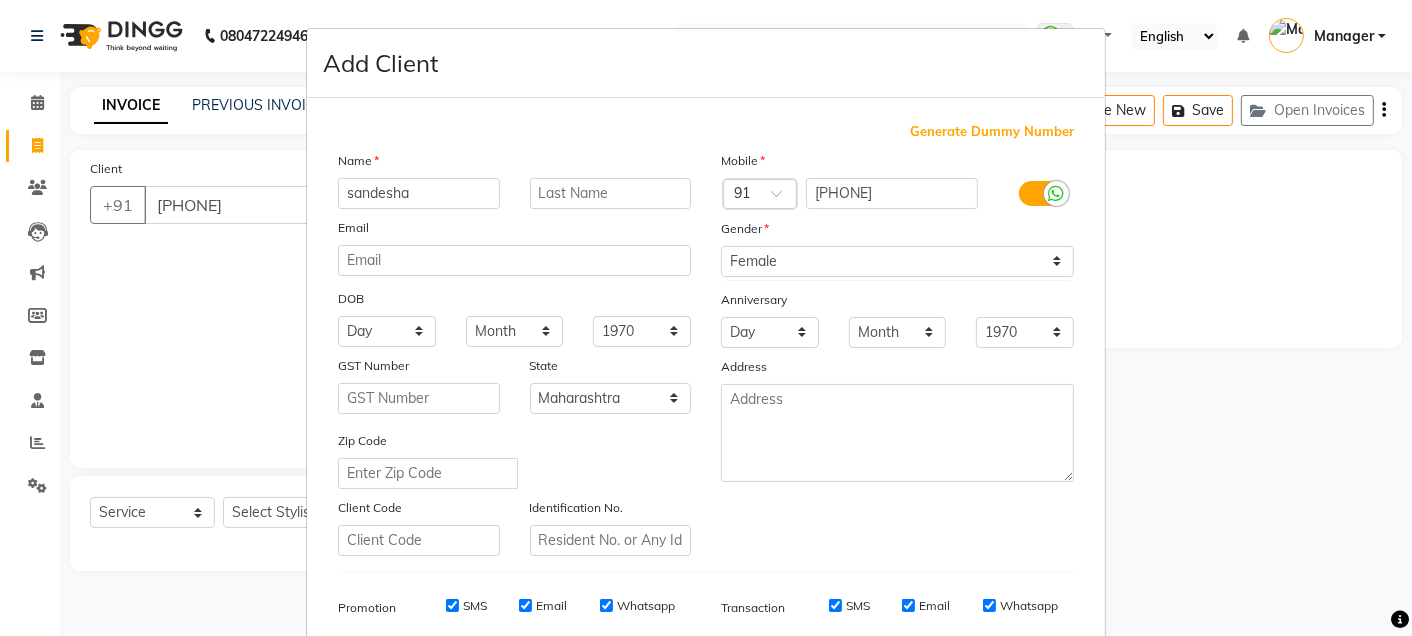 click on "Add Client Generate Dummy Number Name sandesha Email DOB Day 01 02 03 04 05 06 07 08 09 10 11 12 13 14 15 16 17 18 19 20 21 22 23 24 25 26 27 28 29 30 31 Month January February March April May June July August September October November December 1940 1941 1942 1943 1944 1945 1946 1947 1948 1949 1950 1951 1952 1953 1954 1955 1956 1957 1958 1959 1960 1961 1962 1963 1964 1965 1966 1967 1968 1969 1970 1971 1972 1973 1974 1975 1976 1977 1978 1979 1980 1981 1982 1983 1984 1985 1986 1987 1988 1989 1990 1991 1992 1993 1994 1995 1996 1997 1998 1999 2000 2001 2002 2003 2004 2005 2006 2007 2008 2009 2010 2011 2012 2013 2014 2015 2016 2017 2018 2019 2020 2021 2022 2023 2024 GST Number State Select Andaman and Nicobar Islands Andhra Pradesh Arunachal Pradesh Assam Bihar Chandigarh Chhattisgarh Dadra and Nagar Haveli Daman and Diu Delhi Goa Gujarat Haryana Himachal Pradesh Jammu and Kashmir Jharkhand Karnataka Kerala Lakshadweep Madhya Pradesh Maharashtra Manipur Meghalaya Mizoram Nagaland Odisha Pondicherry Punjab Sikkim" at bounding box center [706, 318] 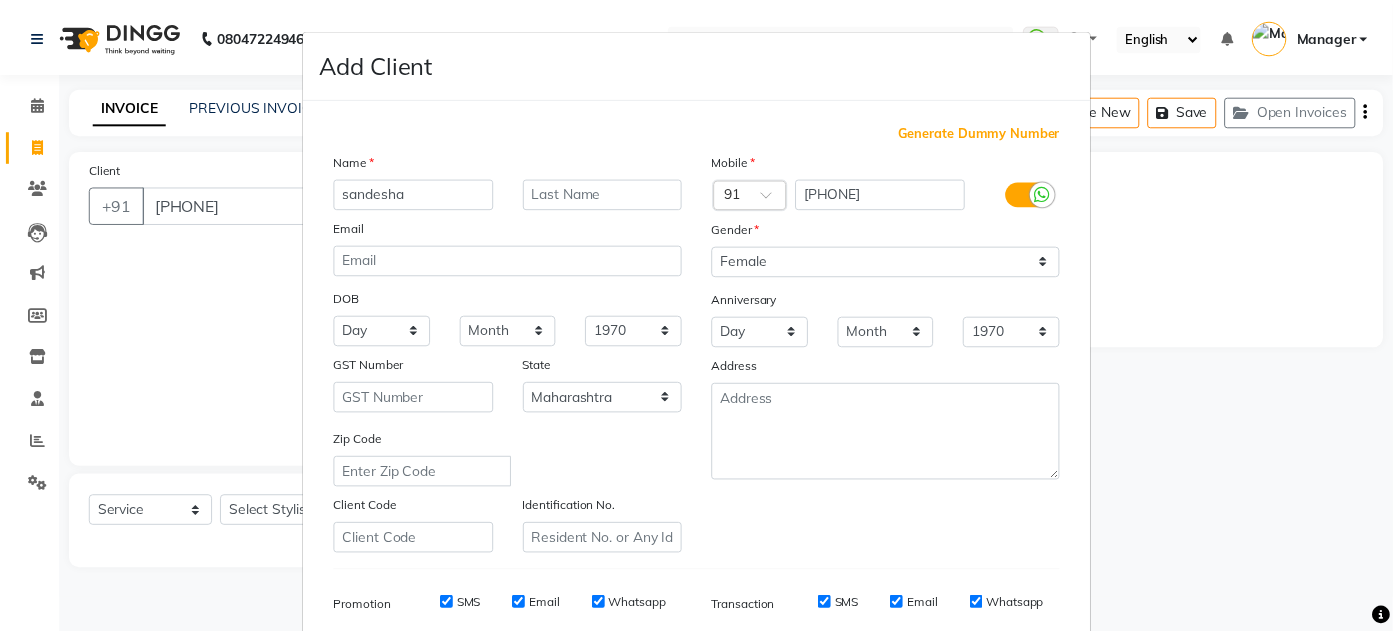 scroll, scrollTop: 286, scrollLeft: 0, axis: vertical 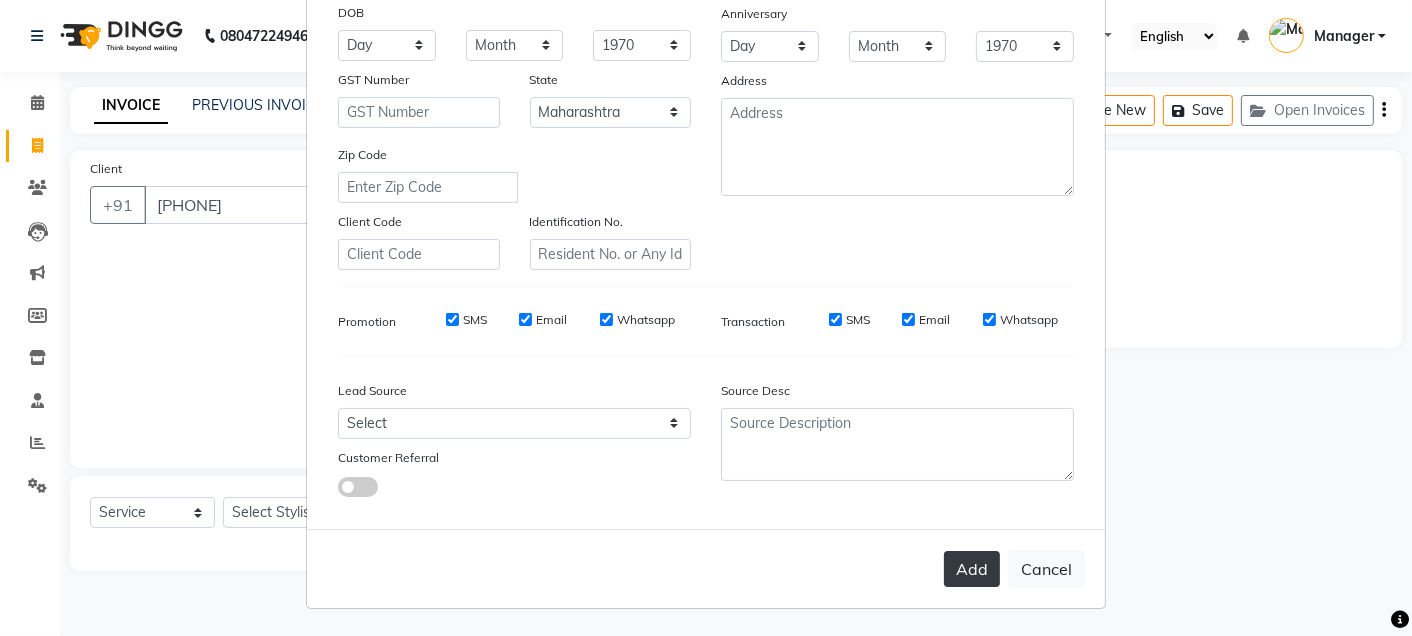 click on "Add" at bounding box center [972, 569] 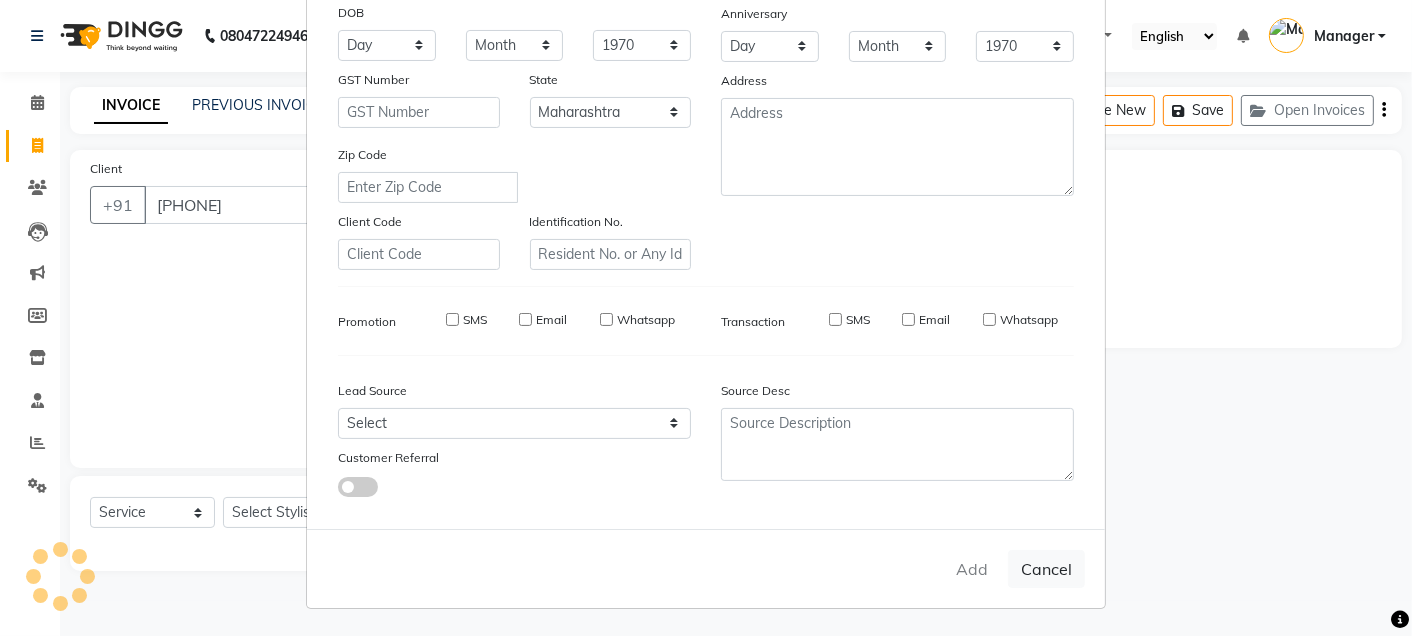 type on "98******20" 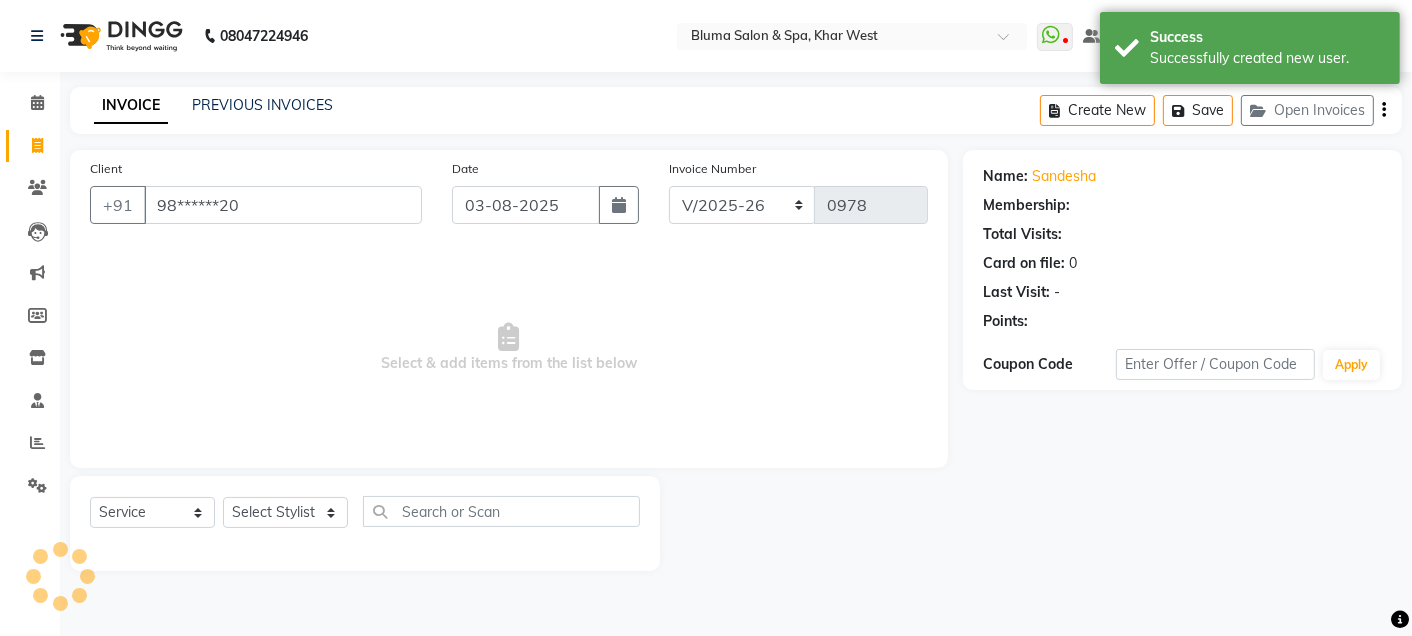 select on "1: Object" 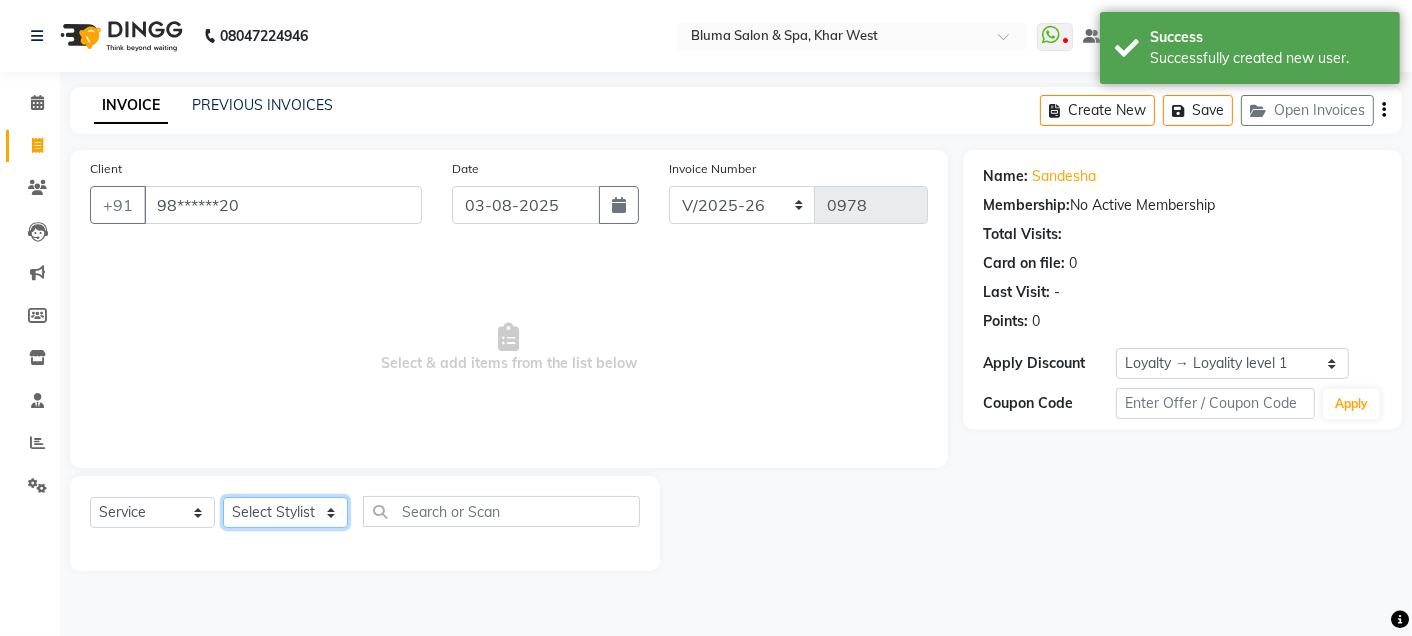click on "Select Stylist Admin Ajay saroj Alan Athan  DR Prince Varde Manager milind Nasir  PAM parvati gupta  pooja loke Rahul rahul thakur rajesh patel sonali yogita" 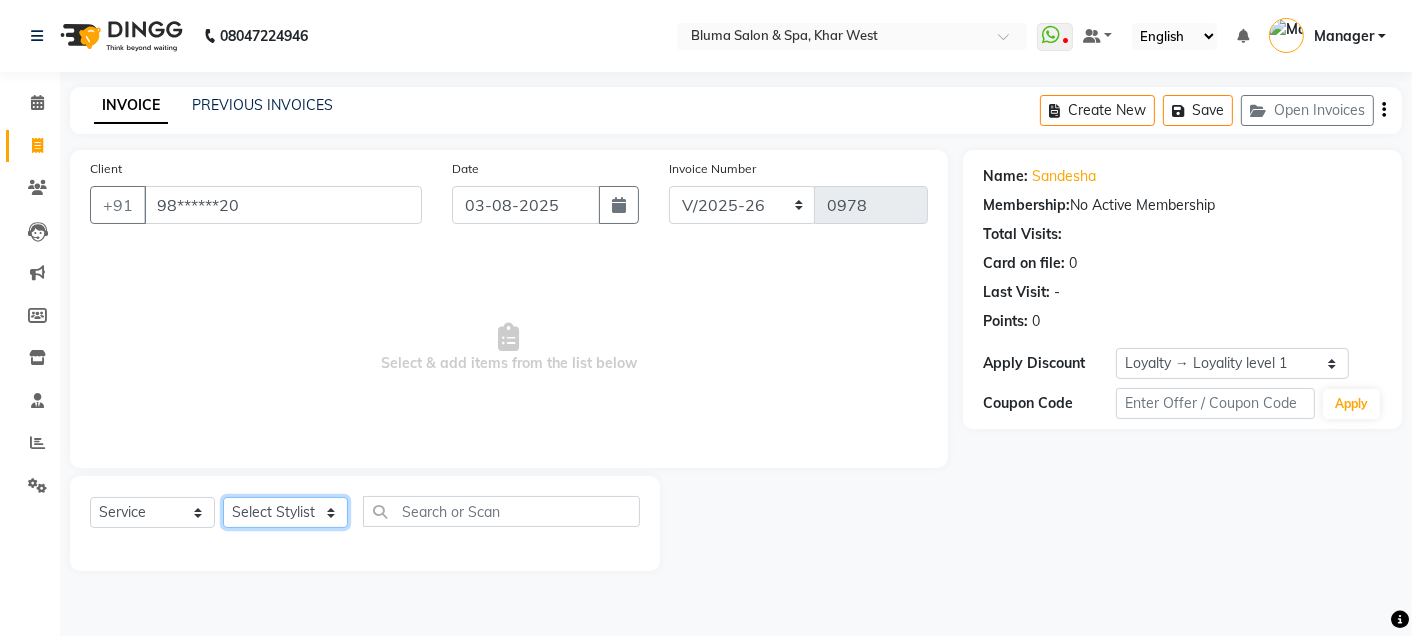 select on "61927" 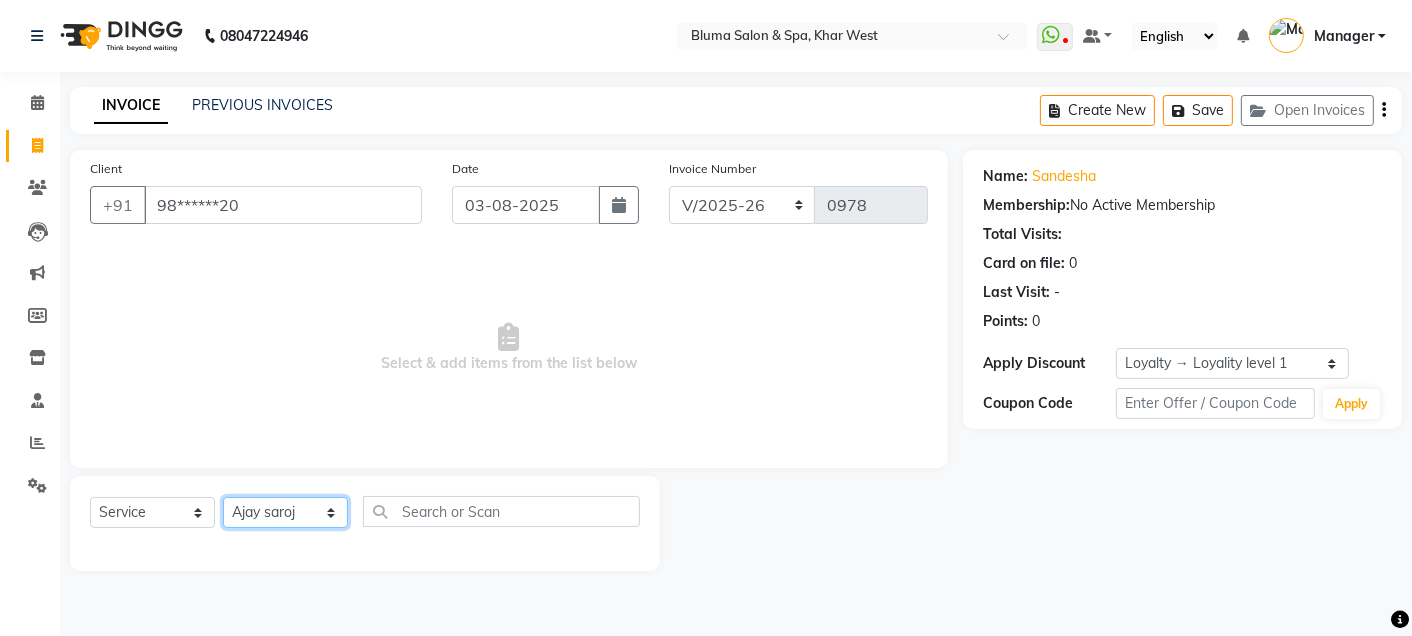 click on "Select Stylist Admin Ajay saroj Alan Athan  DR Prince Varde Manager milind Nasir  PAM parvati gupta  pooja loke Rahul rahul thakur rajesh patel sonali yogita" 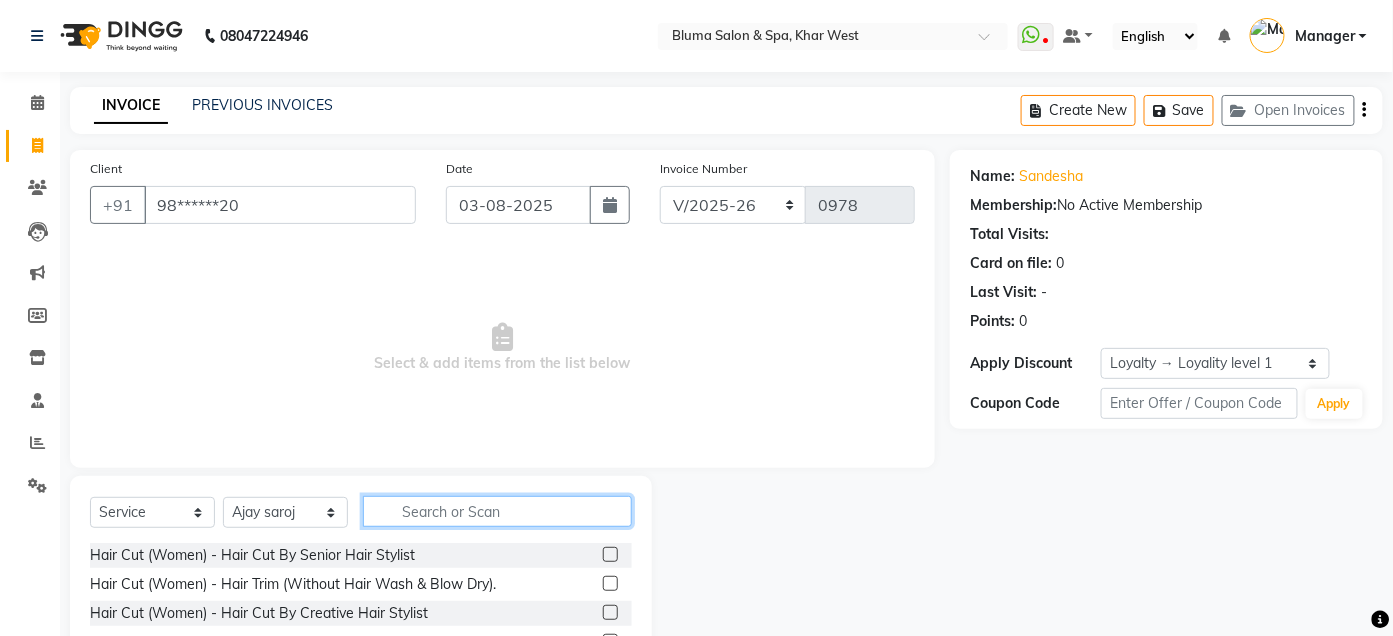 click 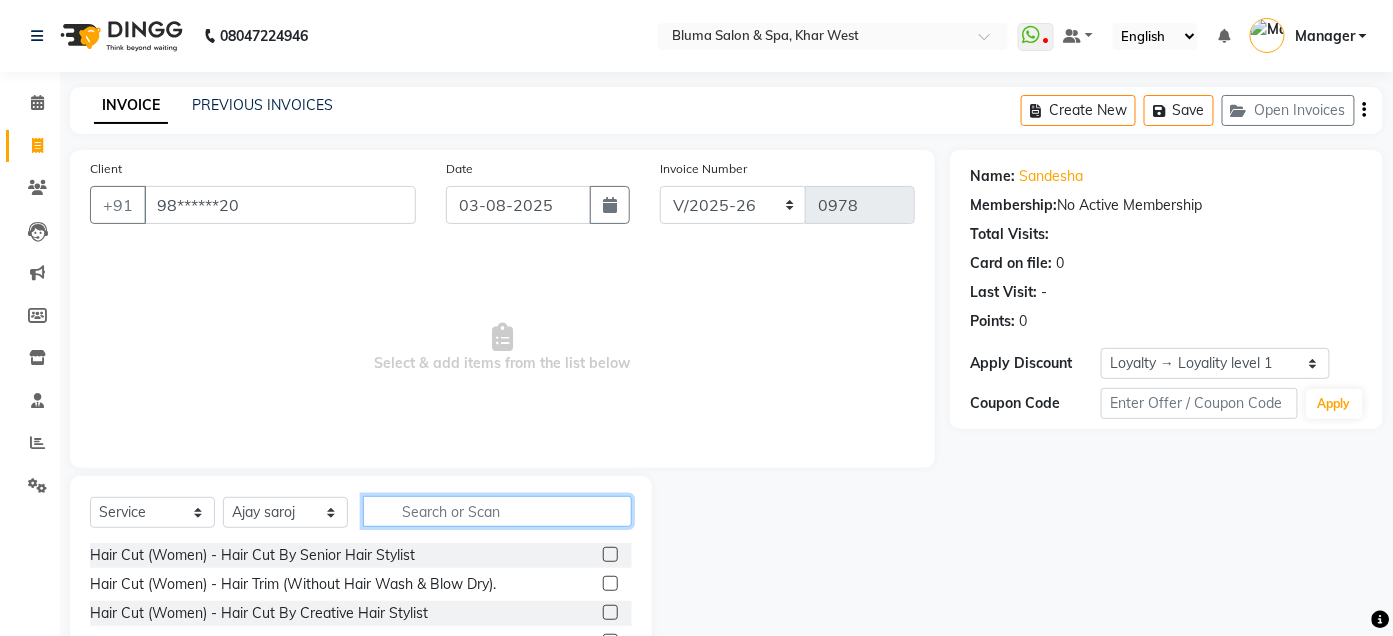 click 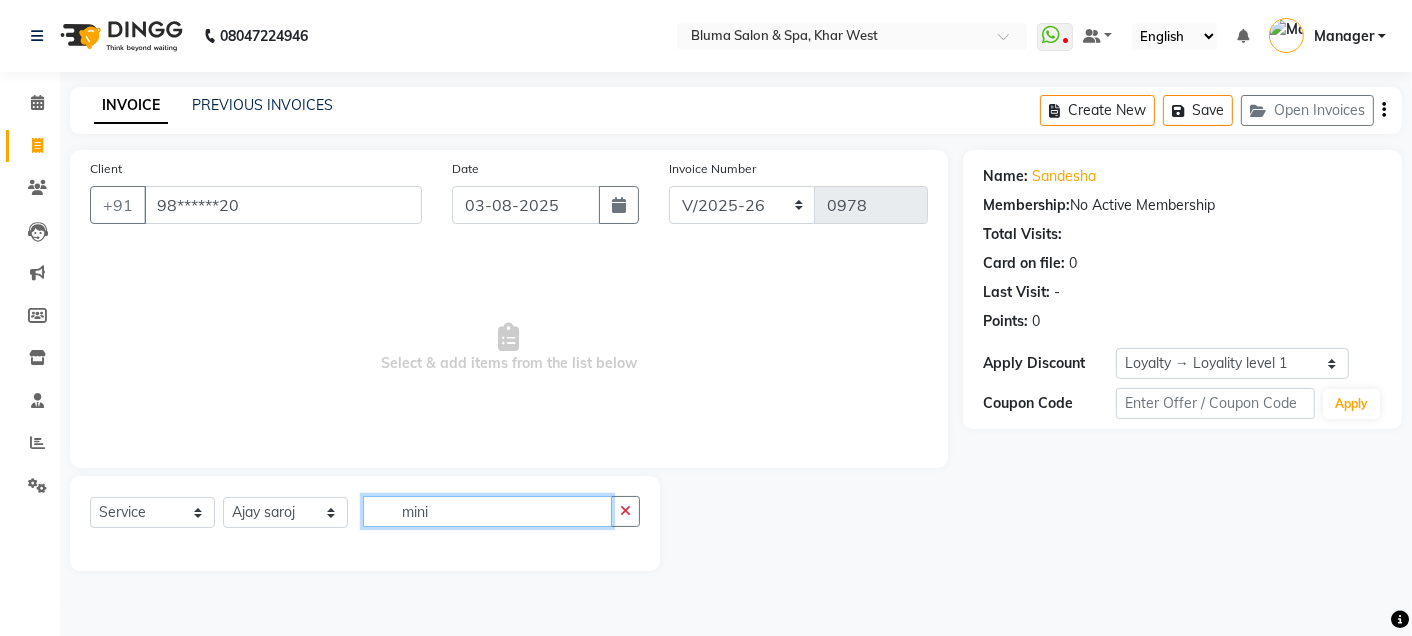 click on "mini" 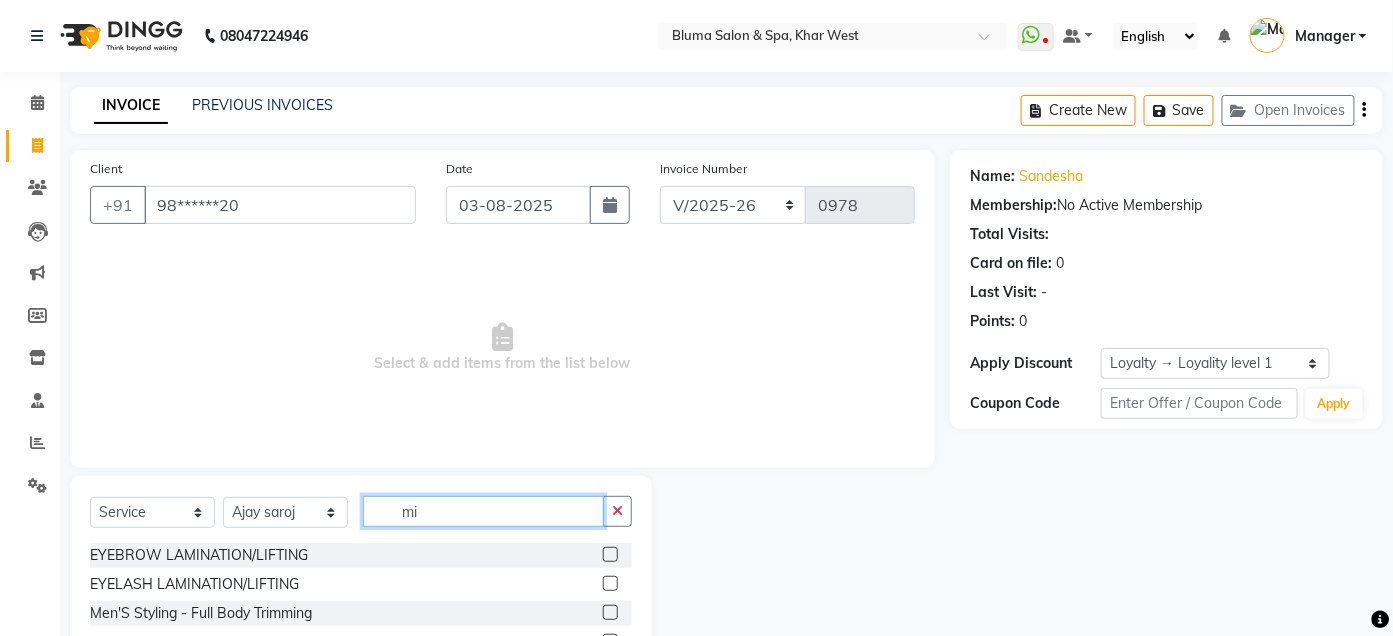 type on "m" 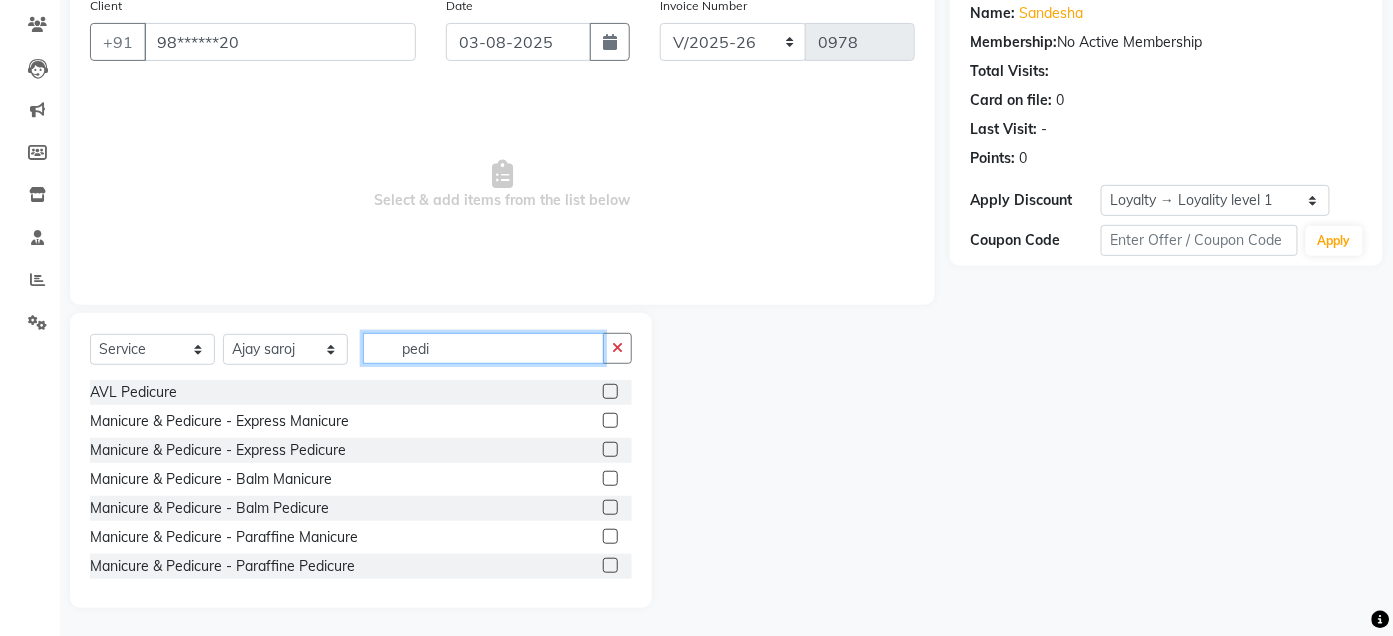 scroll, scrollTop: 164, scrollLeft: 0, axis: vertical 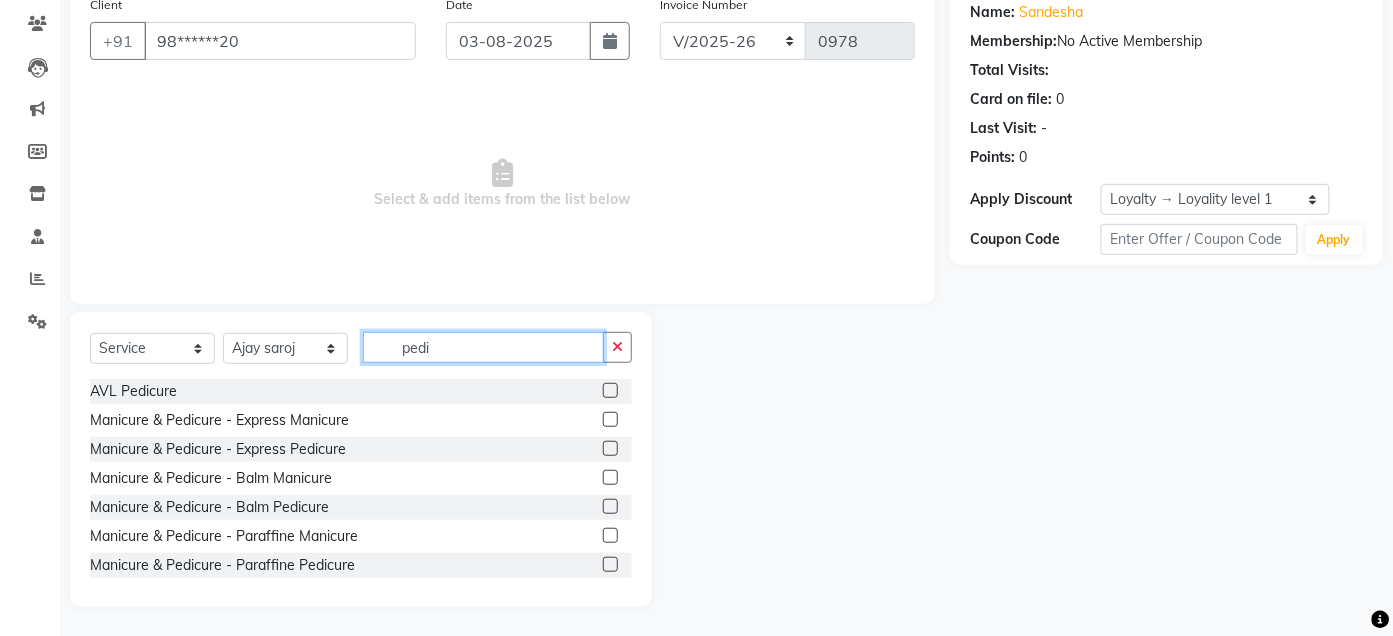 click on "pedi" 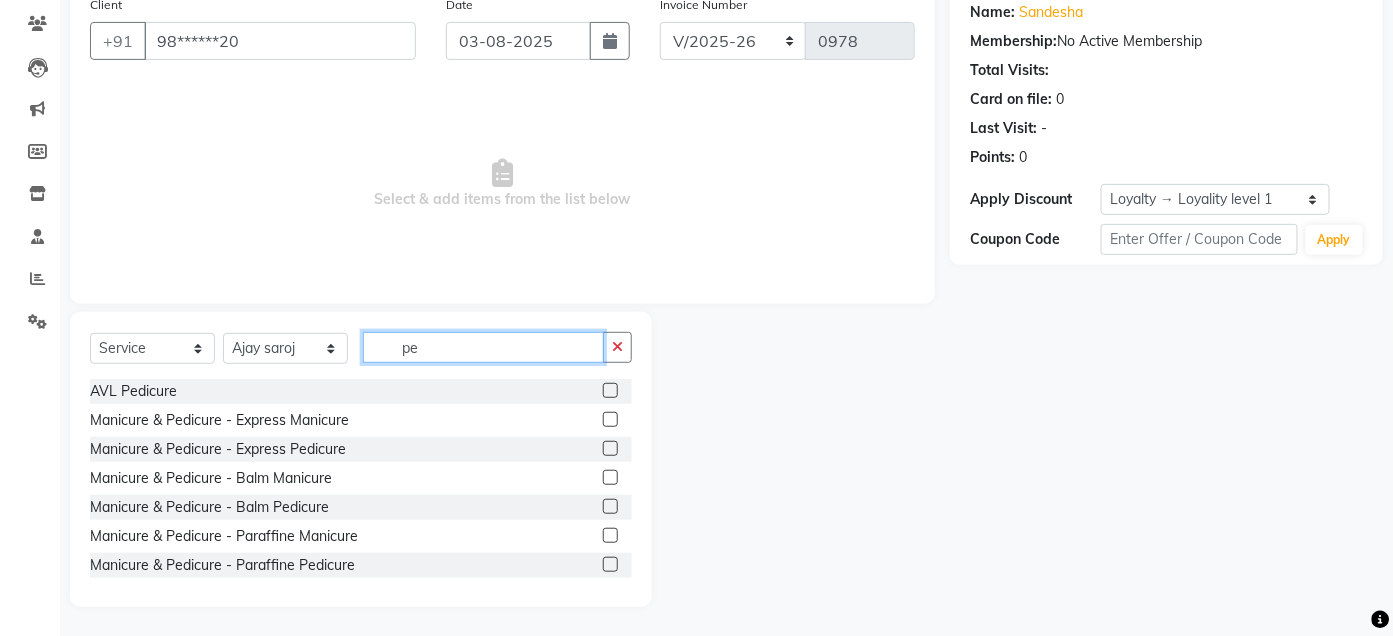 type on "p" 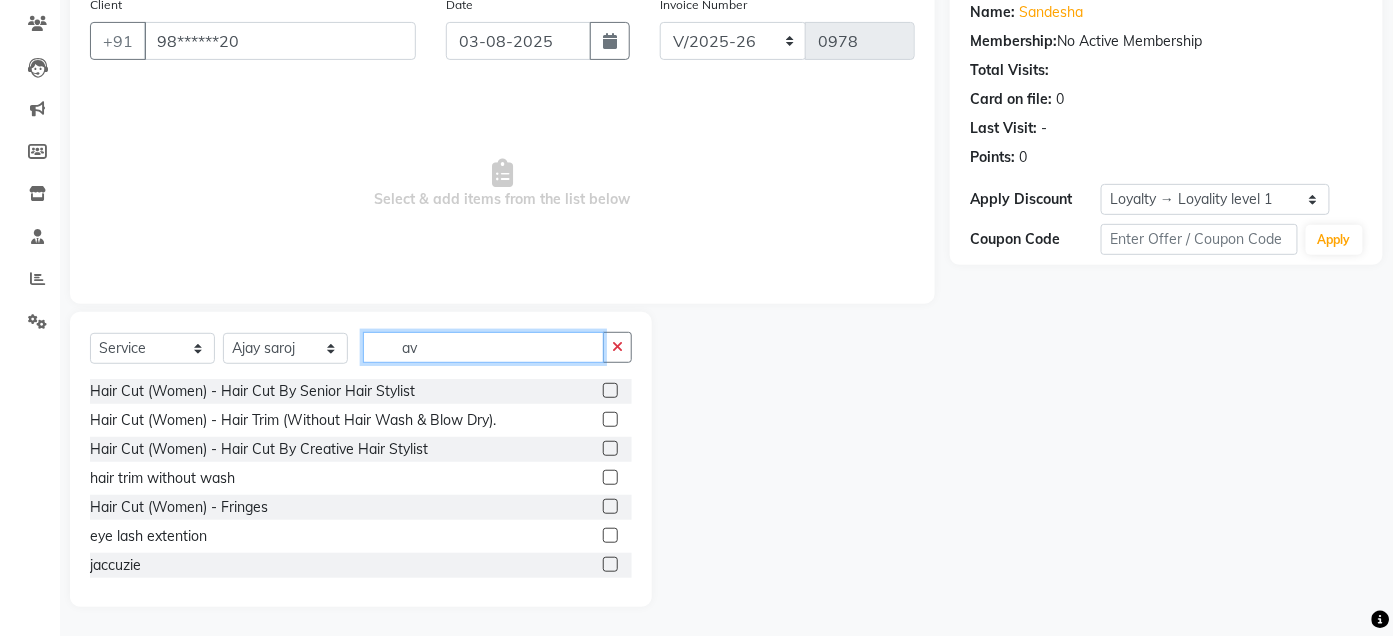 scroll, scrollTop: 0, scrollLeft: 0, axis: both 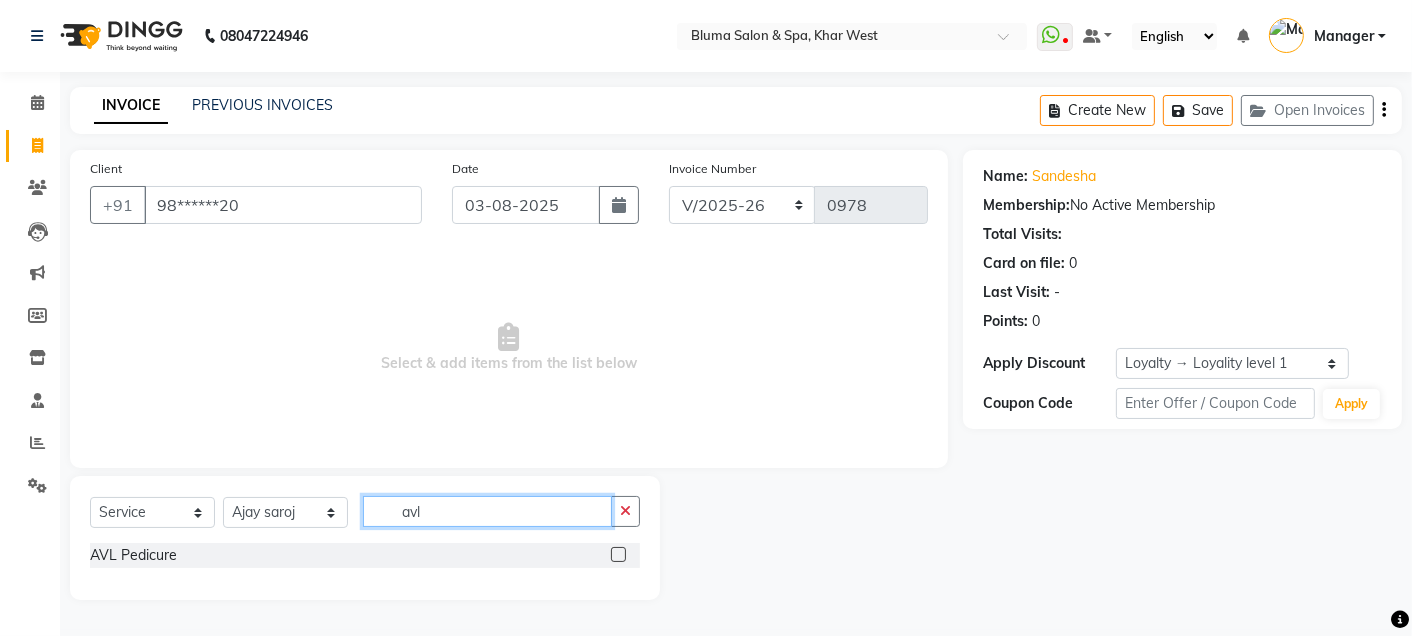 type on "avl" 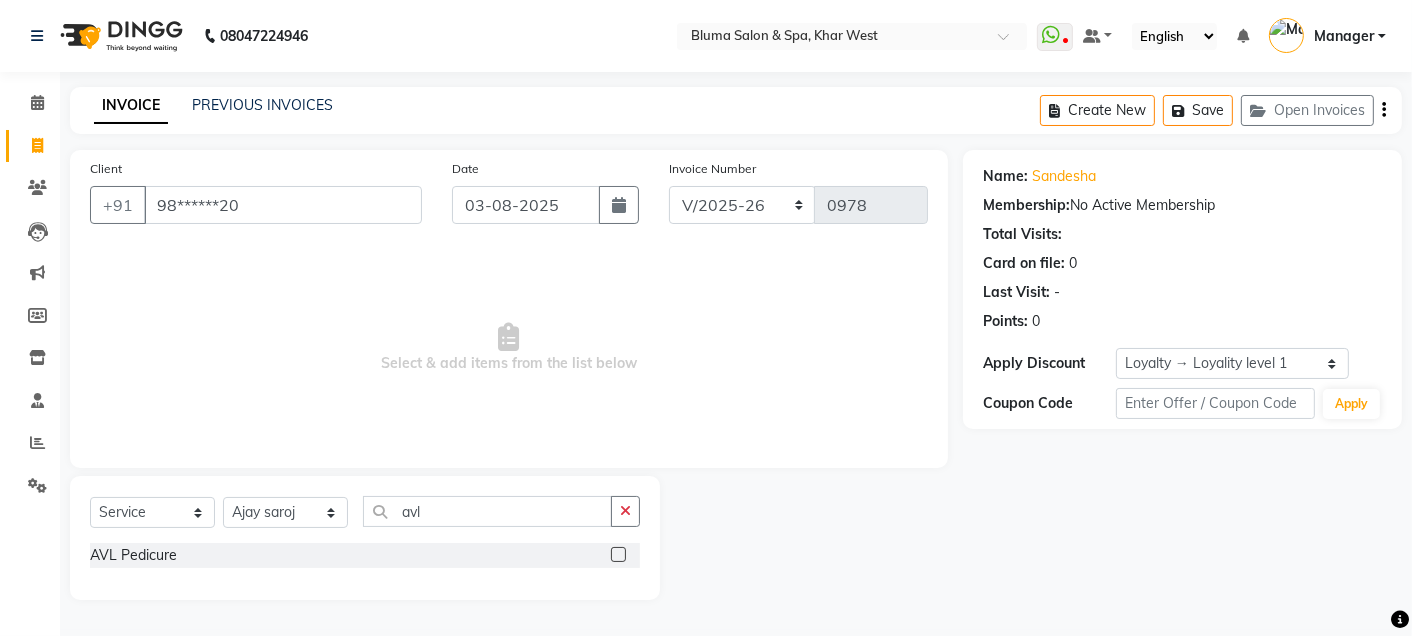 click 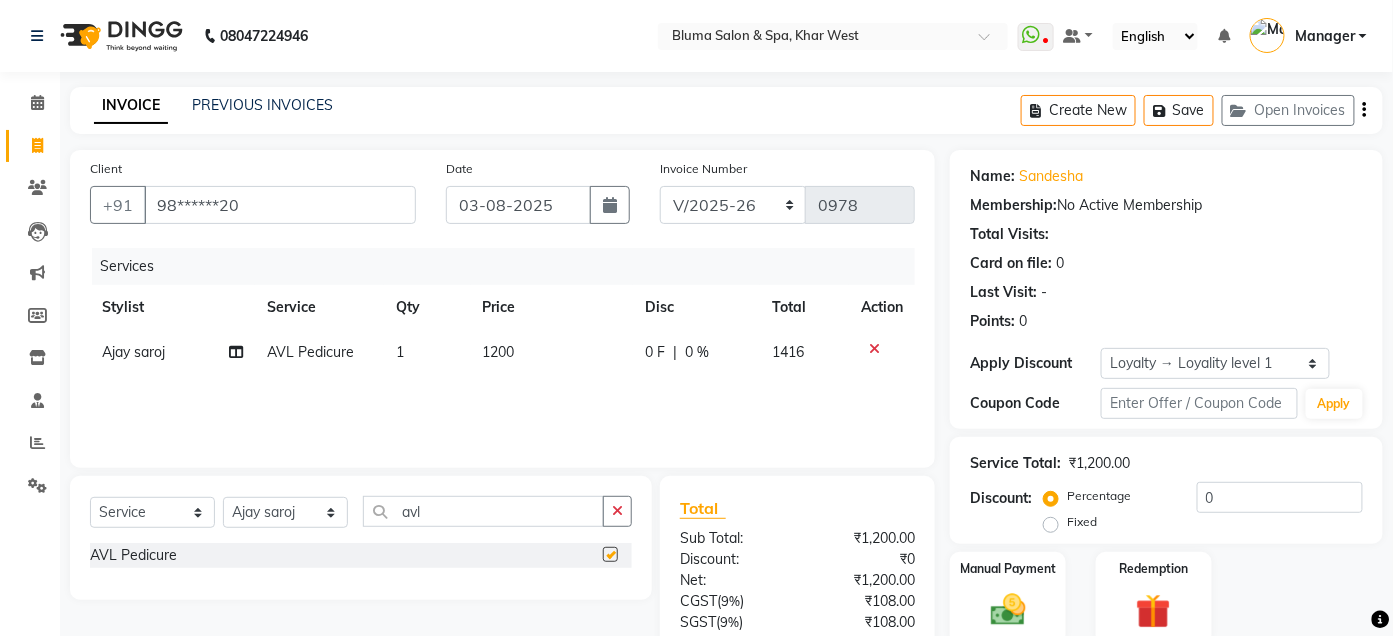 checkbox on "false" 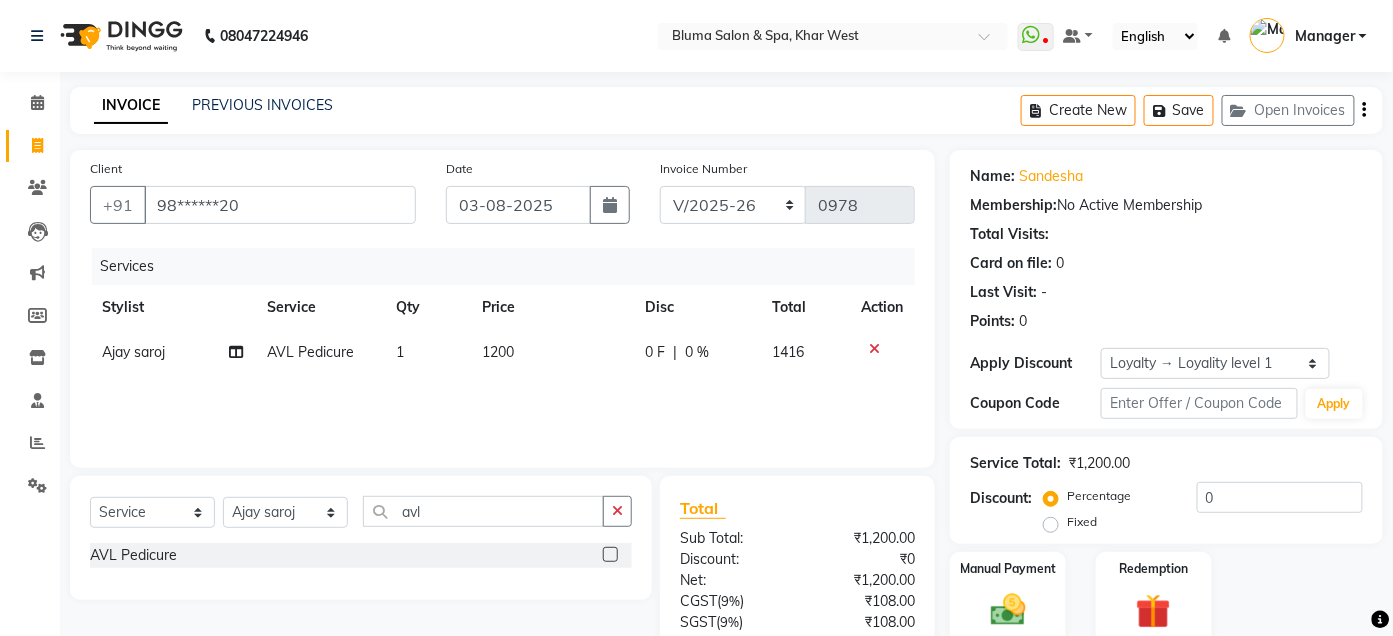 click 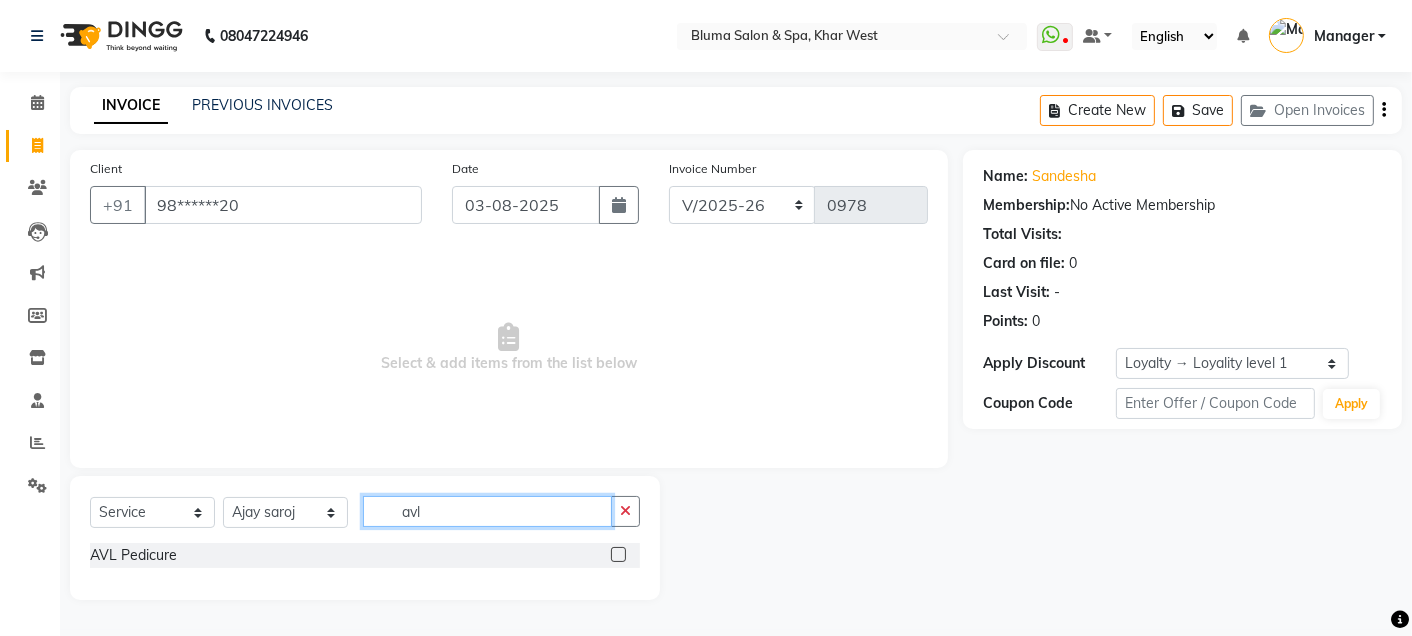click on "avl" 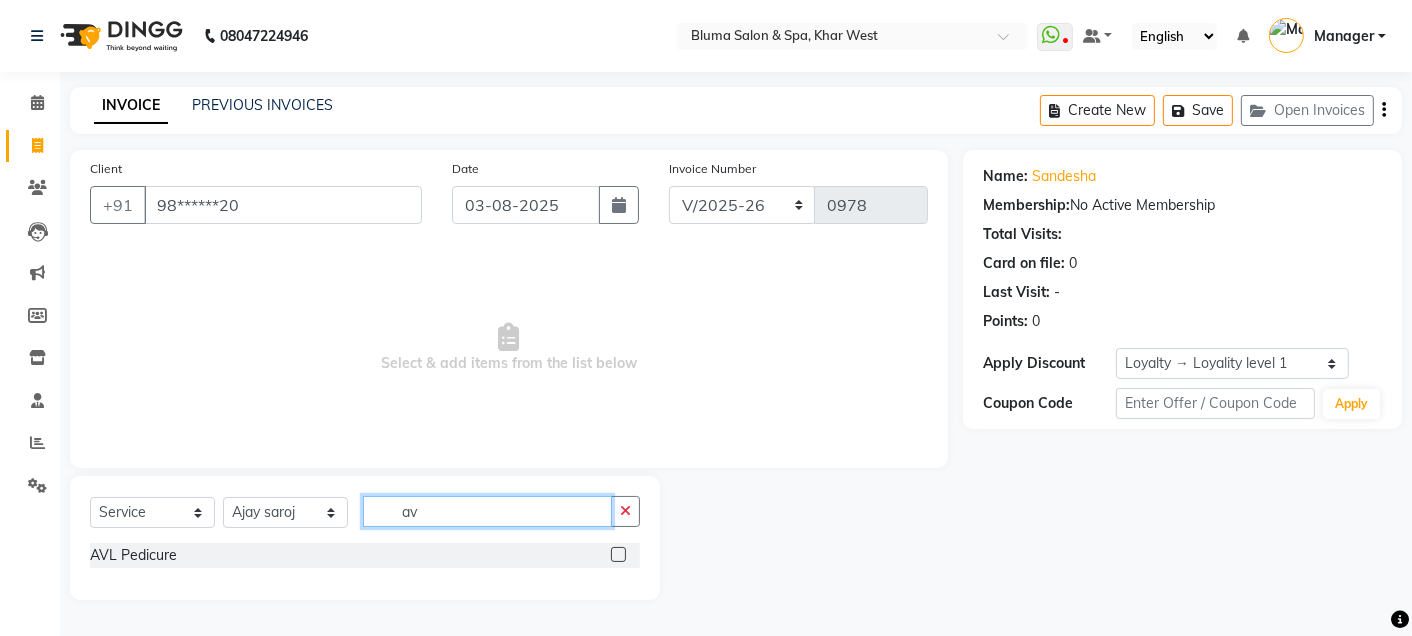 type on "a" 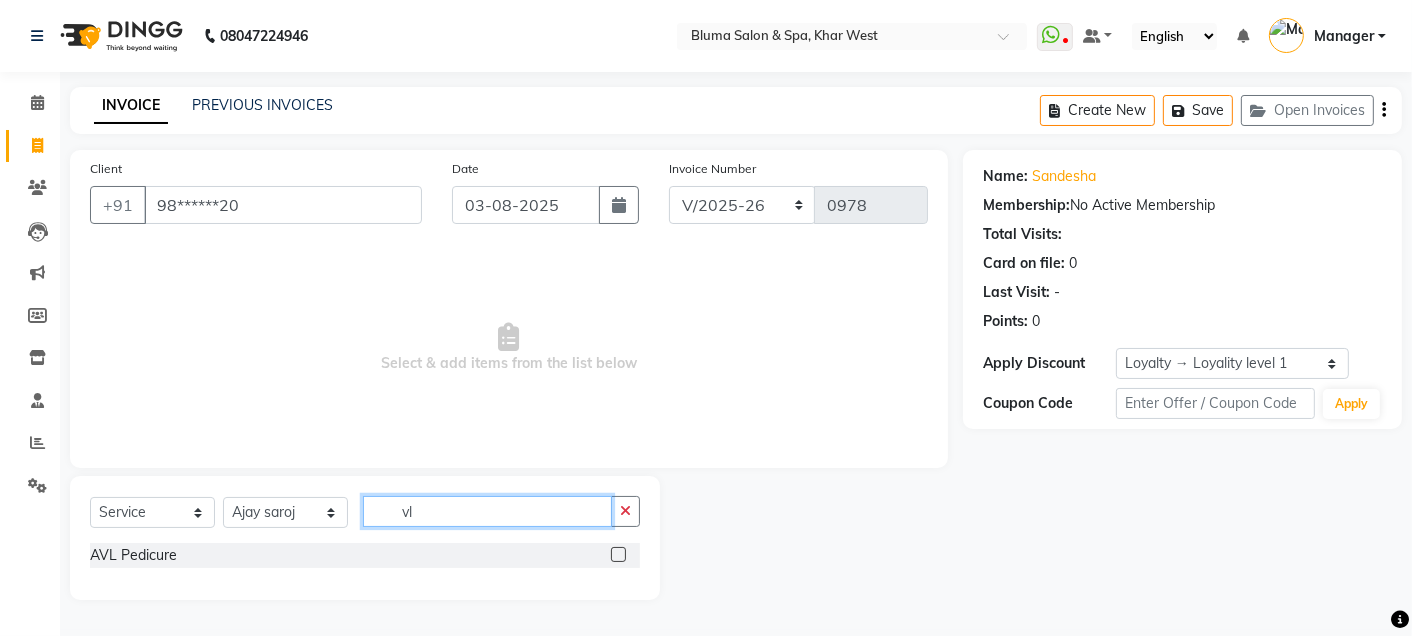 type on "v" 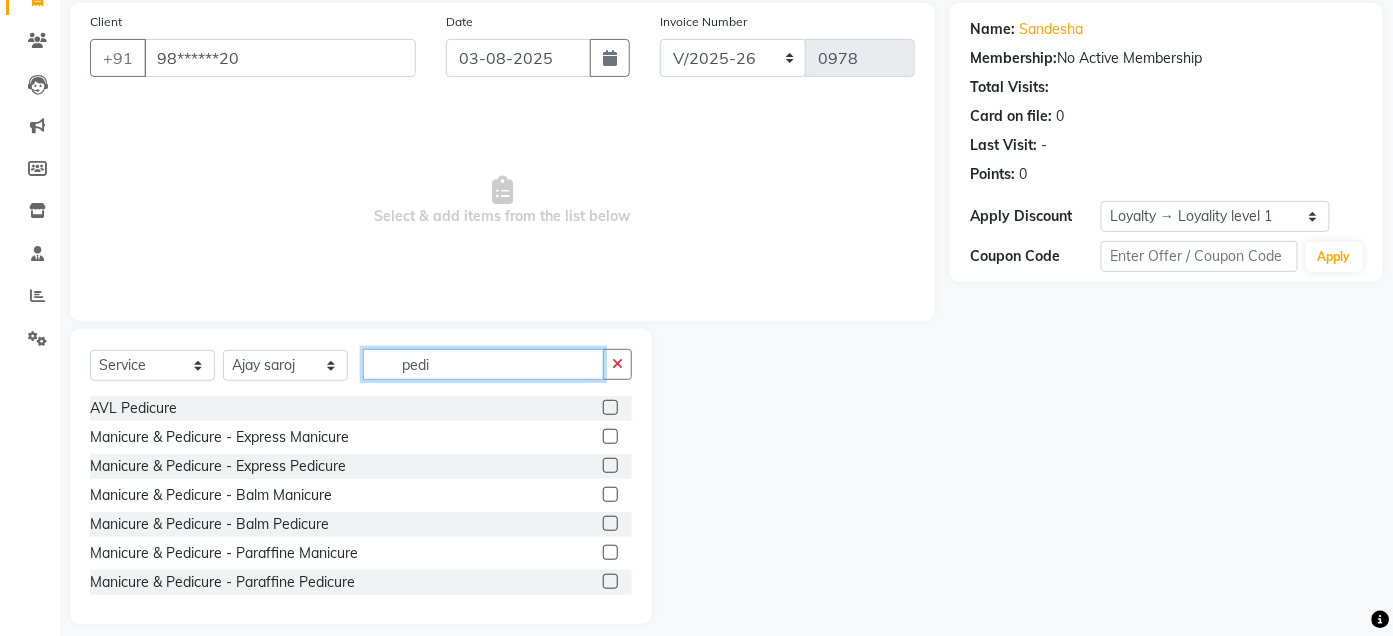 scroll, scrollTop: 164, scrollLeft: 0, axis: vertical 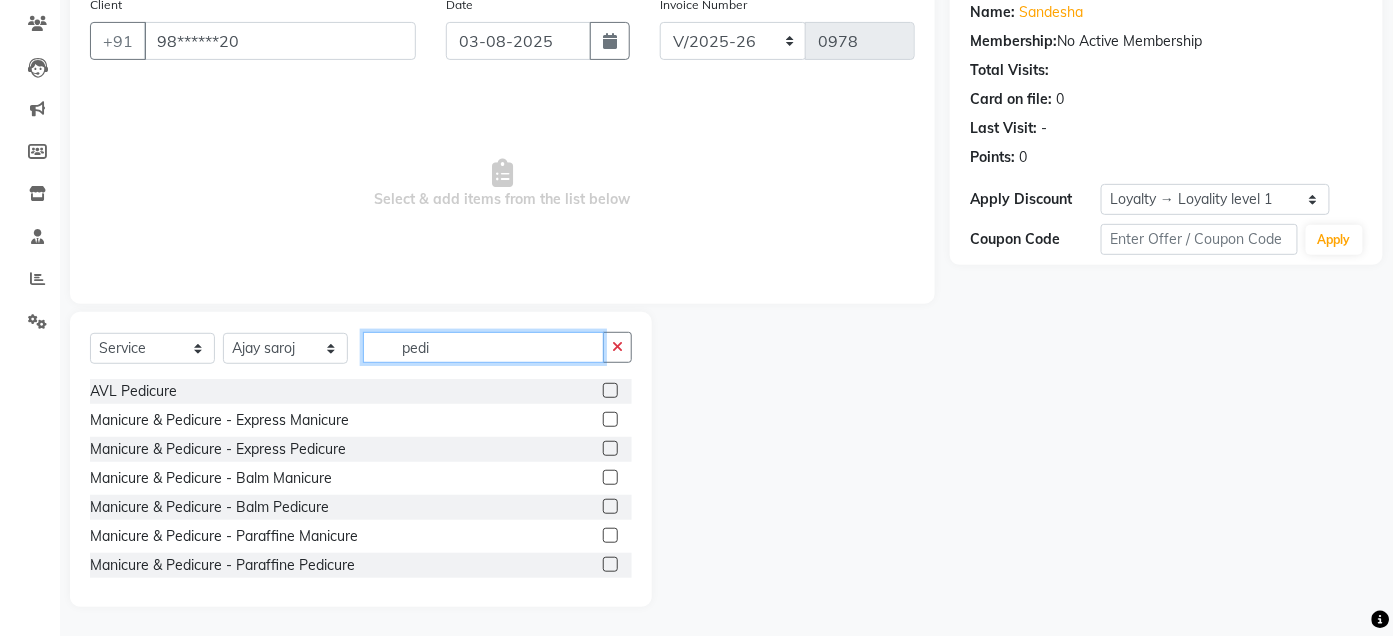 type on "pedi" 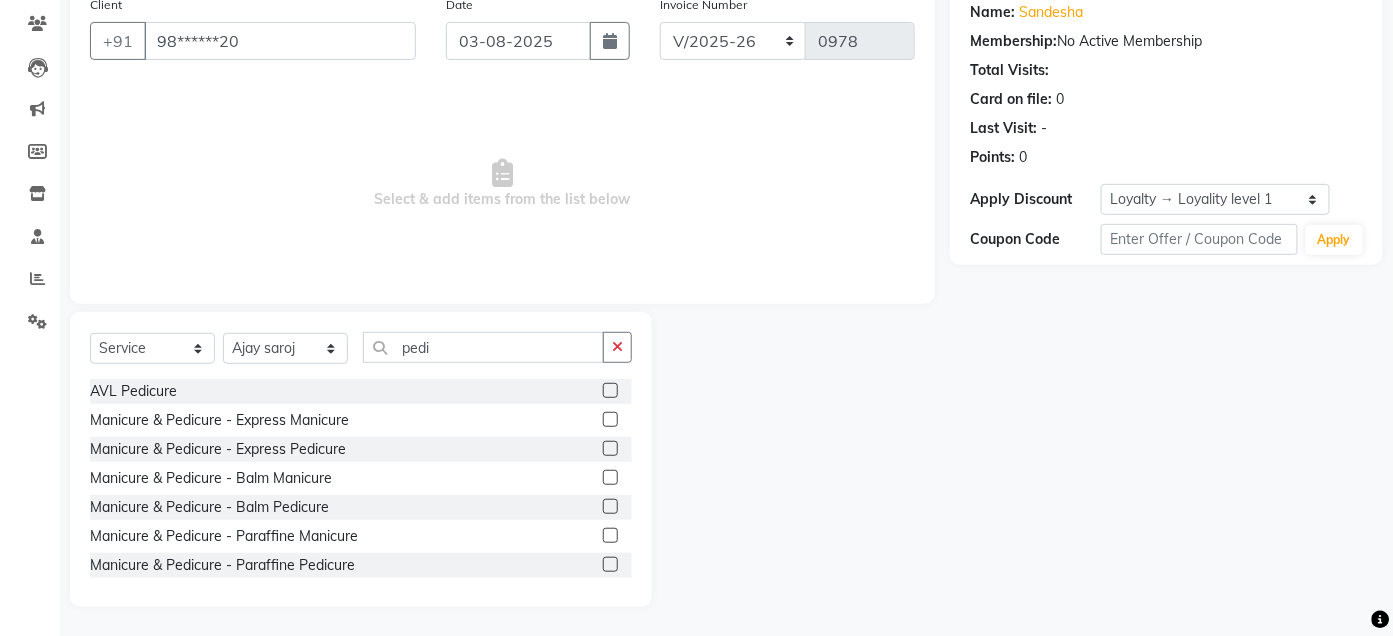 click 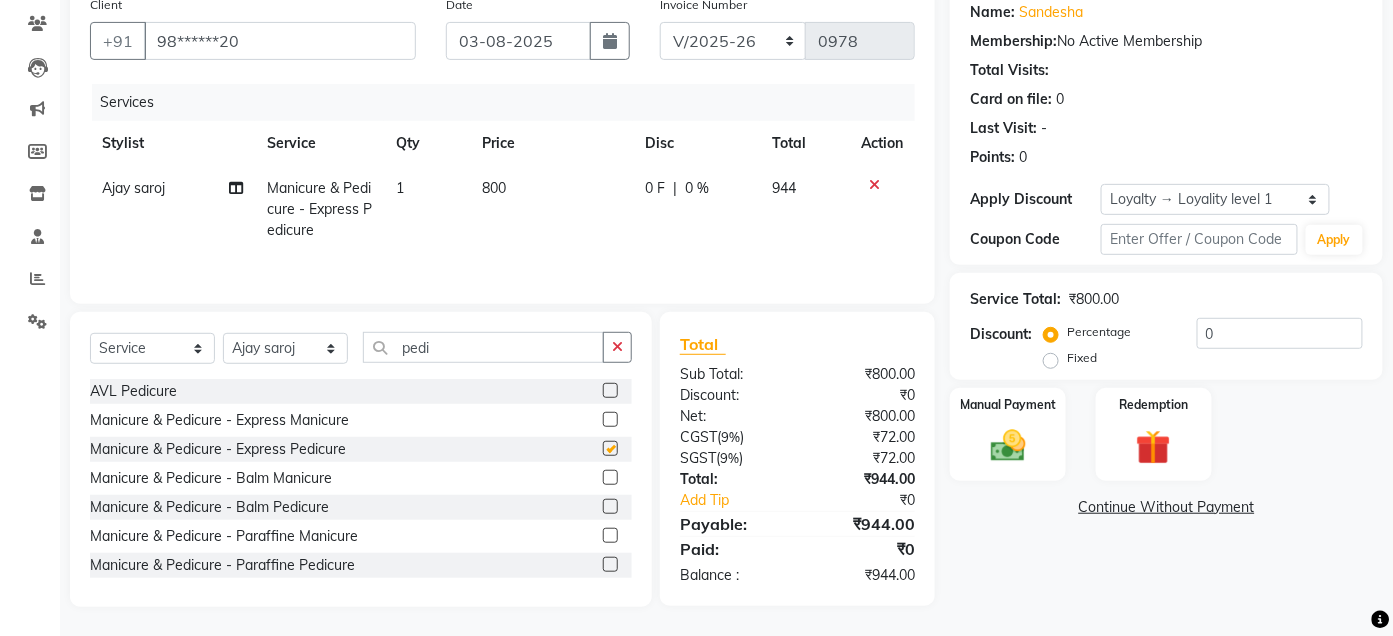 checkbox on "false" 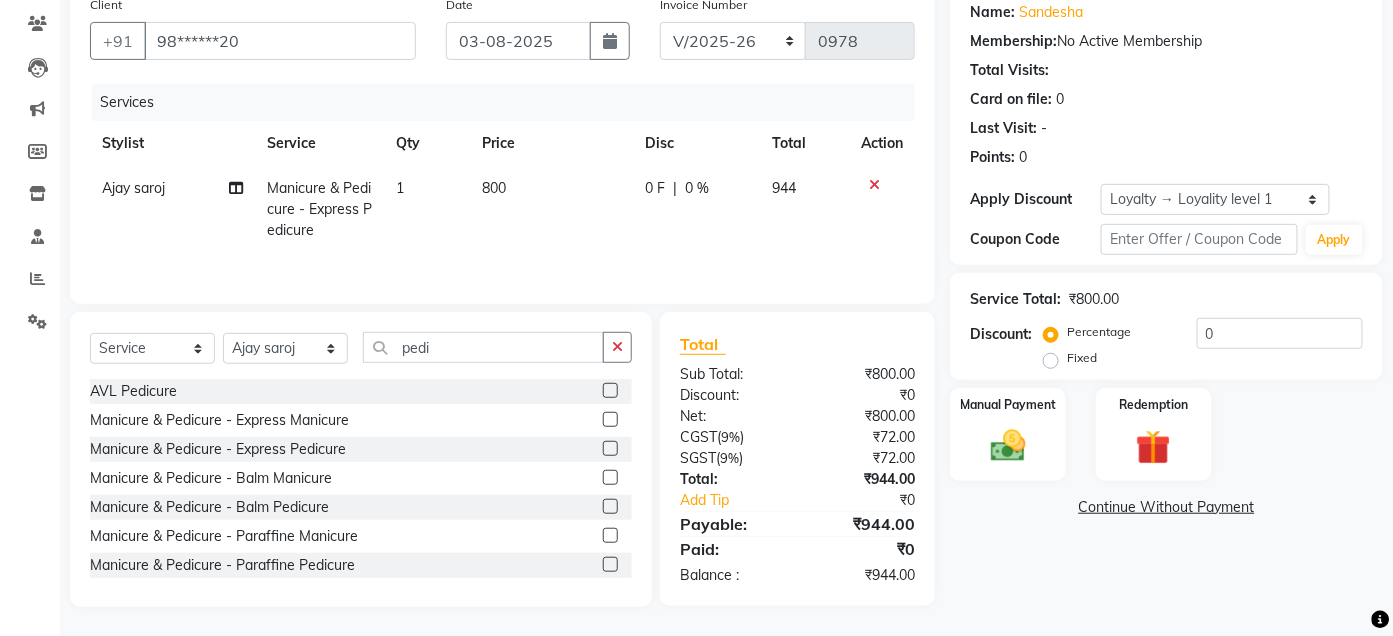 click 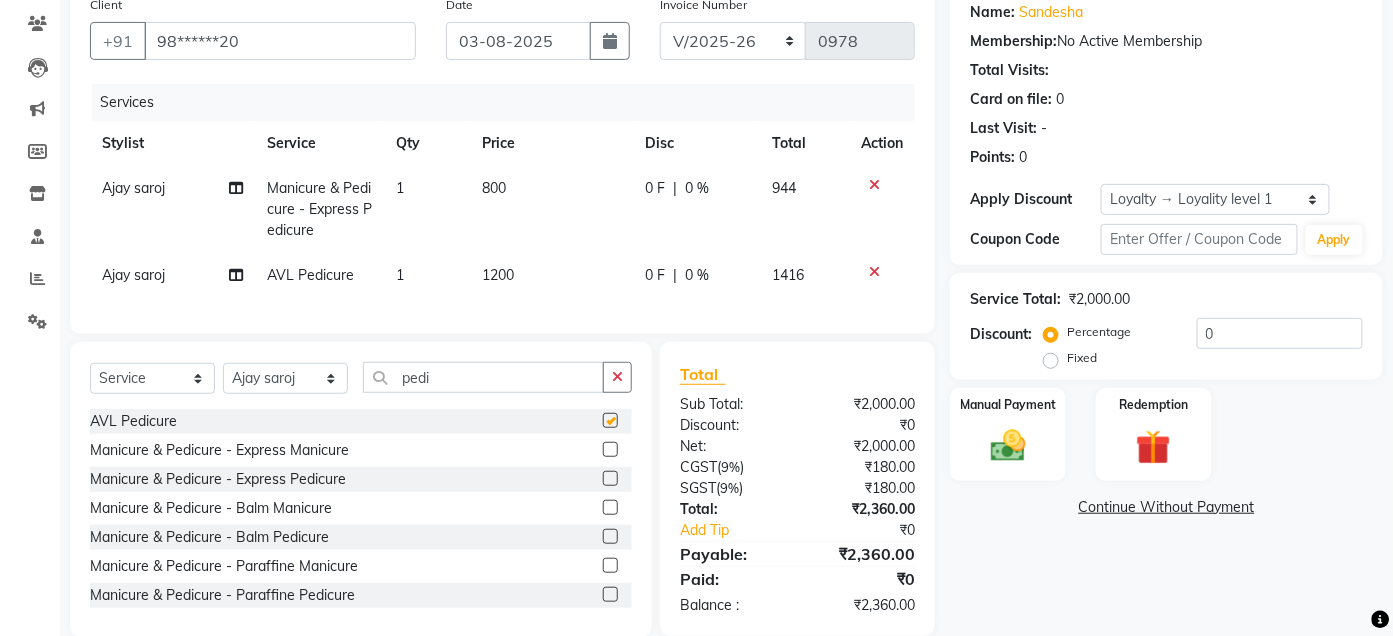 checkbox on "false" 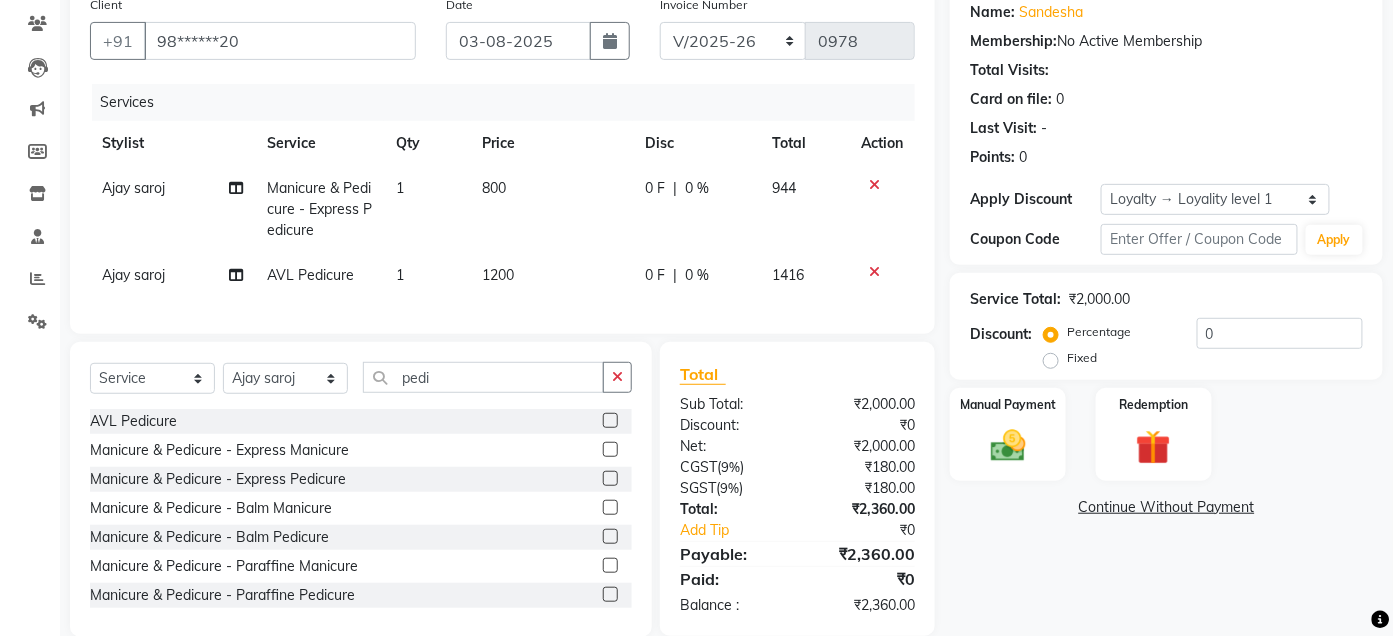 click 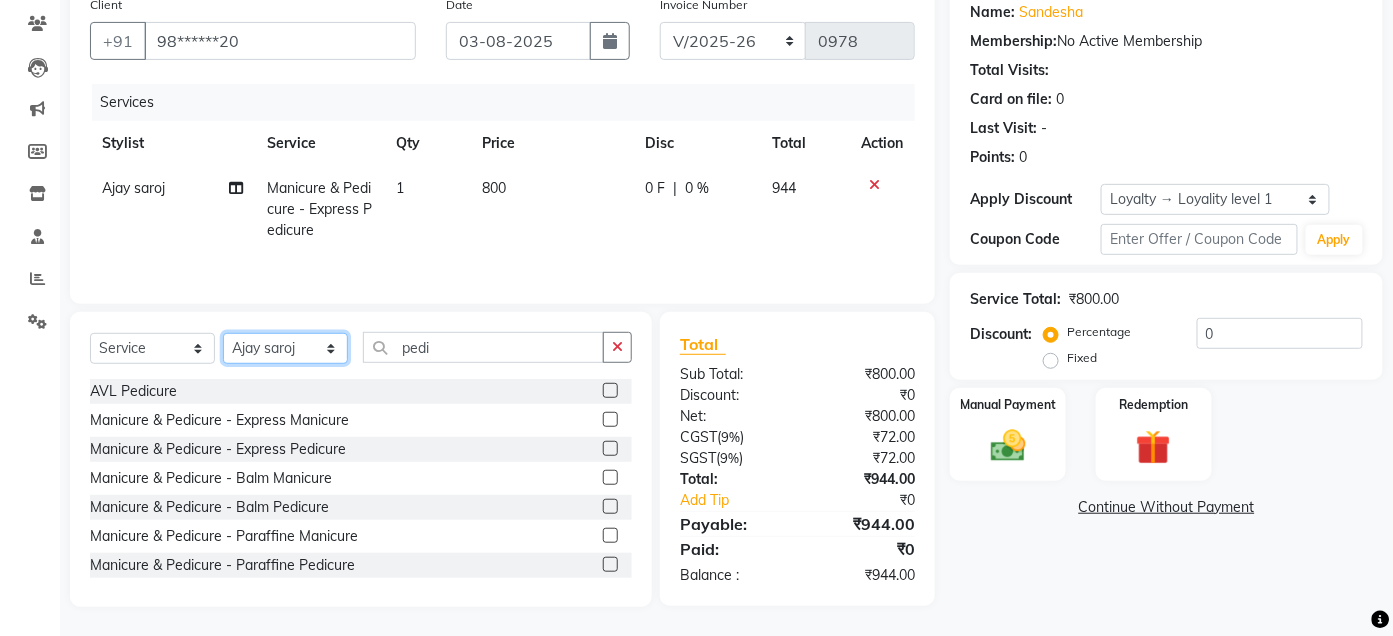 click on "Select Stylist Admin Ajay saroj Alan Athan  DR Prince Varde Manager milind Nasir  PAM parvati gupta  pooja loke Rahul rahul thakur rajesh patel sonali yogita" 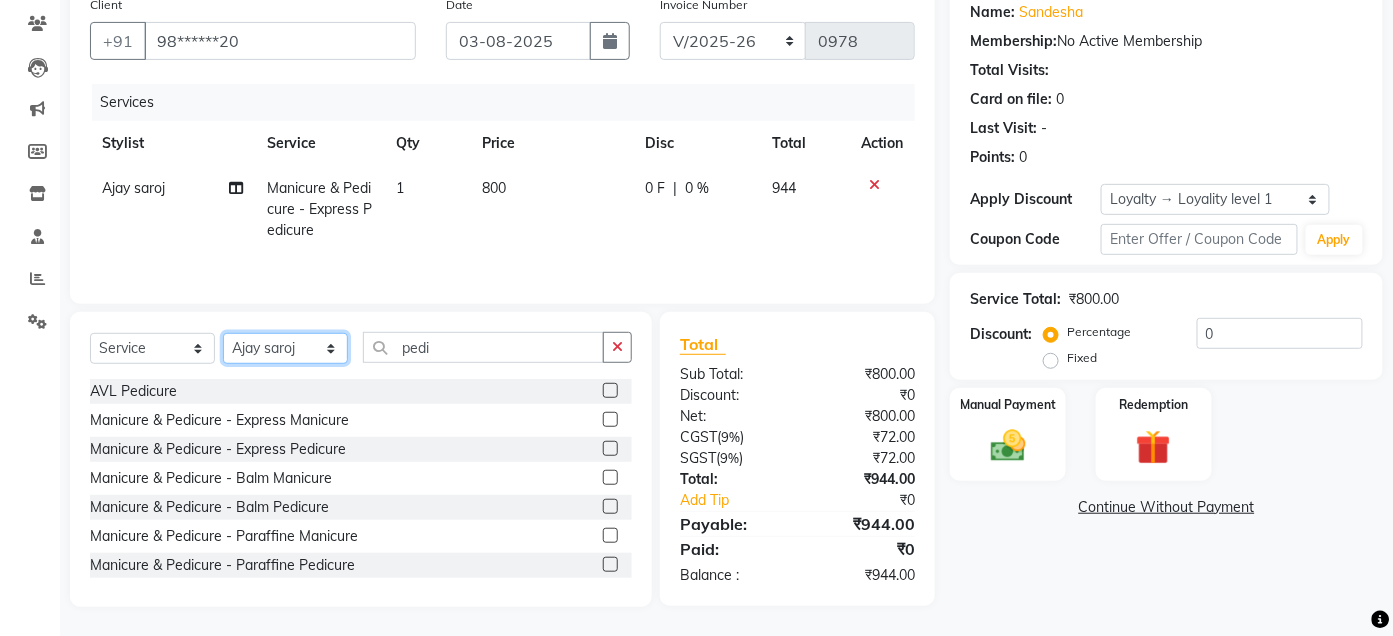 select on "59836" 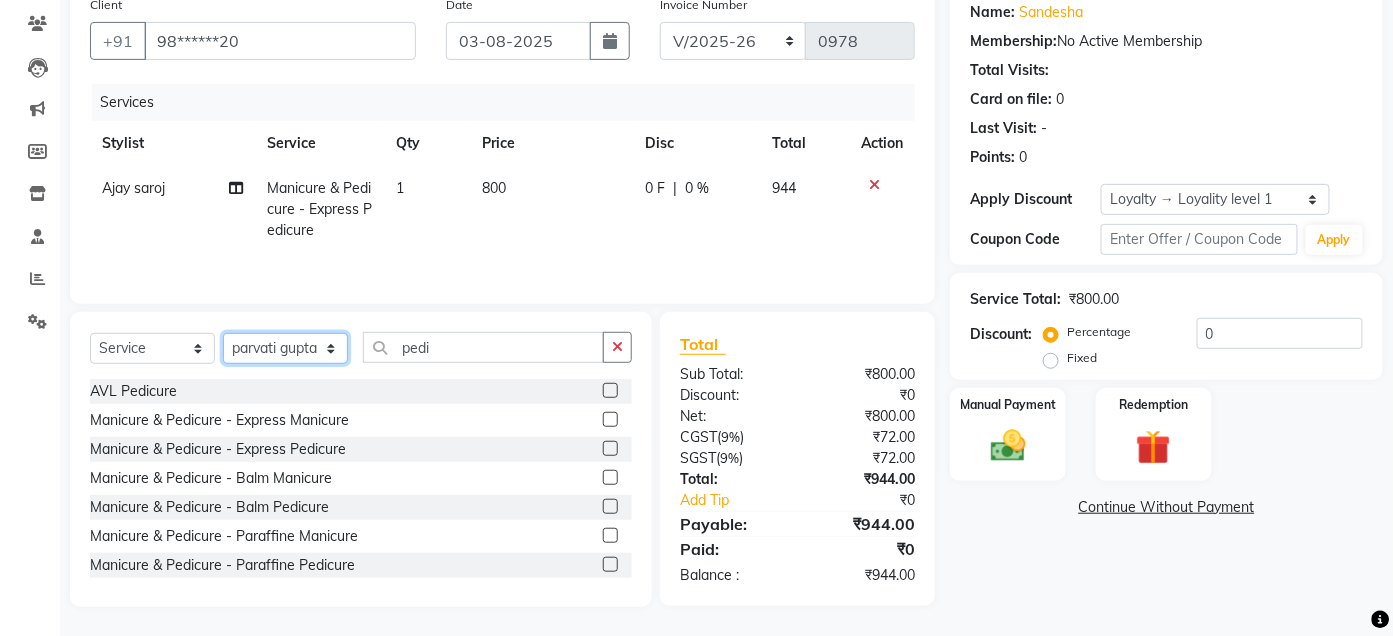 click on "Select Stylist Admin Ajay saroj Alan Athan  DR Prince Varde Manager milind Nasir  PAM parvati gupta  pooja loke Rahul rahul thakur rajesh patel sonali yogita" 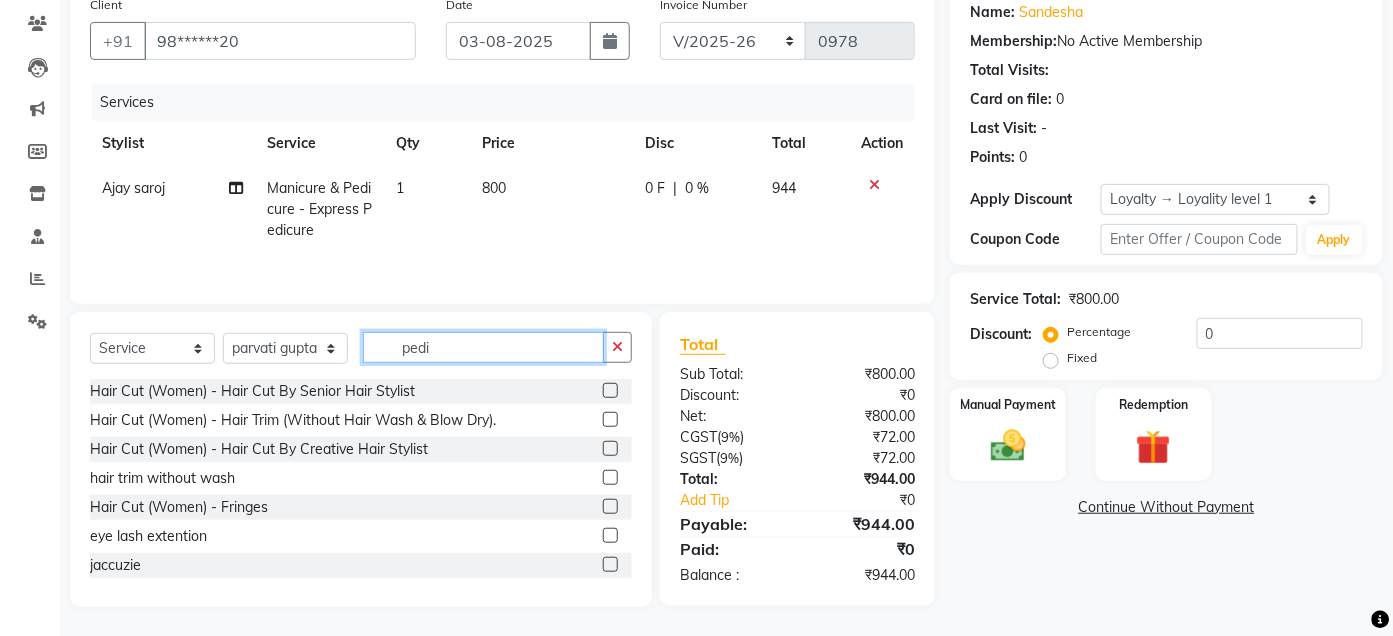 click on "pedi" 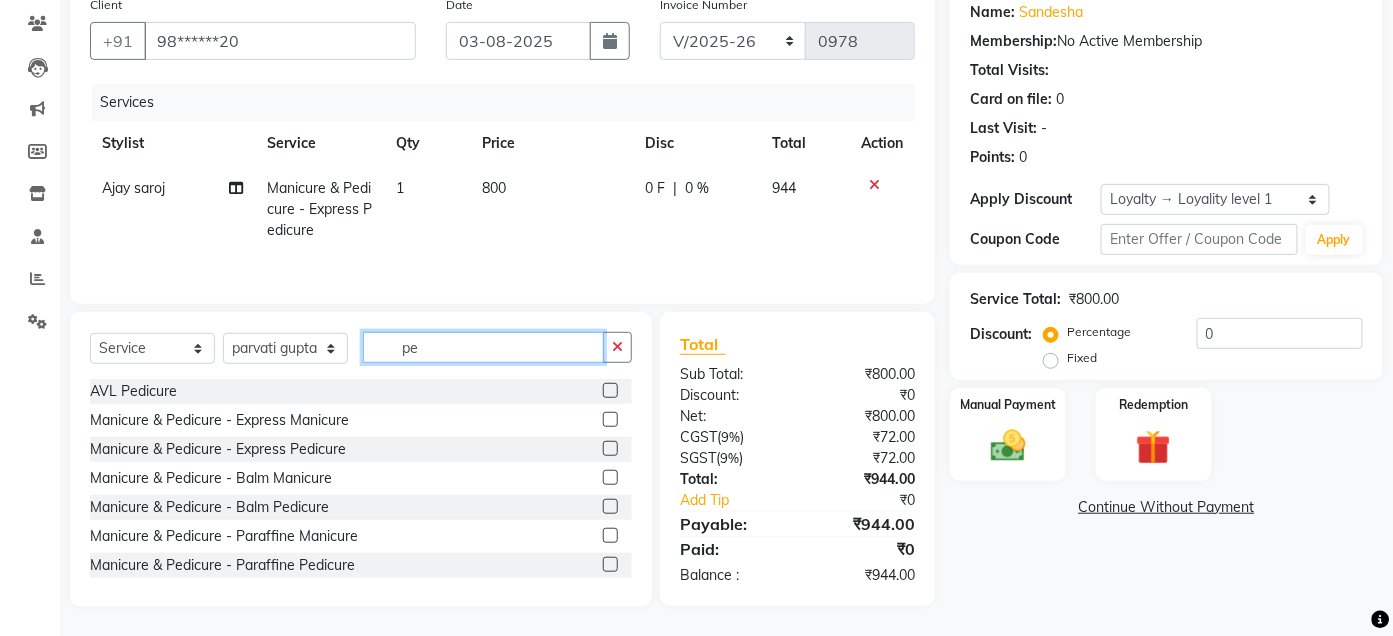 type on "p" 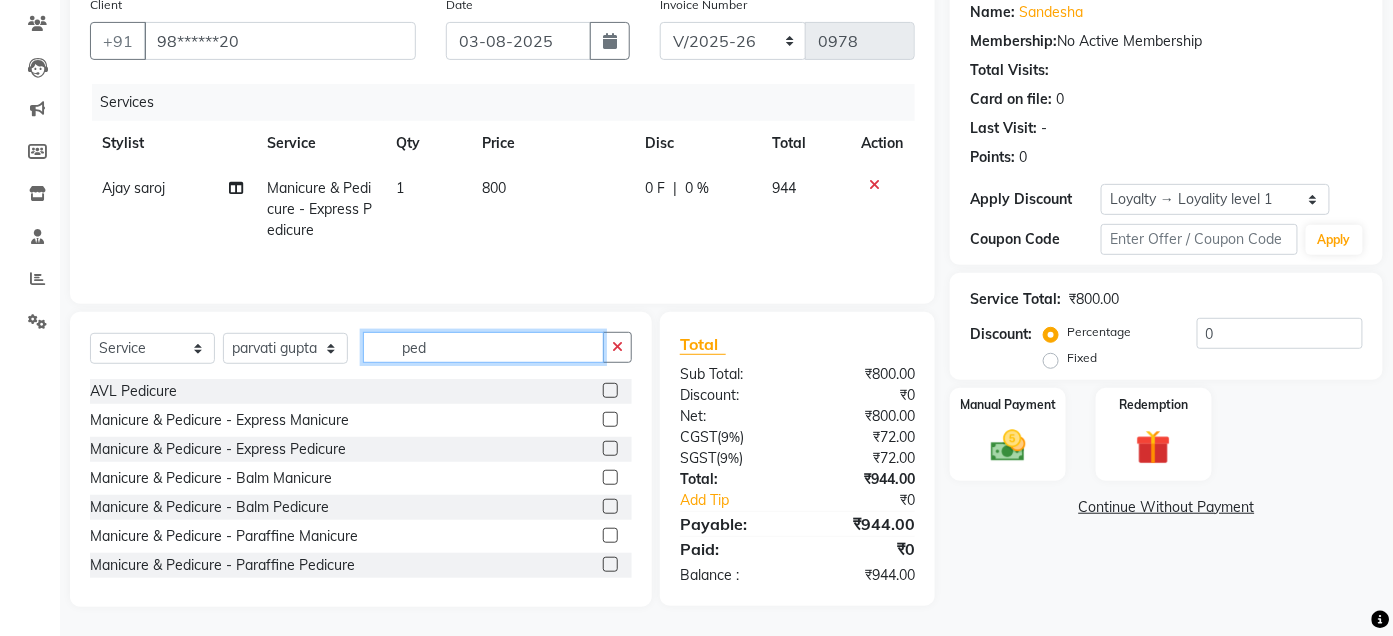 type on "pedi" 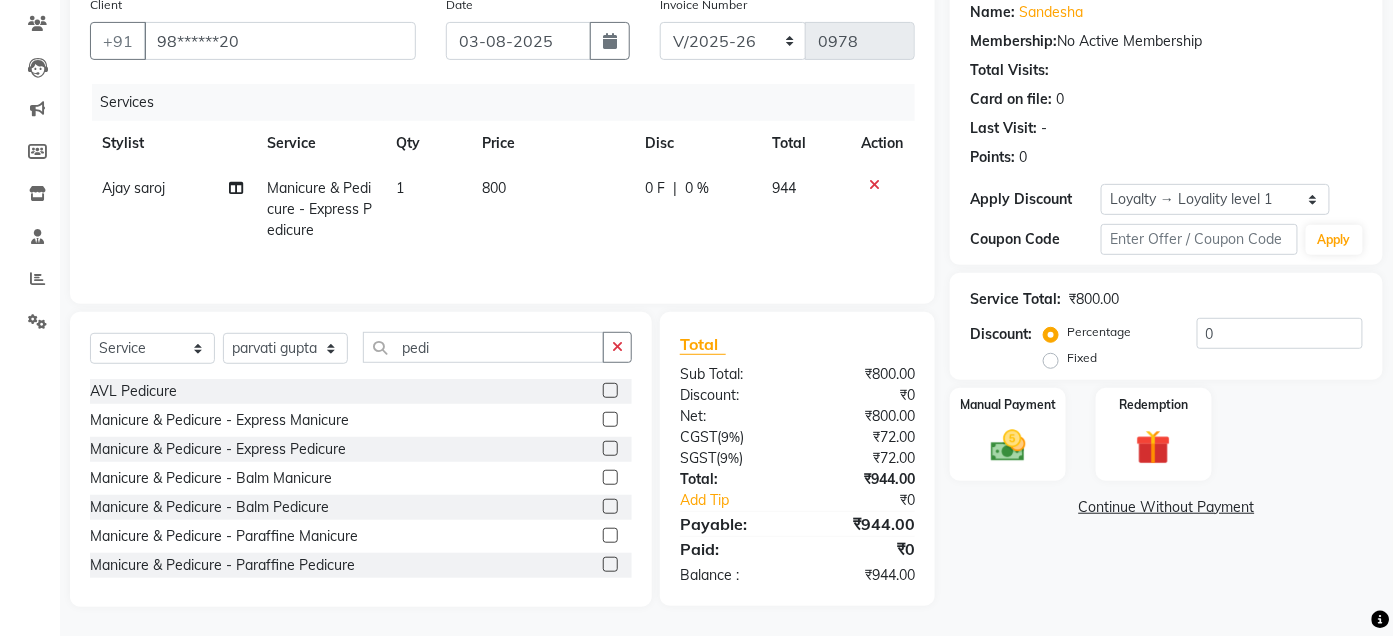 click 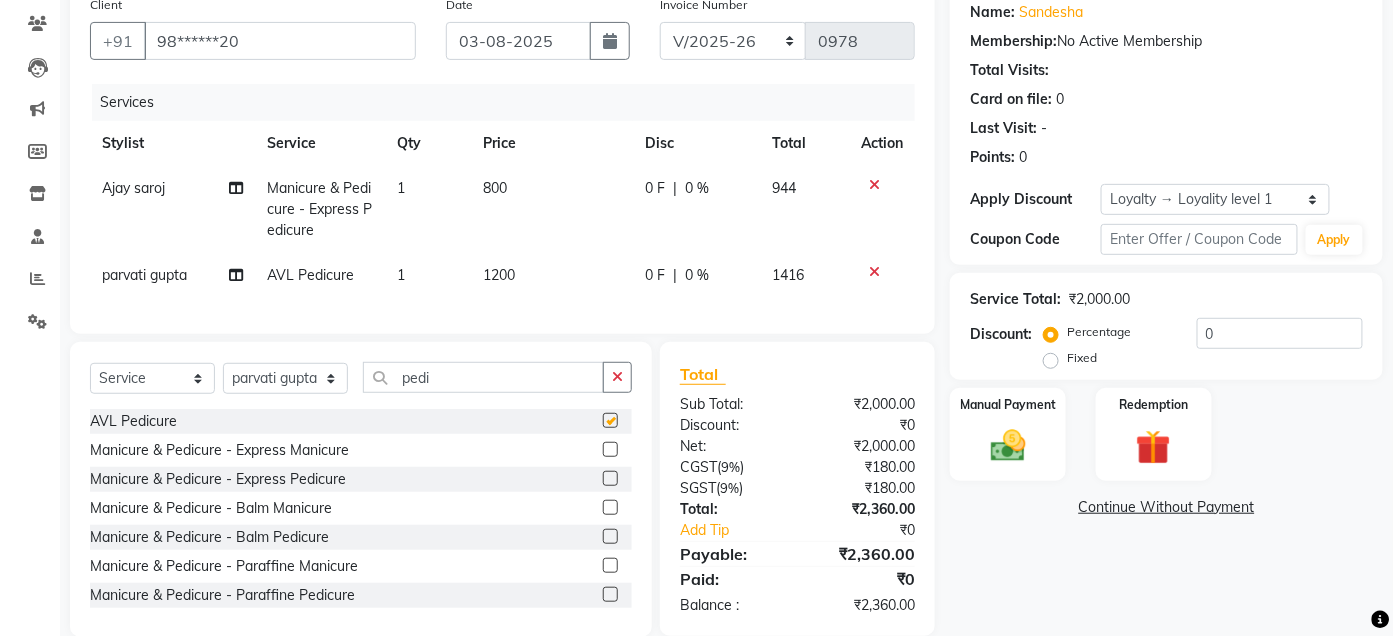 checkbox on "false" 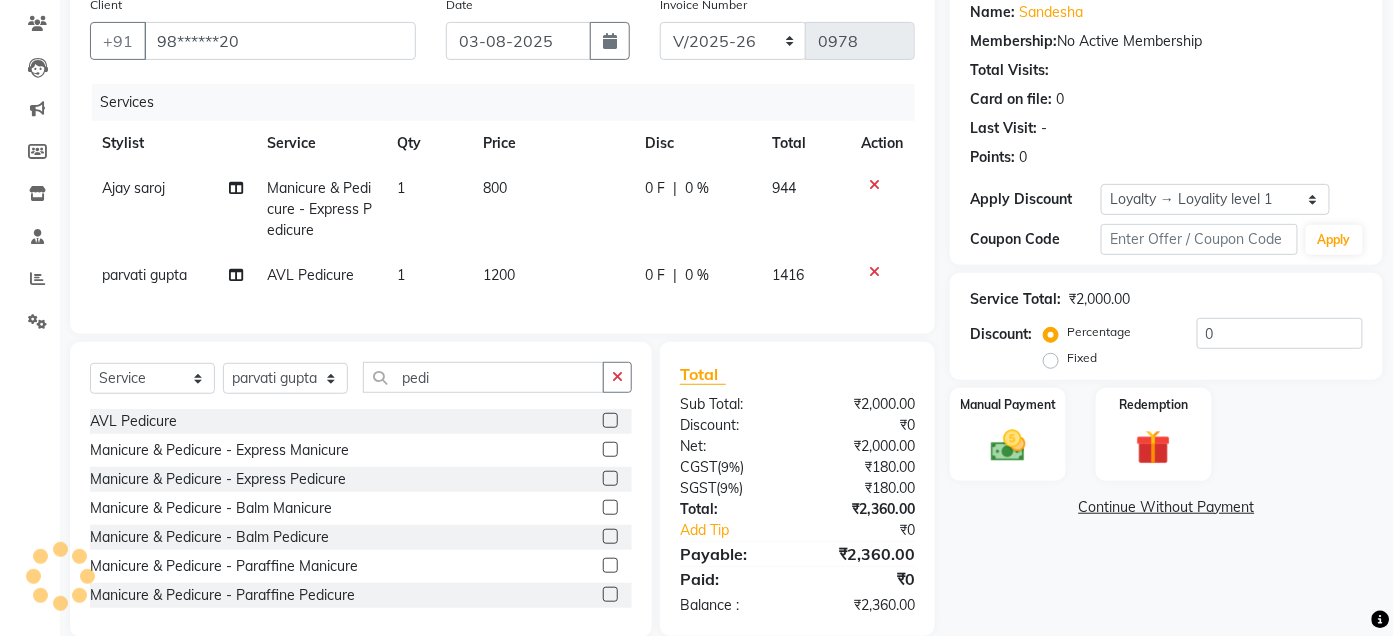 click on "1200" 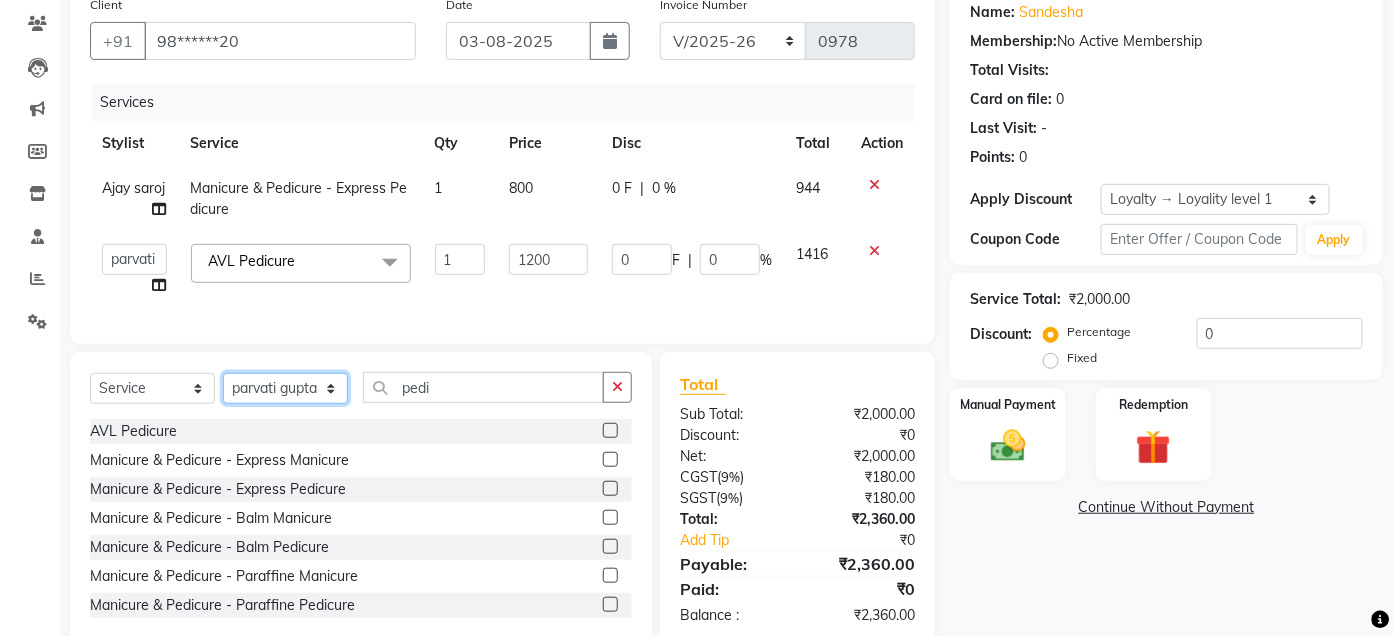 click on "Select Stylist Admin Ajay saroj Alan Athan  DR Prince Varde Manager milind Nasir  PAM parvati gupta  pooja loke Rahul rahul thakur rajesh patel sonali yogita" 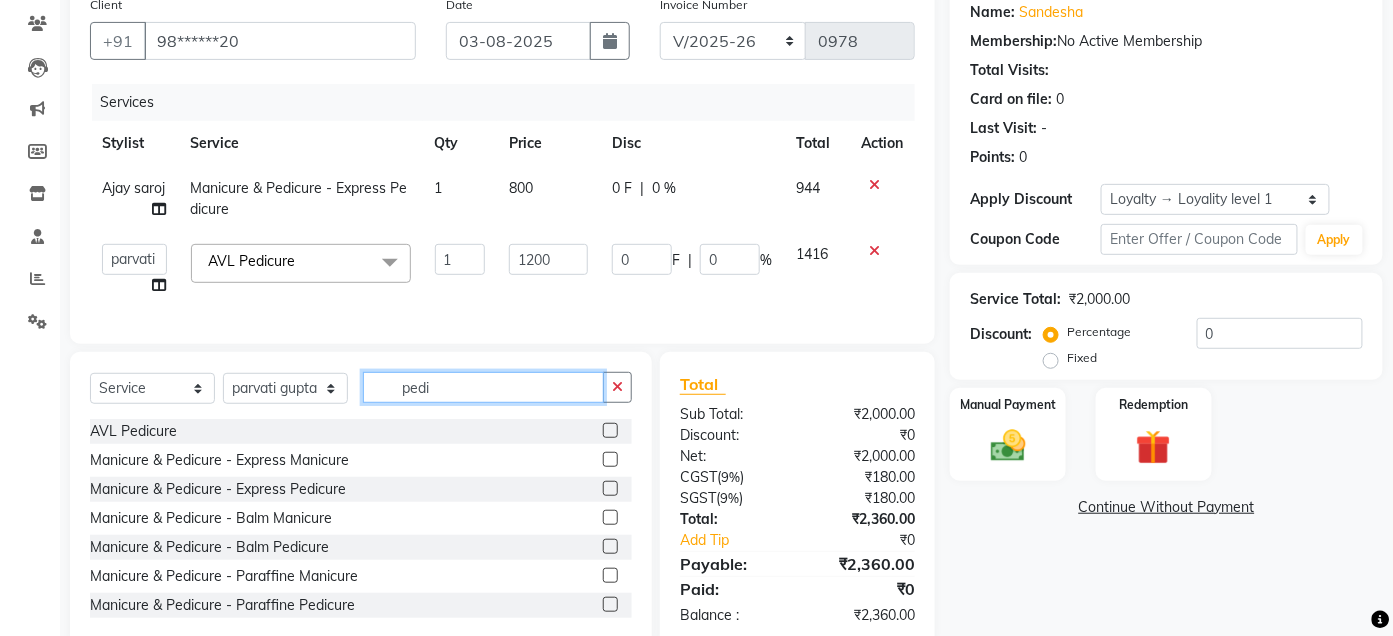 click on "pedi" 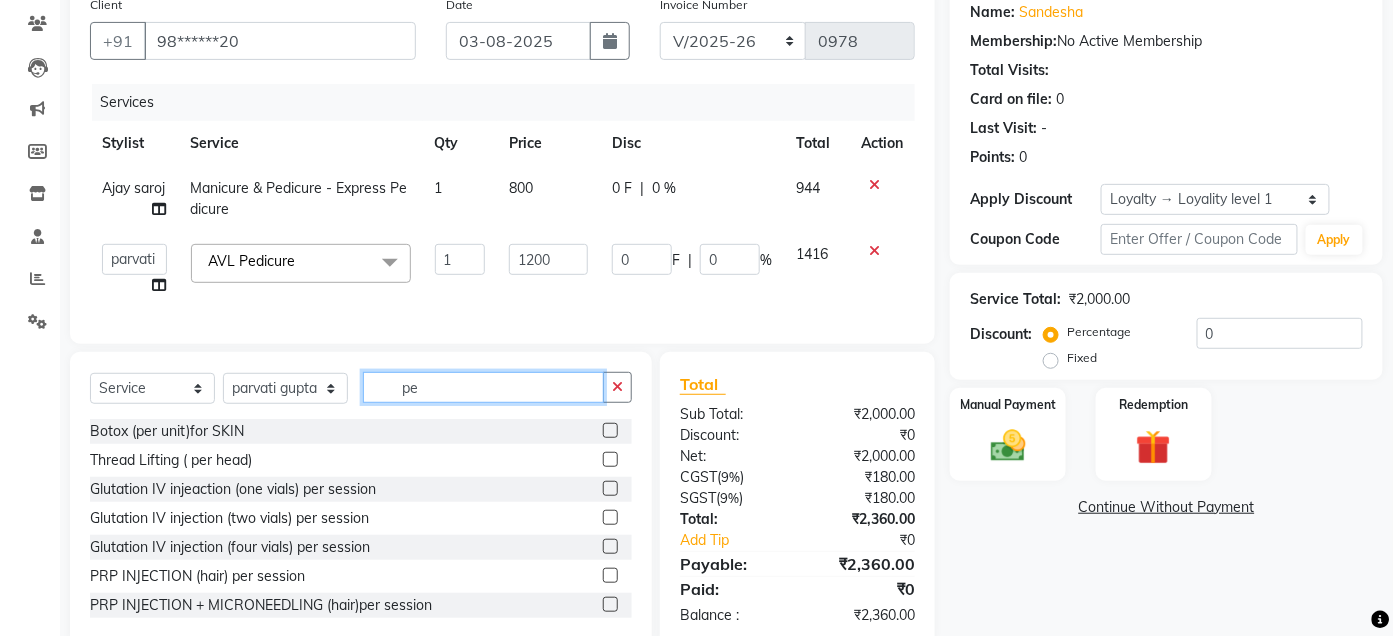 type on "p" 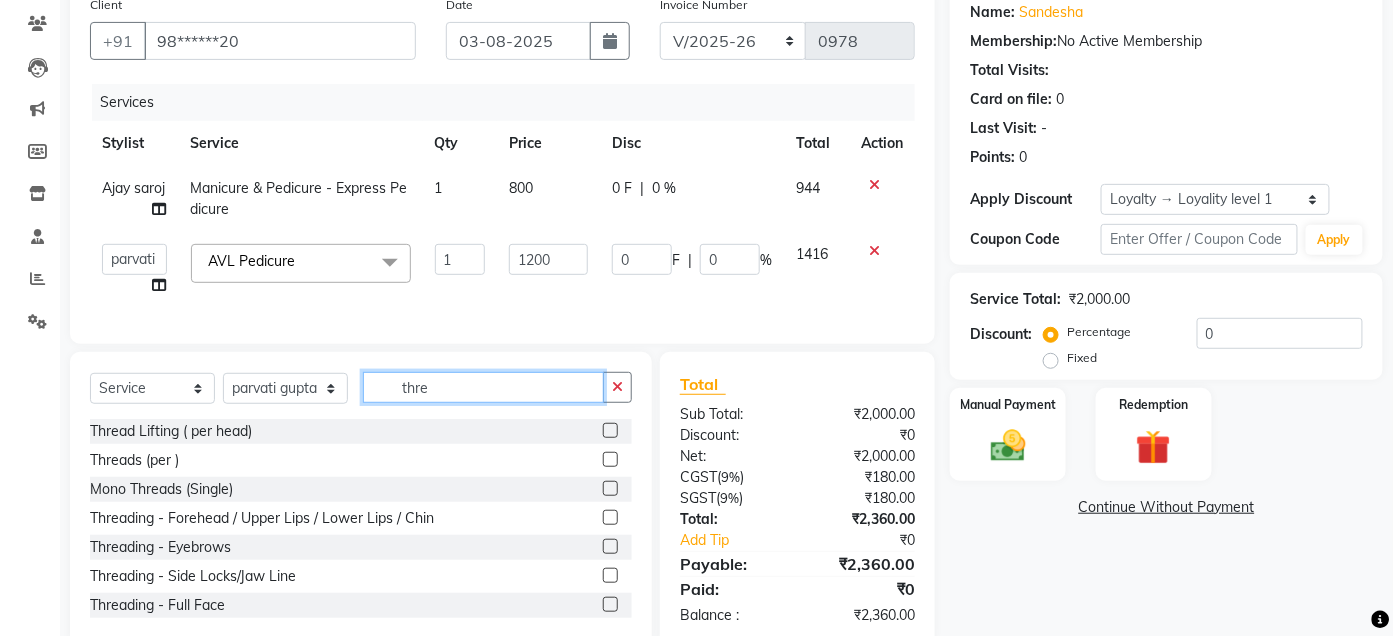 type on "thre" 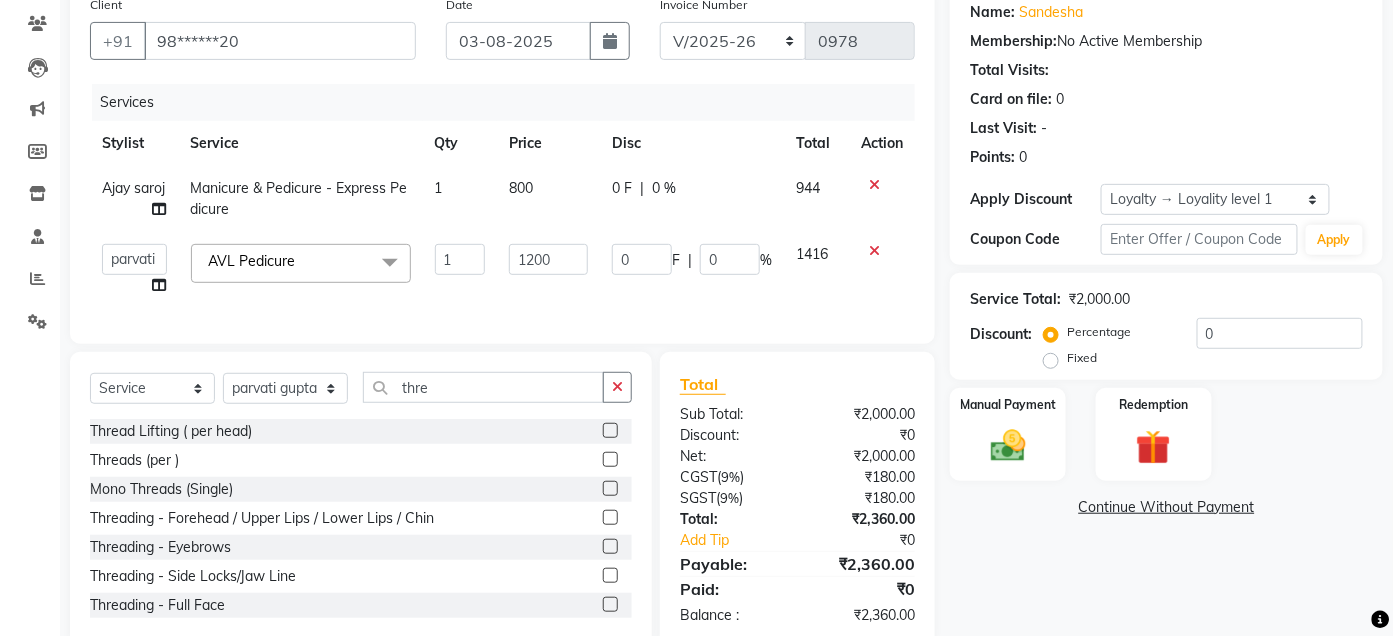 click 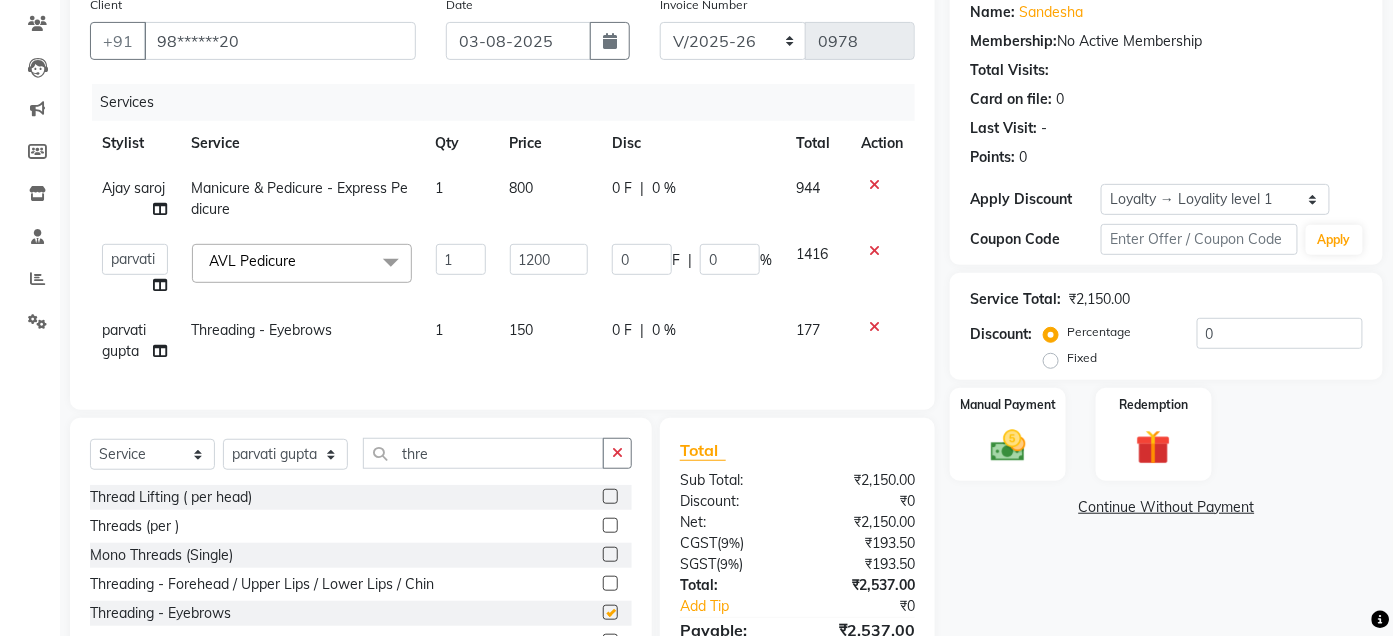 checkbox on "false" 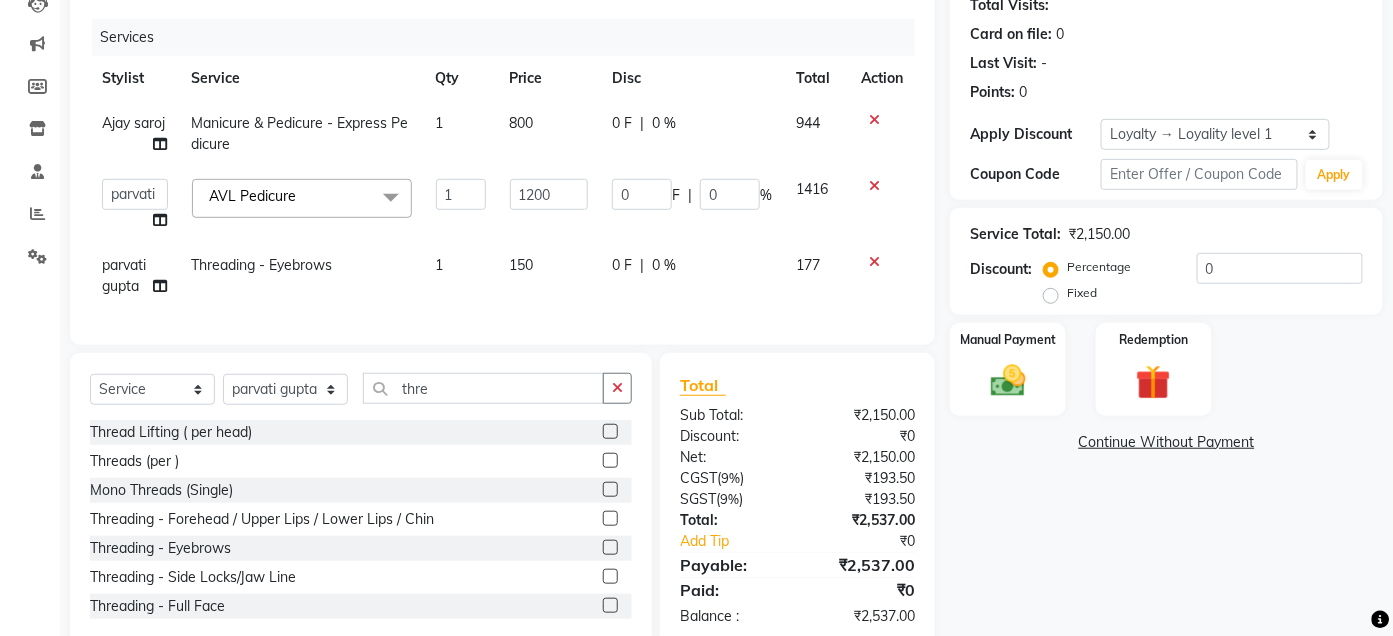 scroll, scrollTop: 289, scrollLeft: 0, axis: vertical 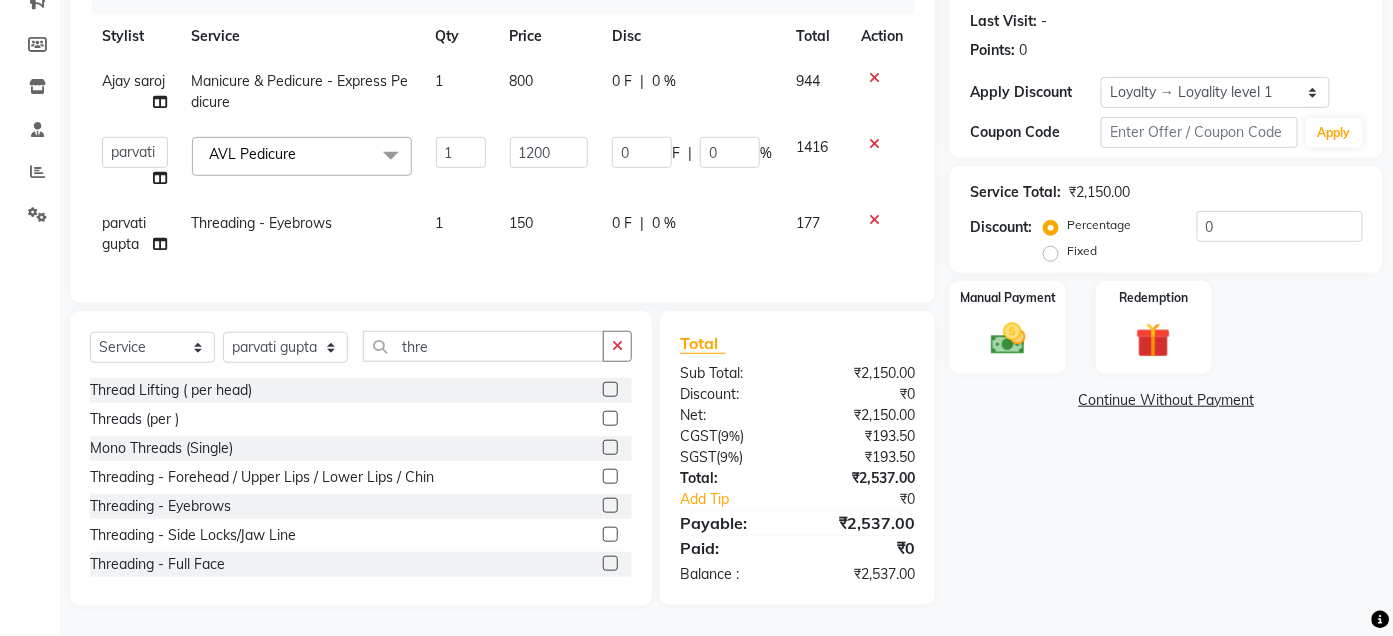 click 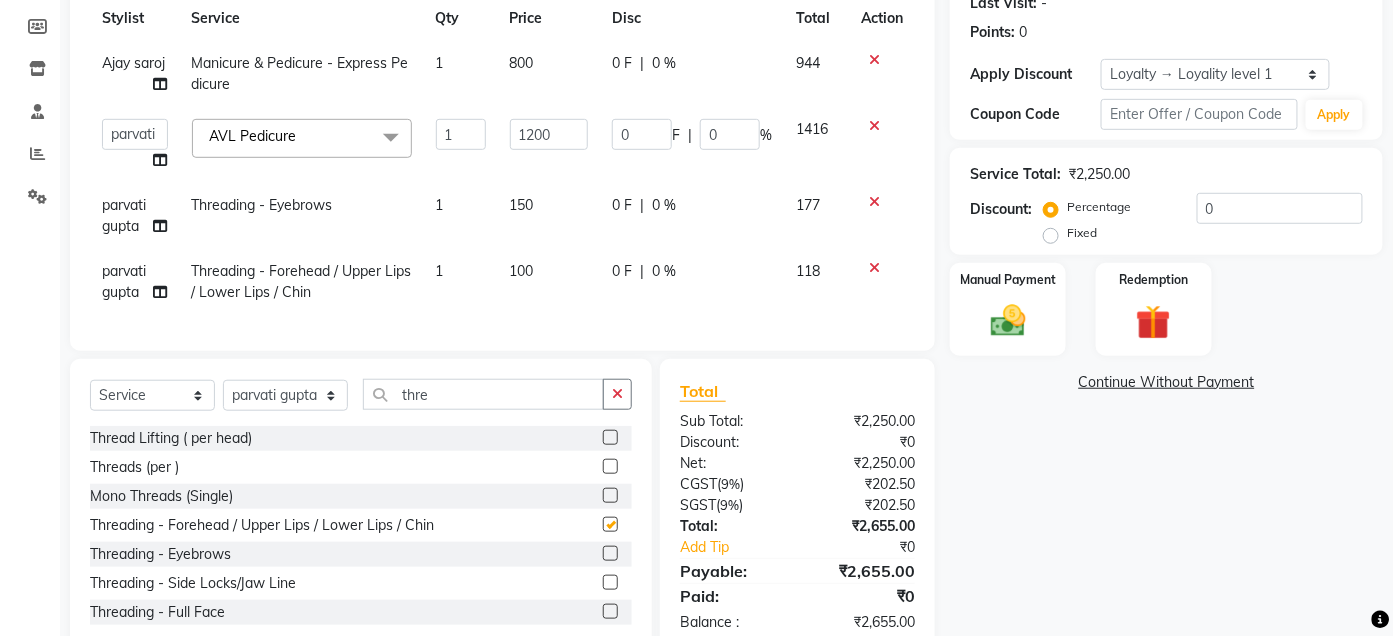 checkbox on "false" 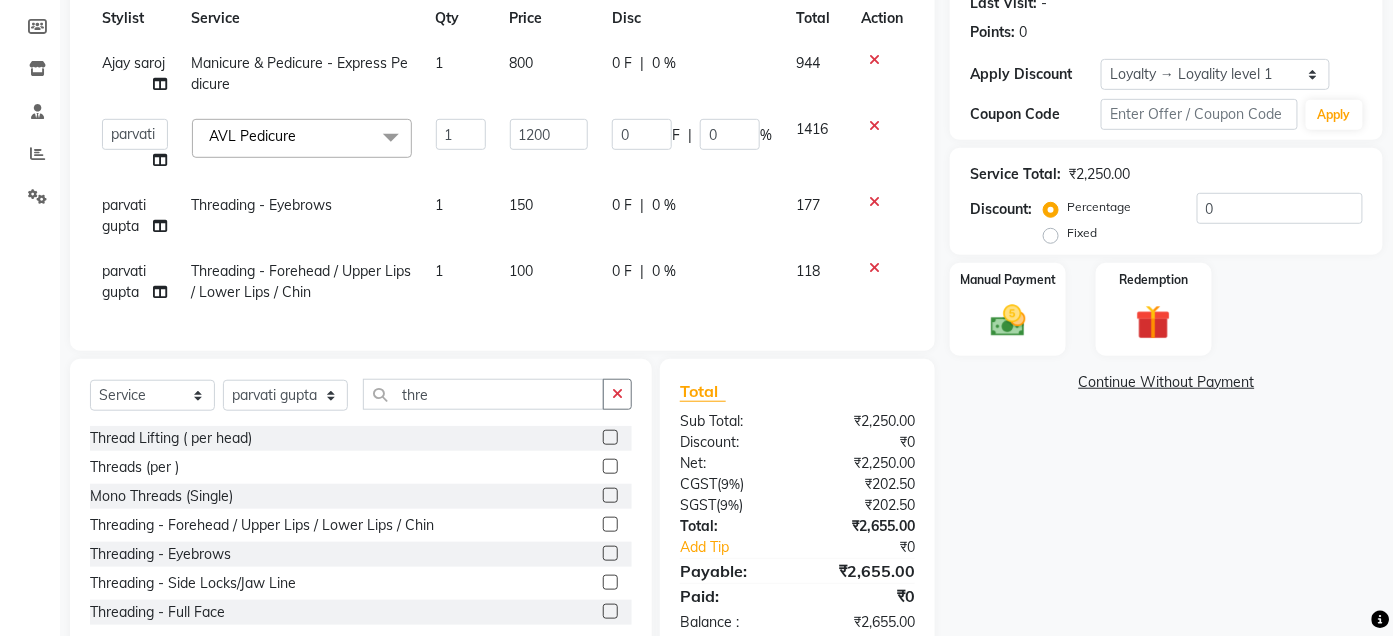 scroll, scrollTop: 0, scrollLeft: 0, axis: both 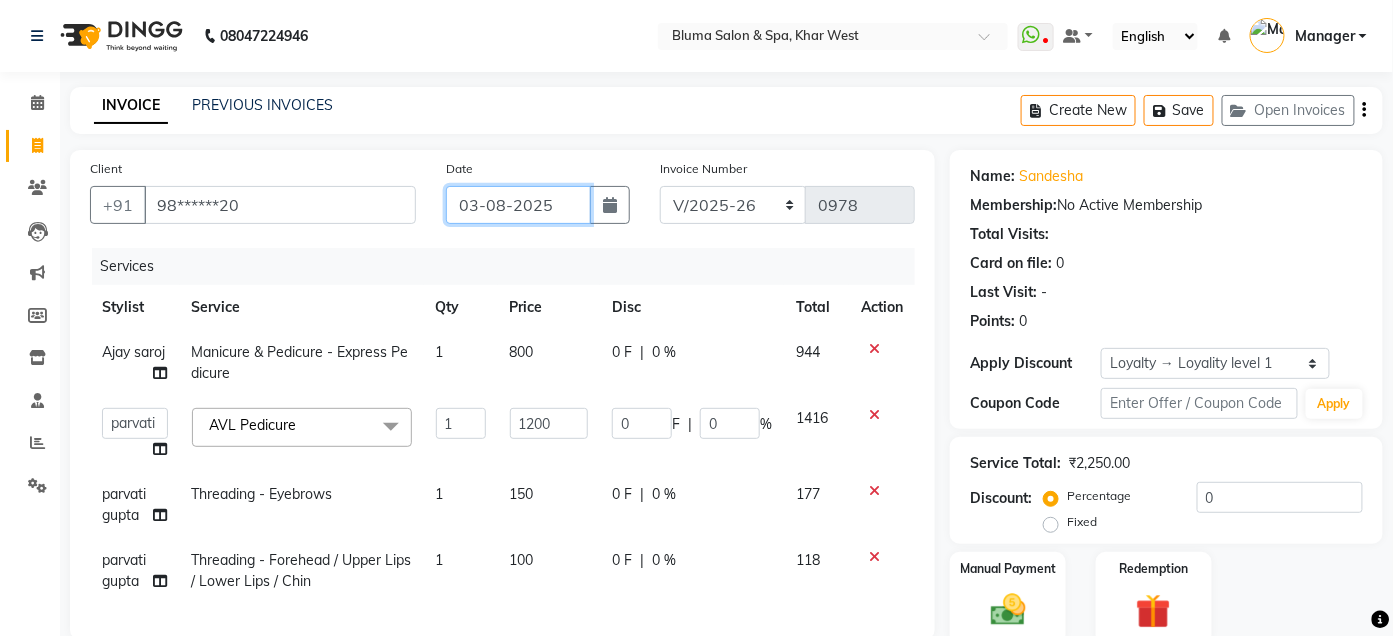 click on "03-08-2025" 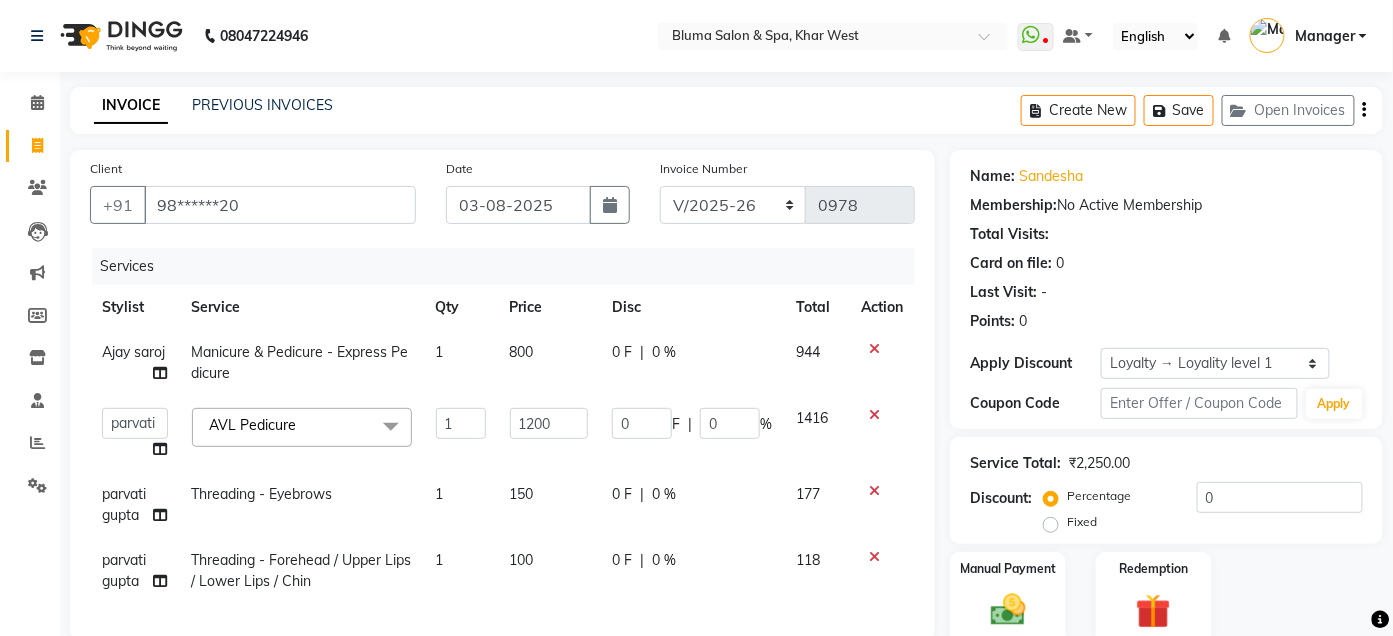 select on "8" 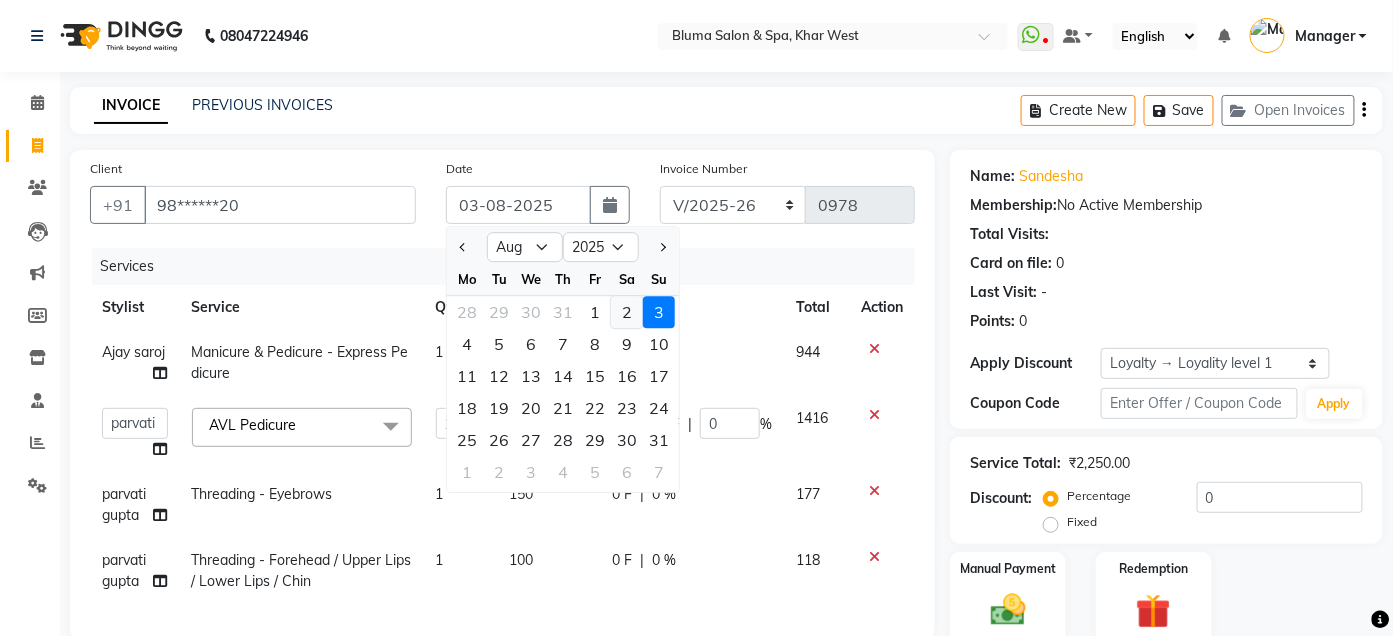 click on "2" 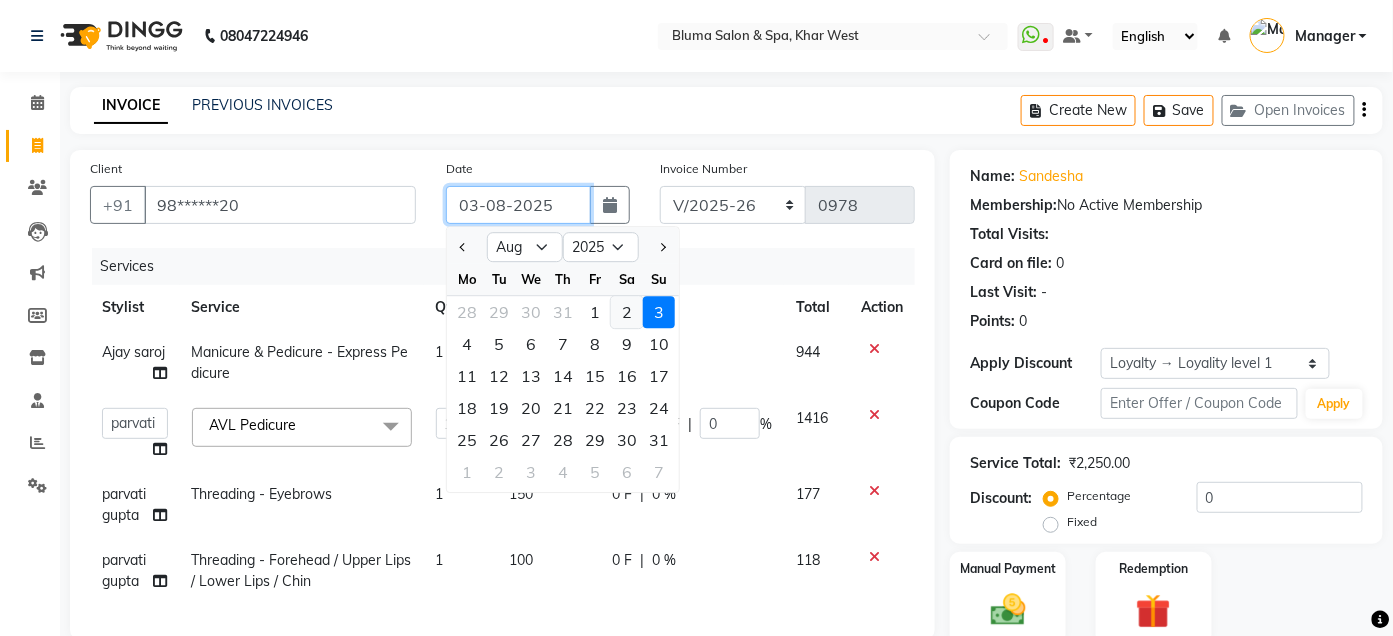 type on "02-08-2025" 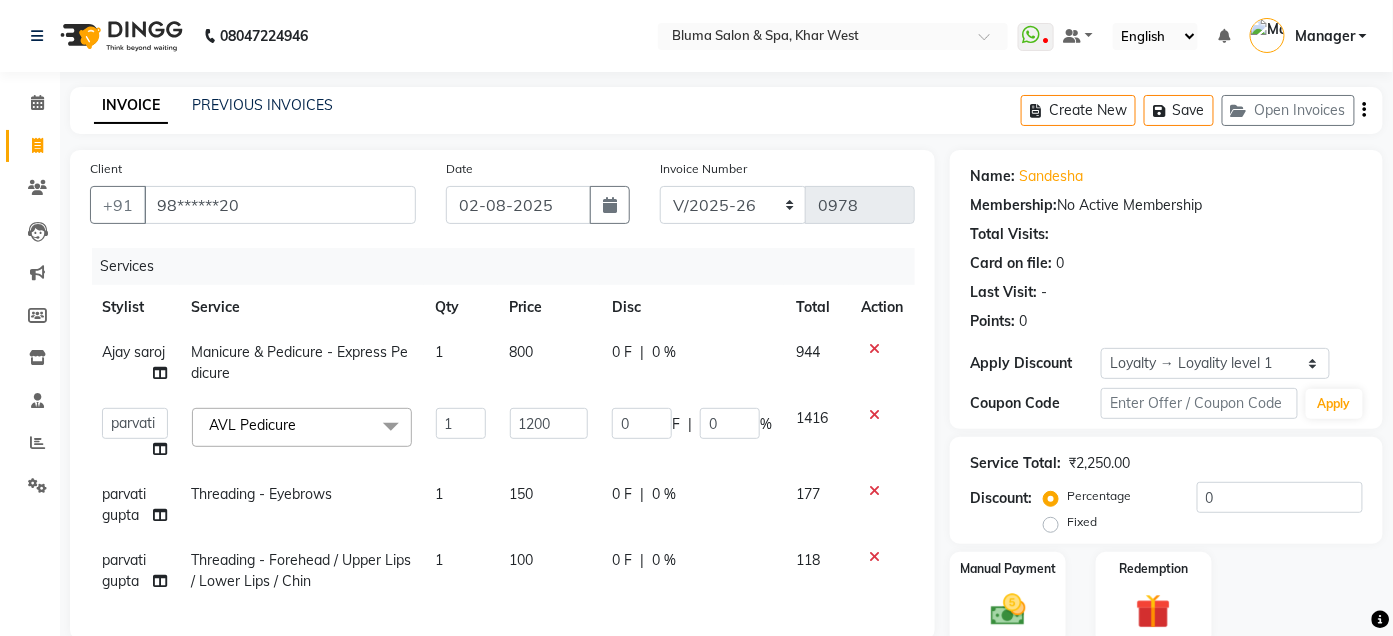 click on "INVOICE PREVIOUS INVOICES Create New   Save   Open Invoices  Client +91 [PHONE] Date [DATE] Invoice Number ALN/2025-26 AL/2025-26 BKN/2025-26 BK/2025-26 V/2025 V/2025-26 0978 Services Stylist Service Qty Price Disc Total Action [FIRST] [LAST] Manicure & Pedicure - Express Pedicure 1 800 0 F | 0 % 944  Admin   [FIRST] [LAST]   [FIRST]   [FIRST]    DR [FIRST] [LAST]   Manager   [FIRST]   [FIRST]    PAM   [FIRST] [LAST]    [FIRST] [LAST]   [FIRST]   [FIRST] [LAST]   [FIRST] [LAST]   [FIRST]   [FIRST] [LAST]  AVL Pedicure x Hair Cut (Women) - Hair Cut By Senior Hair Stylist Hair Cut (Women) - Hair Trim (Without Hair Wash & Blow Dry). Hair Cut (Women) - Hair Cut By Creative Hair Stylist hair trim without wash Hair Cut (Women) - Fringes eye lash extention jaccuzie EYELASH EXTENTION  EYELASH EXTENTION REFILL Botox (per unit)for SKIN Thread Lifting ( per head) Derma filler  Glutation IV injeaction (one vials) per session  Glutation IV injection (one vials) 6sessions Glutation IV injection (two vials) per session PRP INJECTION (hair) per session" 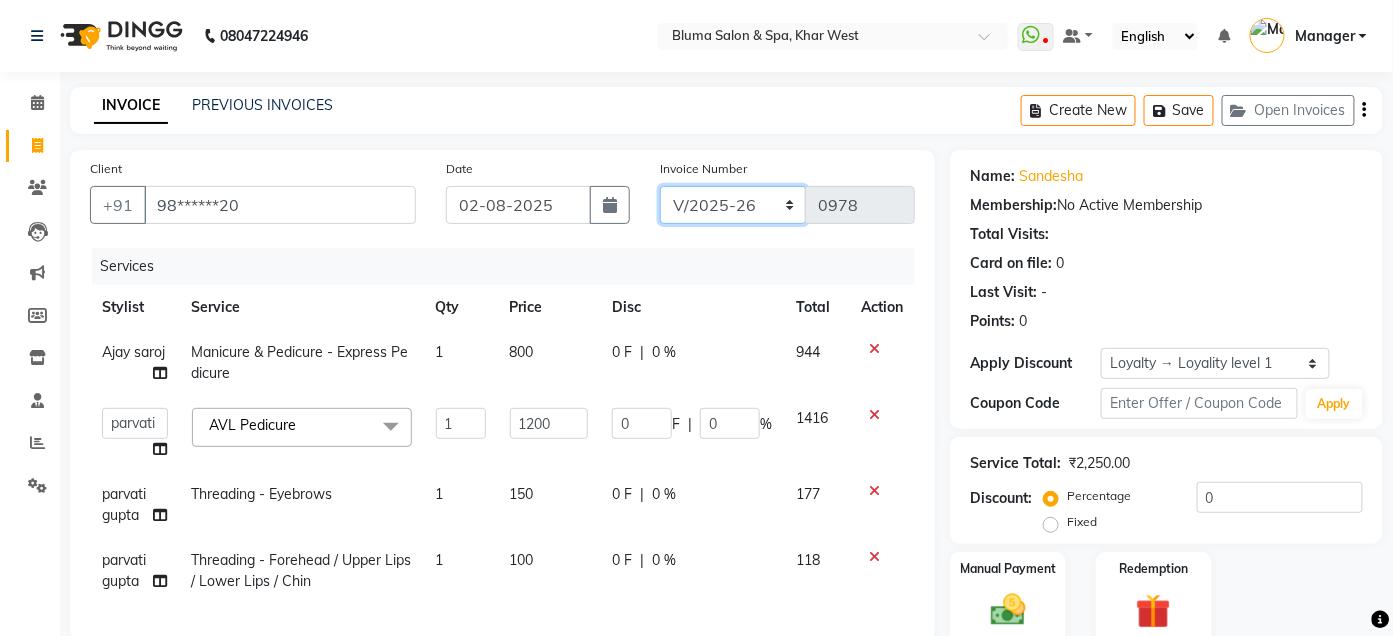 click on "ALN/2025-26 AL/2025-26 BKN/2025-26 BK/2025-26 V/2025 V/2025-26" 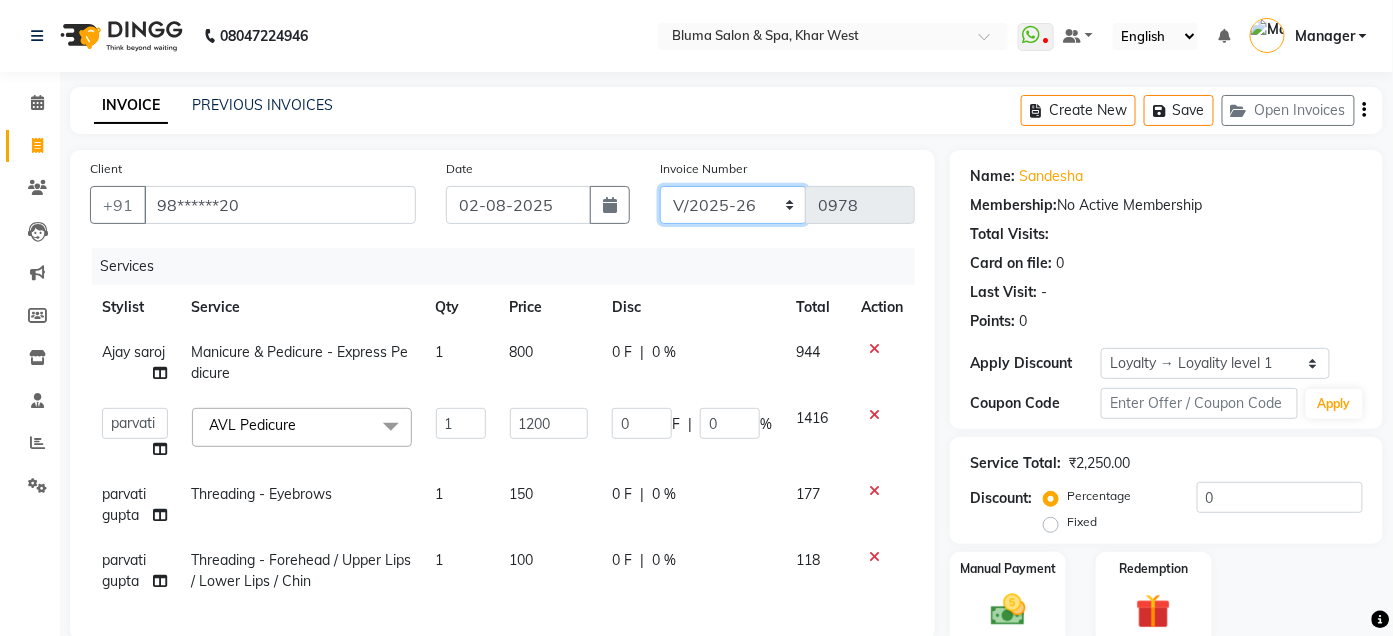 select on "7729" 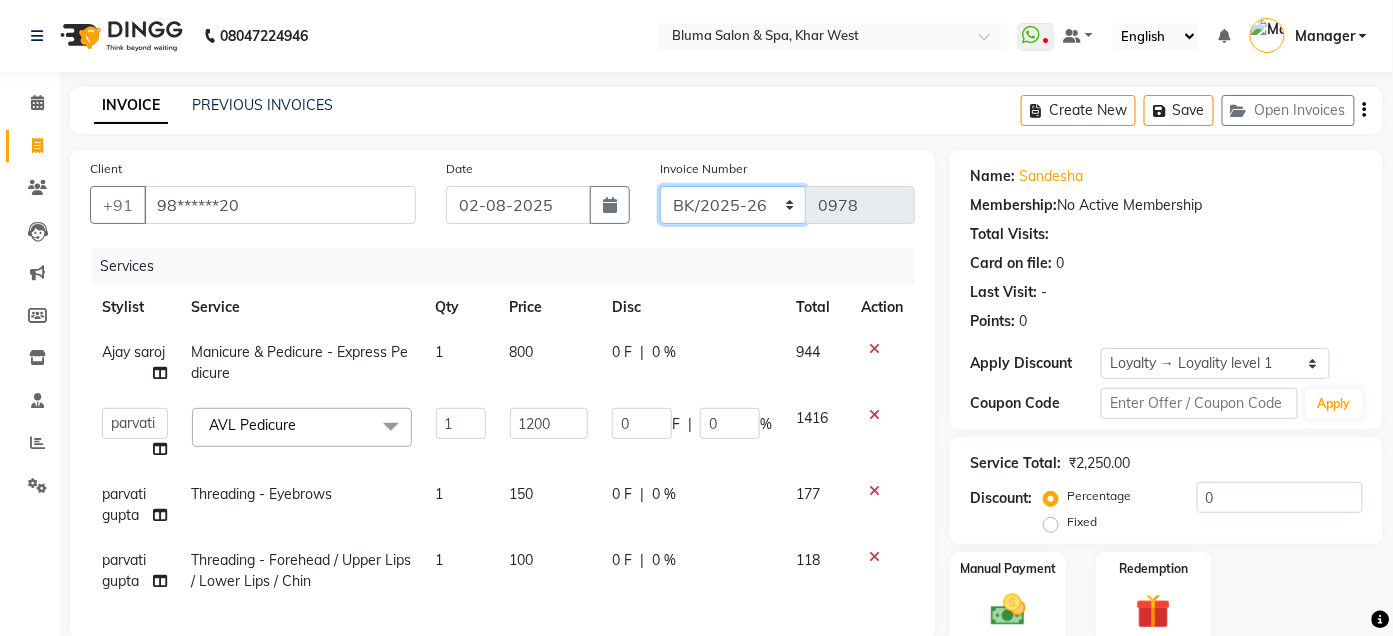 click on "ALN/2025-26 AL/2025-26 BKN/2025-26 BK/2025-26 V/2025 V/2025-26" 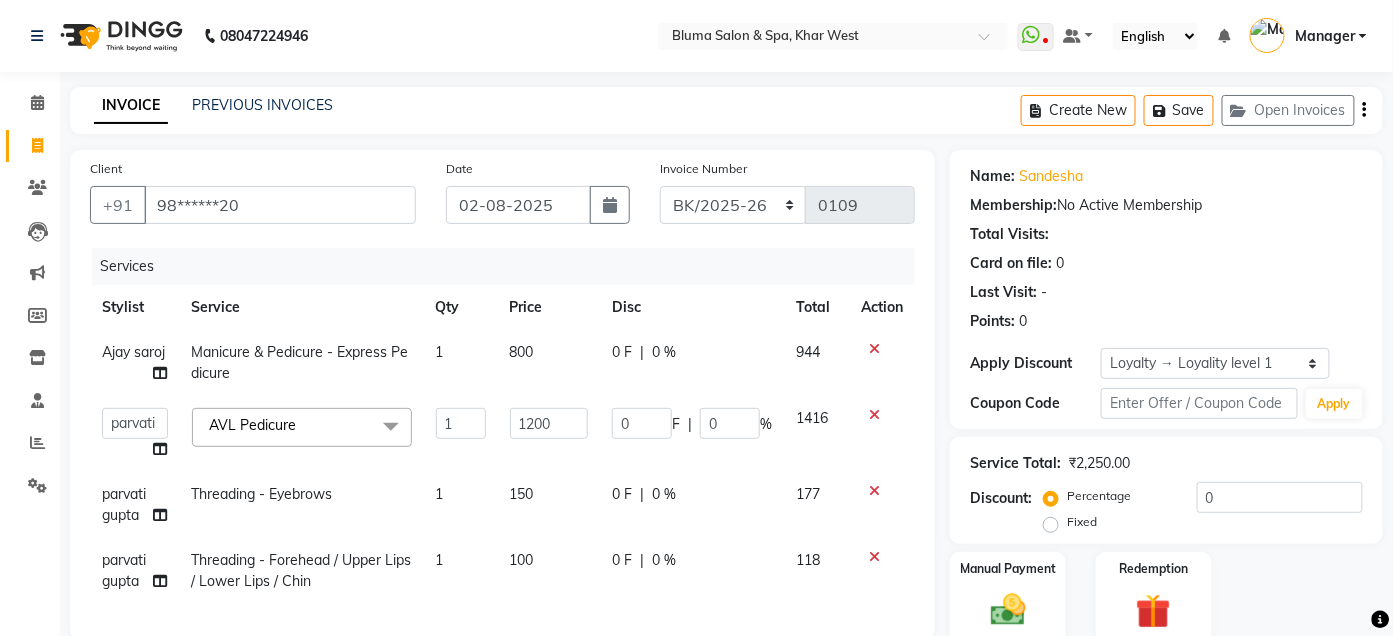 click on "INVOICE PREVIOUS INVOICES Create New   Save   Open Invoices" 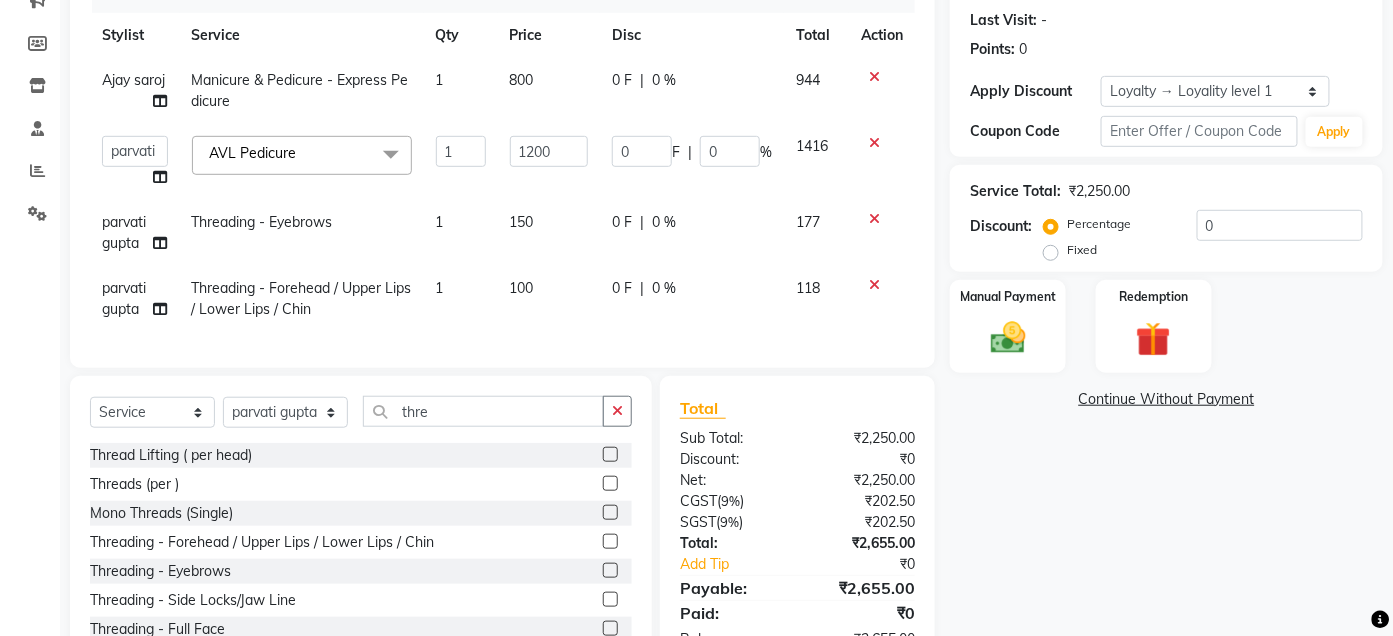 scroll, scrollTop: 355, scrollLeft: 0, axis: vertical 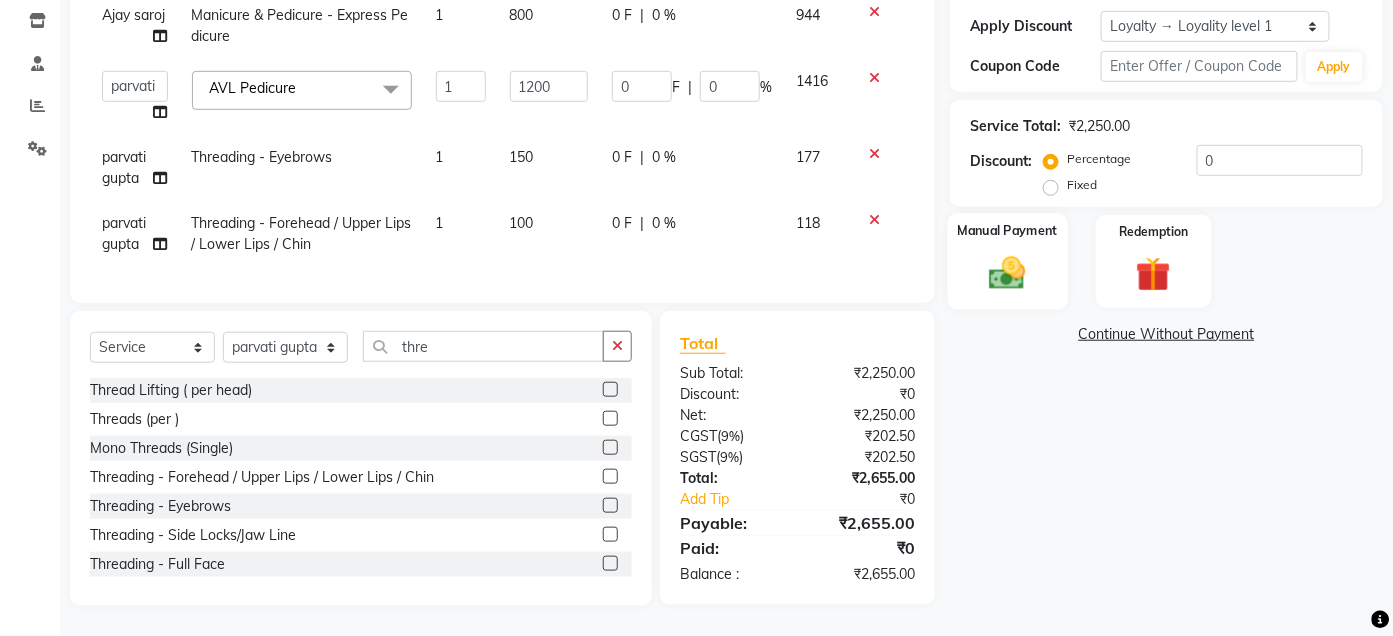 click 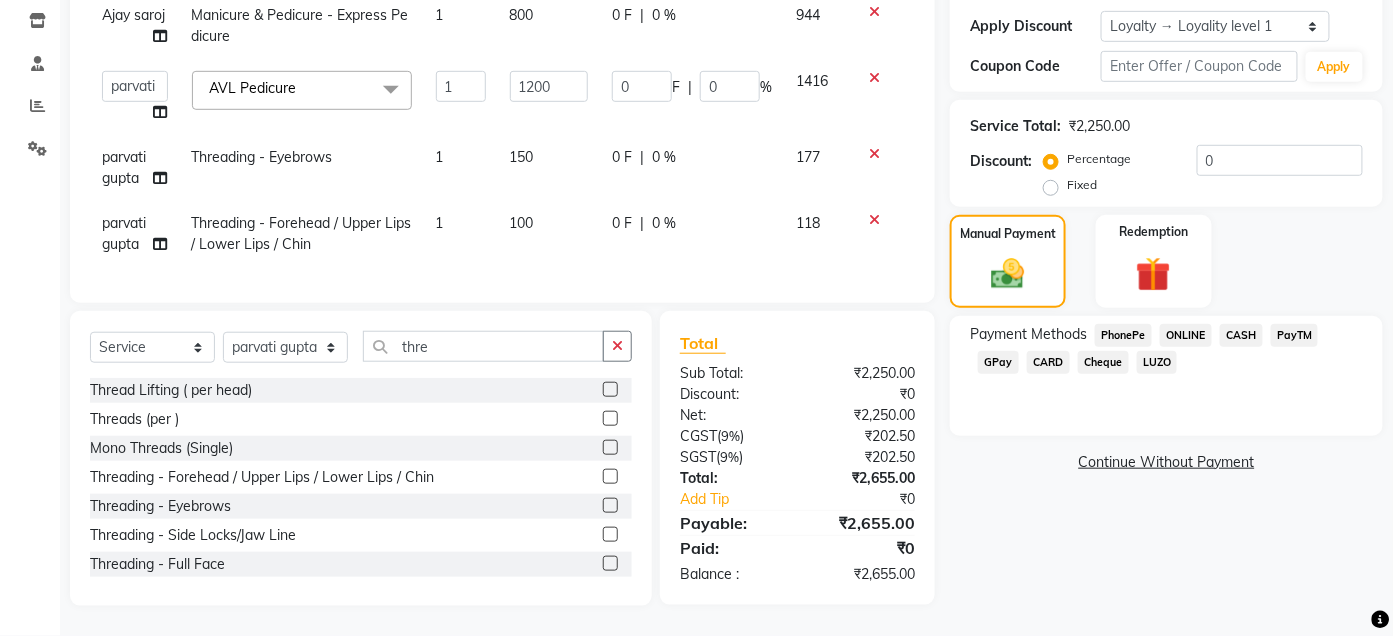 click on "CARD" 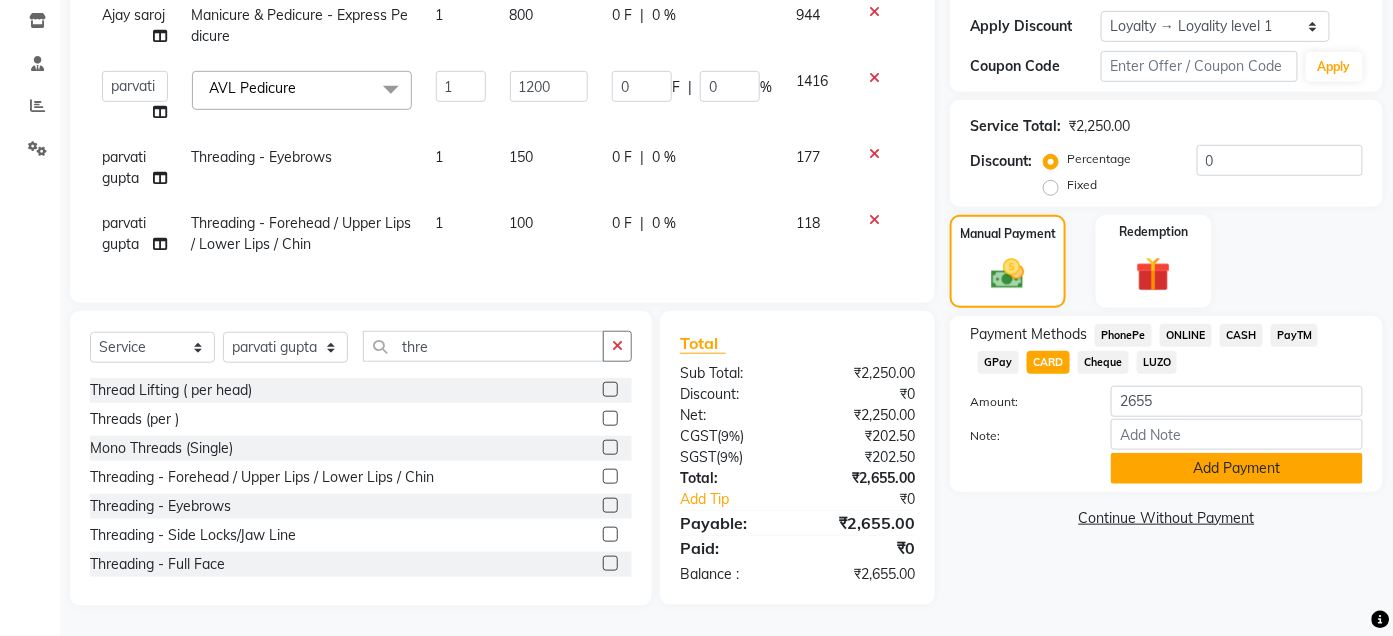 click on "Add Payment" 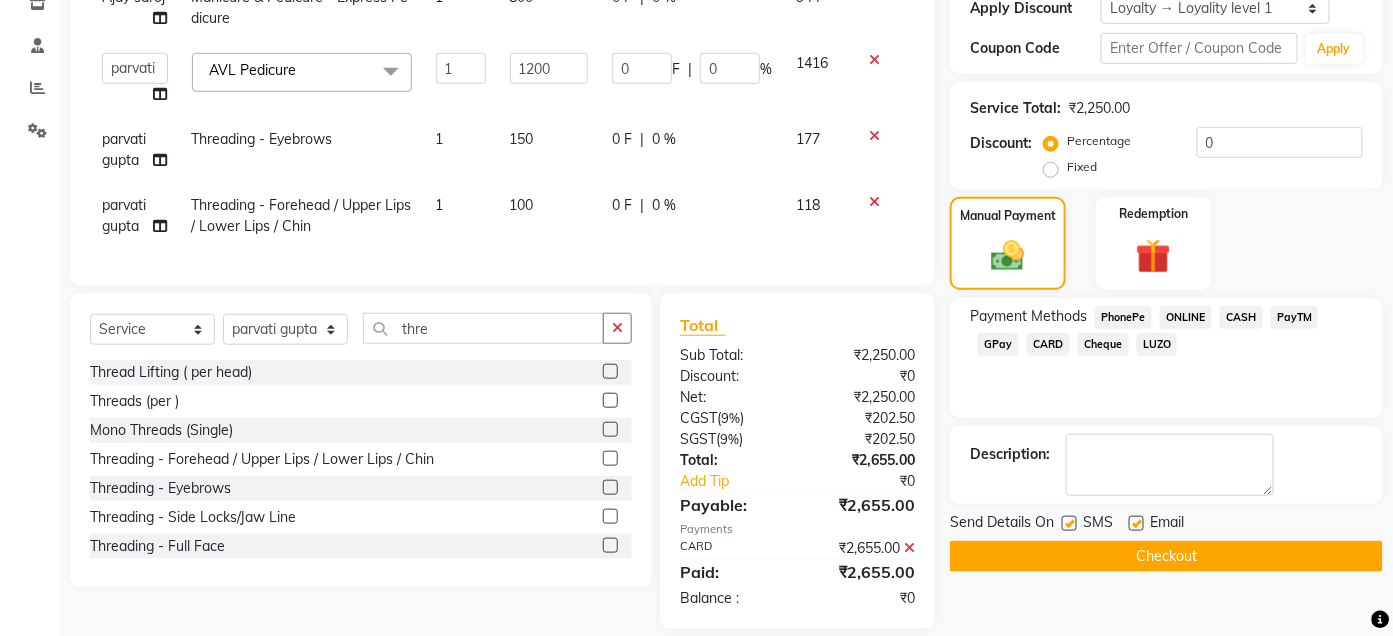 click on "Checkout" 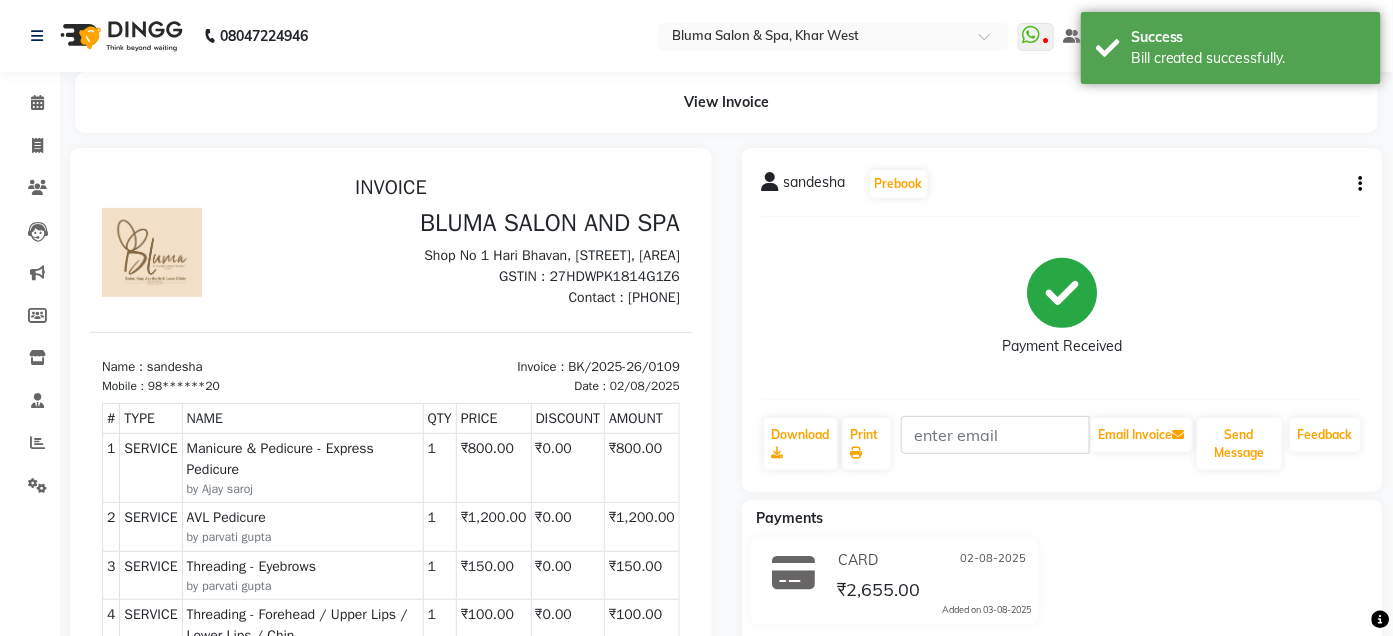 scroll, scrollTop: 0, scrollLeft: 0, axis: both 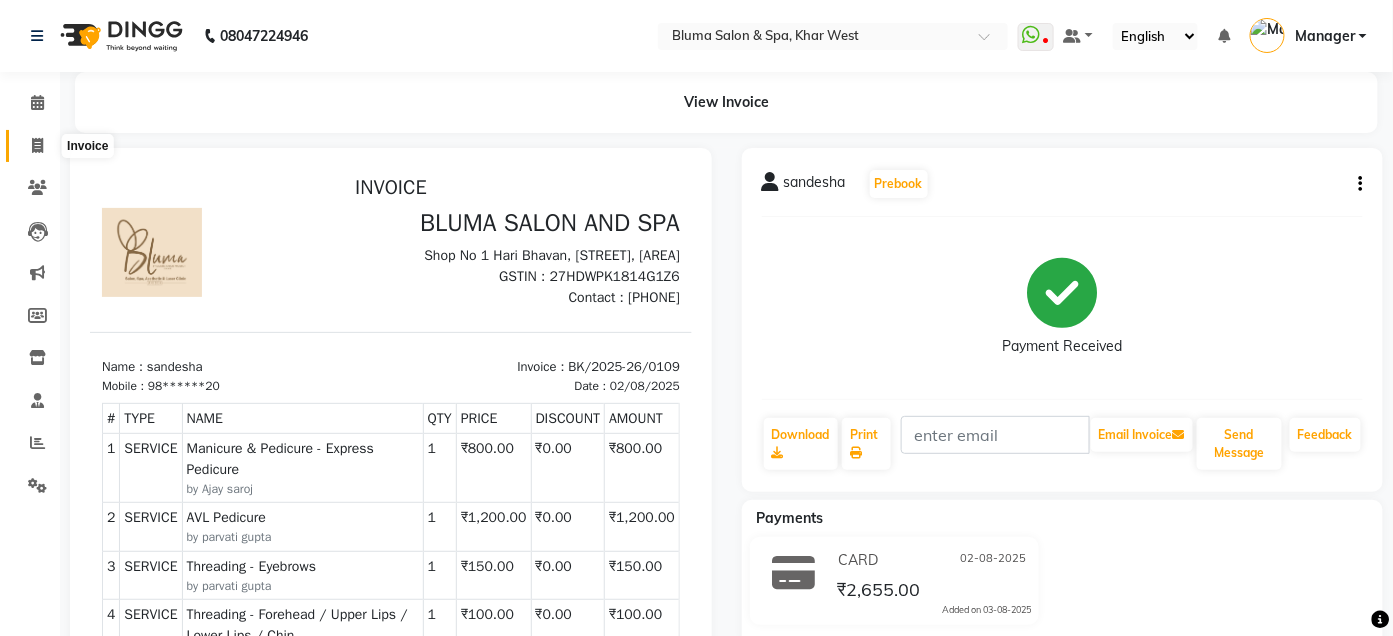 click 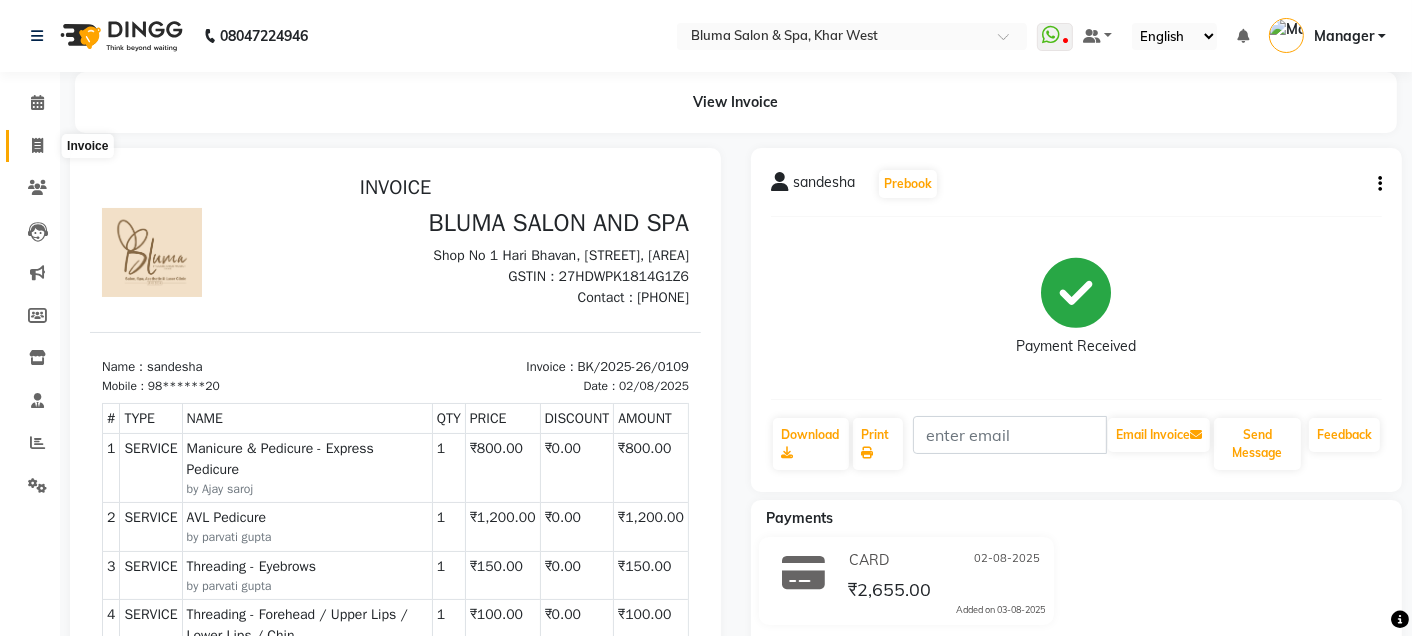 select on "3653" 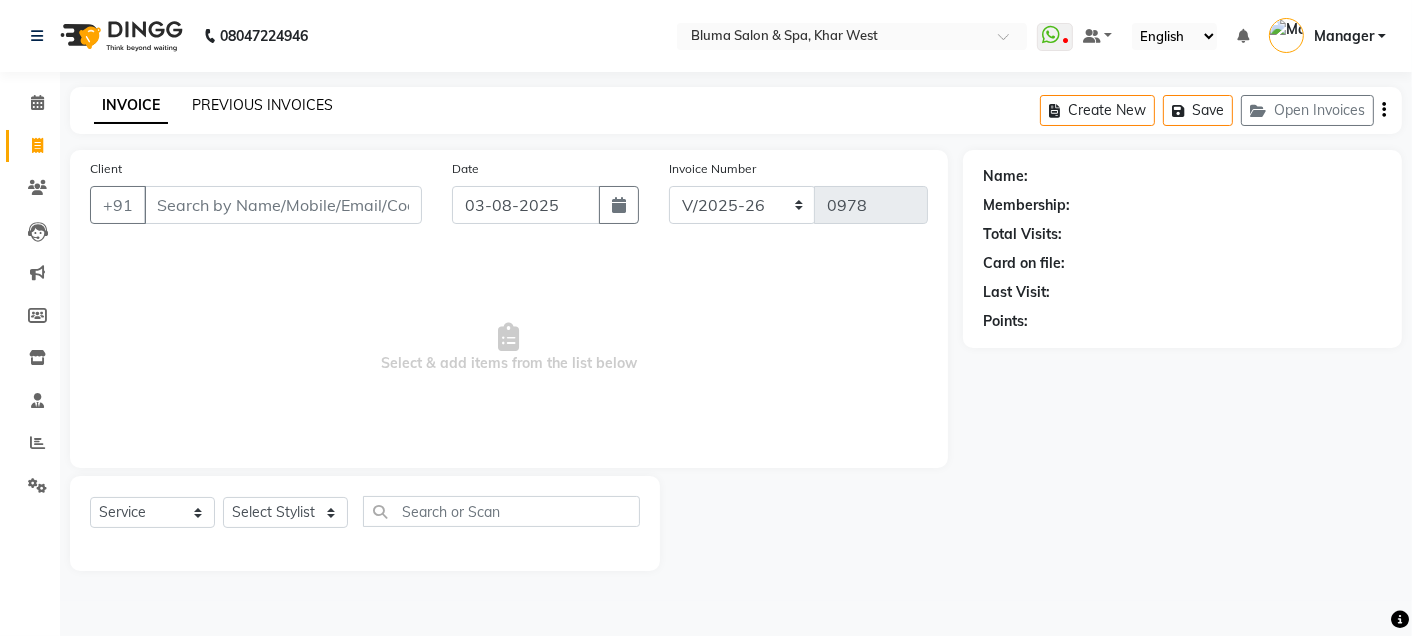 click on "PREVIOUS INVOICES" 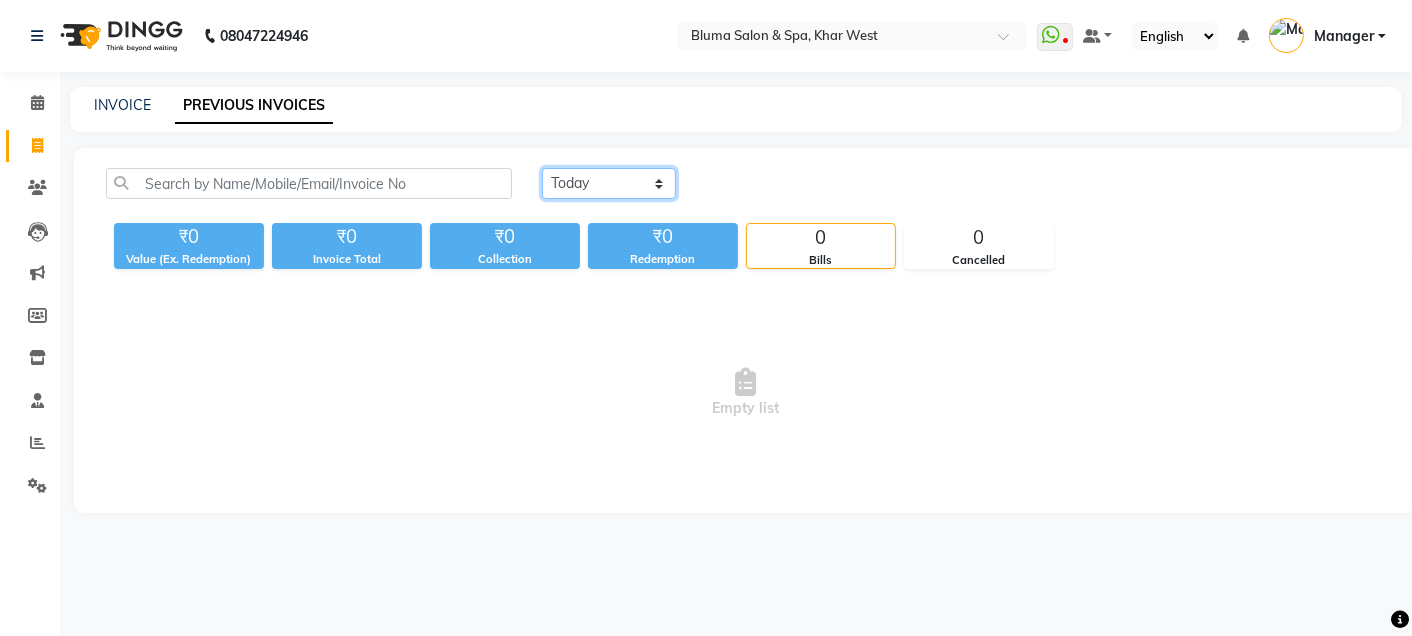 click on "Today Yesterday Custom Range" 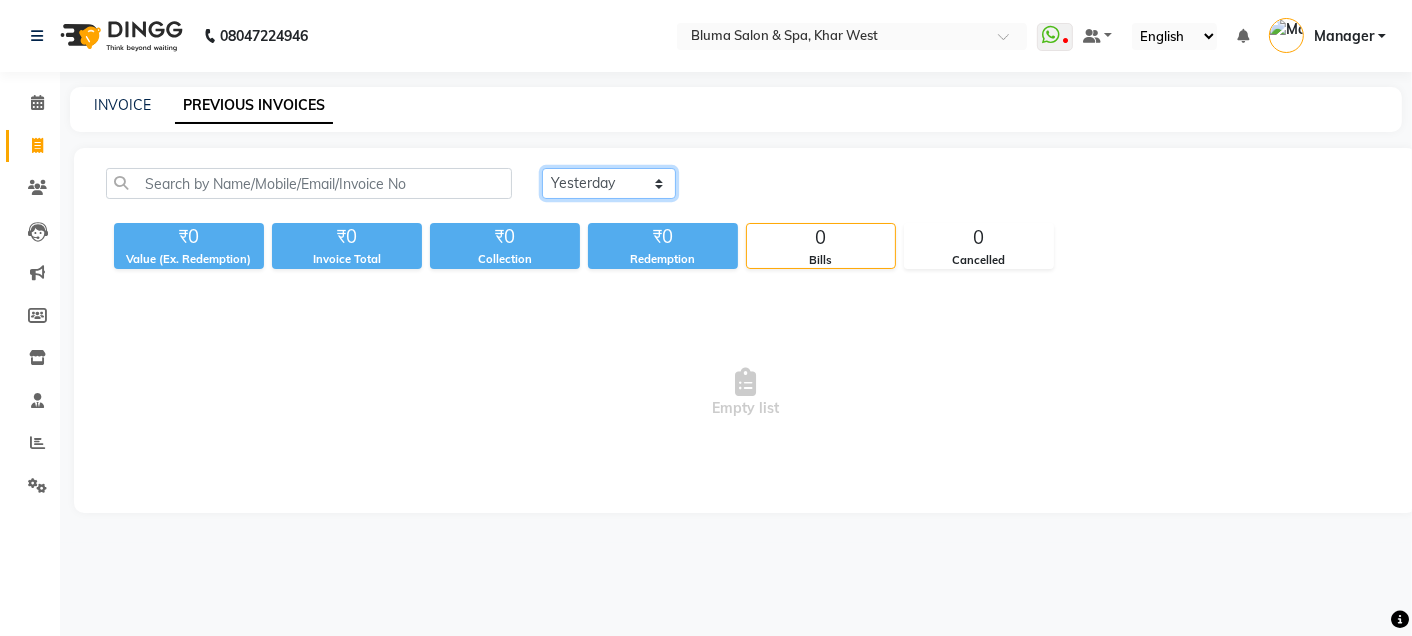 click on "Today Yesterday Custom Range" 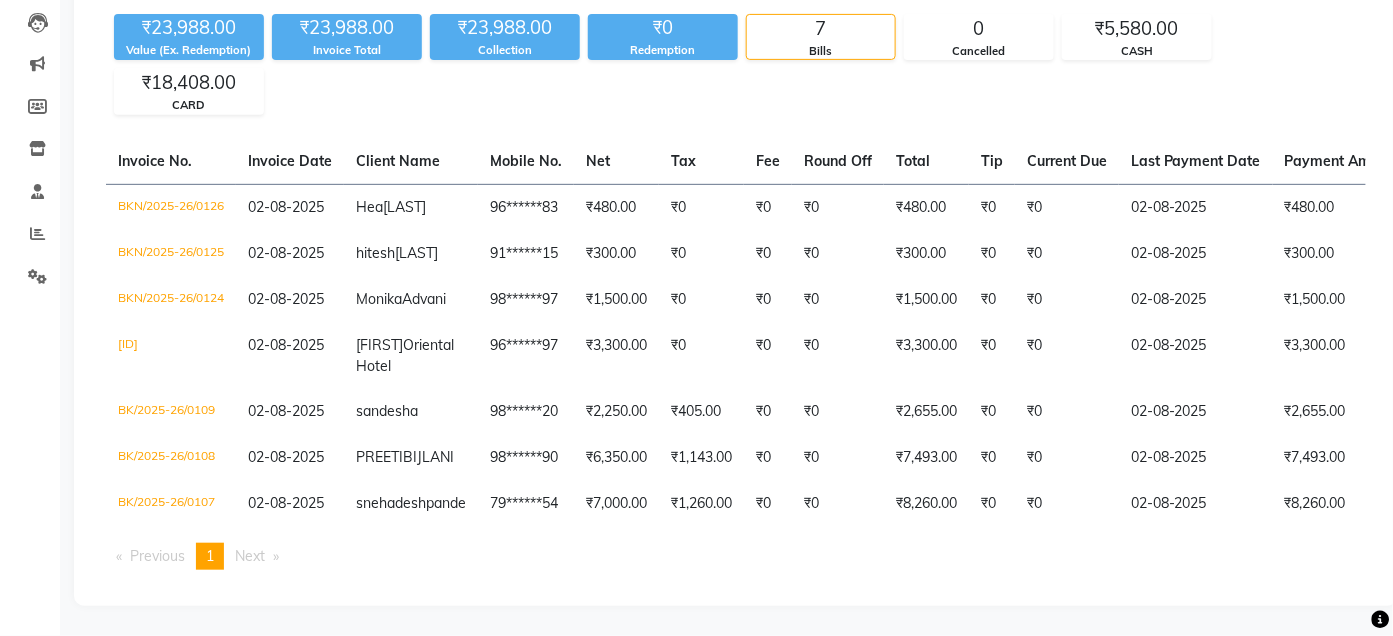 scroll, scrollTop: 244, scrollLeft: 0, axis: vertical 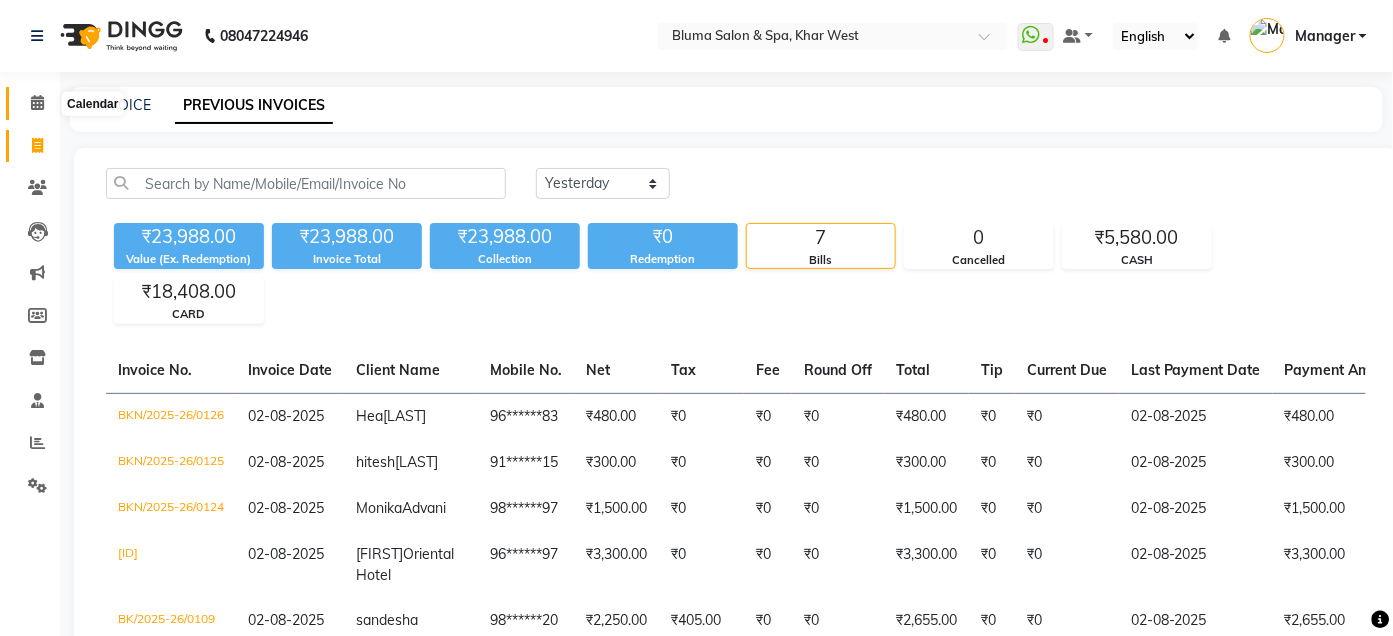 click 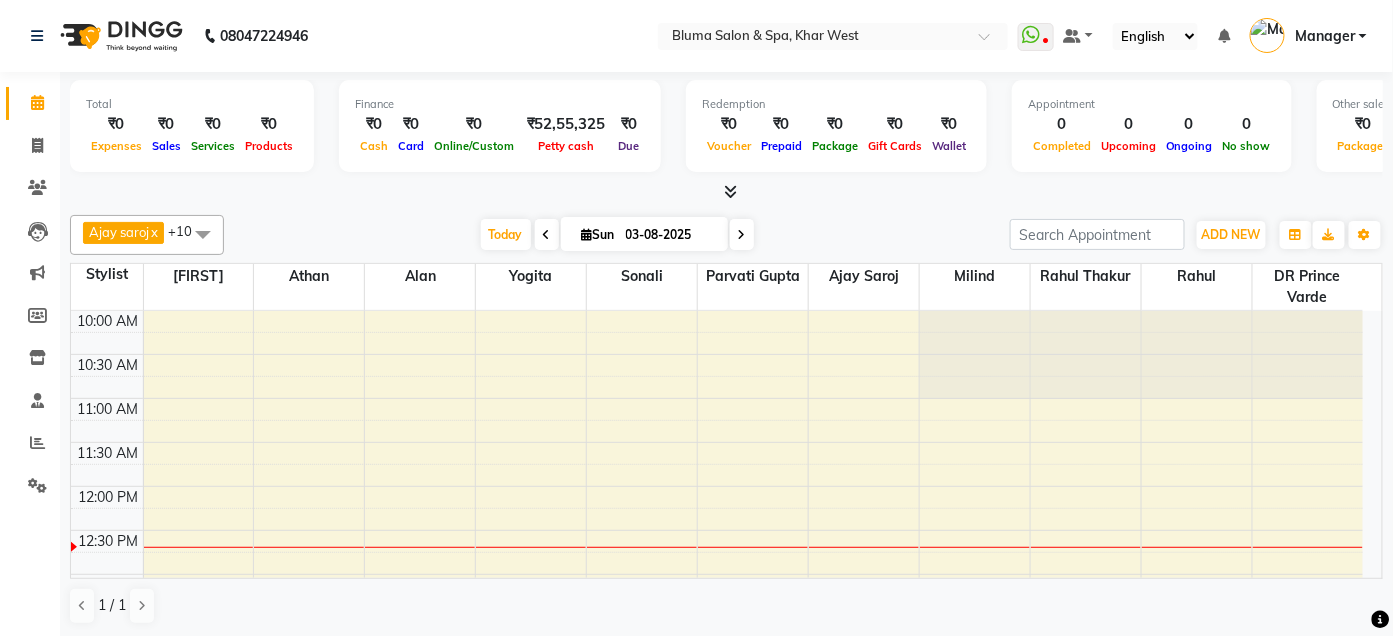 click on "03-08-2025" at bounding box center (670, 235) 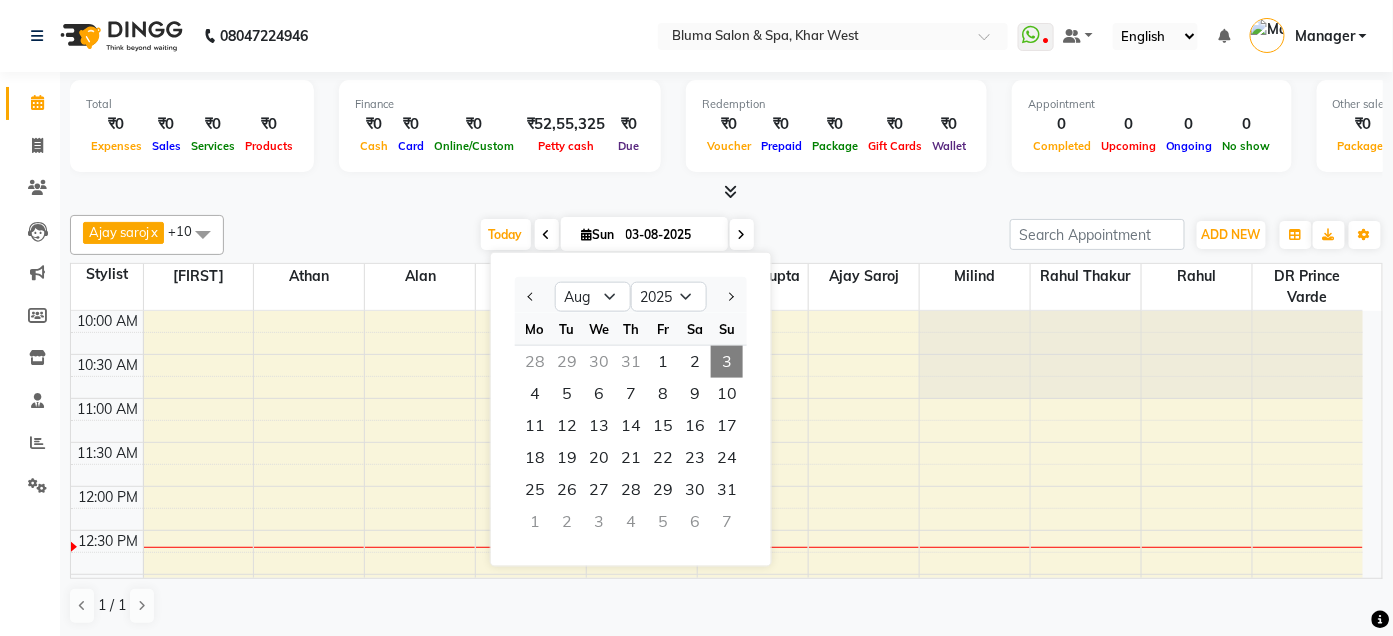 click at bounding box center [547, 235] 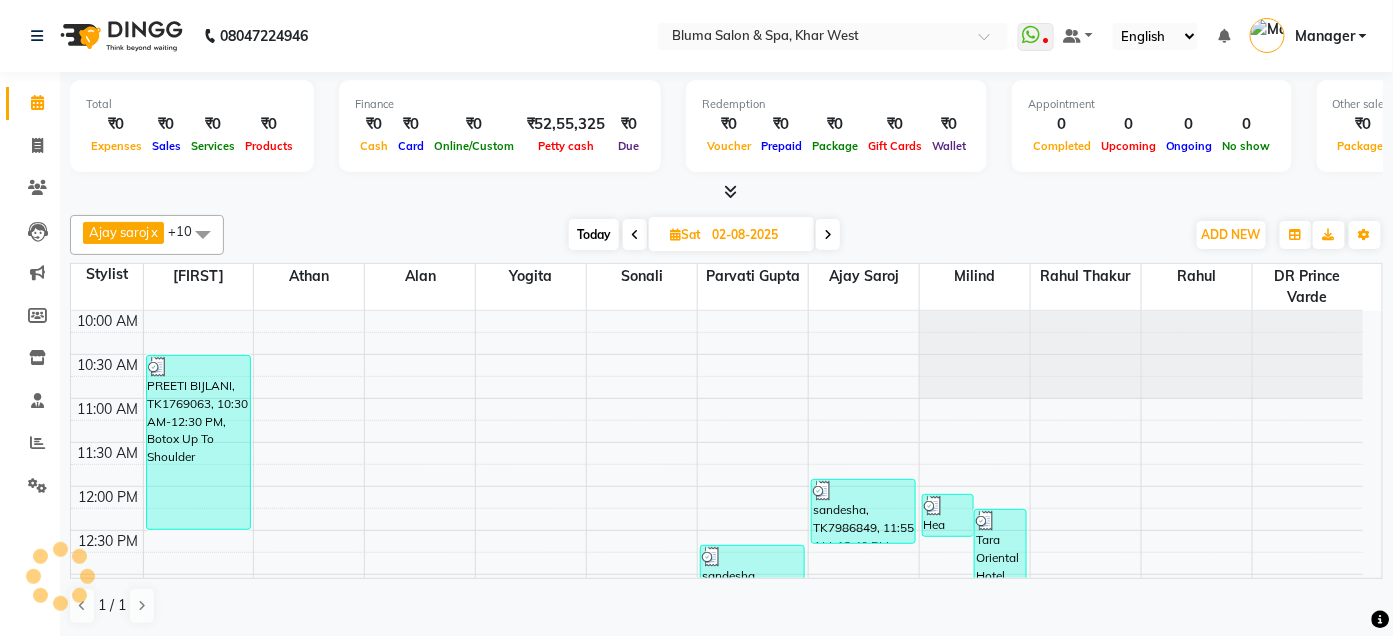scroll, scrollTop: 176, scrollLeft: 0, axis: vertical 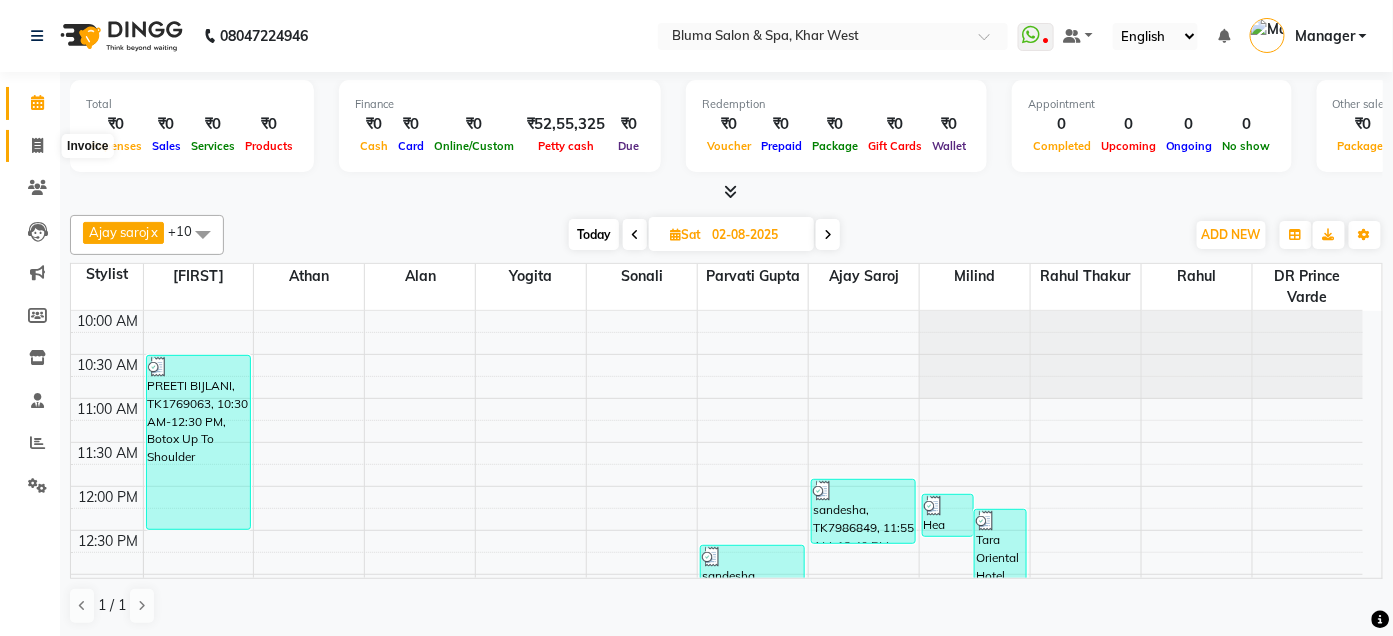 click 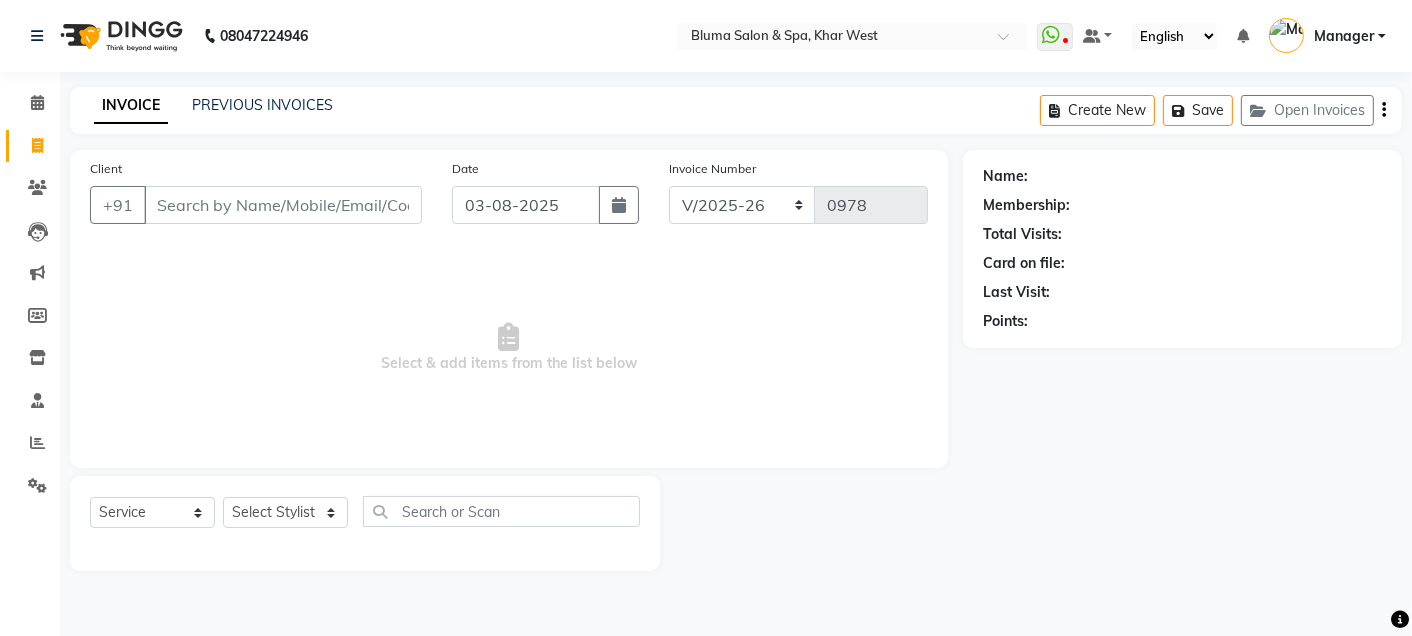 click on "PREVIOUS INVOICES" 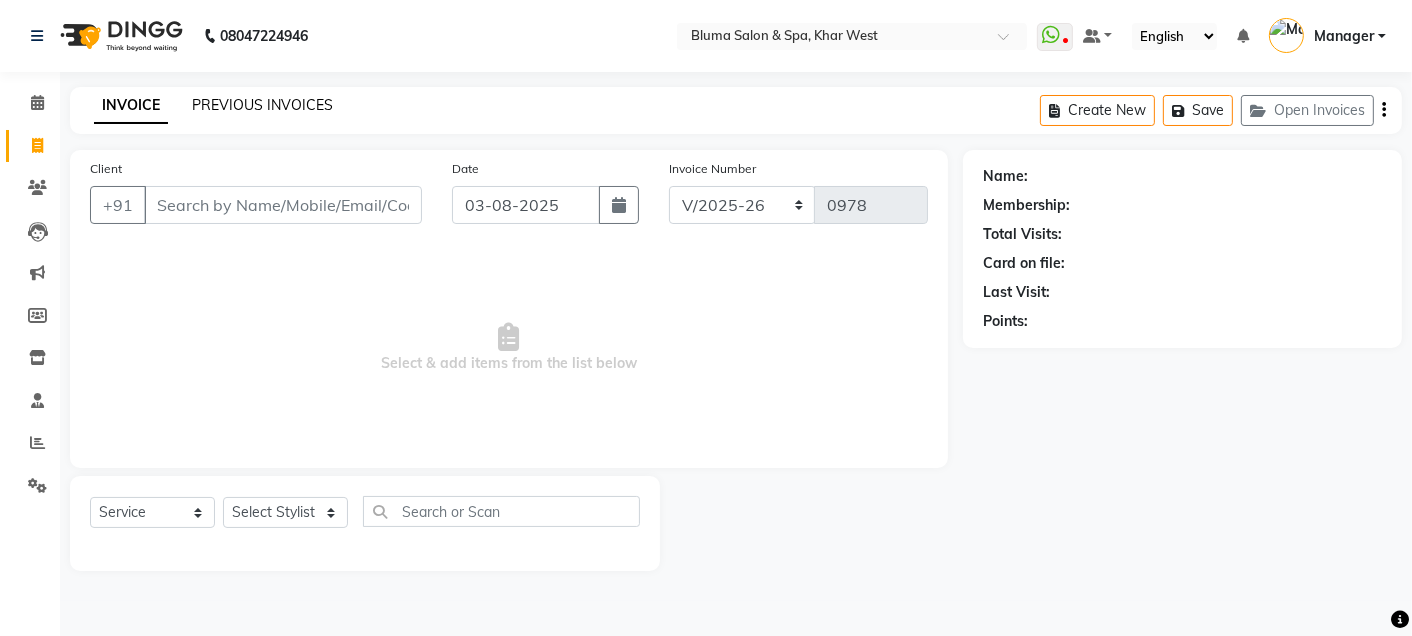 click on "PREVIOUS INVOICES" 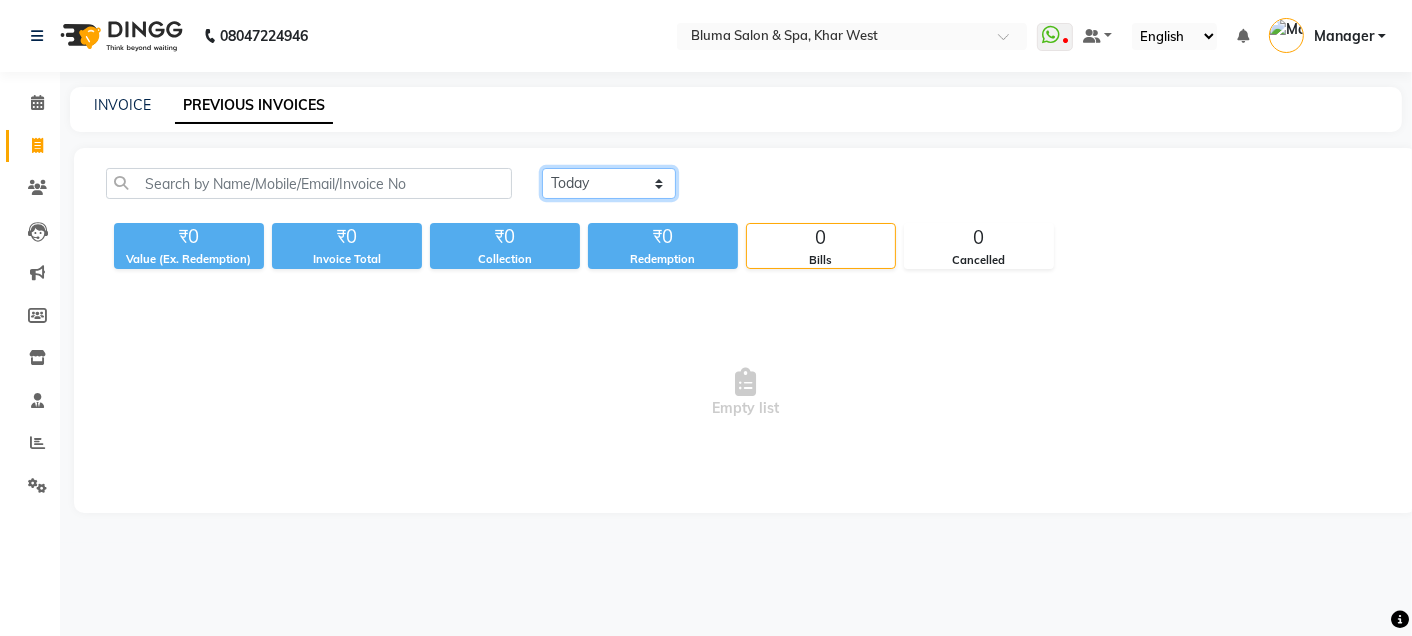 click on "Today Yesterday Custom Range" 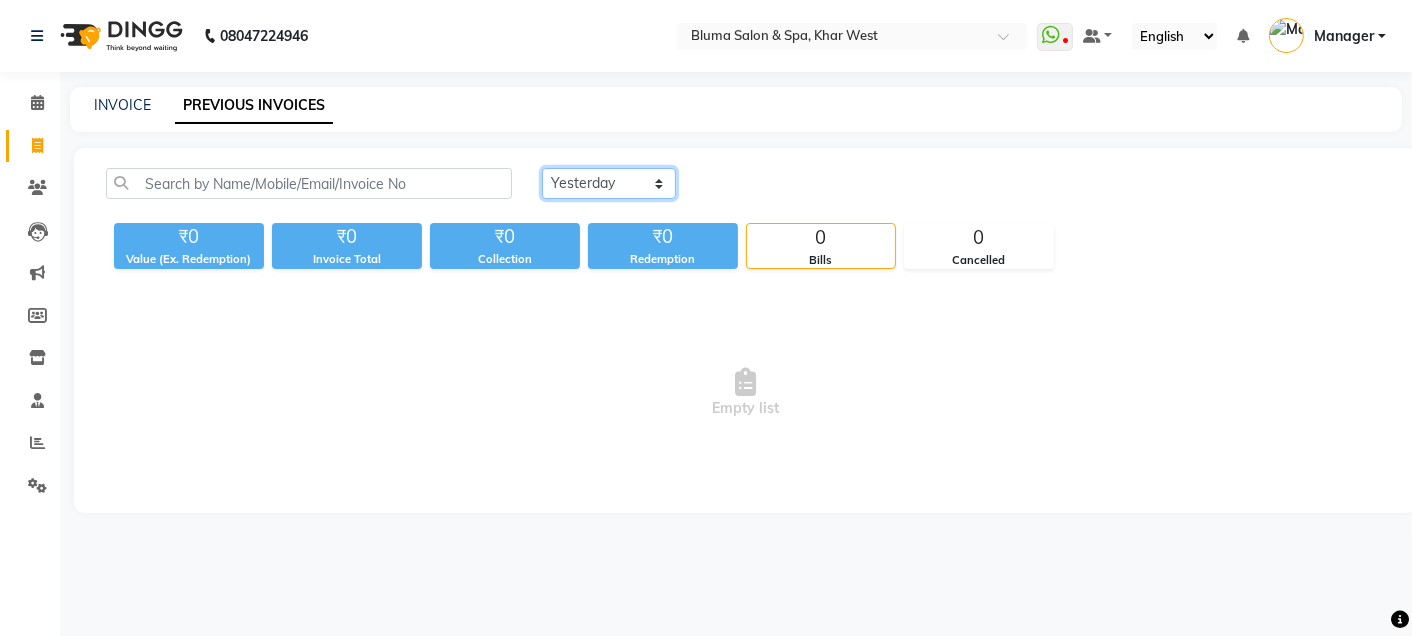 click on "Today Yesterday Custom Range" 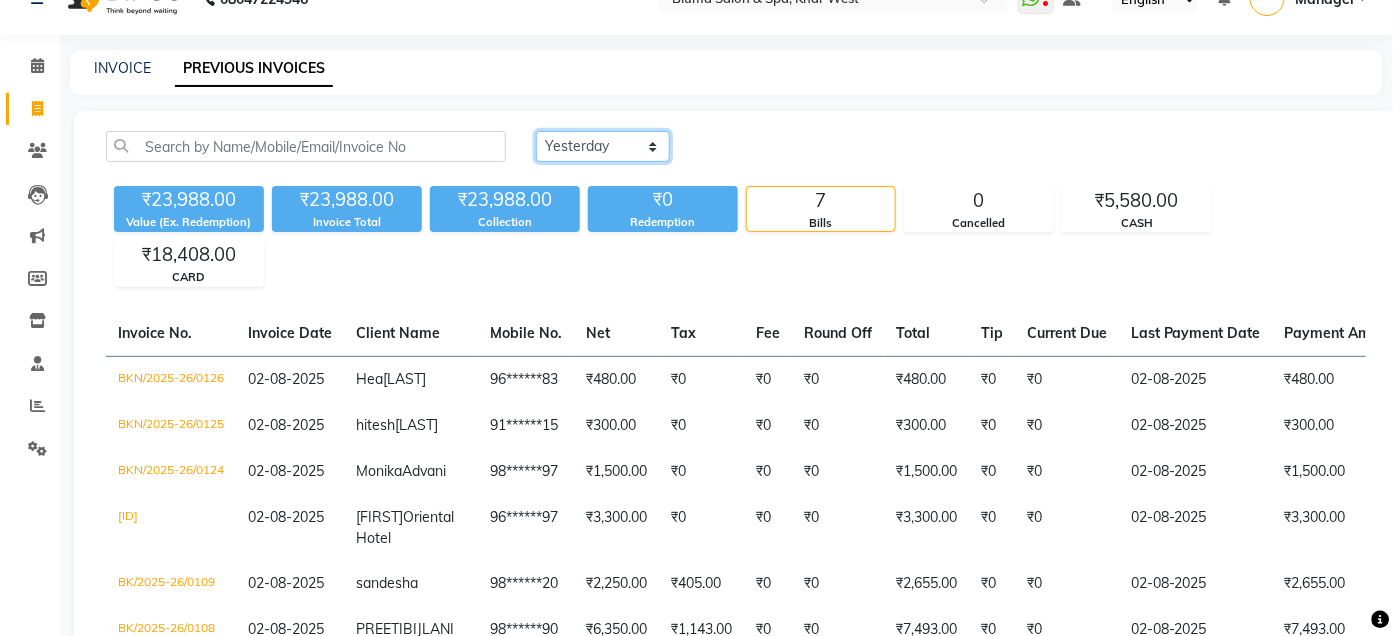 scroll, scrollTop: 44, scrollLeft: 0, axis: vertical 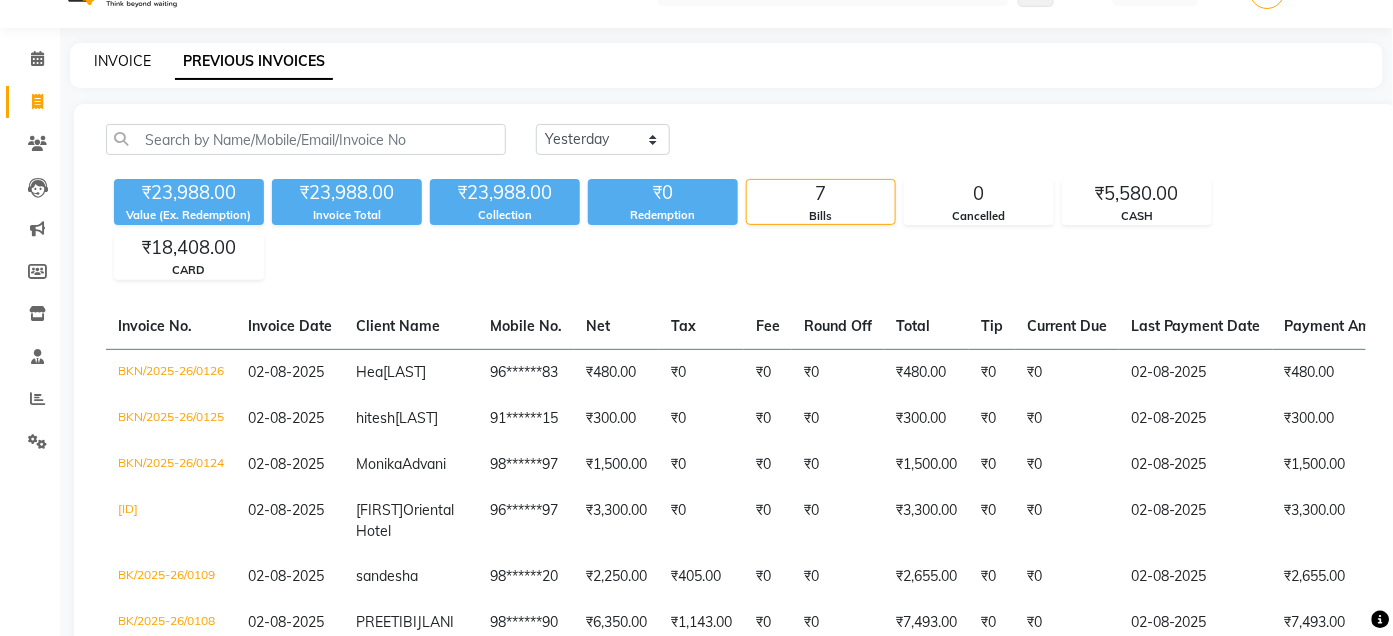 click on "INVOICE" 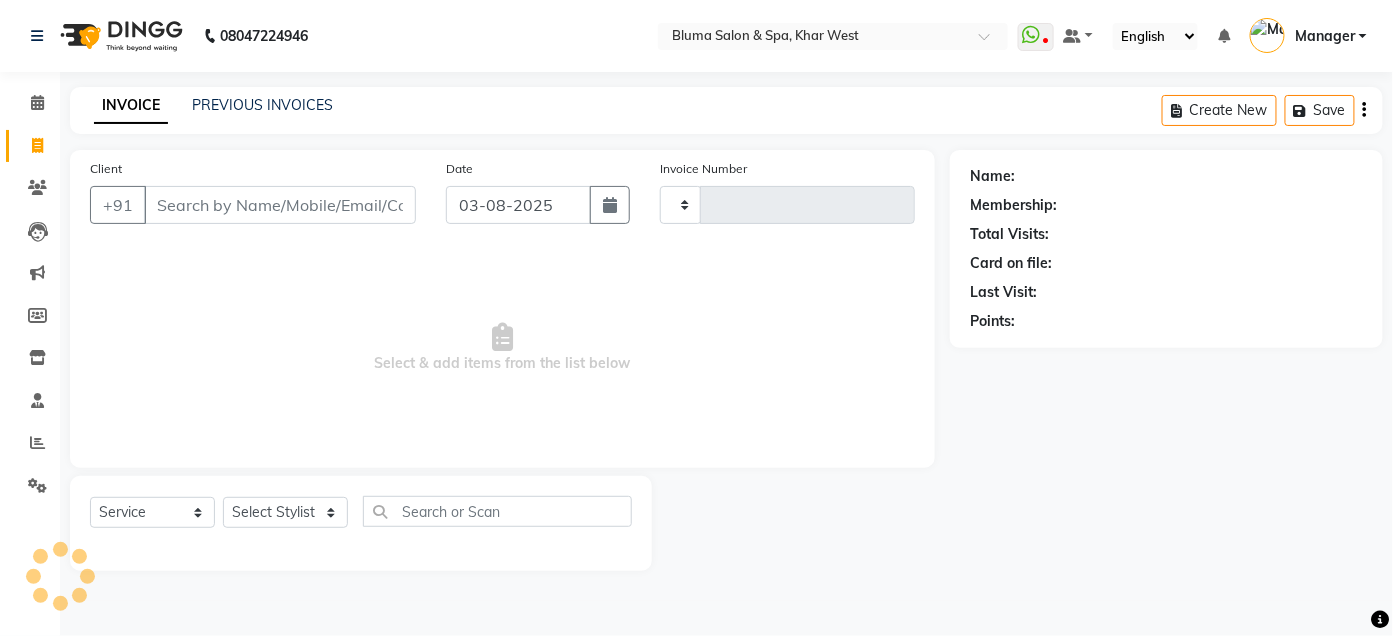 scroll, scrollTop: 0, scrollLeft: 0, axis: both 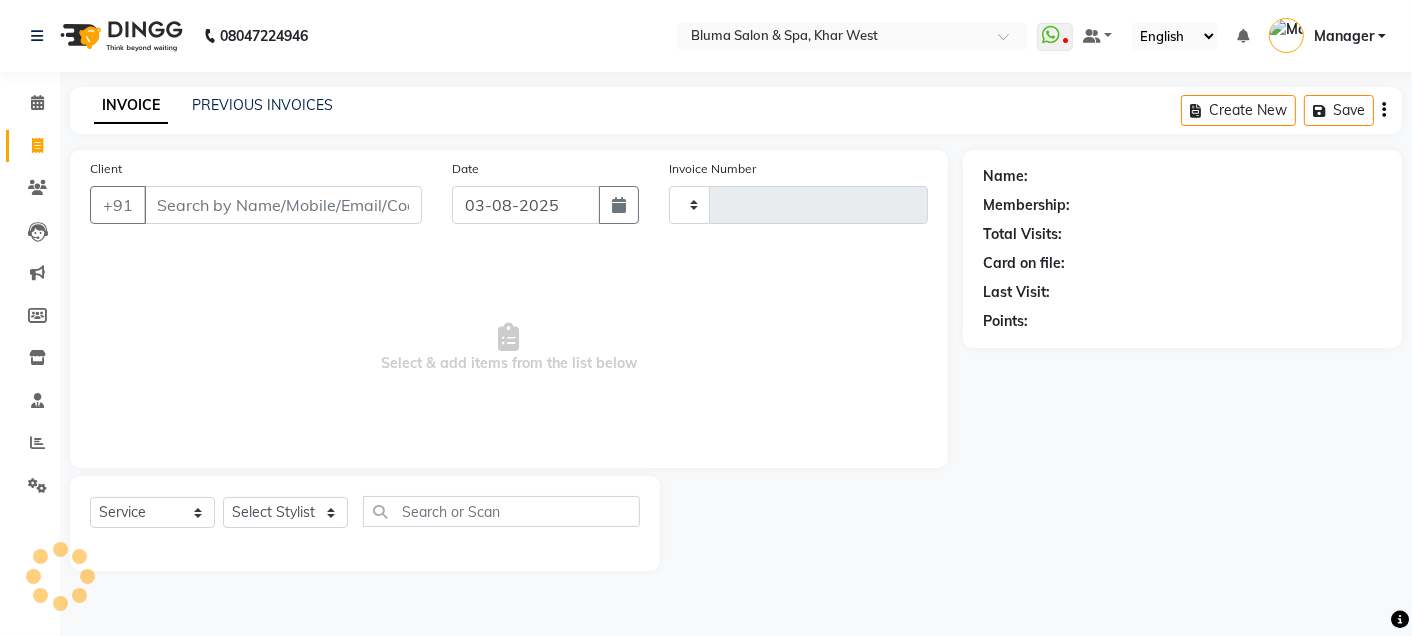 type on "0978" 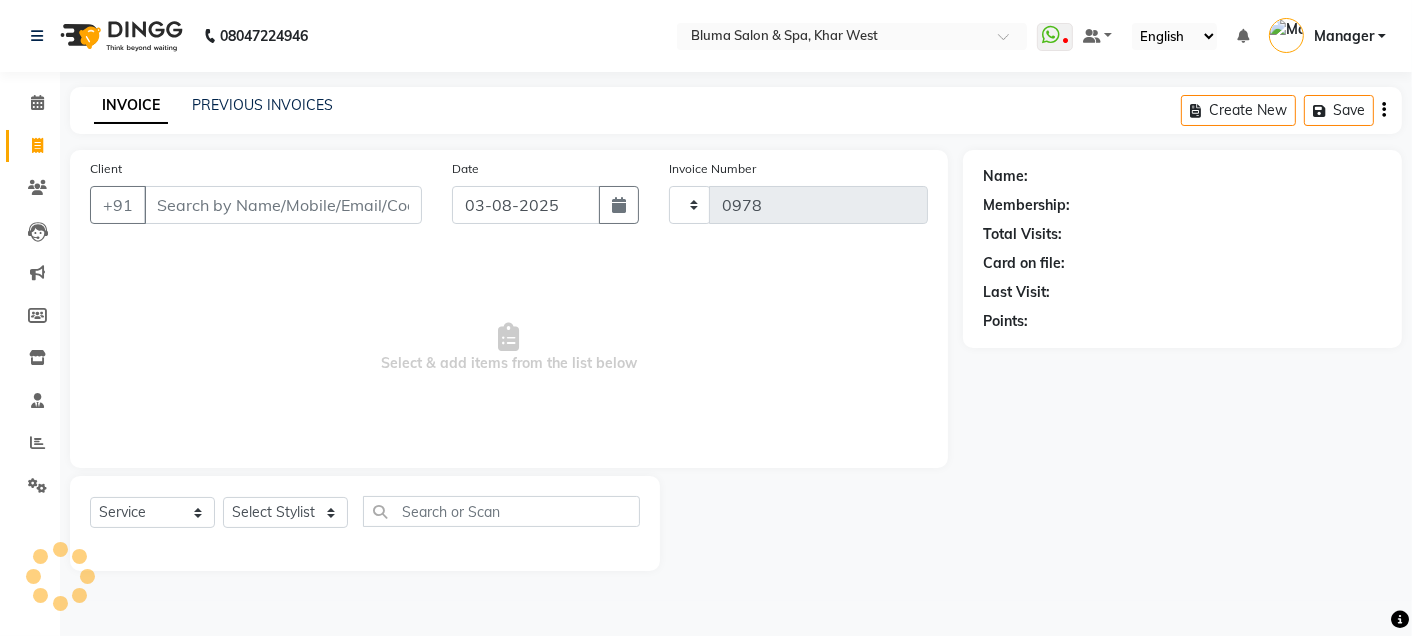 select on "3653" 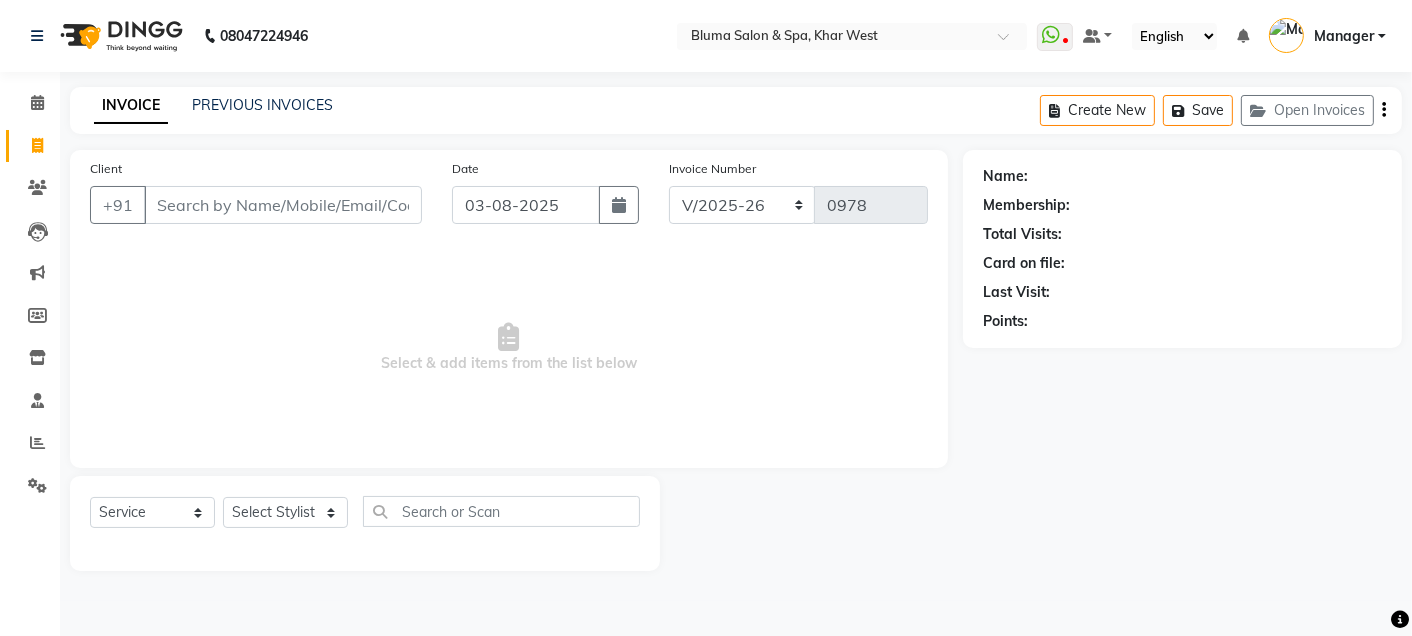click on "Client" at bounding box center (283, 205) 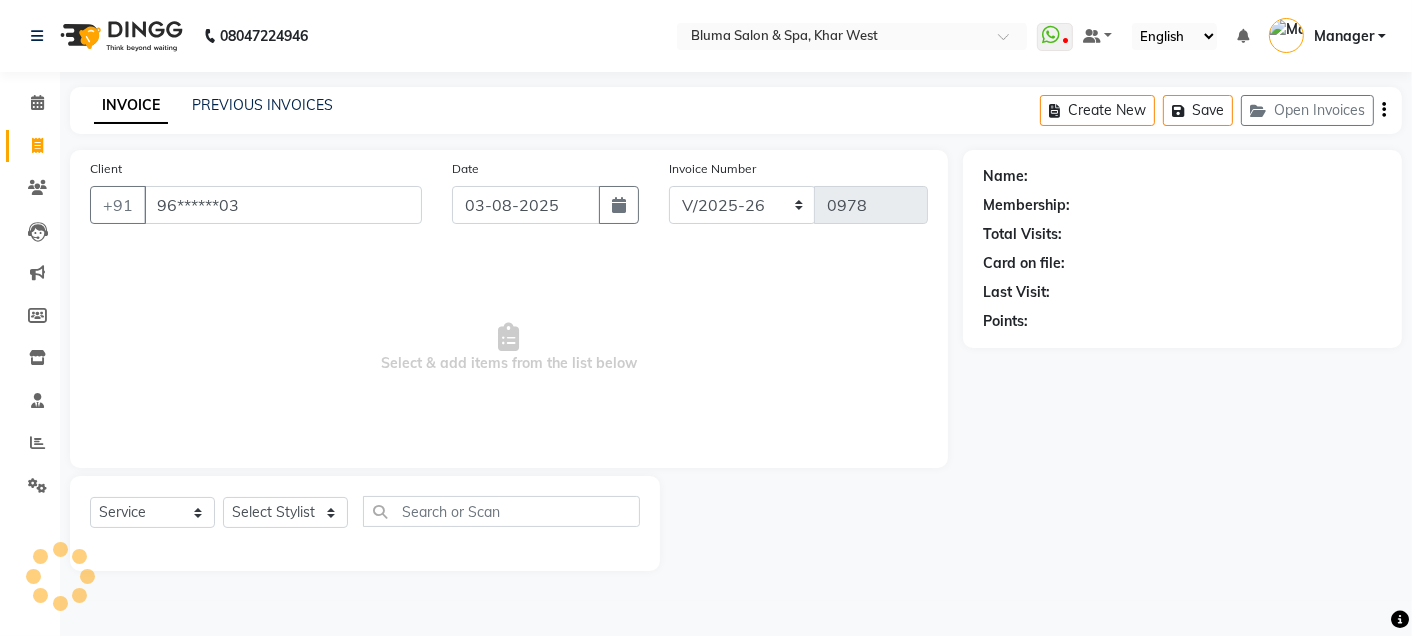 type on "96******03" 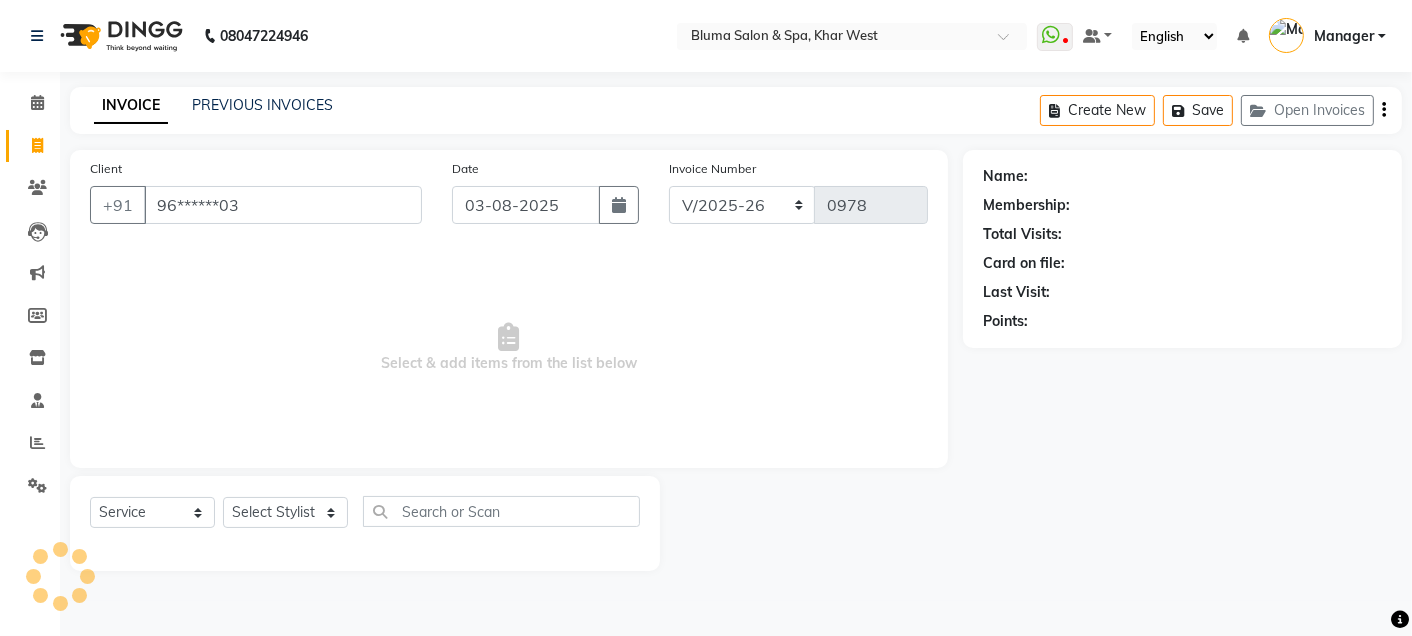 select on "1: Object" 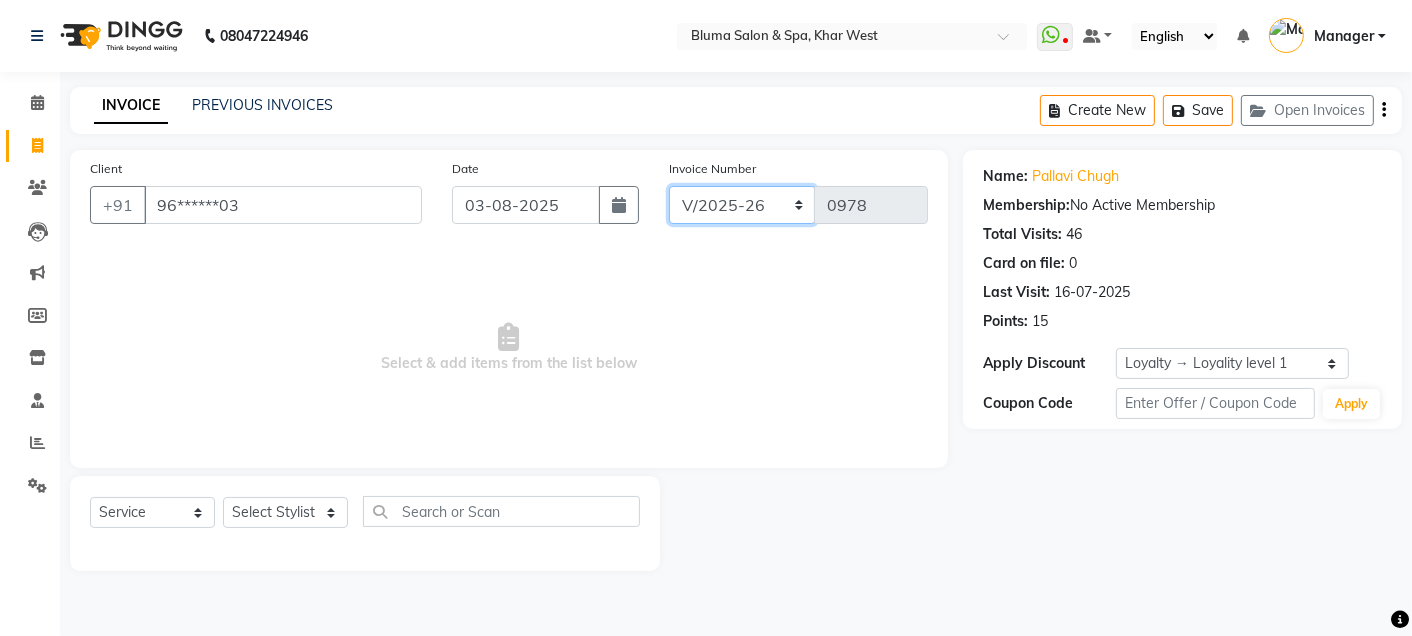 click on "ALN/2025-26 AL/2025-26 BKN/2025-26 BK/2025-26 V/2025 V/2025-26" 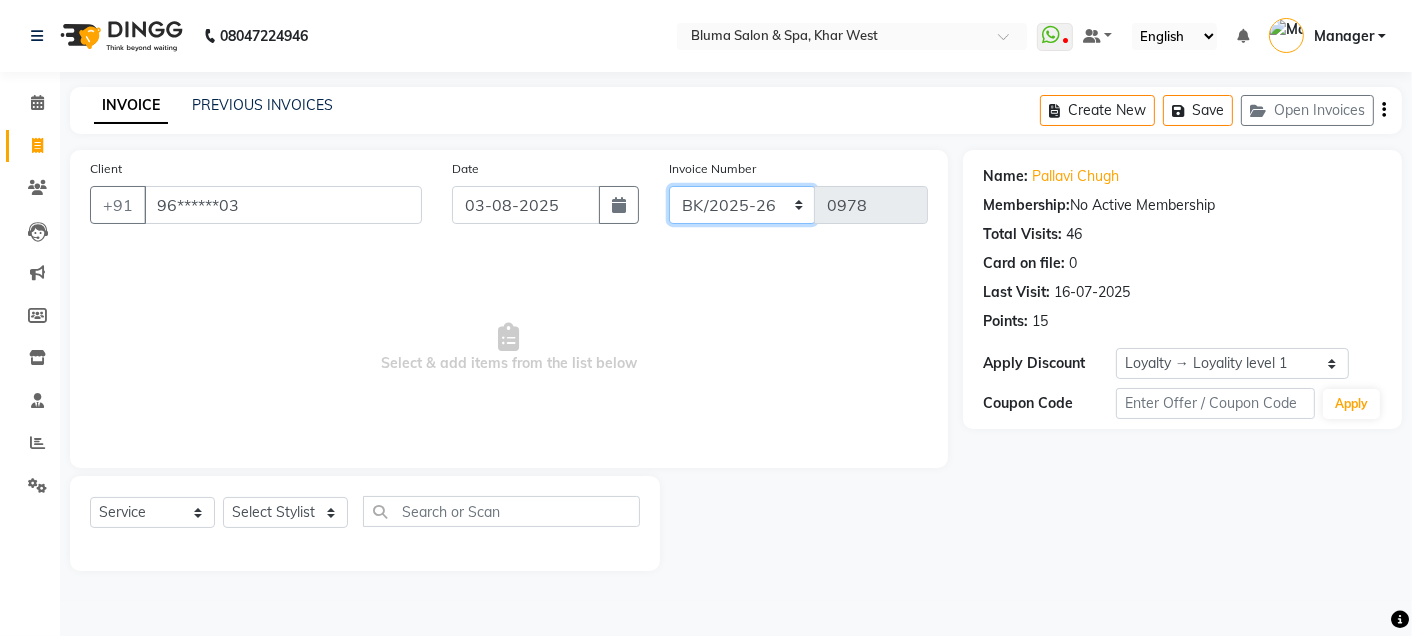 click on "ALN/2025-26 AL/2025-26 BKN/2025-26 BK/2025-26 V/2025 V/2025-26" 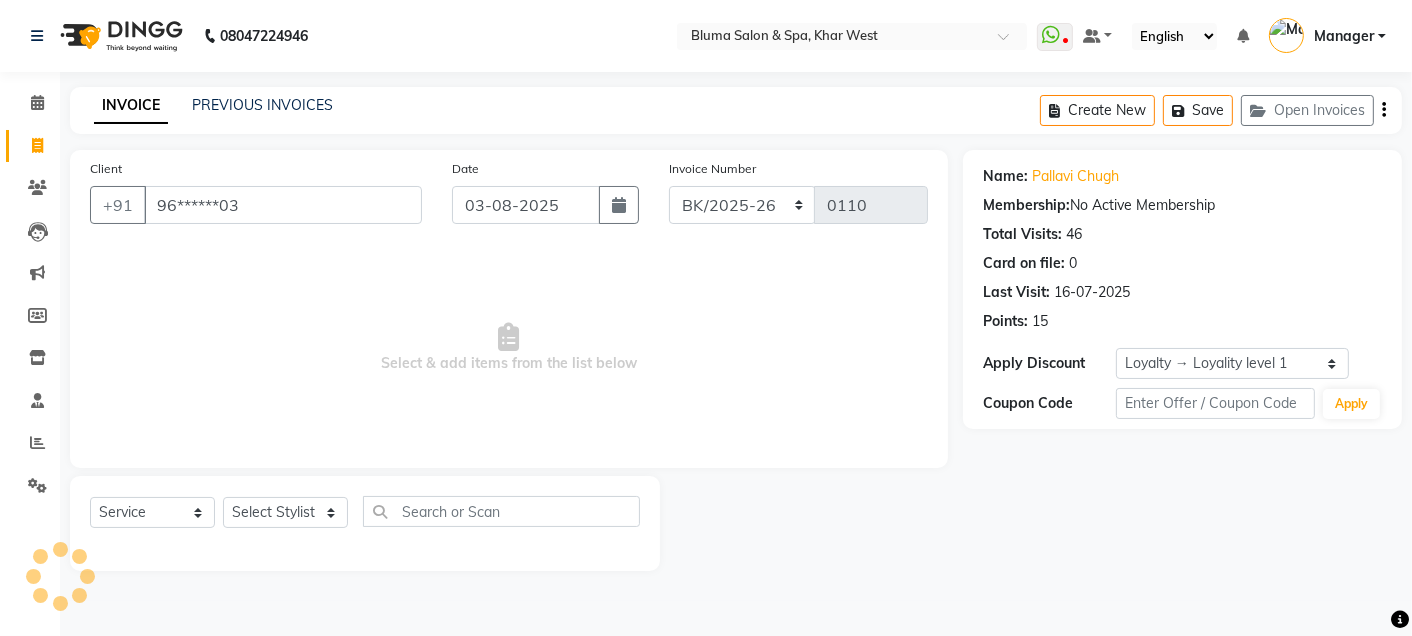 click 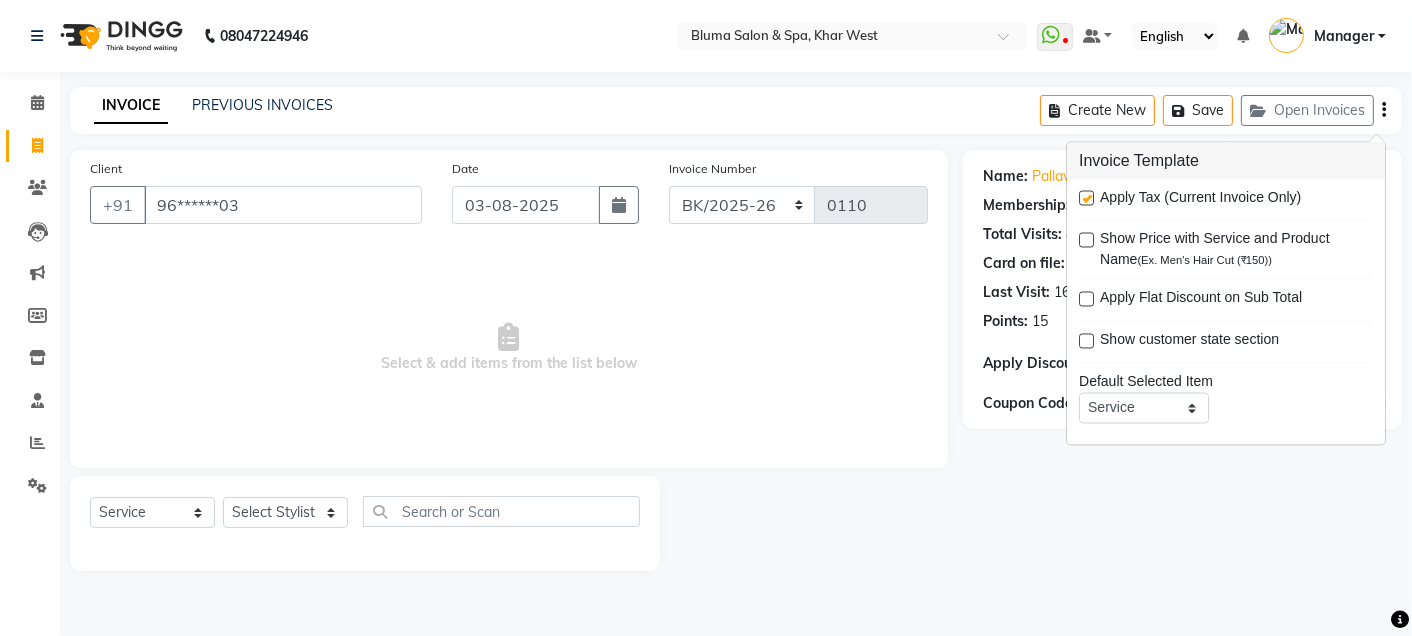 click on "Select & add items from the list below" at bounding box center [509, 348] 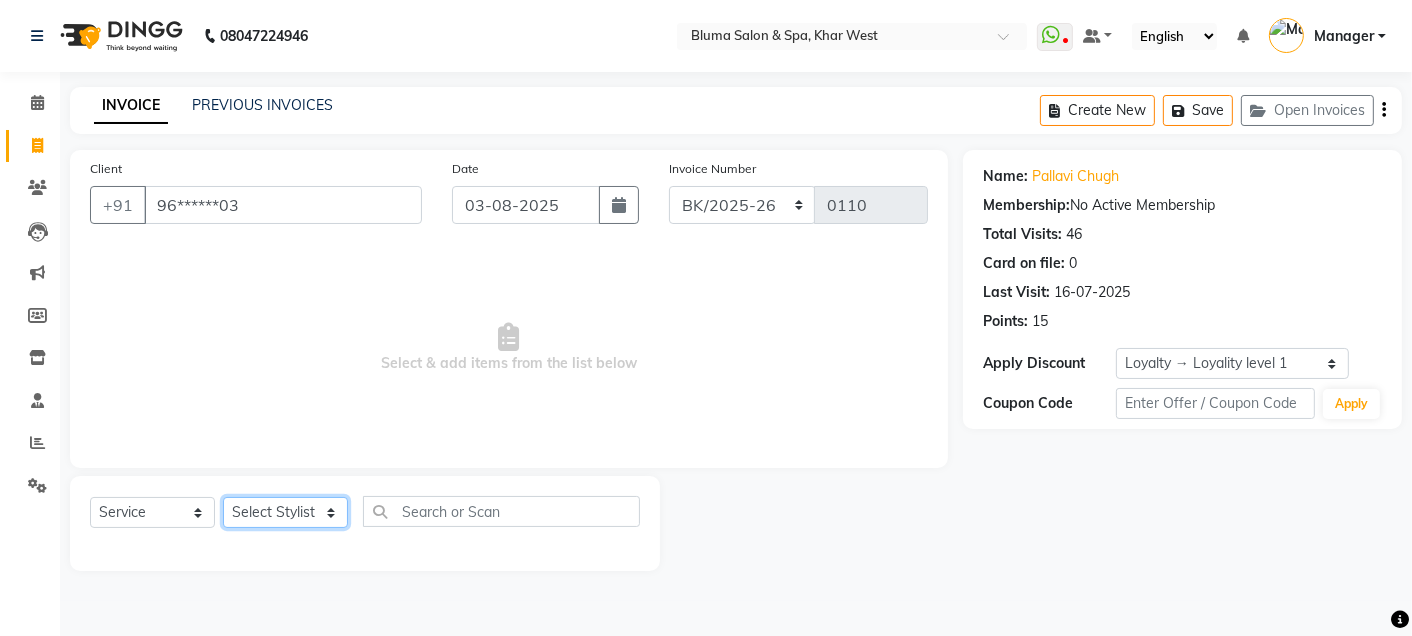 click on "Select Stylist Admin Ajay saroj Alan Athan  DR Prince Varde Manager milind Nasir  PAM parvati gupta  pooja loke Rahul rahul thakur rajesh patel sonali yogita" 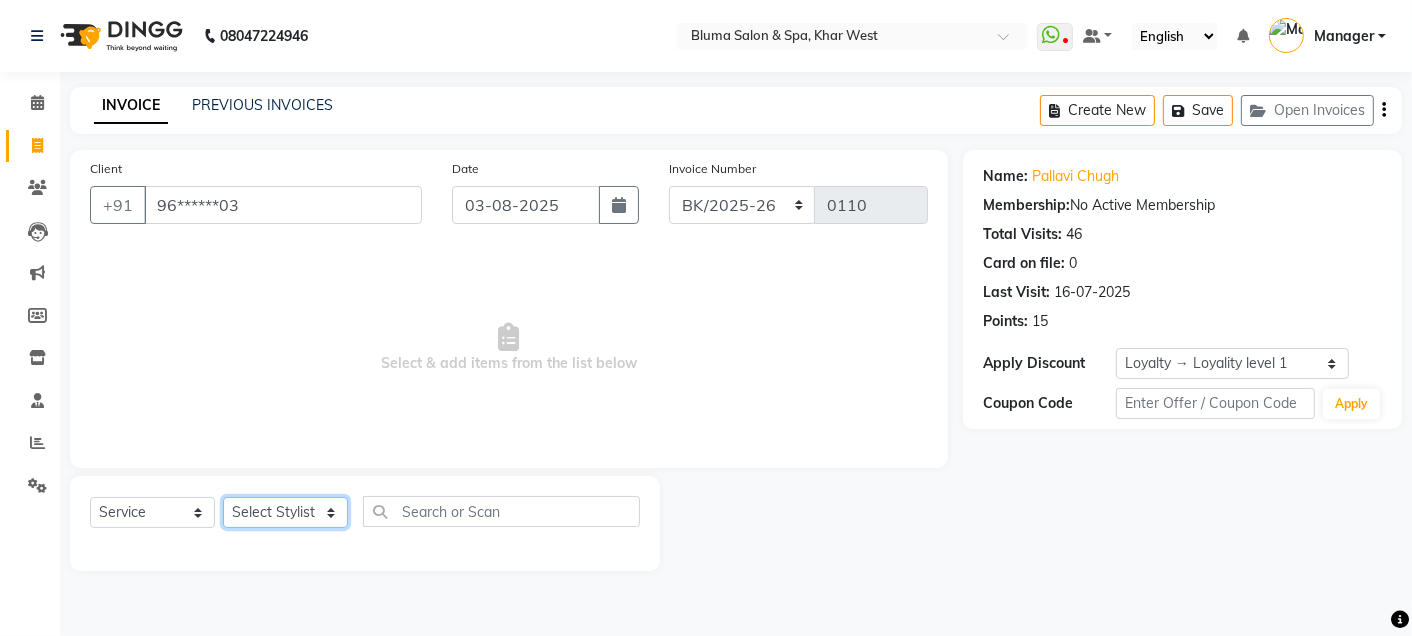 select on "85199" 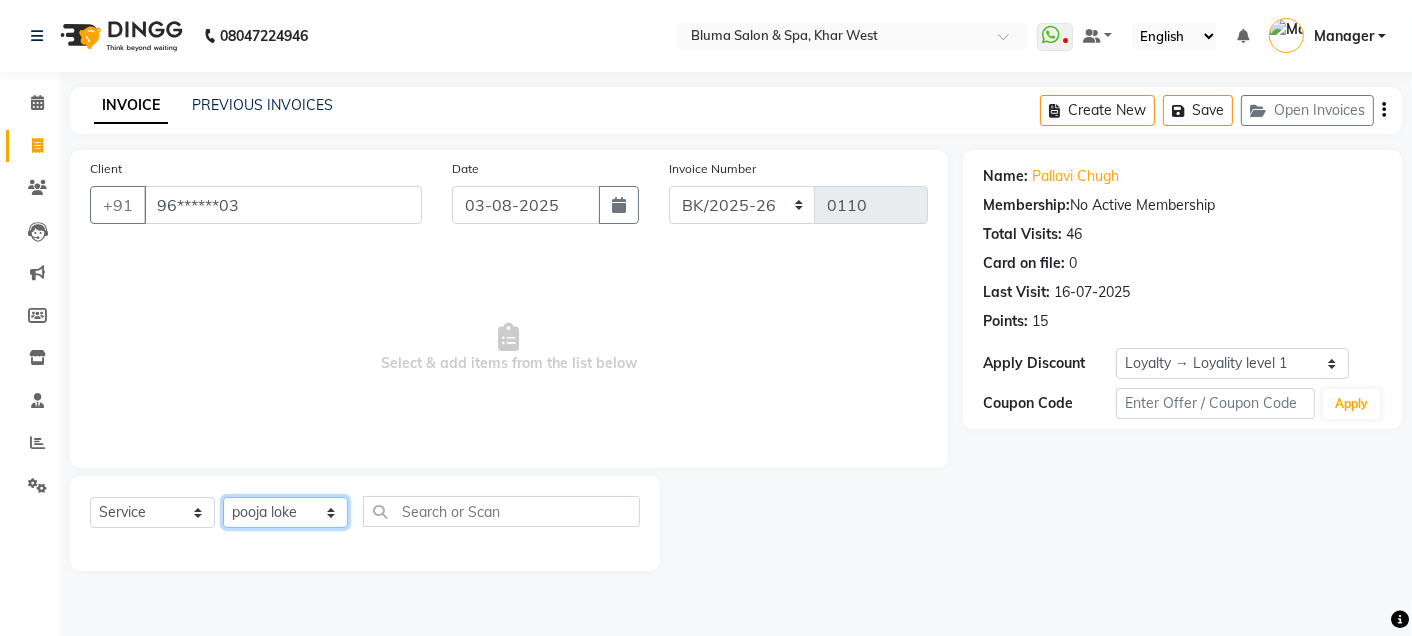 click on "Select Stylist Admin Ajay saroj Alan Athan  DR Prince Varde Manager milind Nasir  PAM parvati gupta  pooja loke Rahul rahul thakur rajesh patel sonali yogita" 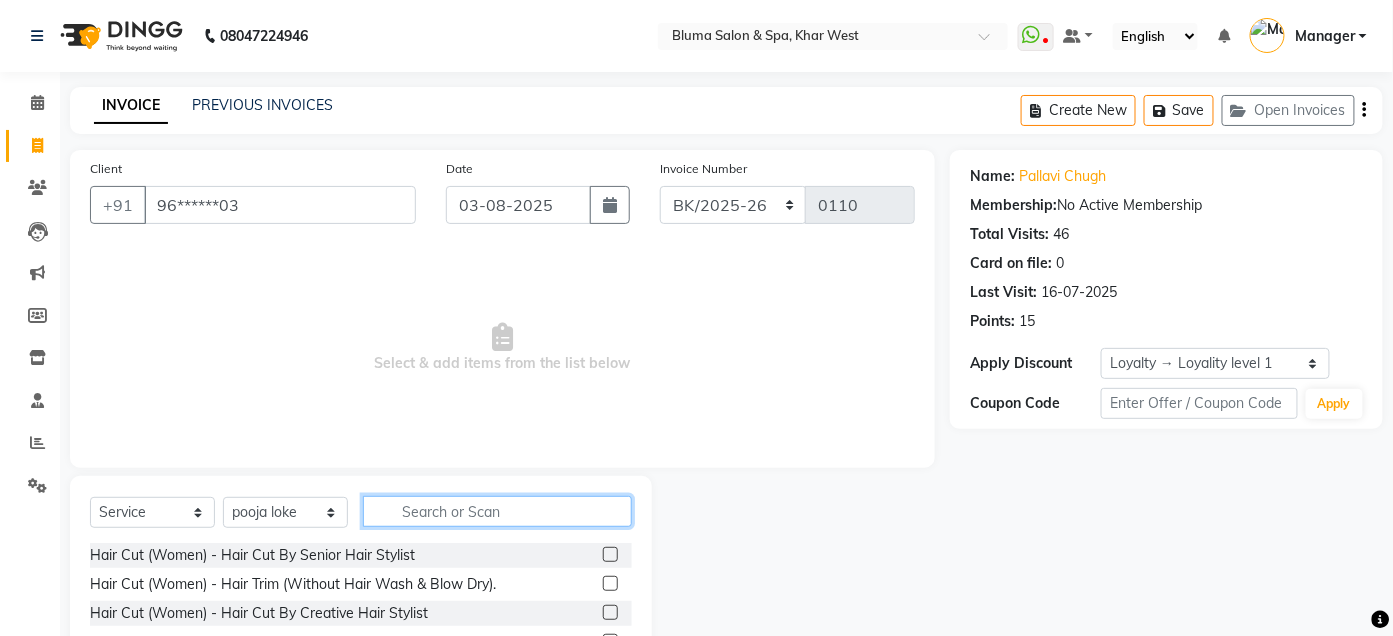 click 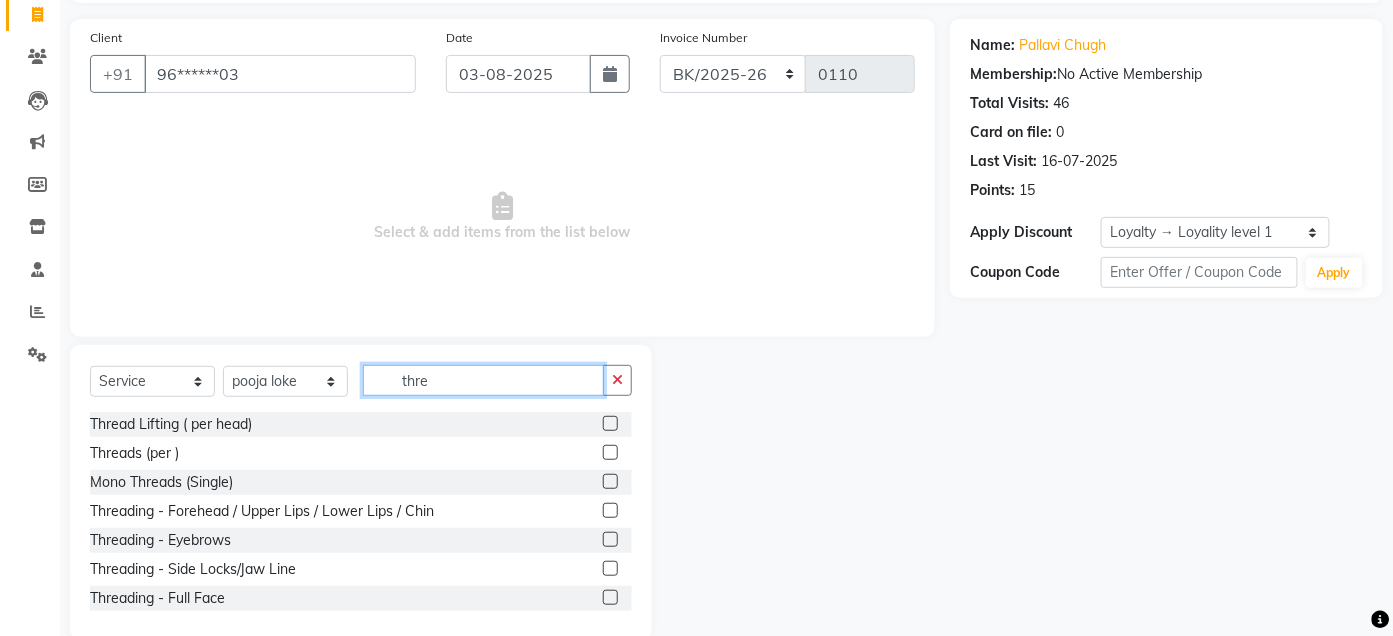 scroll, scrollTop: 138, scrollLeft: 0, axis: vertical 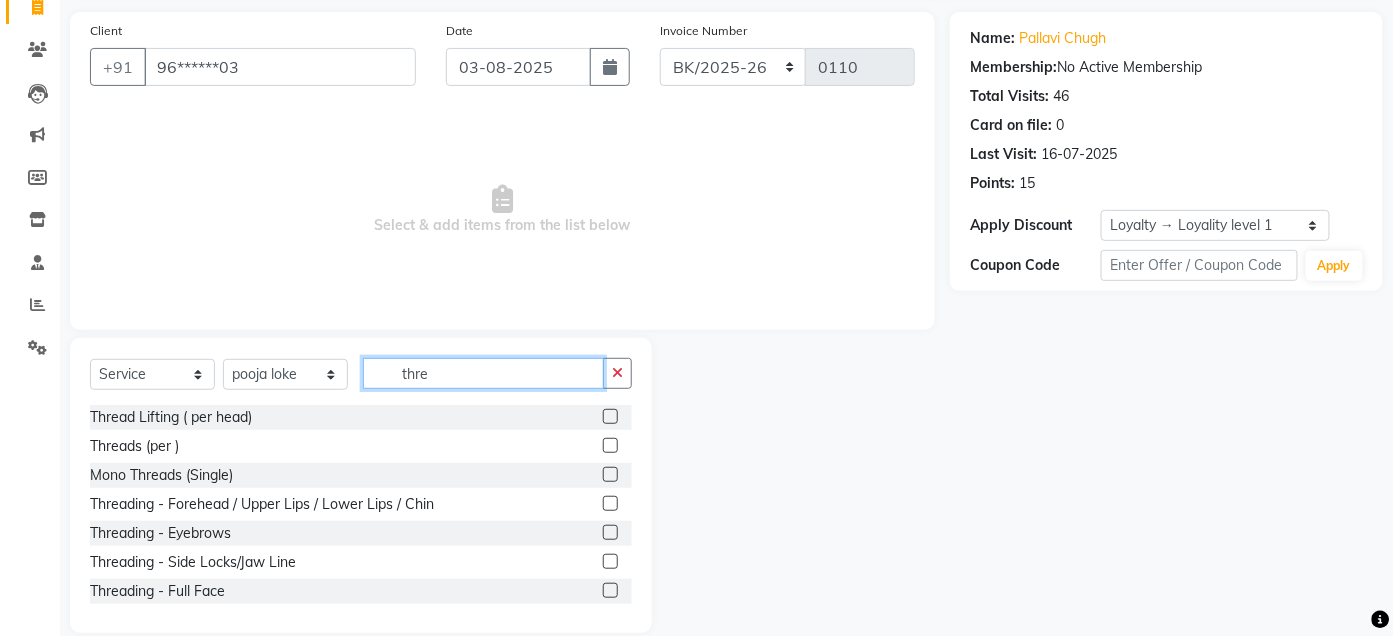 type on "thre" 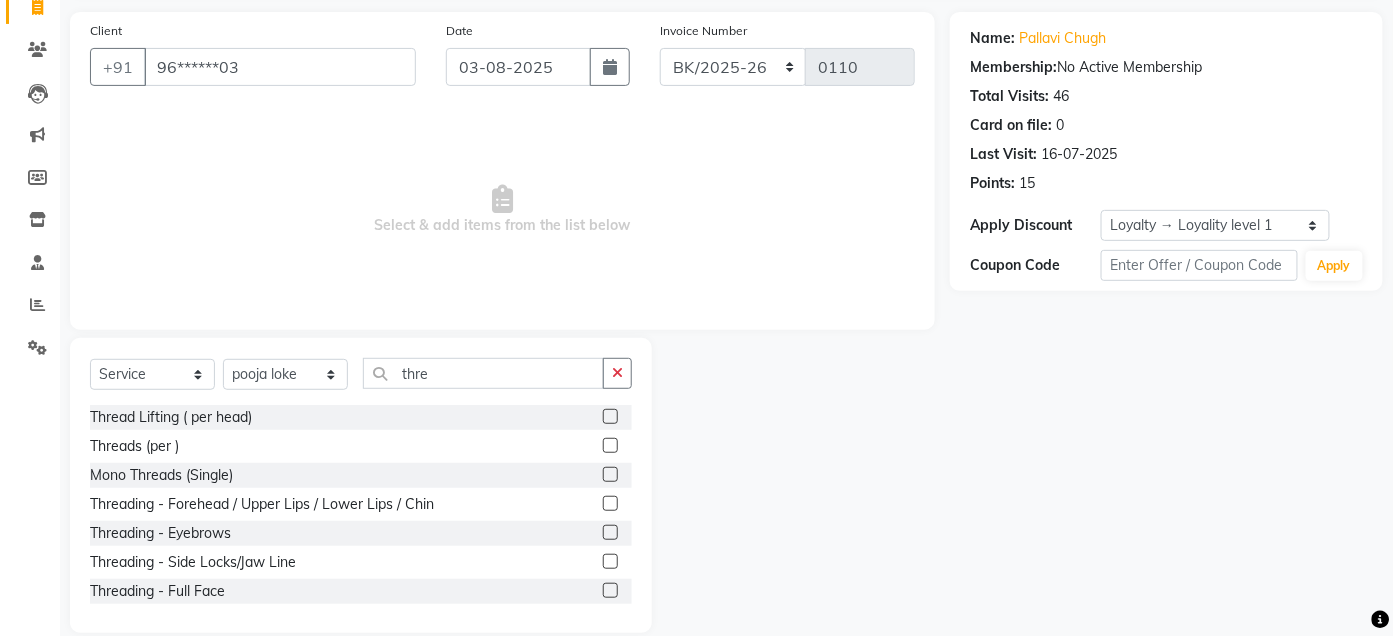 click 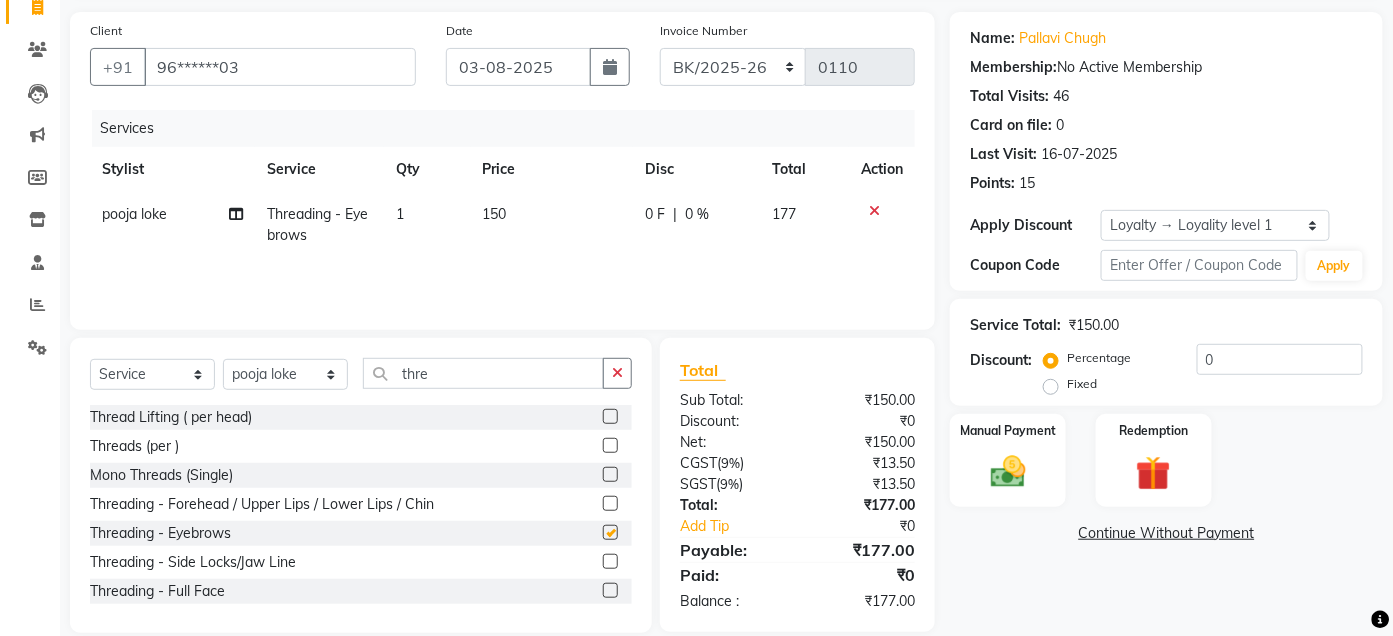 checkbox on "false" 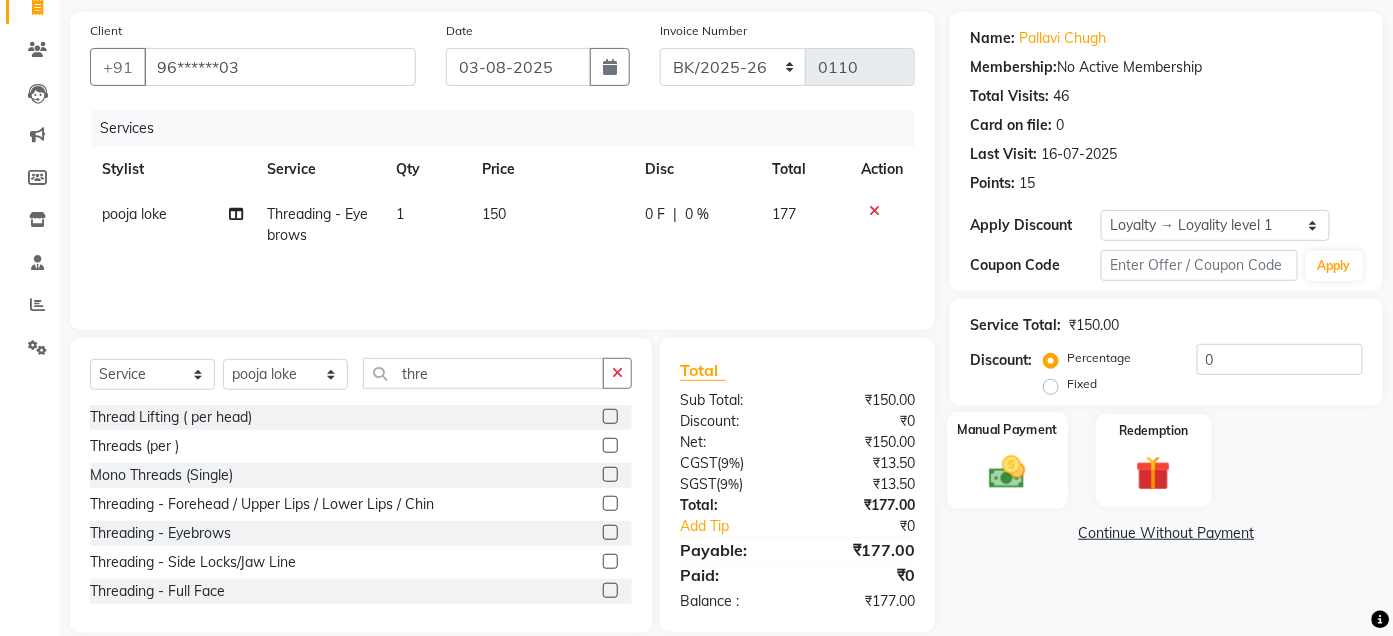 scroll, scrollTop: 0, scrollLeft: 15, axis: horizontal 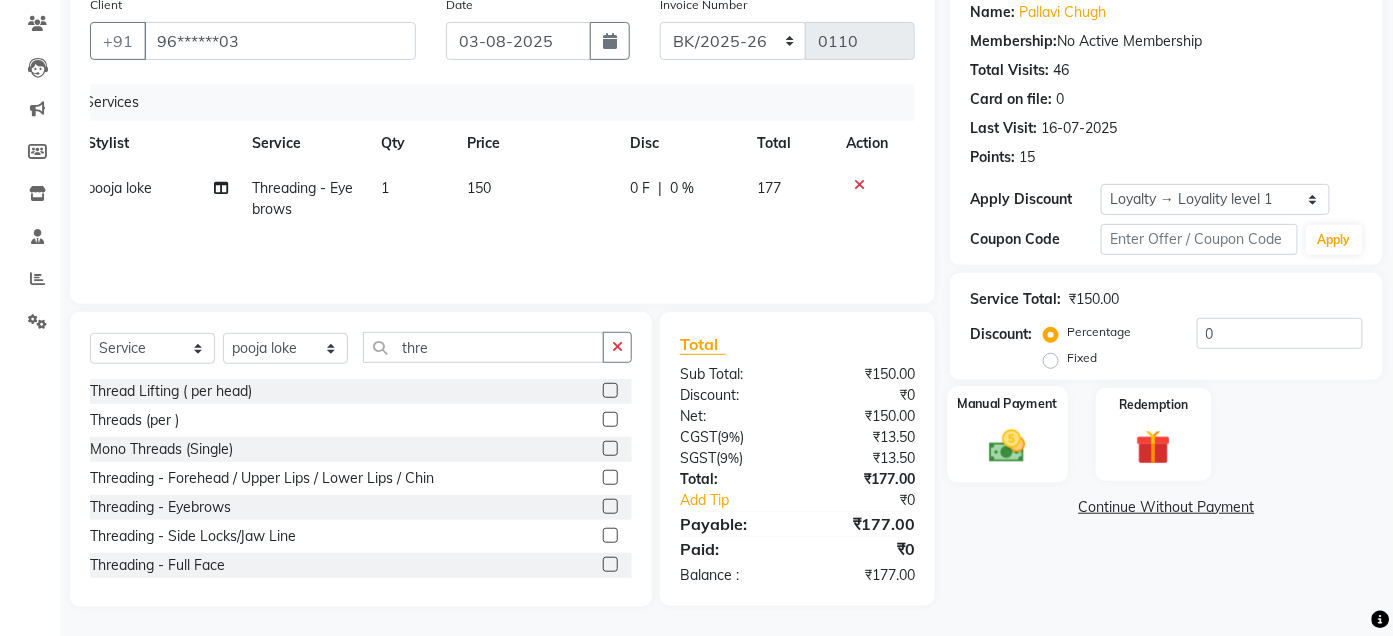 click on "Manual Payment" 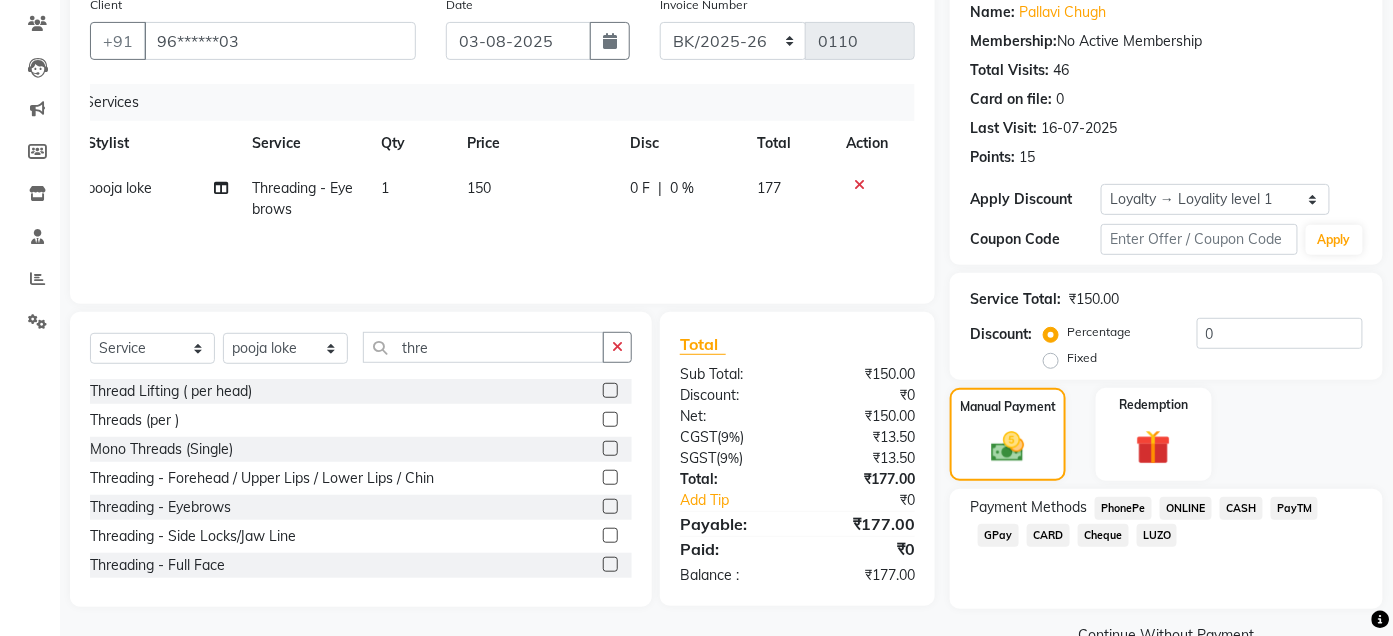 click on "GPay" 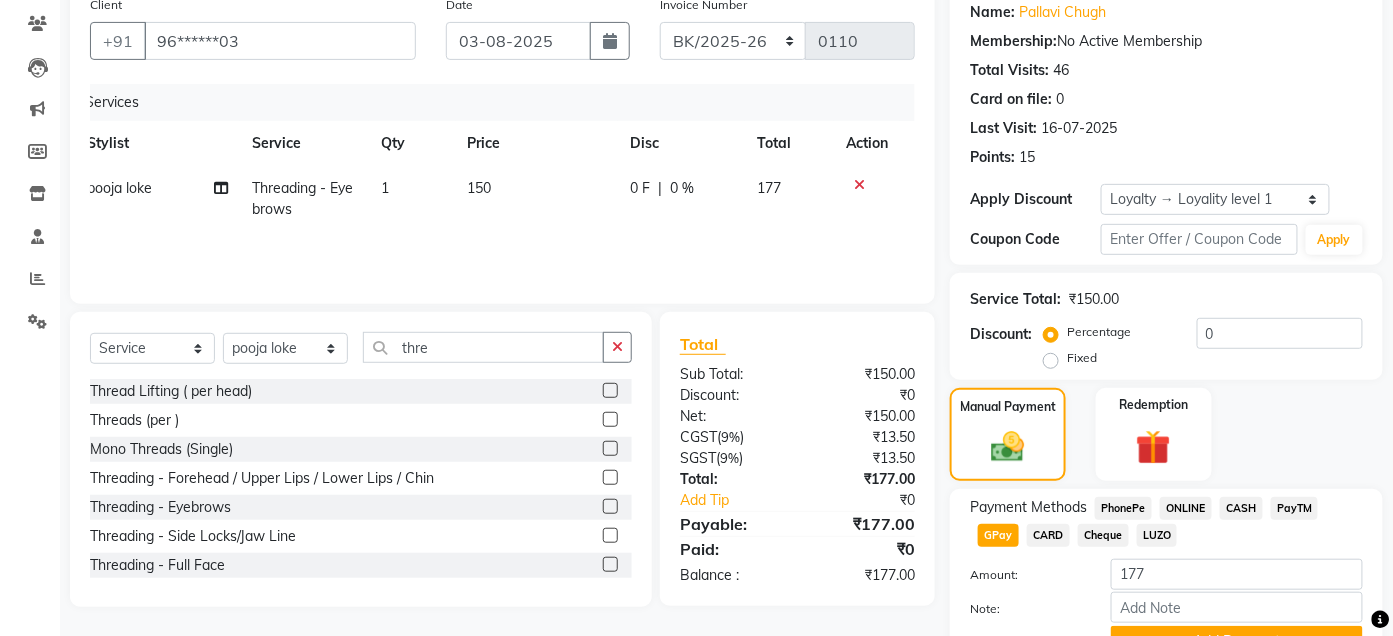 scroll, scrollTop: 265, scrollLeft: 0, axis: vertical 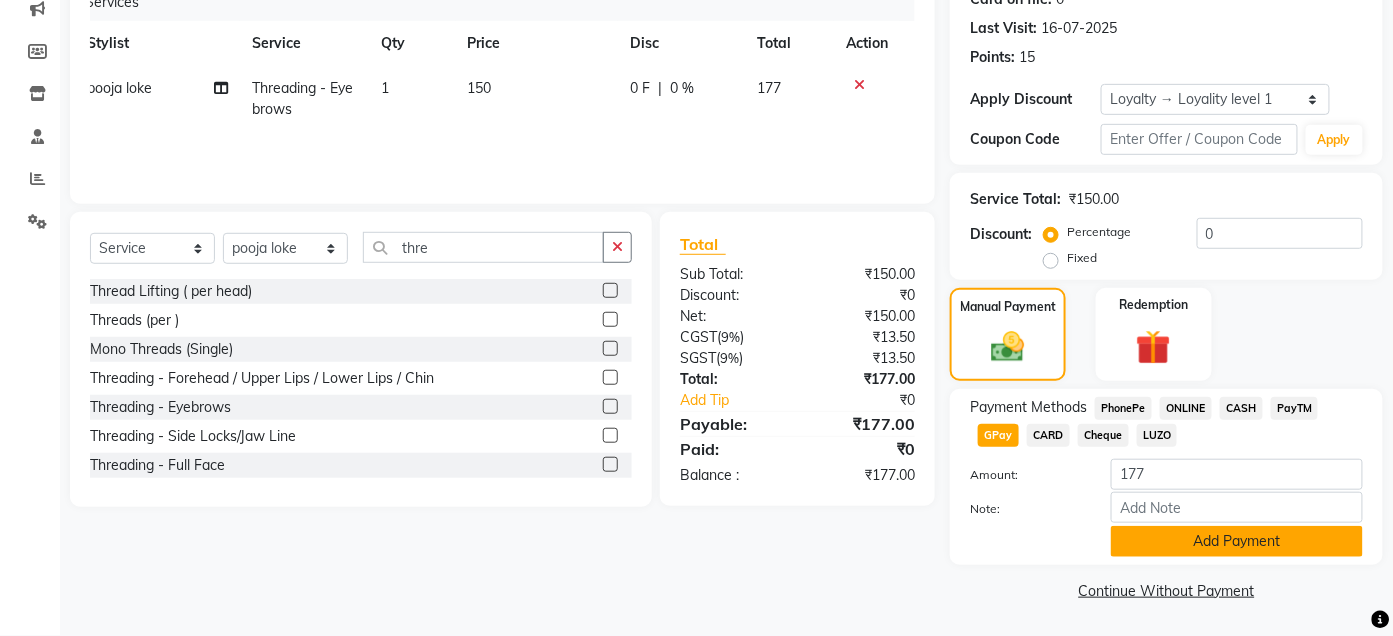 click on "Add Payment" 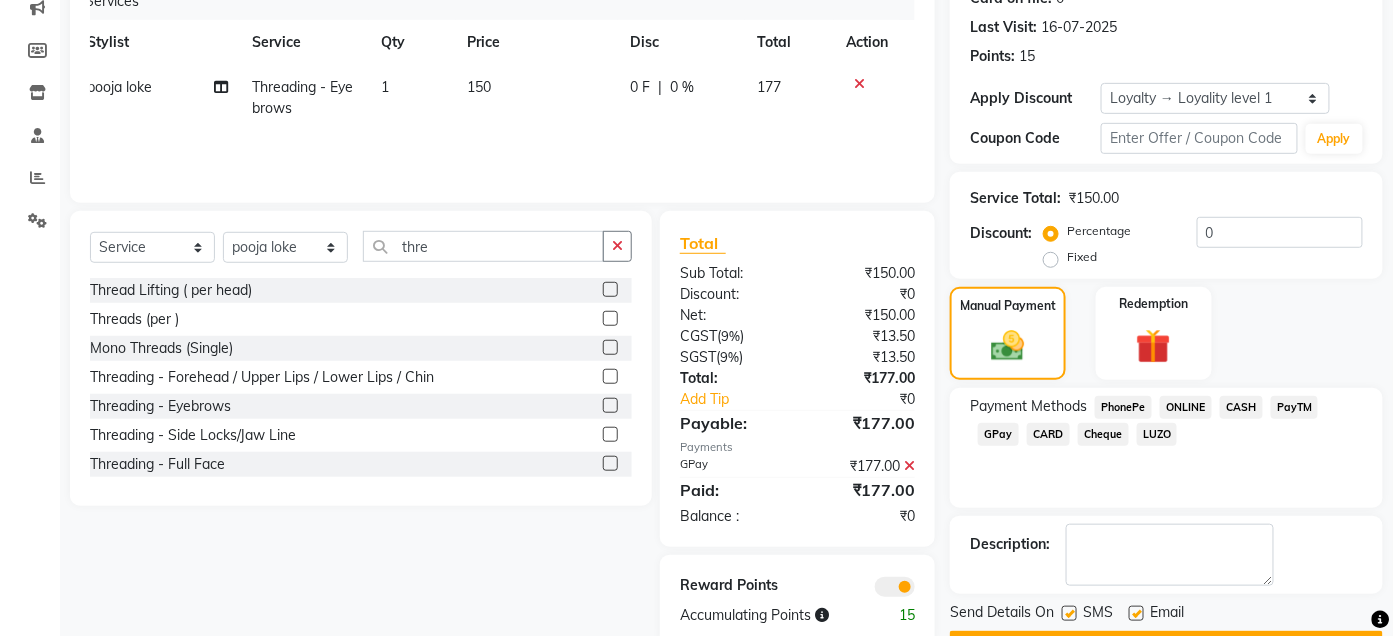 scroll, scrollTop: 320, scrollLeft: 0, axis: vertical 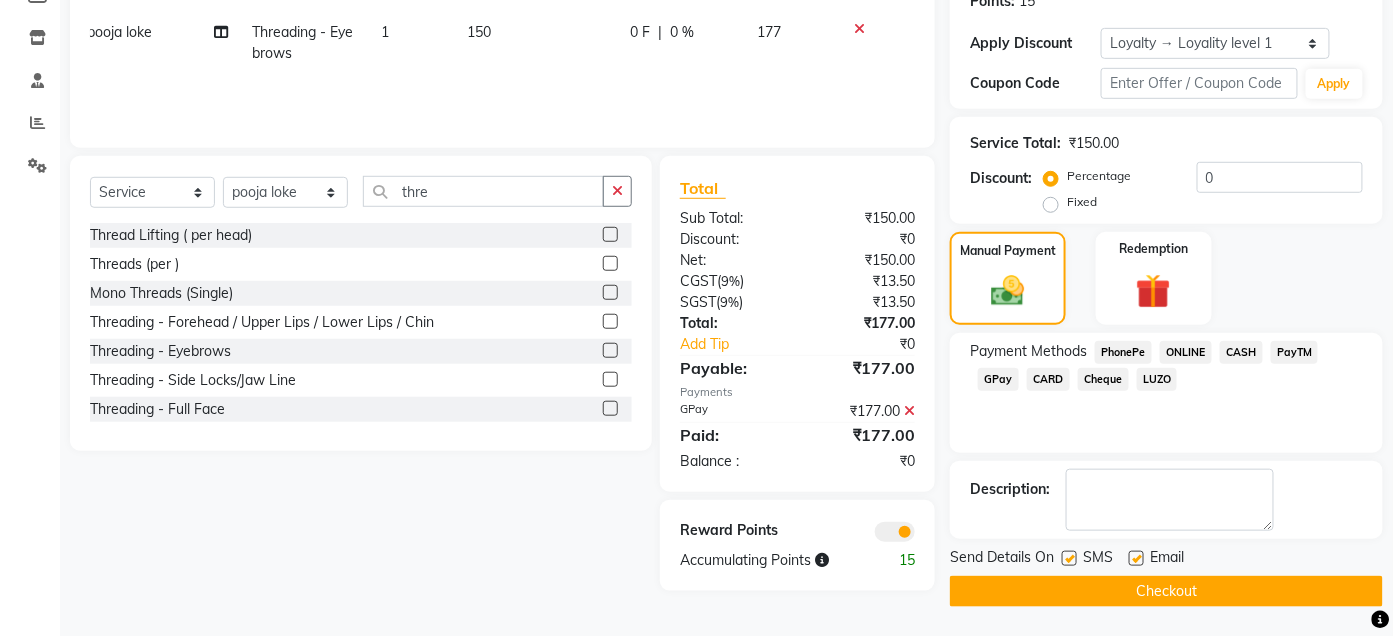 click on "Checkout" 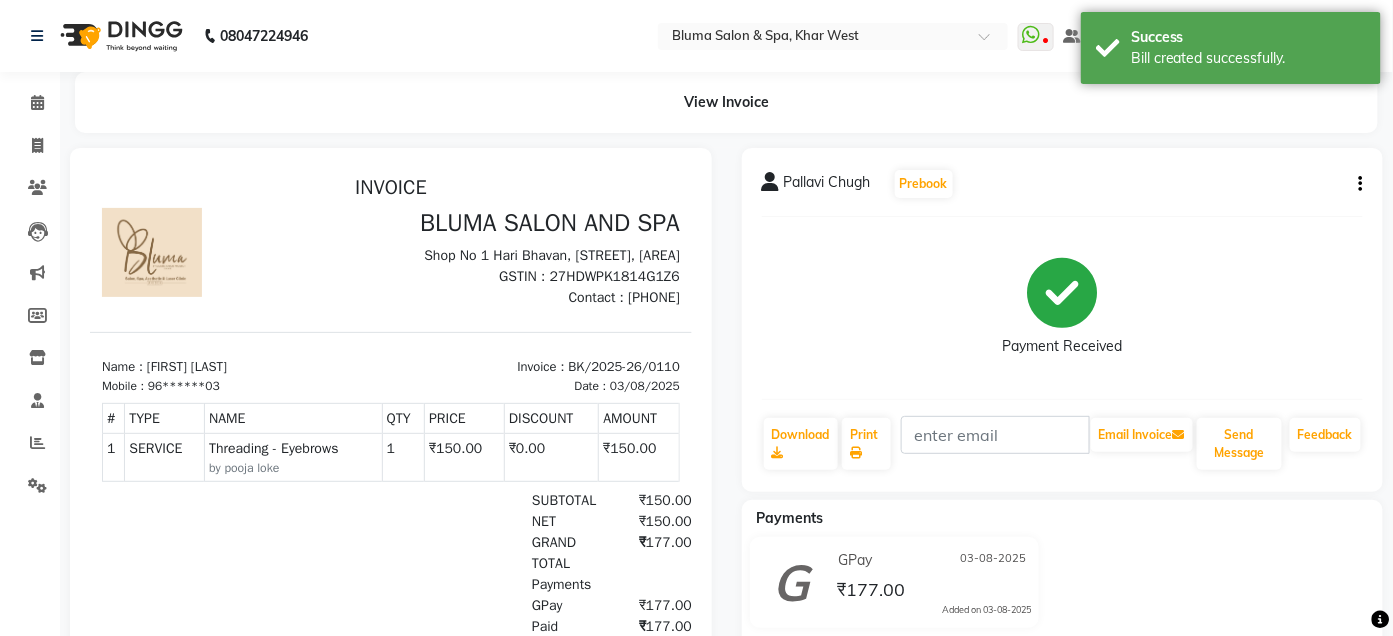 scroll, scrollTop: 0, scrollLeft: 0, axis: both 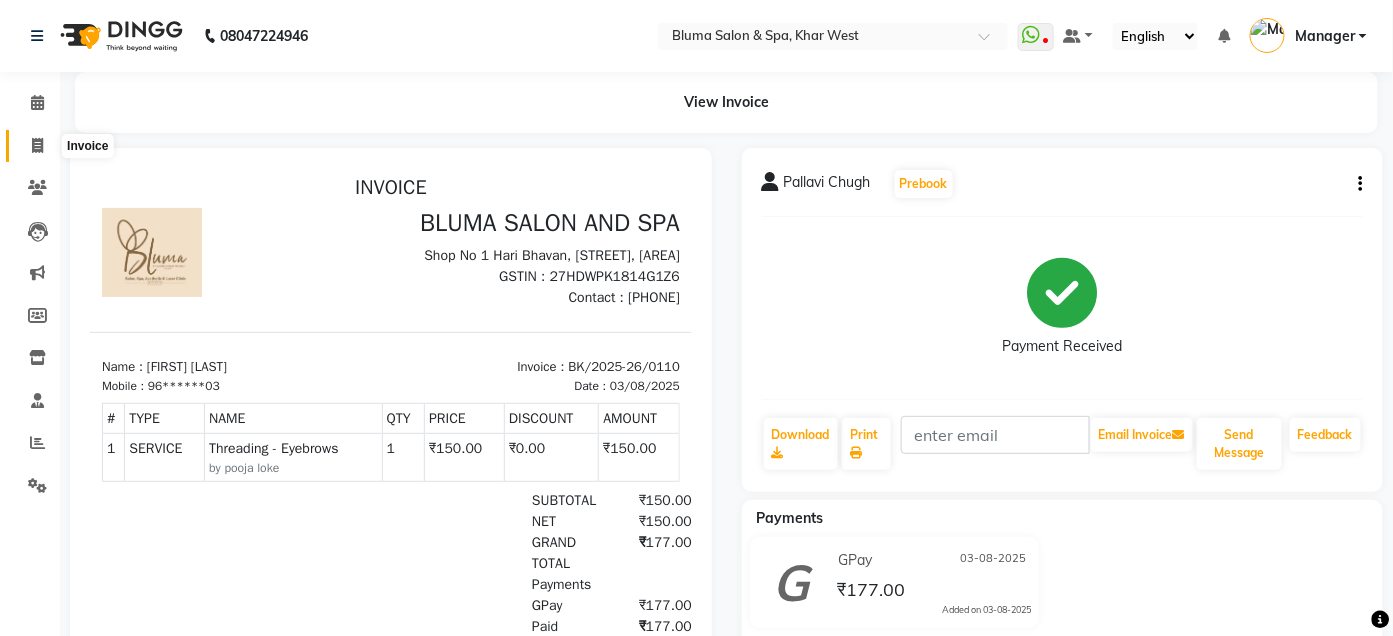 click 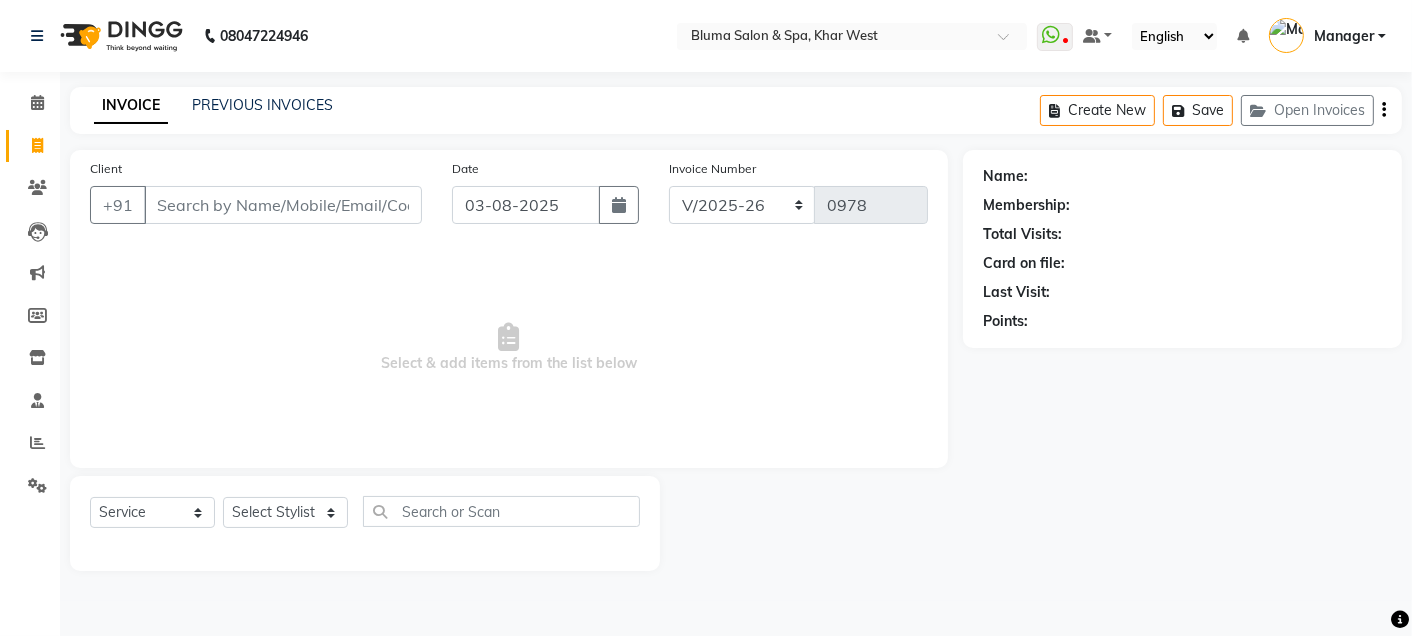 click on "Client" at bounding box center (283, 205) 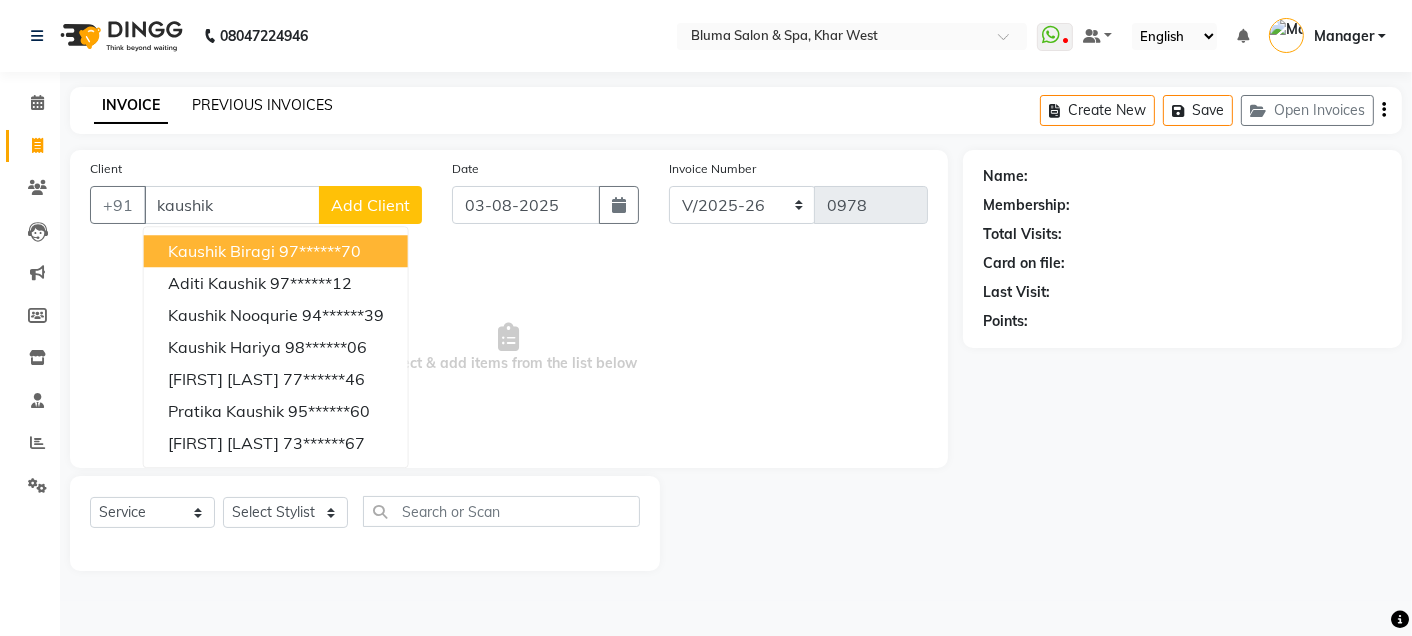 type on "kaushik" 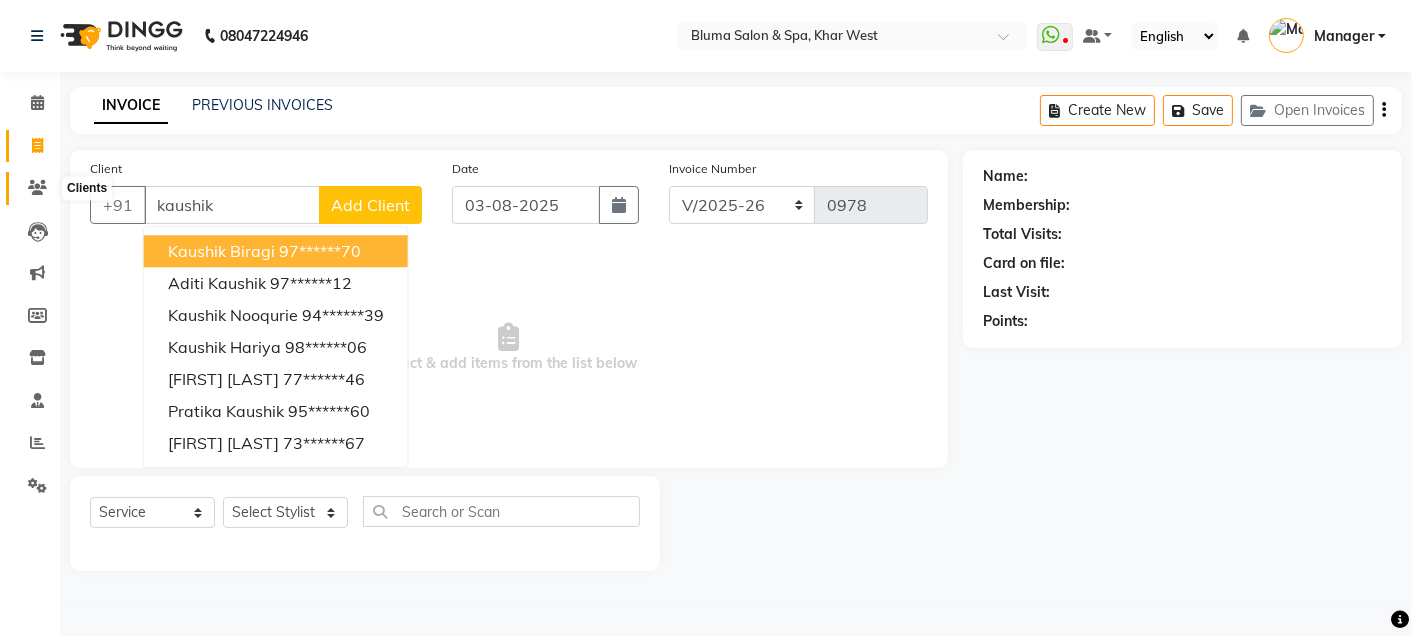click 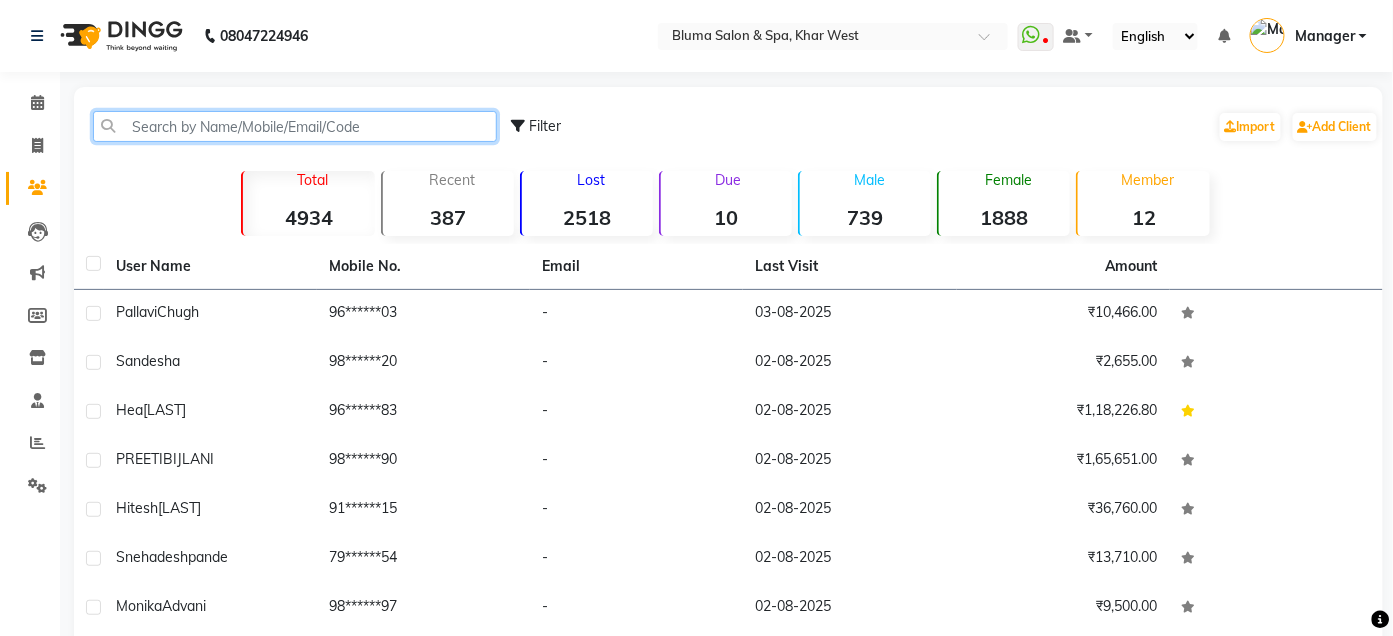 click 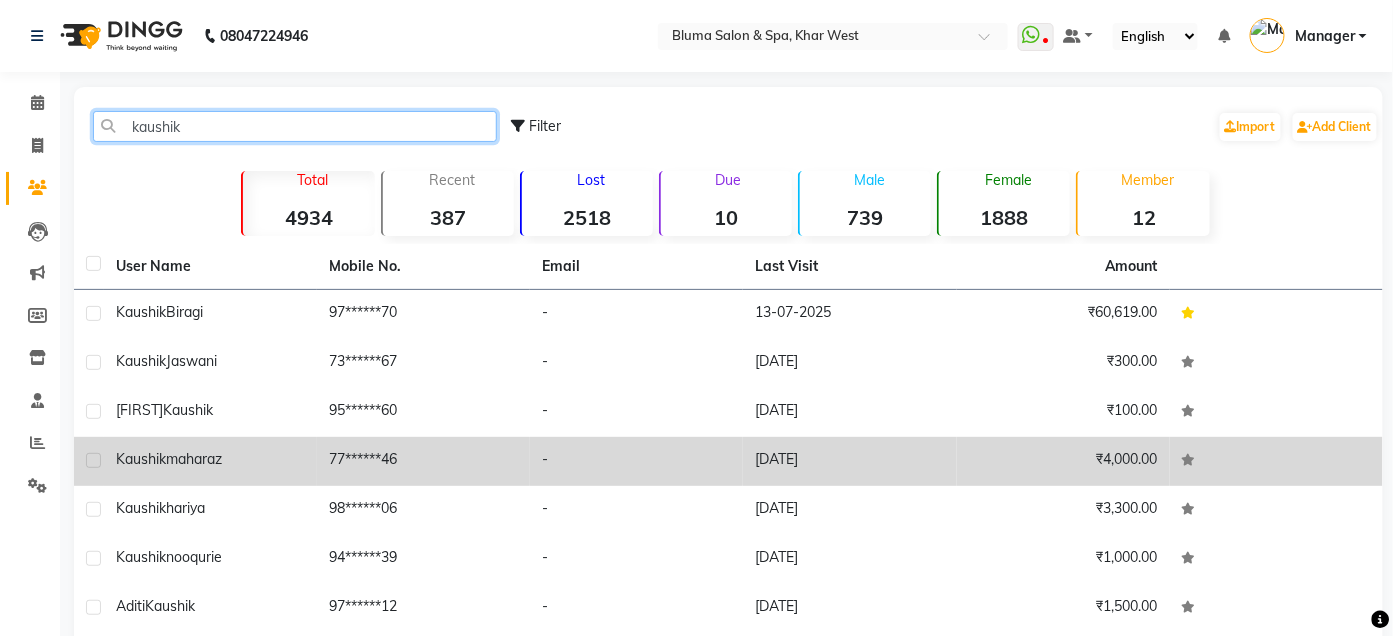 type on "kaushik" 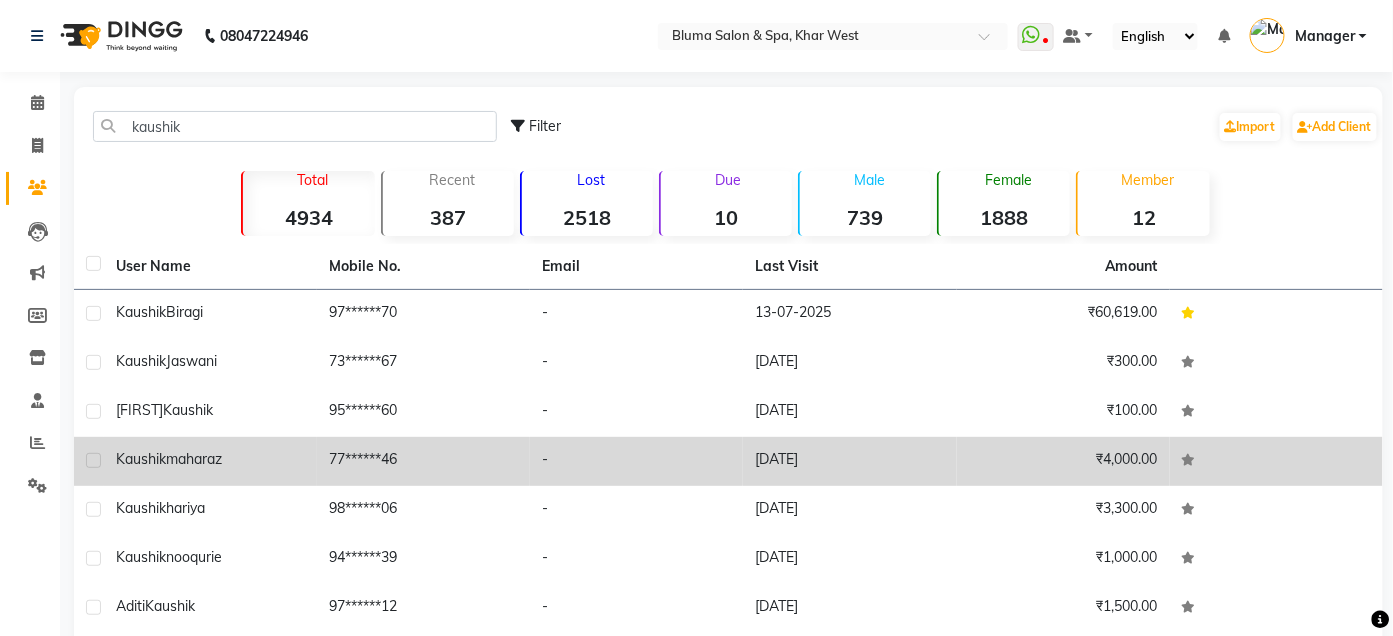 click on "maharaz" 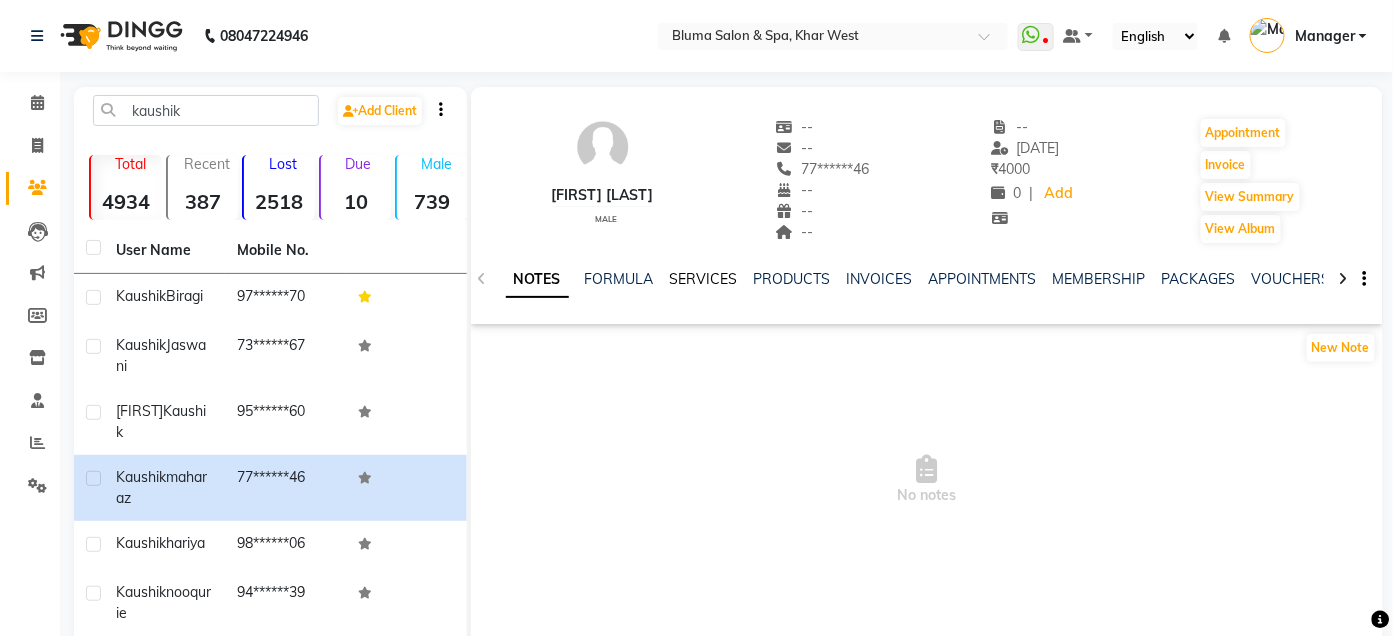 click on "SERVICES" 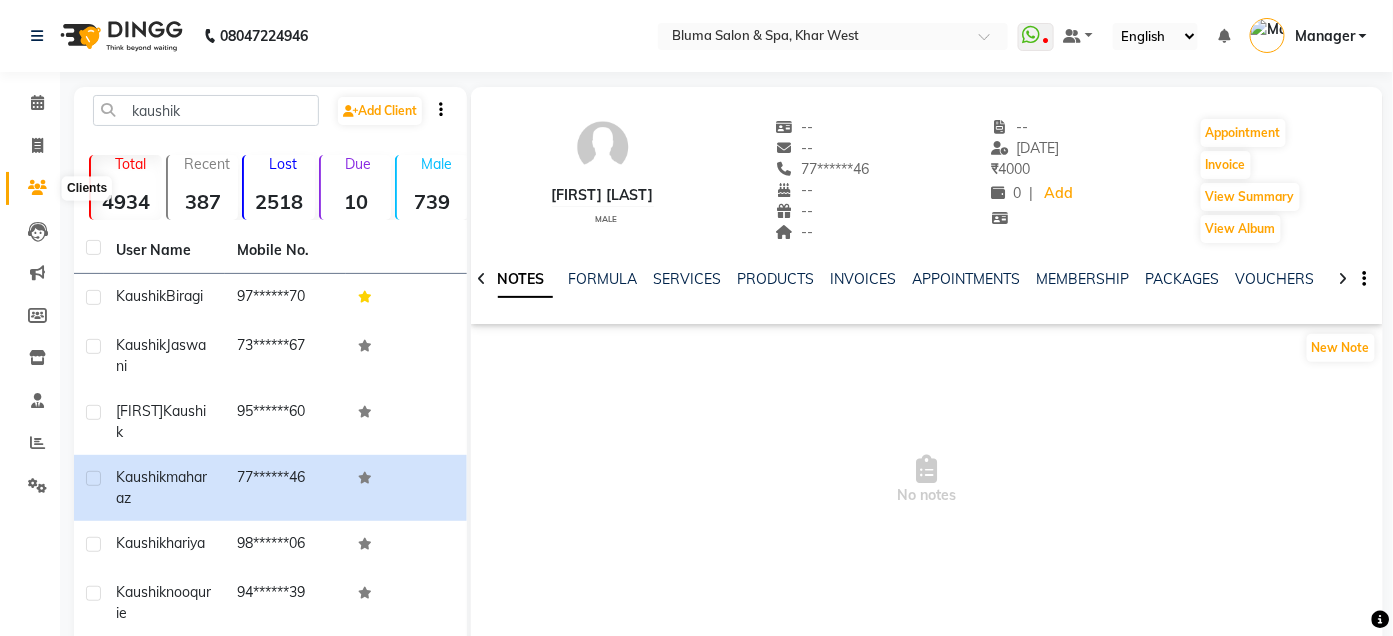 click 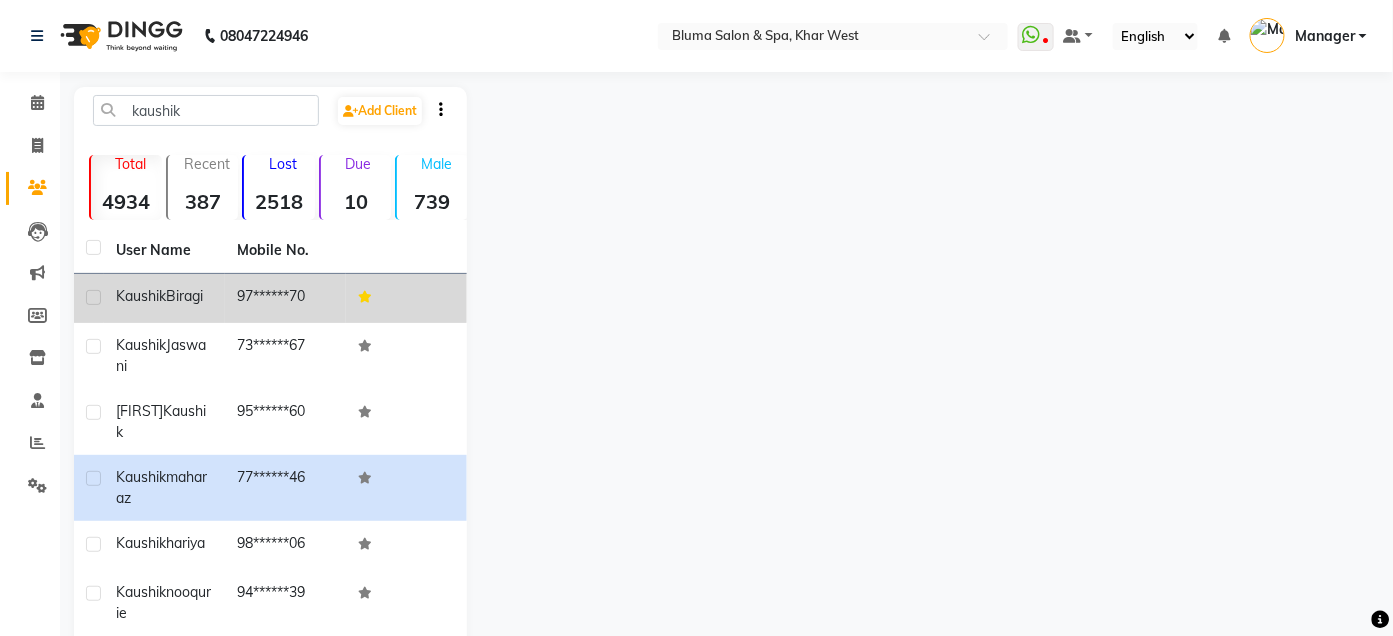 click on "97******70" 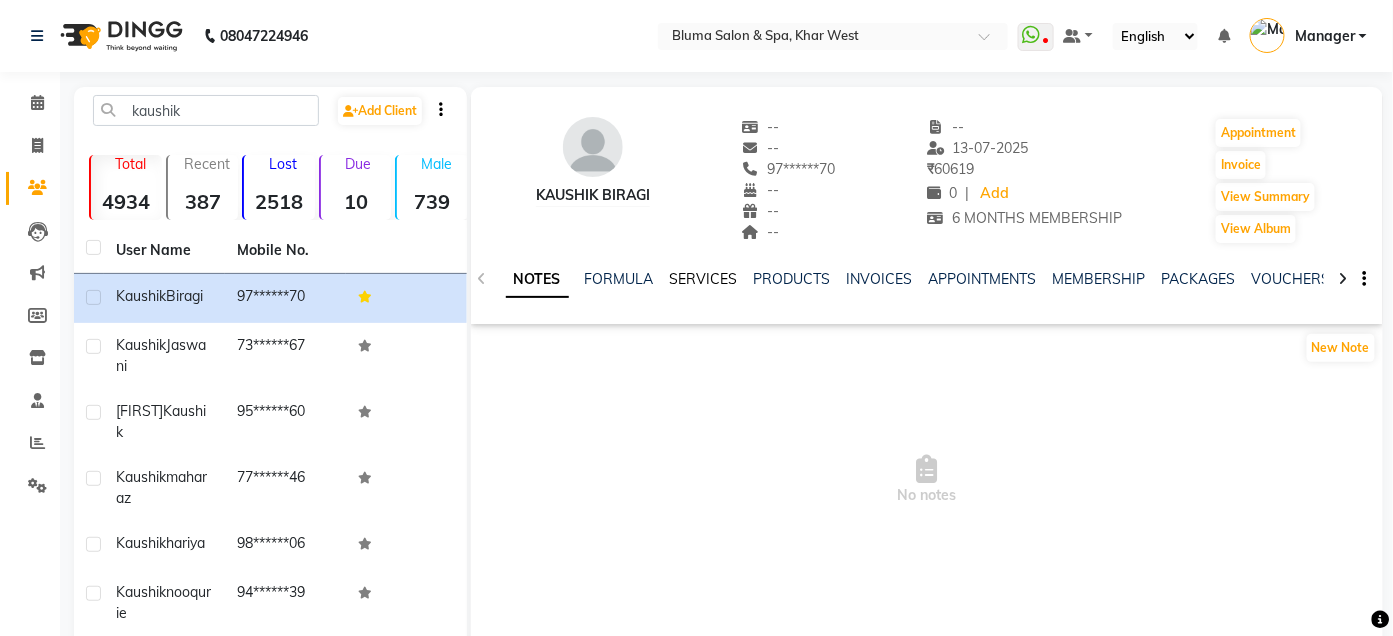 click on "SERVICES" 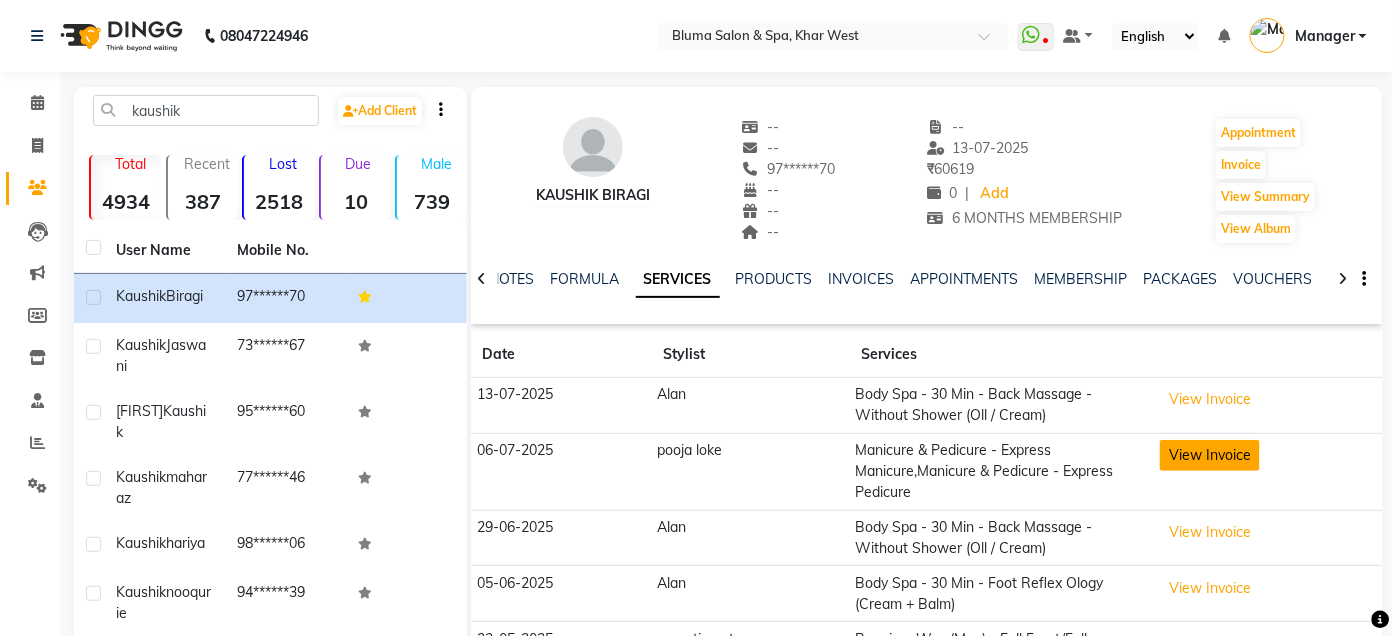 click on "View Invoice" 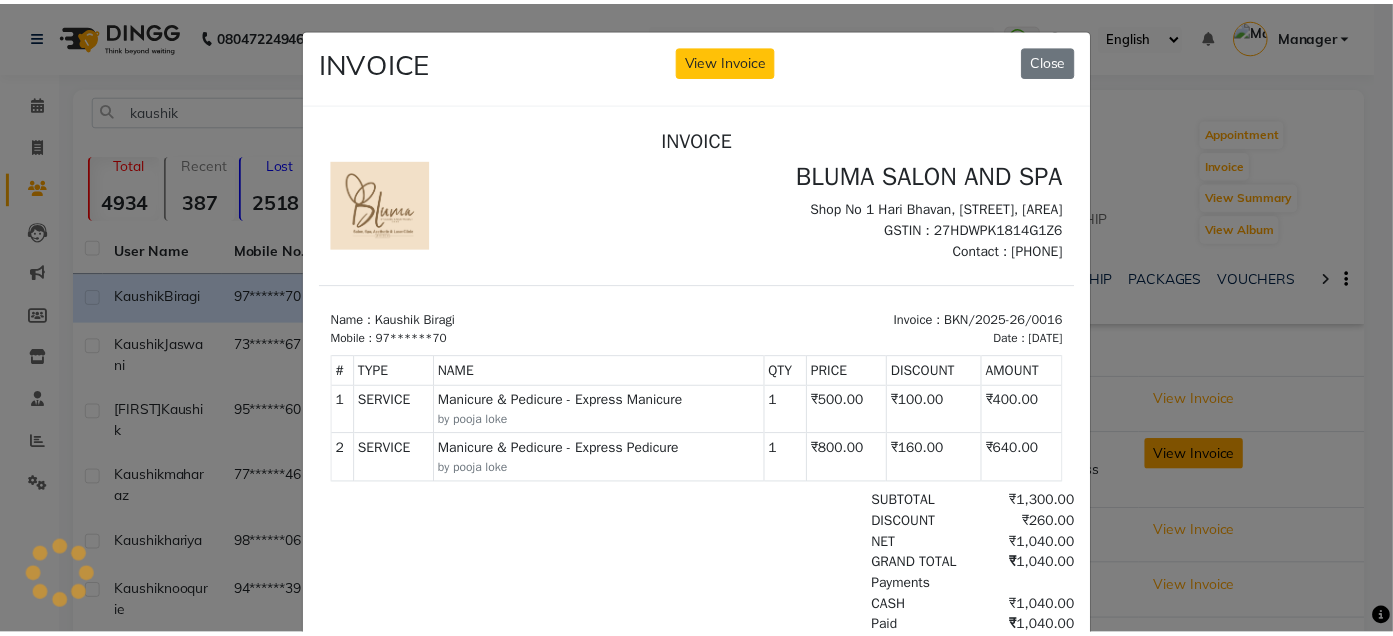 scroll, scrollTop: 0, scrollLeft: 0, axis: both 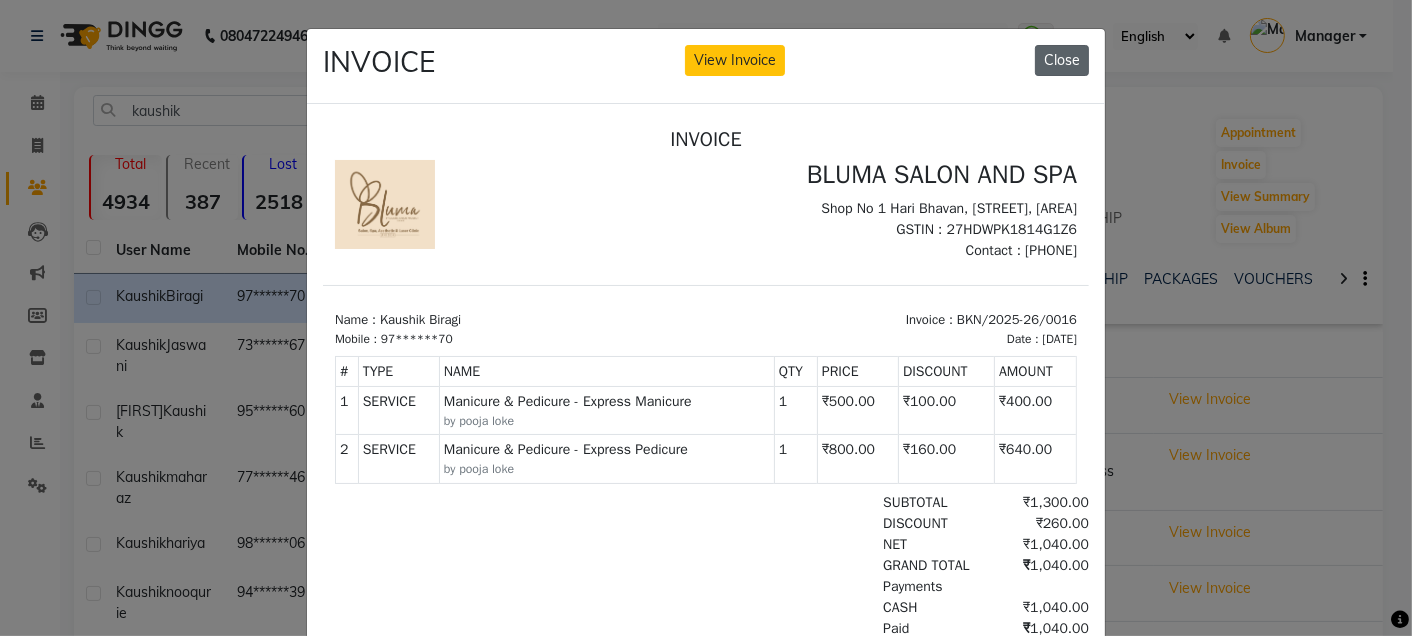 click on "Close" 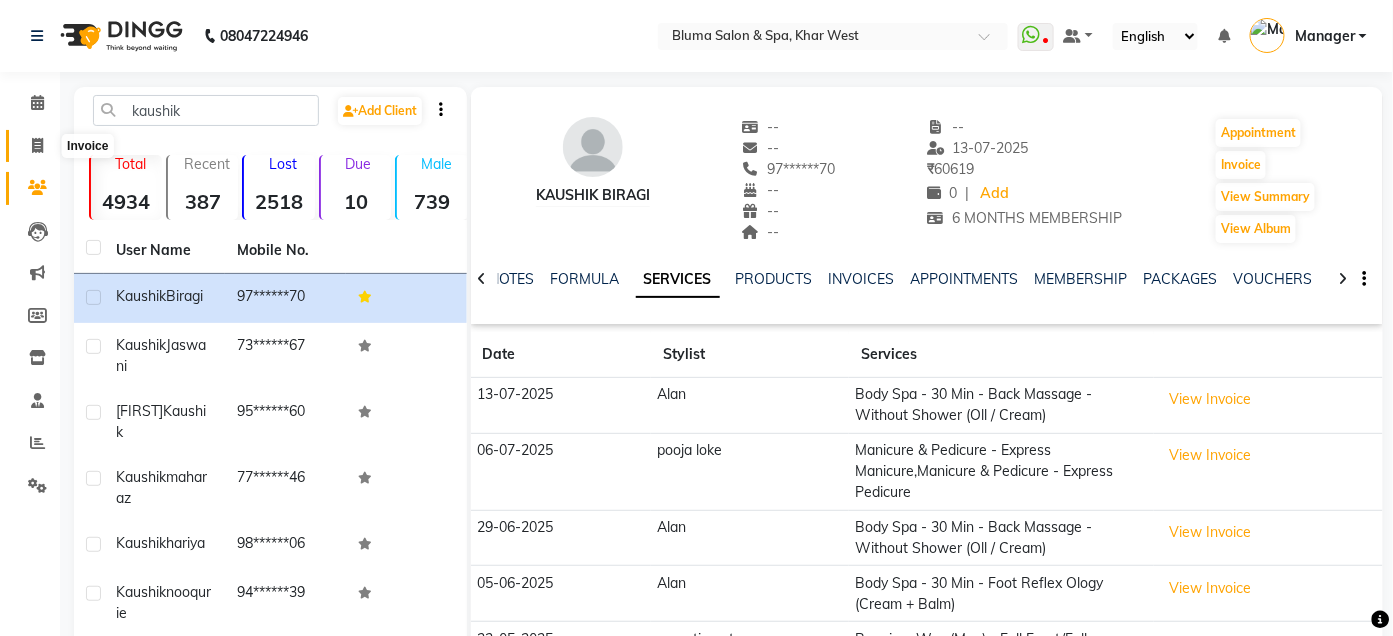 click 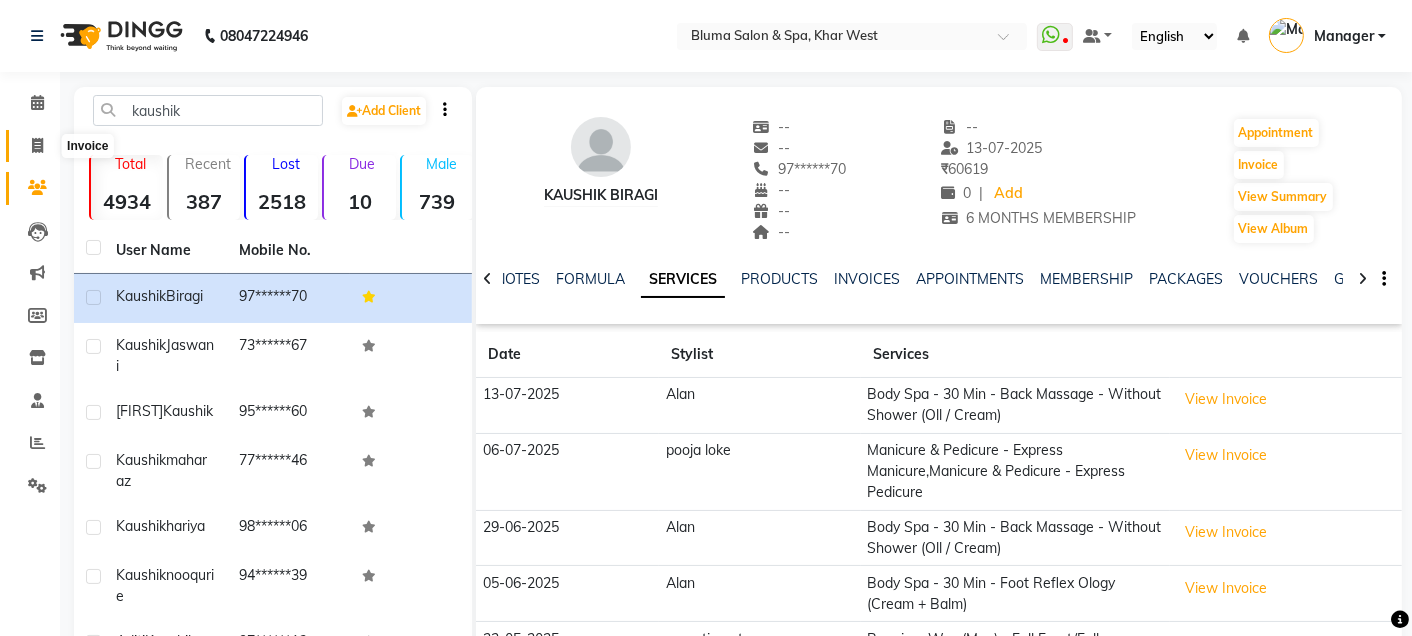 select on "service" 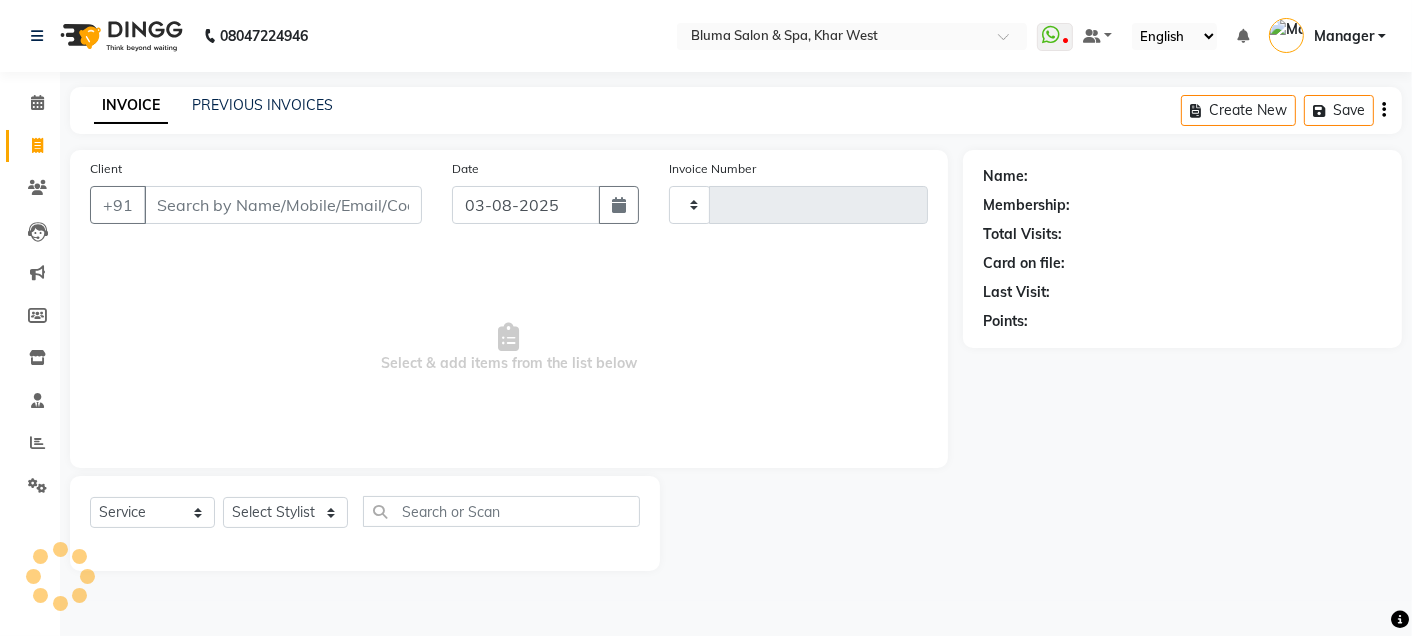 type on "0978" 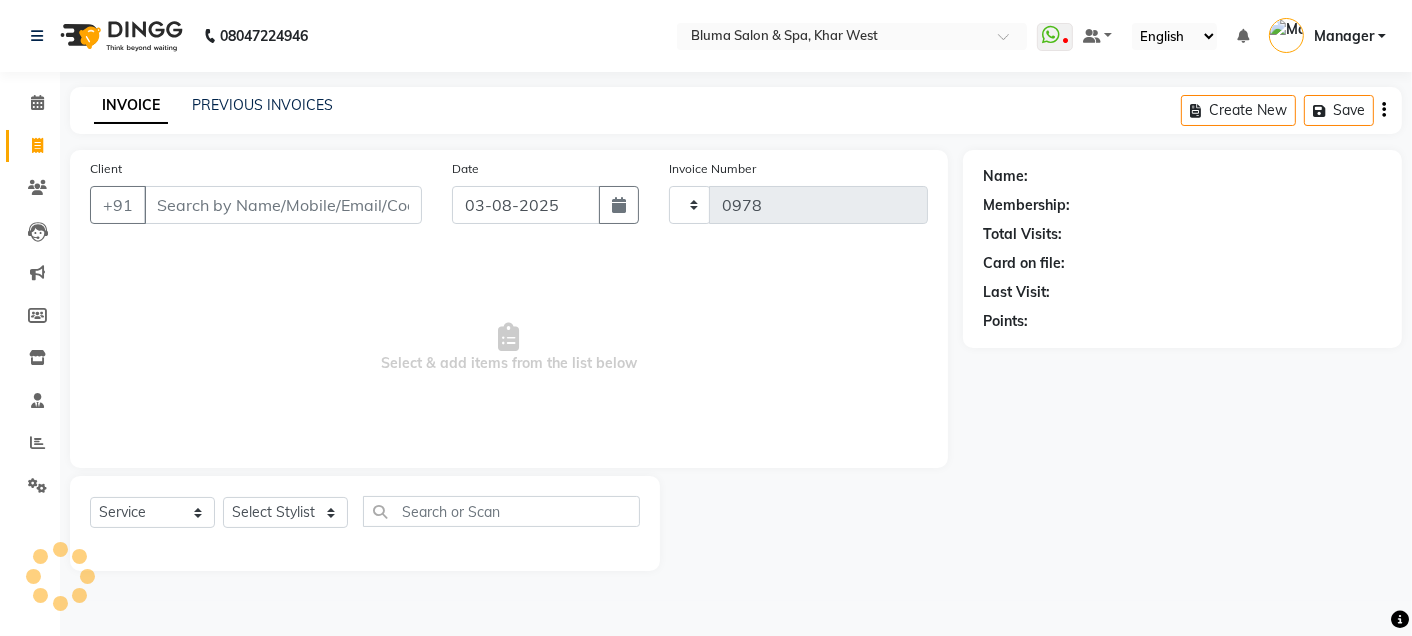 select on "3653" 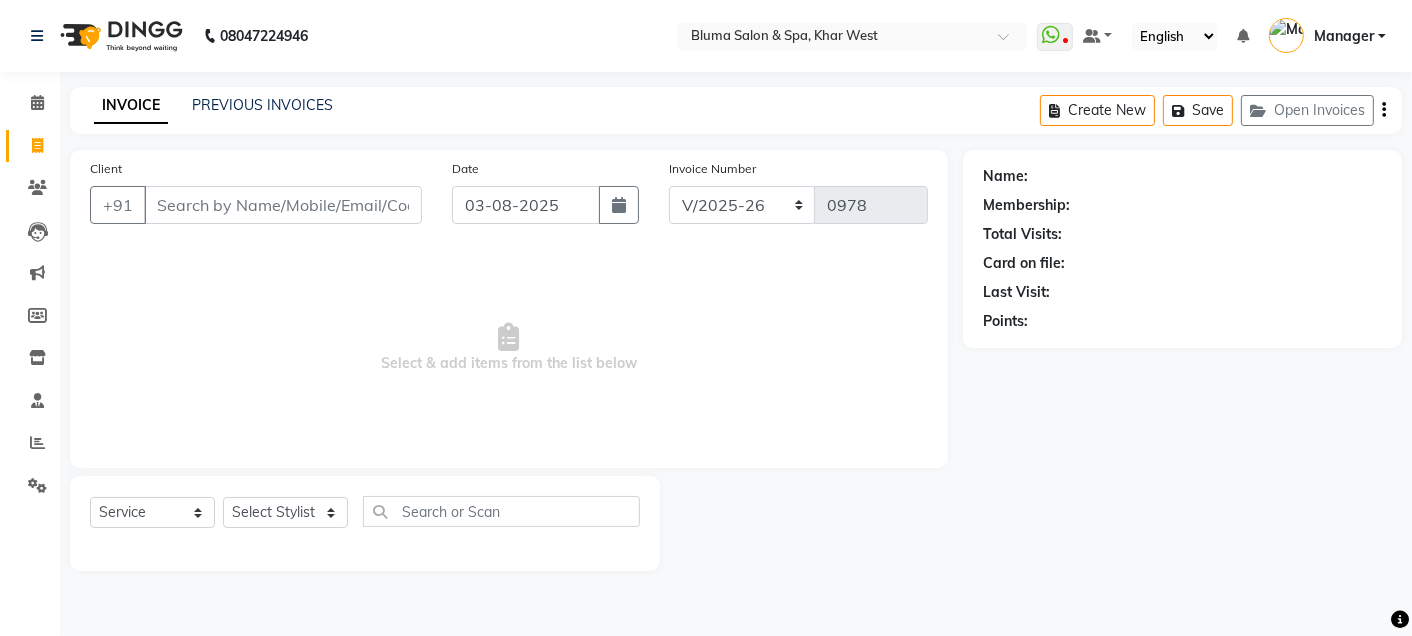 click on "Client" at bounding box center [283, 205] 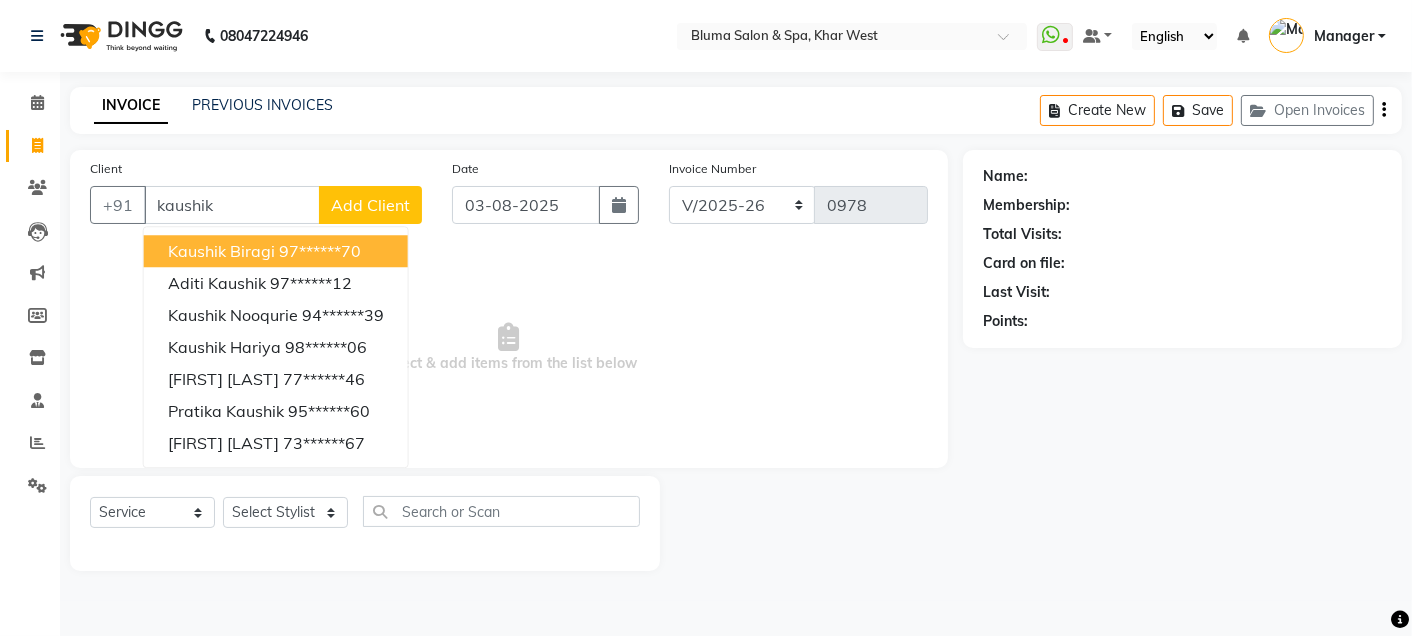 click on "Kaushik Biragi" at bounding box center (221, 251) 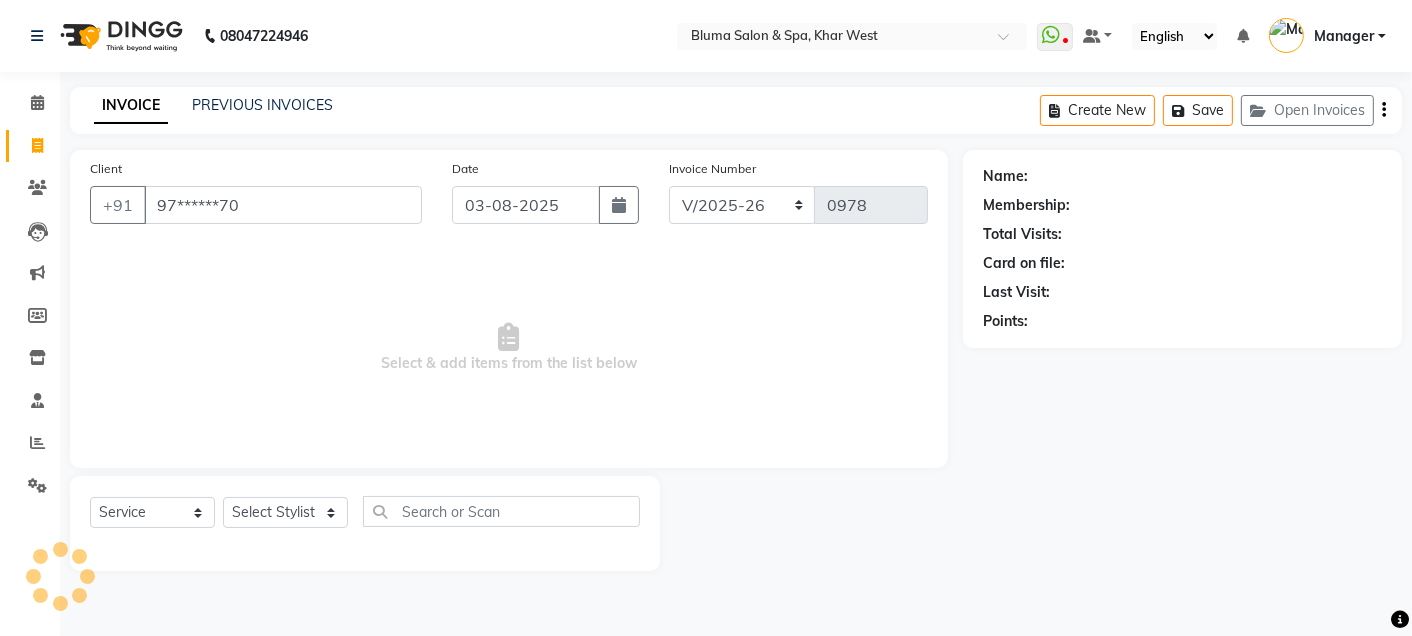 type on "97******70" 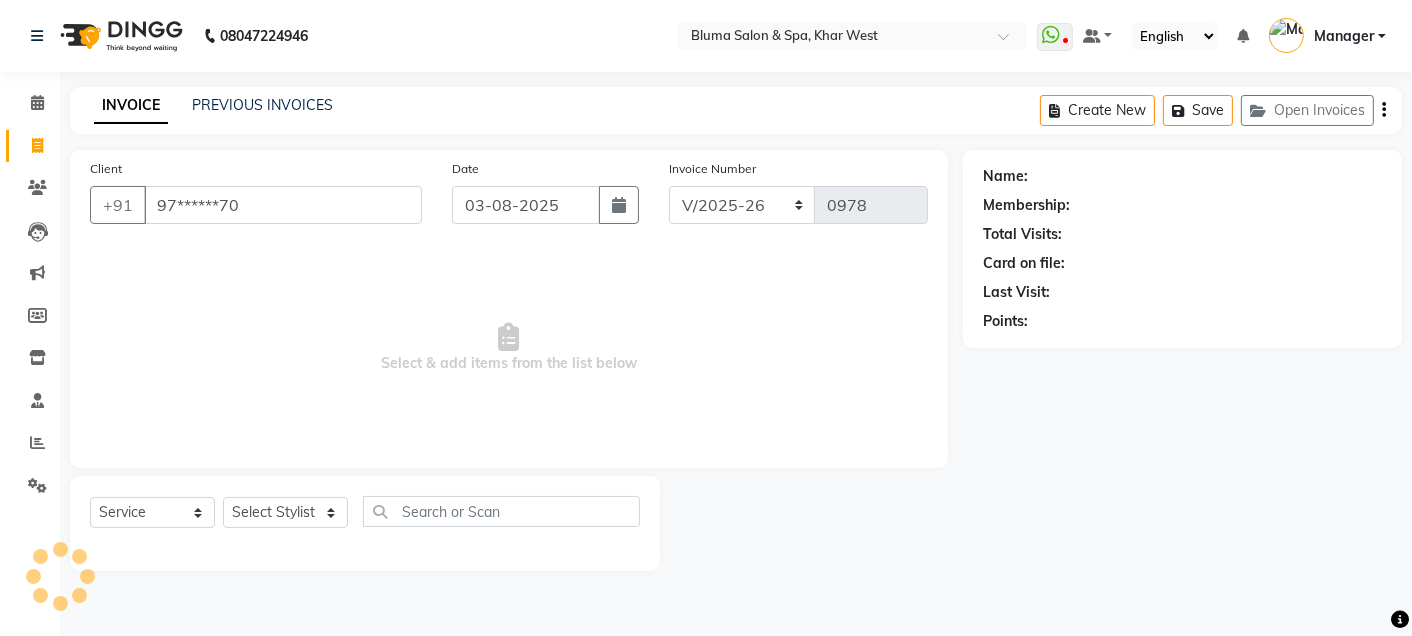 select on "2: Object" 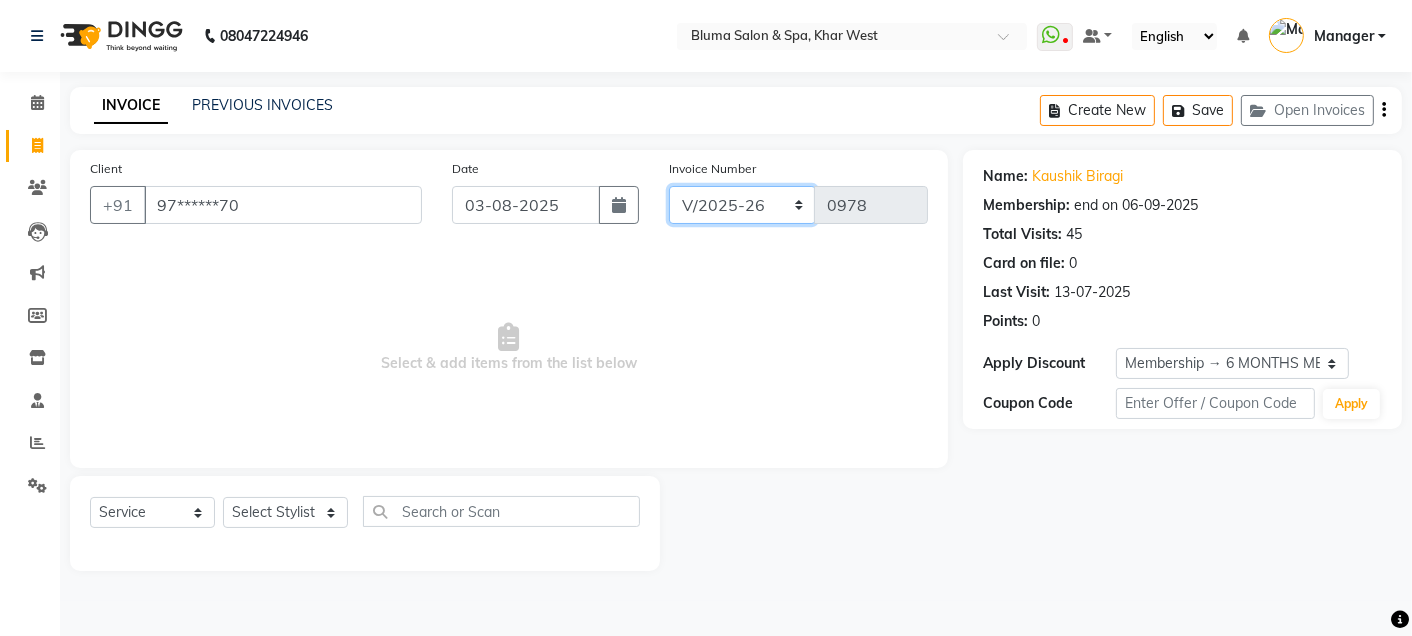 click on "ALN/2025-26 AL/2025-26 BKN/2025-26 BK/2025-26 V/2025 V/2025-26" 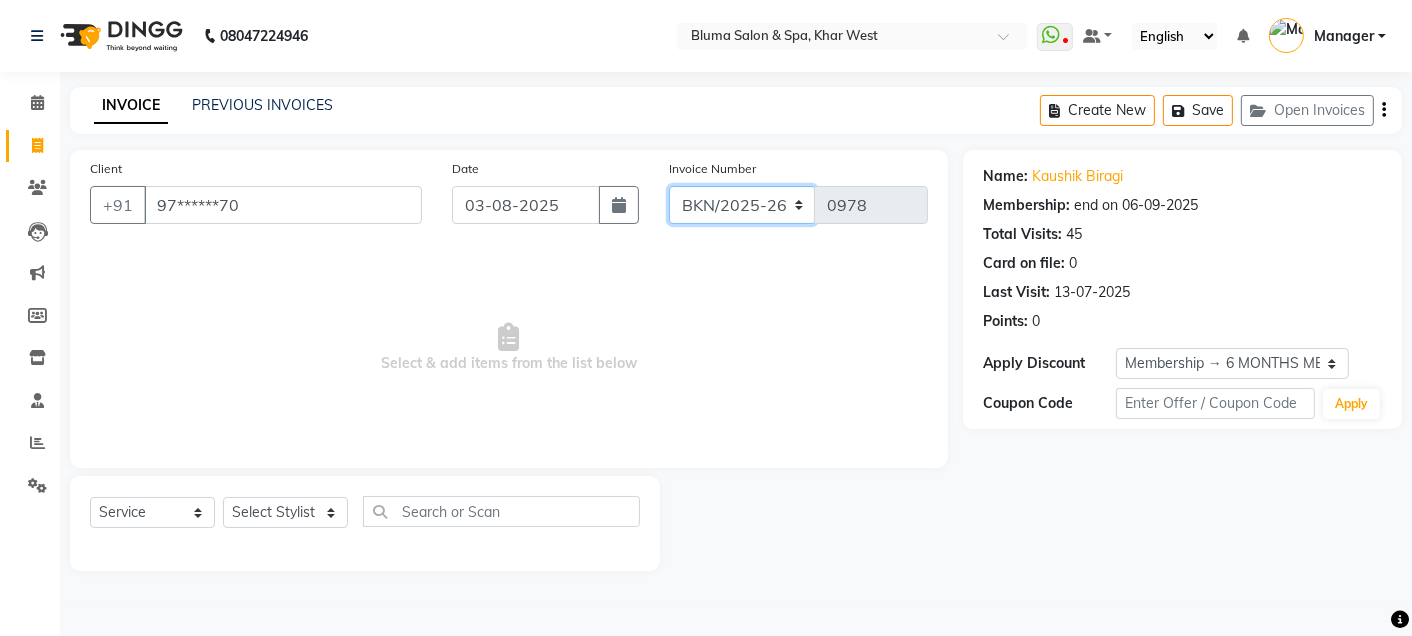 click on "ALN/2025-26 AL/2025-26 BKN/2025-26 BK/2025-26 V/2025 V/2025-26" 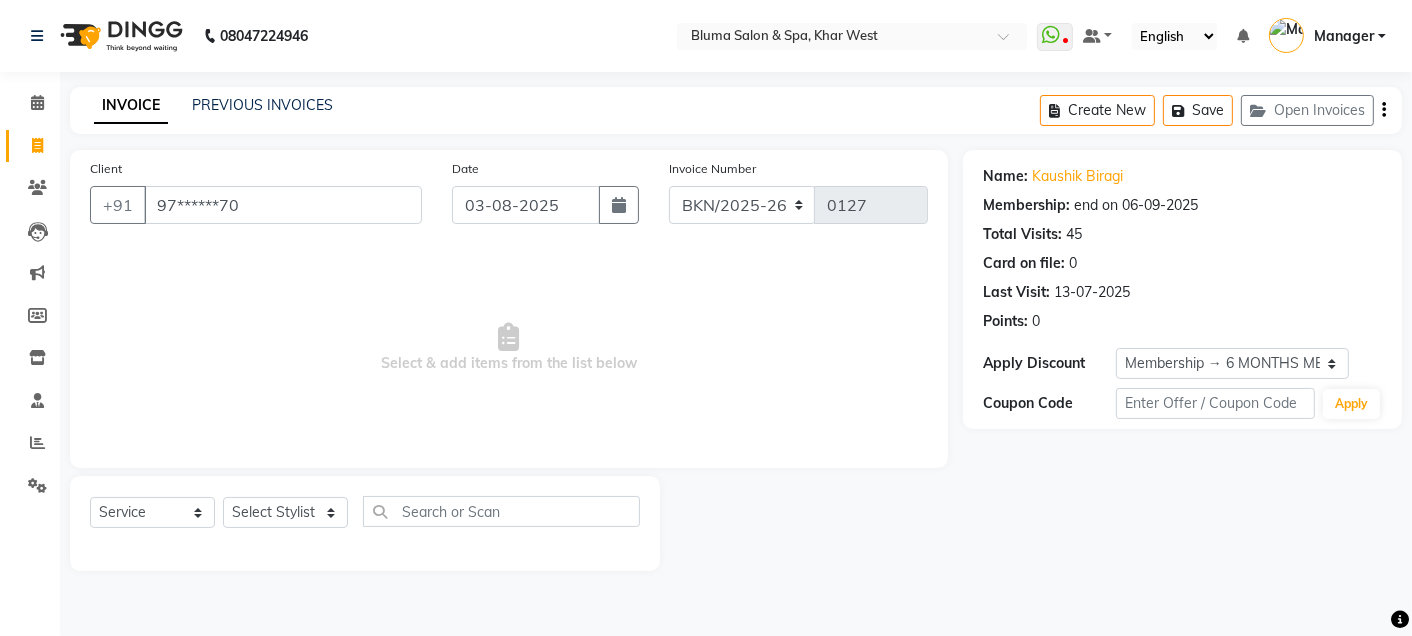 click 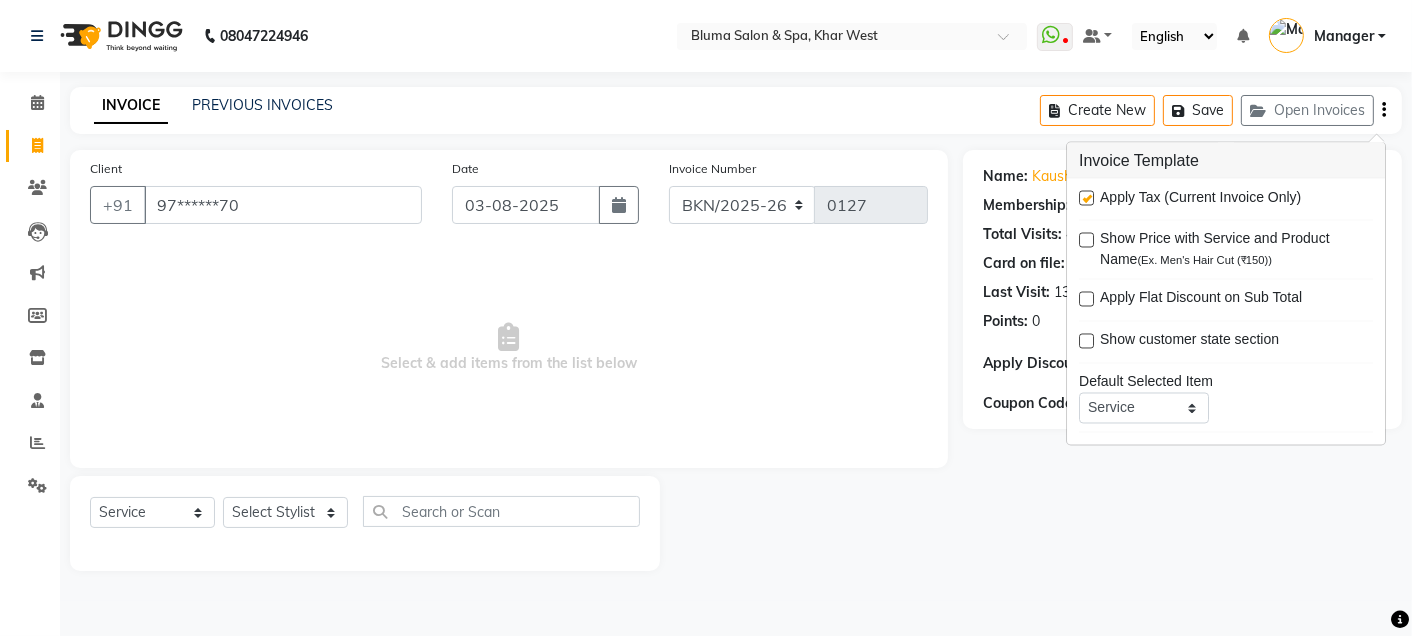 click at bounding box center (1086, 198) 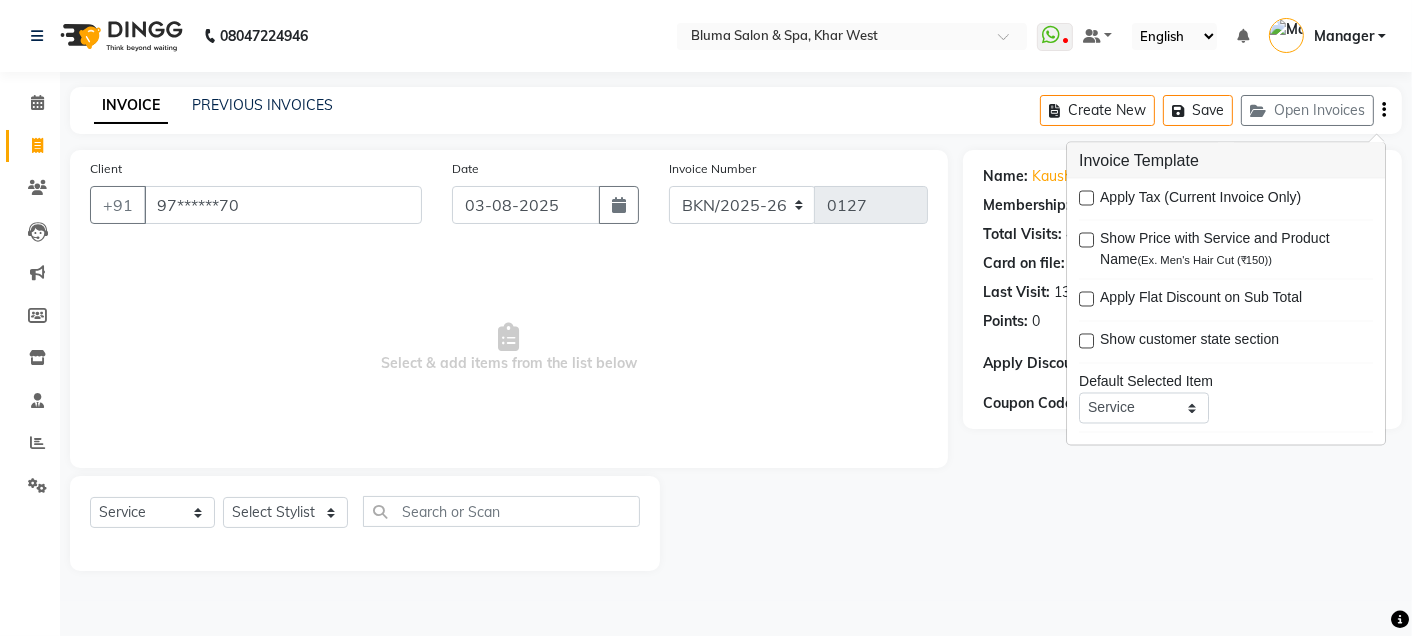 click on "Select & add items from the list below" at bounding box center [509, 348] 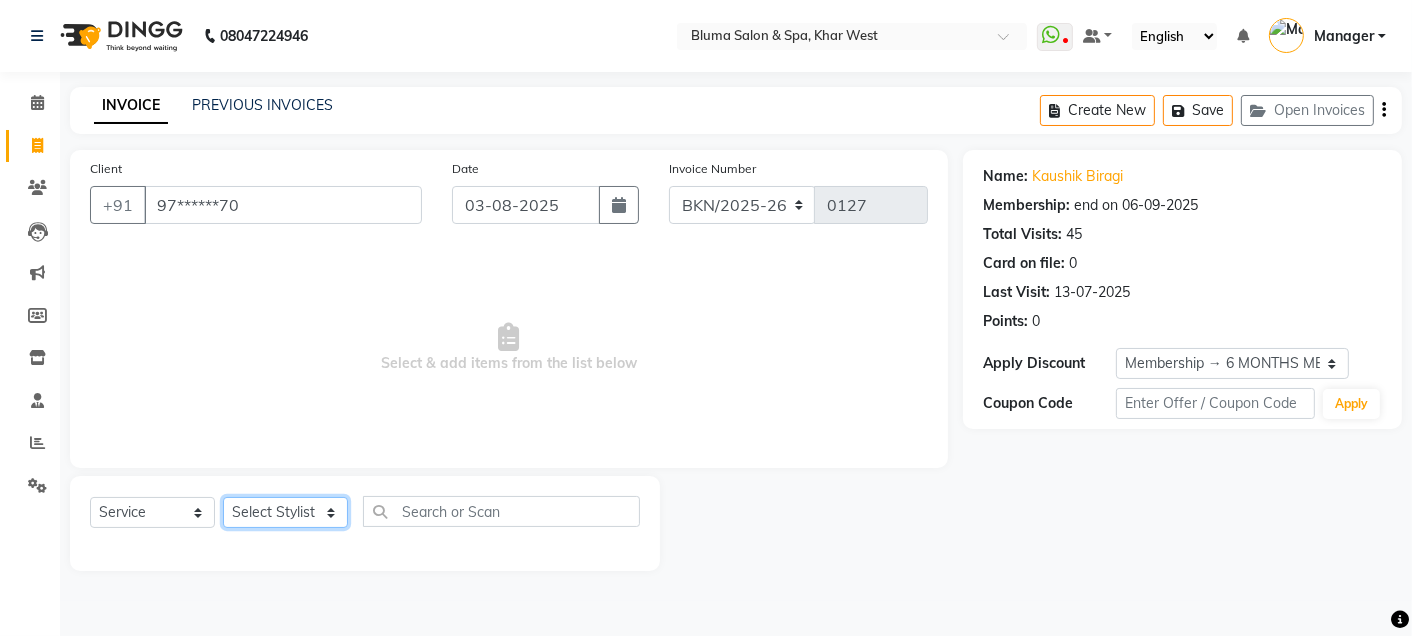 click on "Select Stylist Admin Ajay saroj Alan Athan  DR Prince Varde Manager milind Nasir  PAM parvati gupta  pooja loke Rahul rahul thakur rajesh patel sonali yogita" 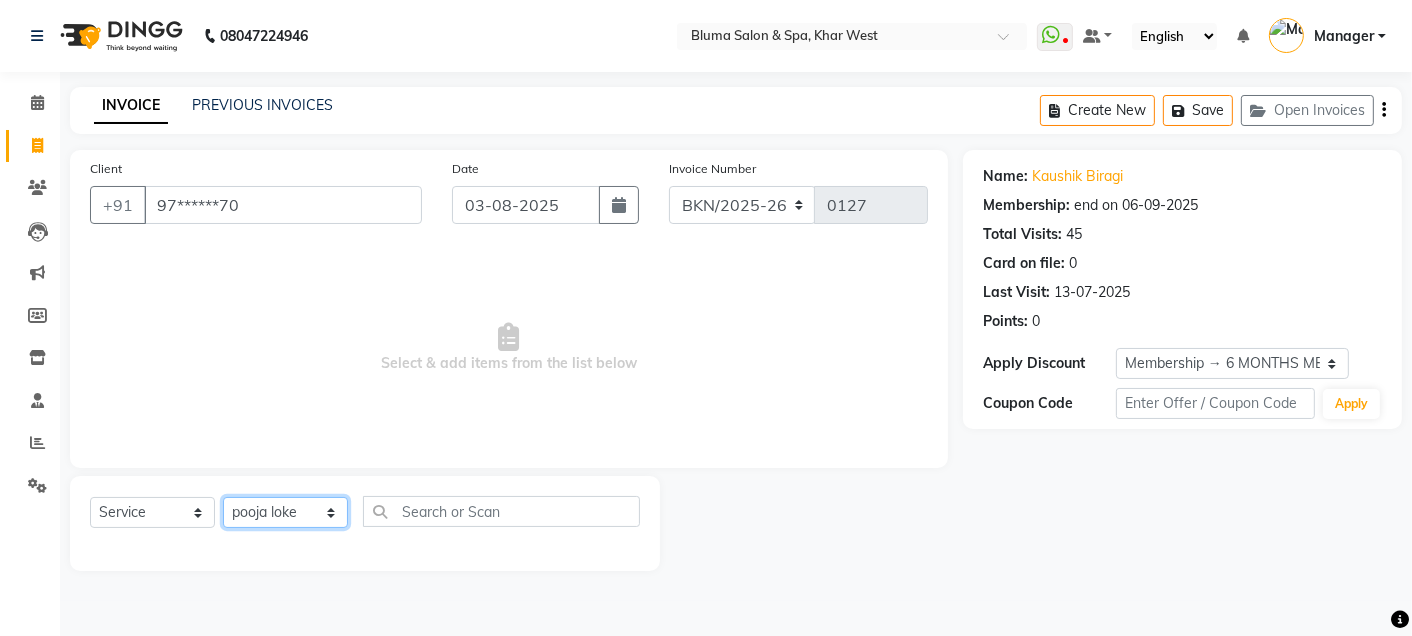 click on "Select Stylist Admin Ajay saroj Alan Athan  DR Prince Varde Manager milind Nasir  PAM parvati gupta  pooja loke Rahul rahul thakur rajesh patel sonali yogita" 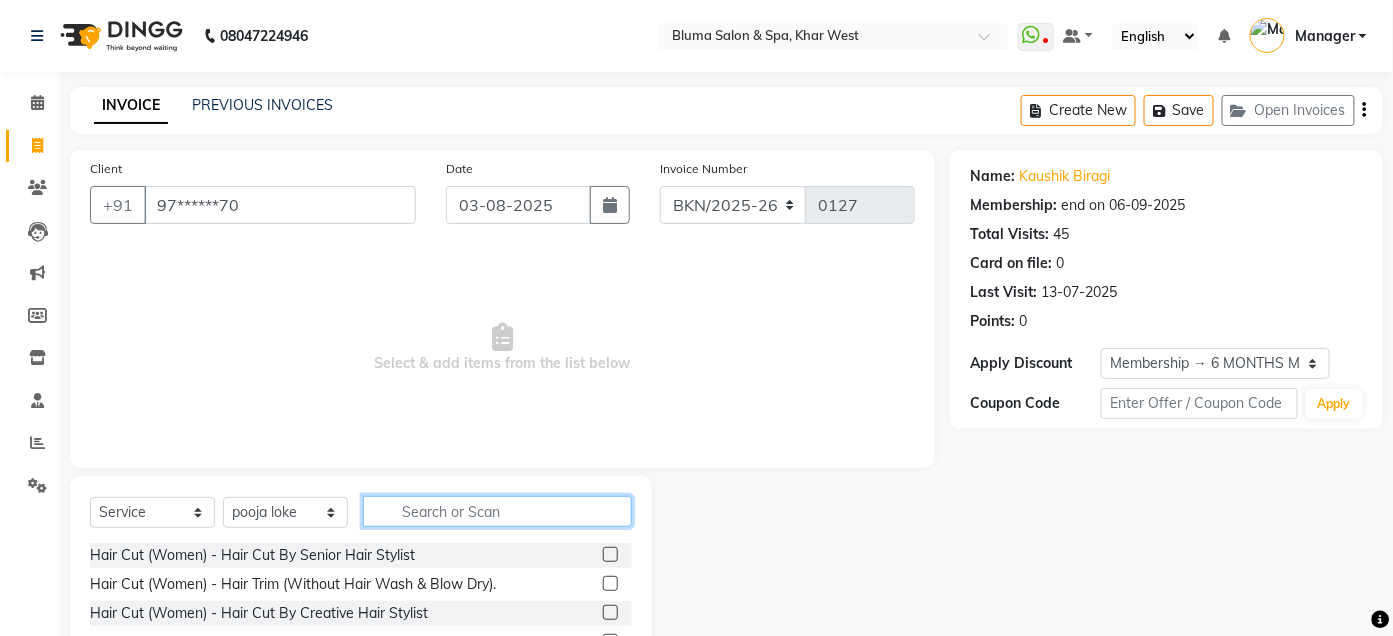 click 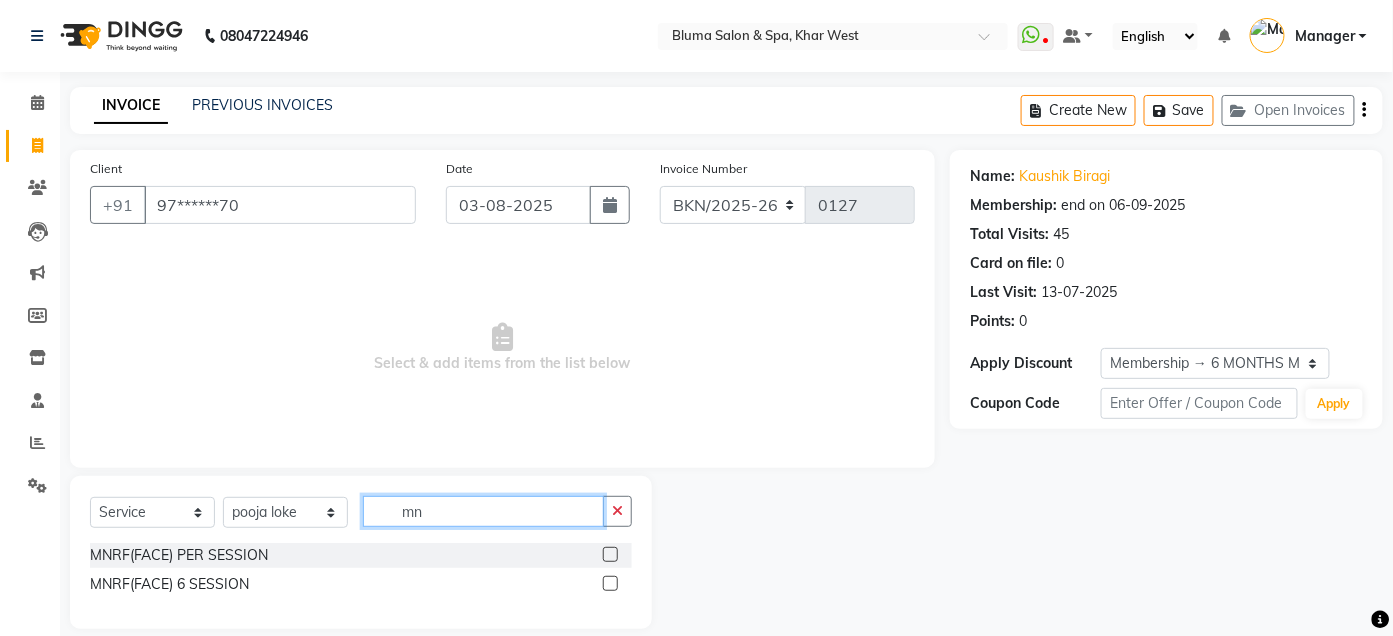 type on "m" 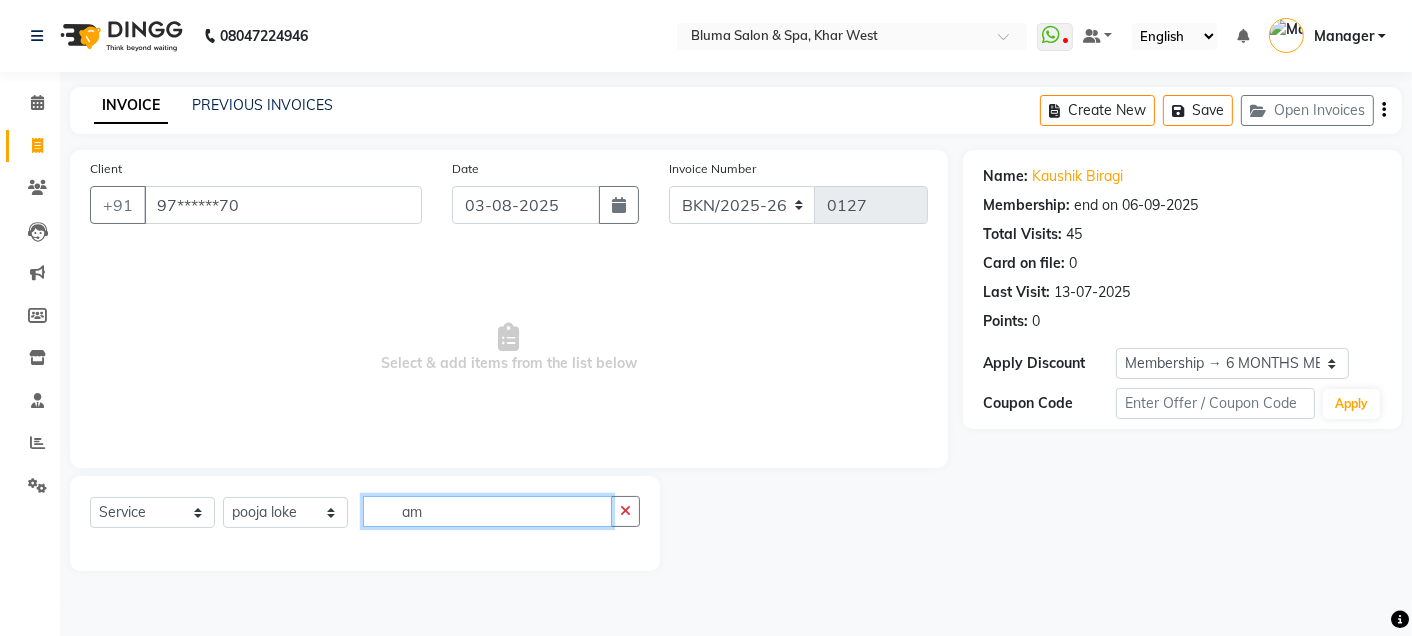 type on "a" 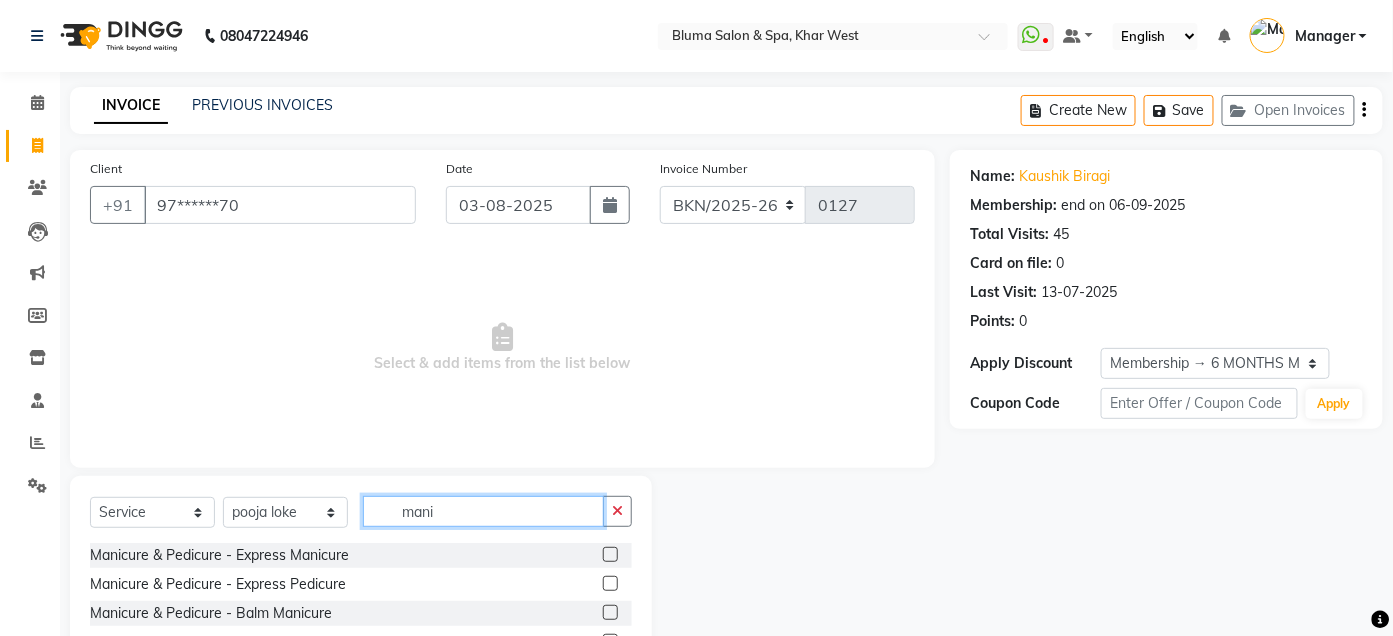type on "mani" 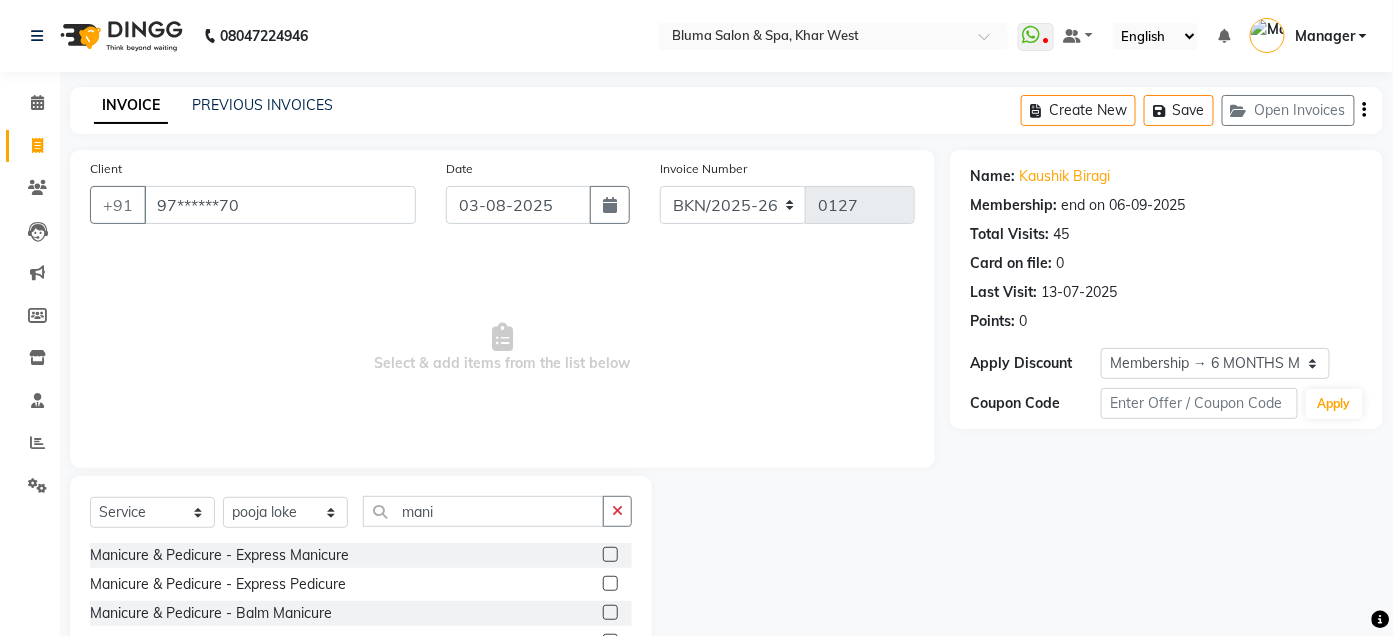 click 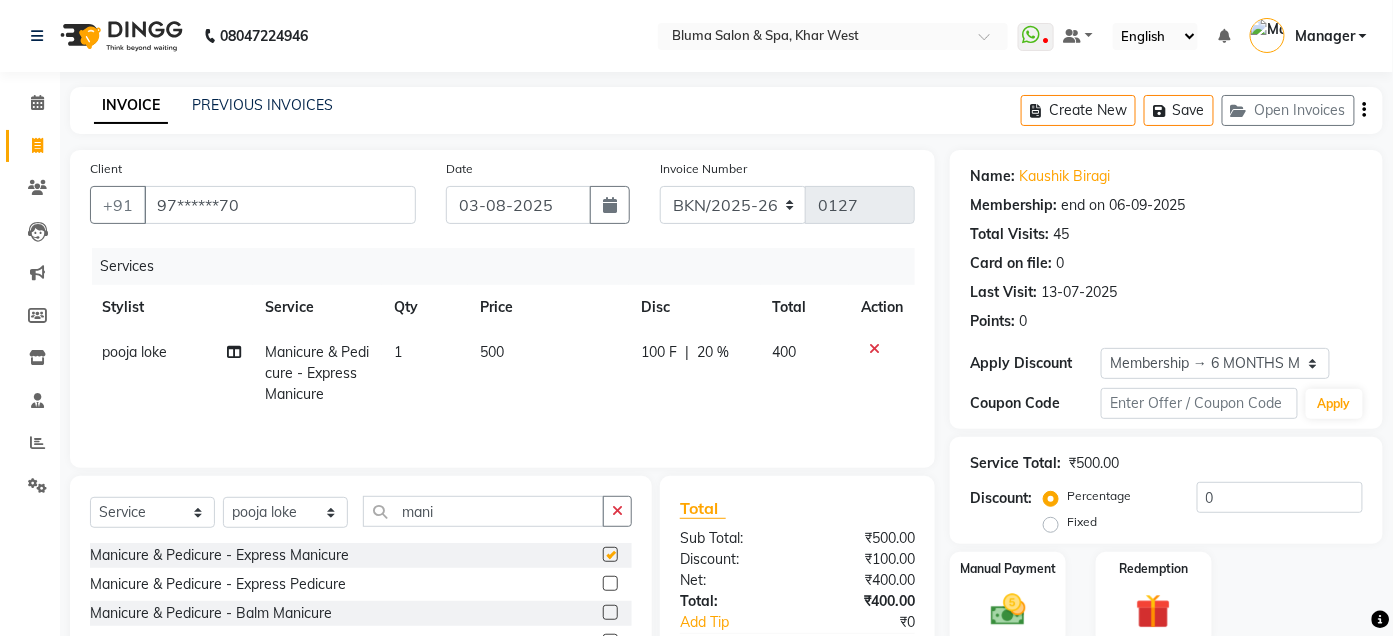 checkbox on "false" 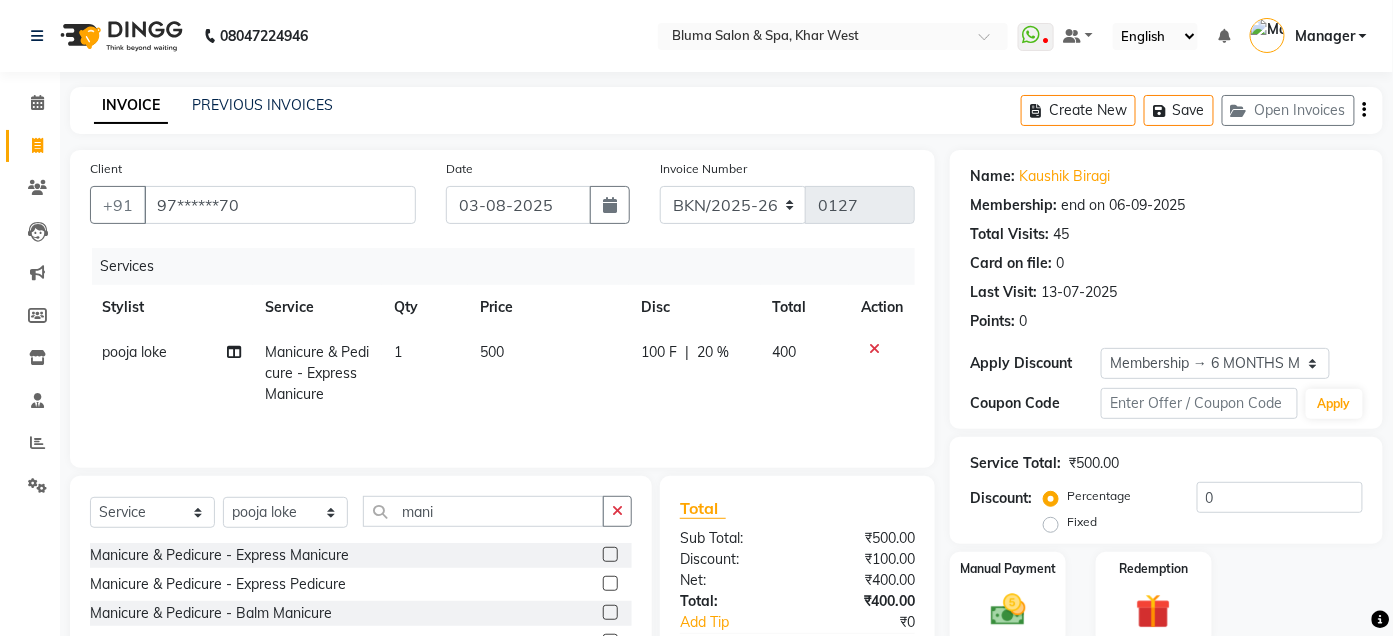 click 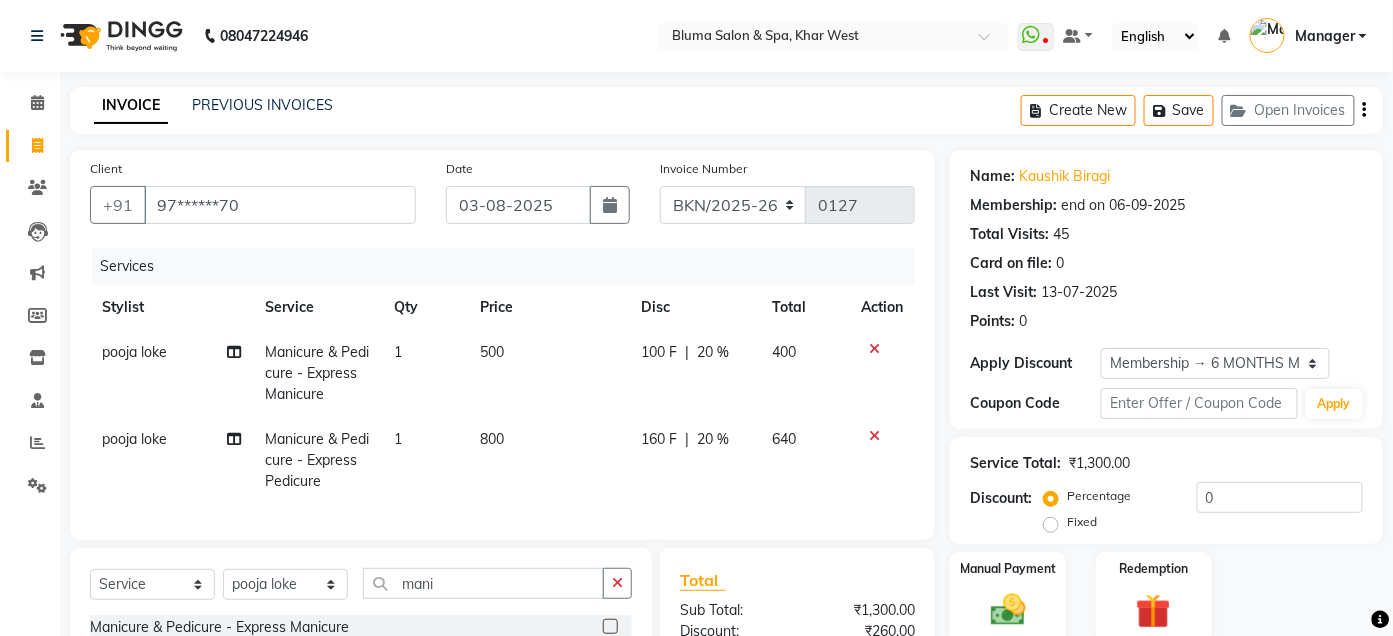checkbox on "false" 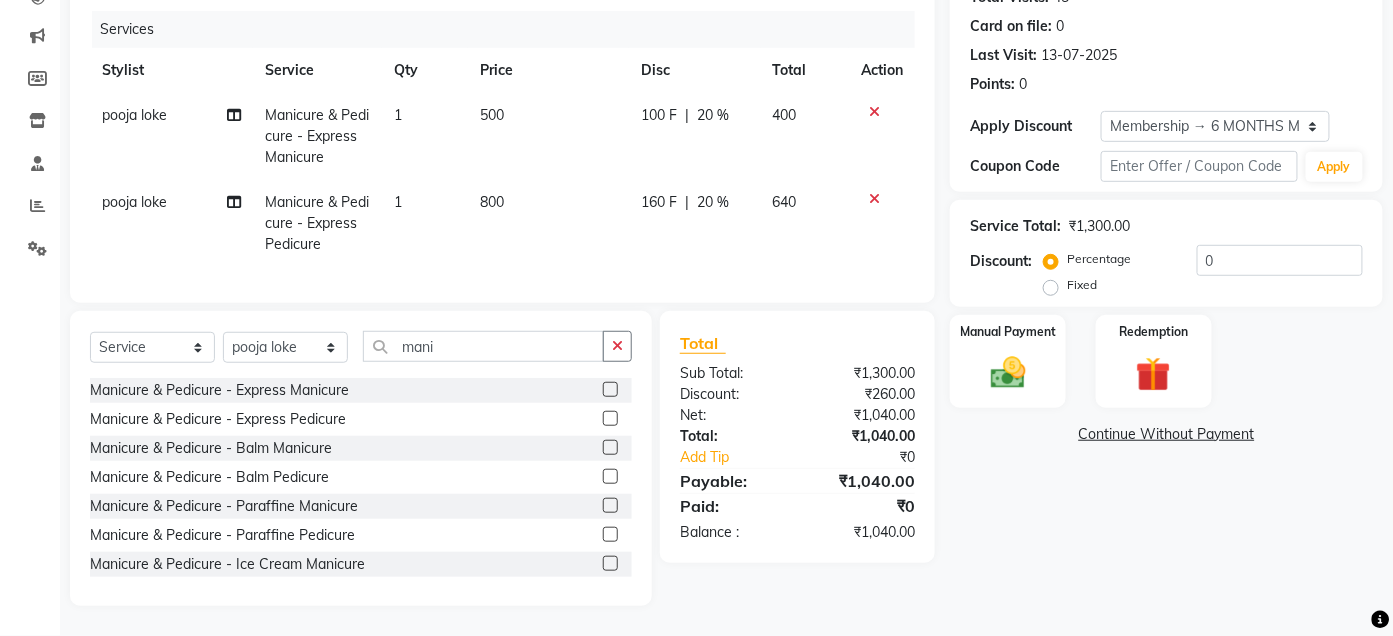 scroll, scrollTop: 241, scrollLeft: 0, axis: vertical 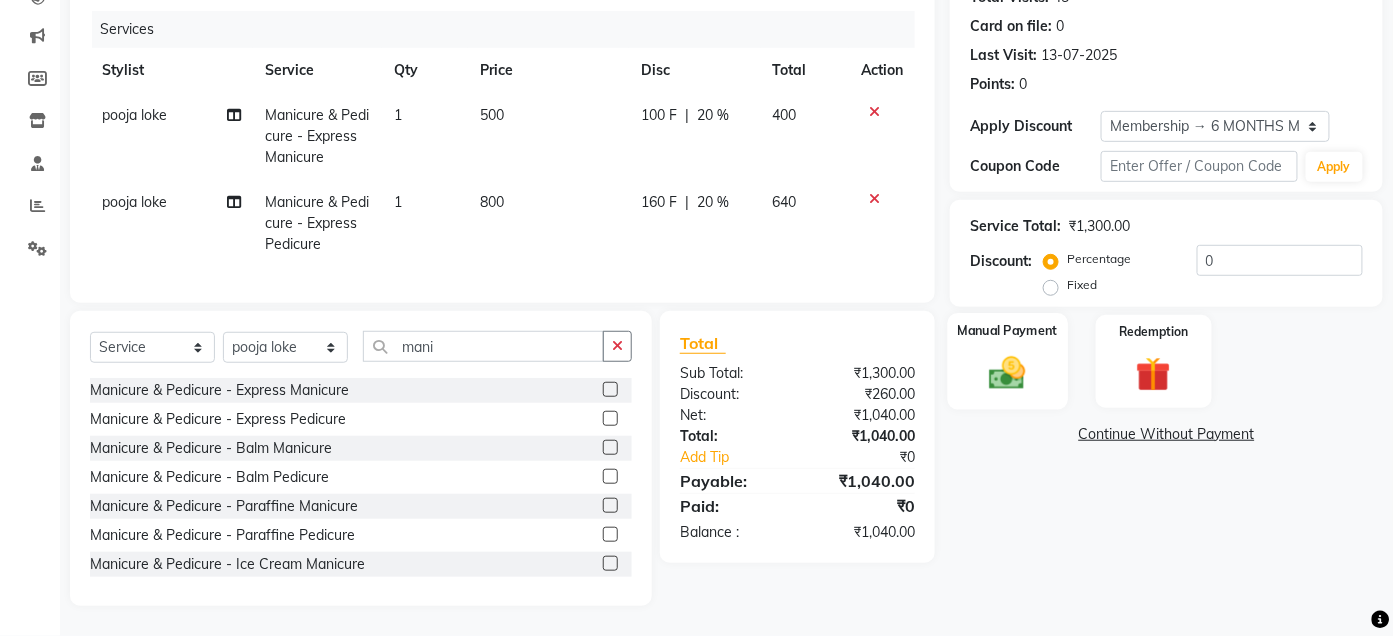 click on "Manual Payment" 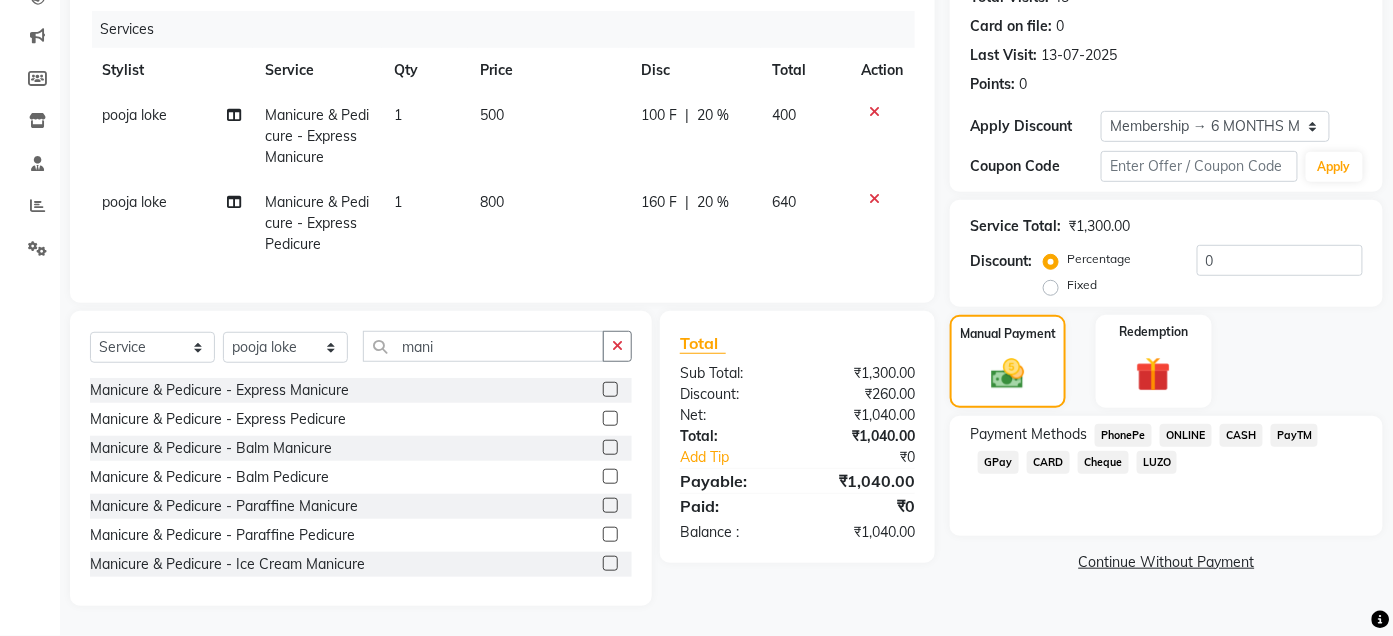 click on "CASH" 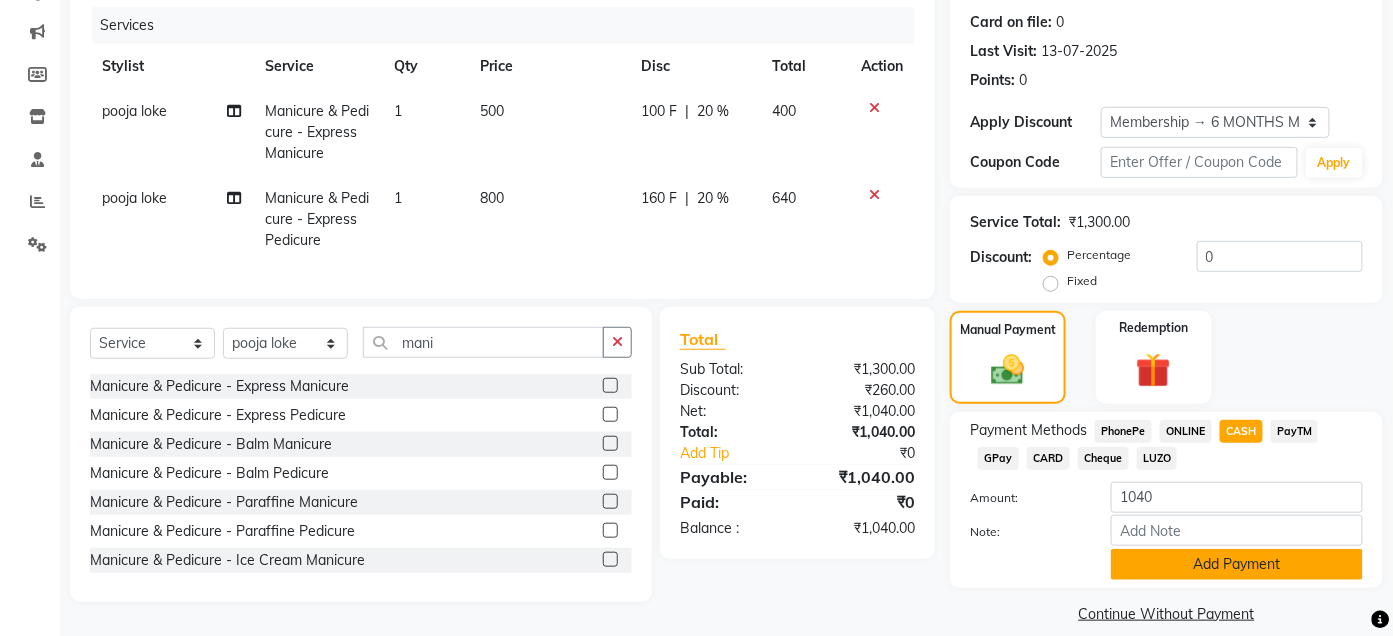 click on "Add Payment" 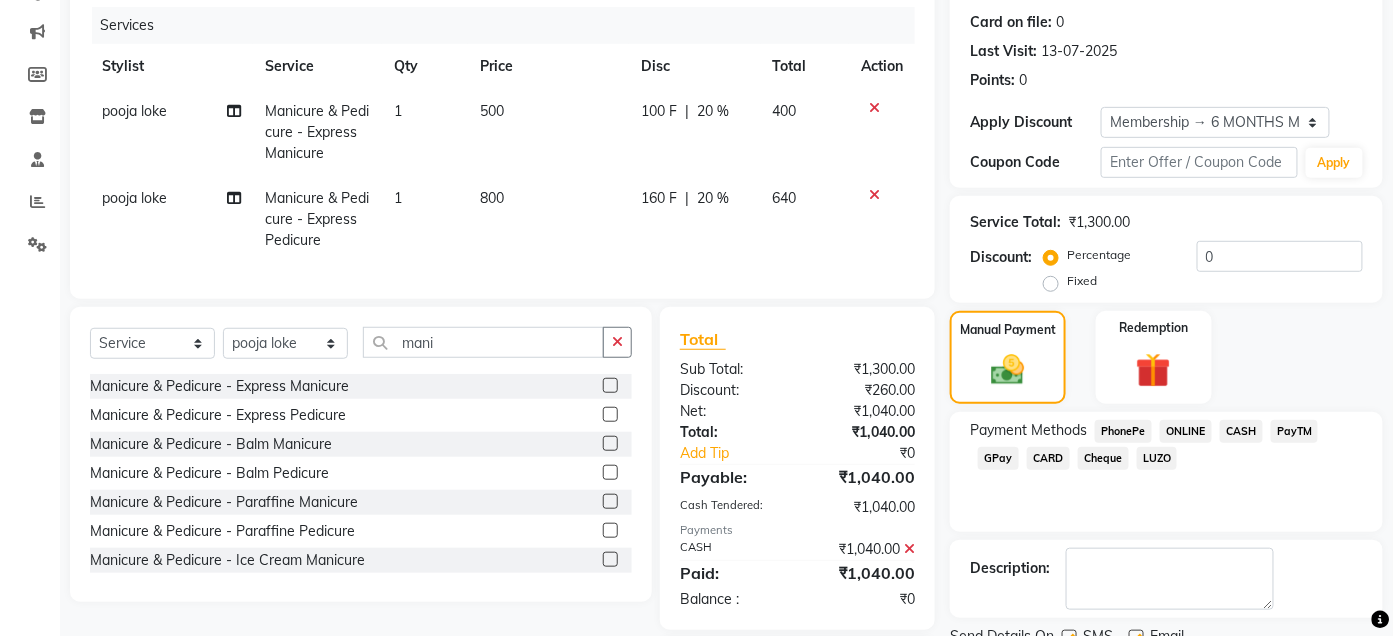 scroll, scrollTop: 352, scrollLeft: 0, axis: vertical 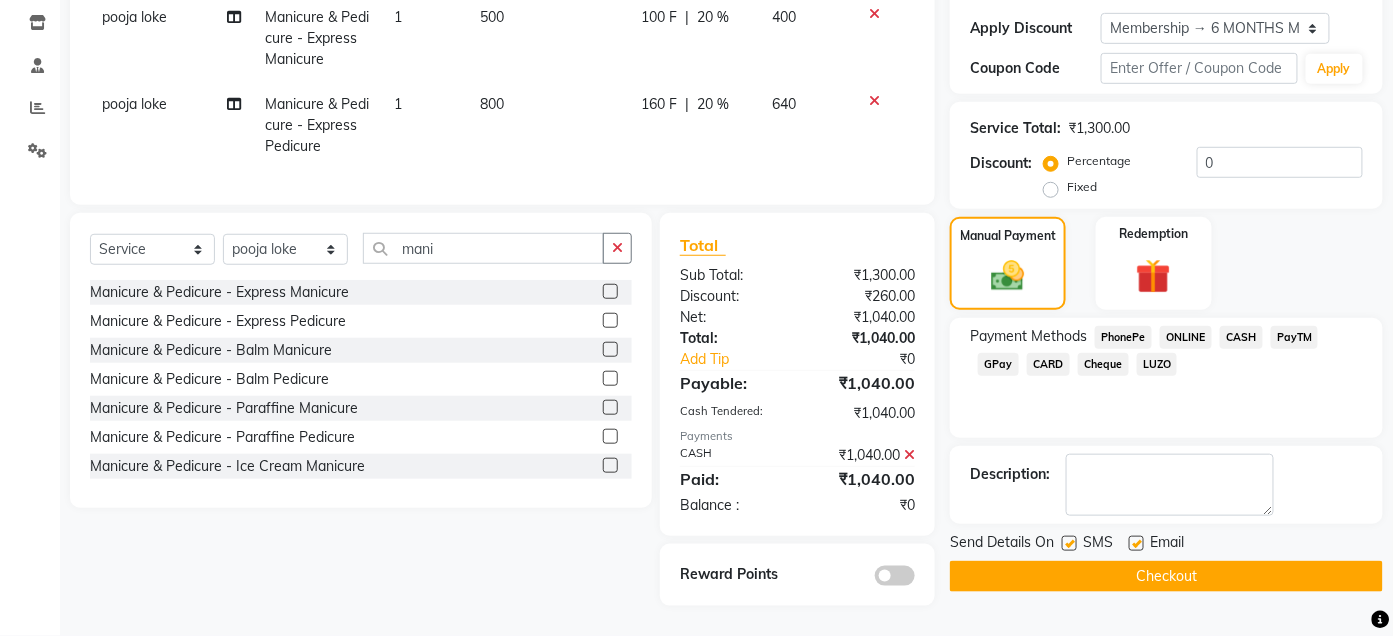 click 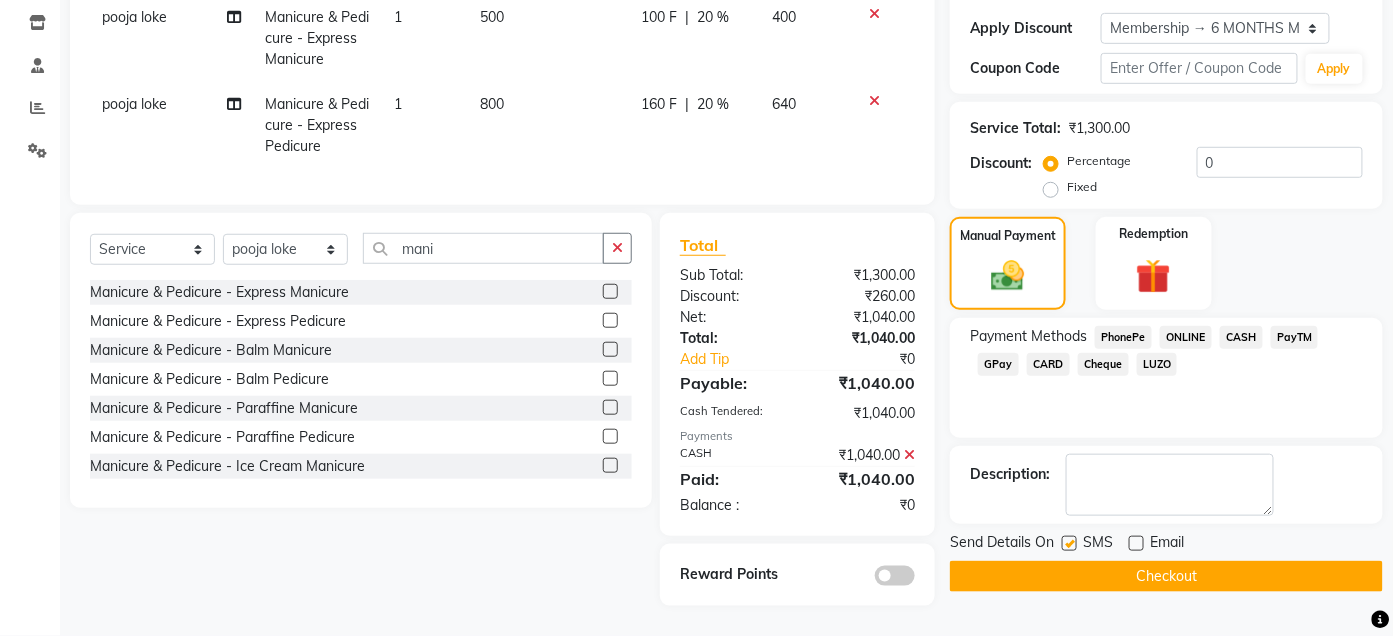 click 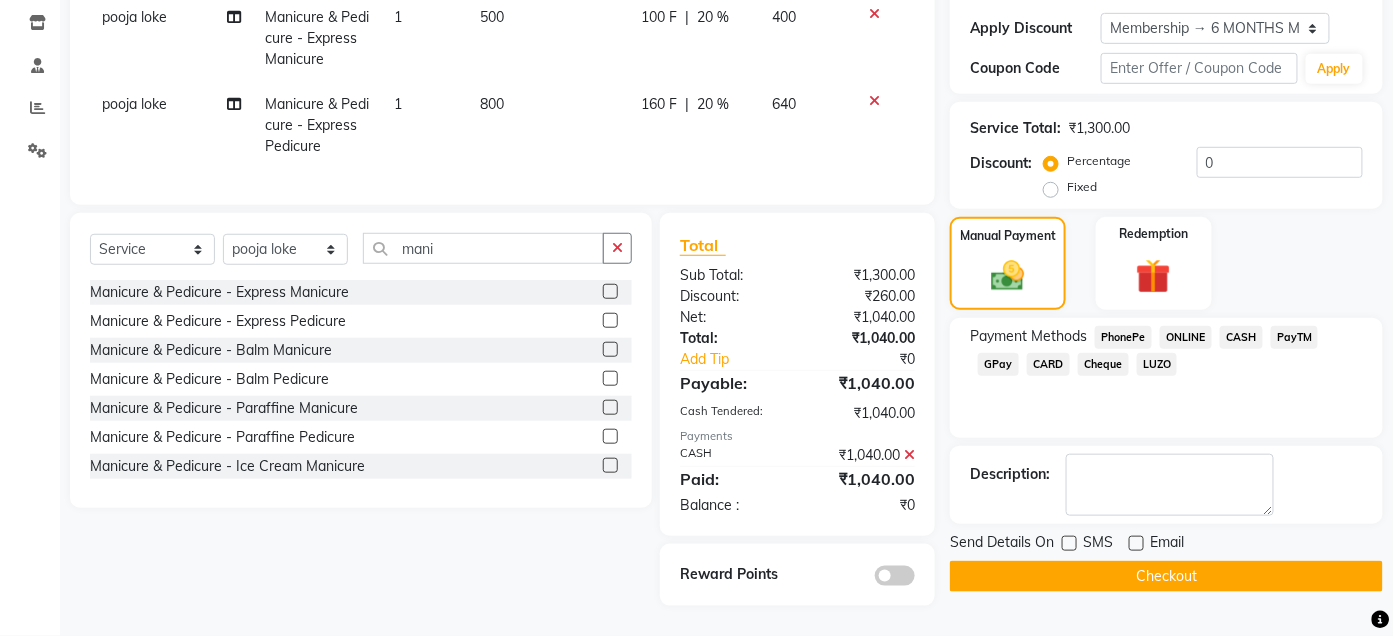 click on "Checkout" 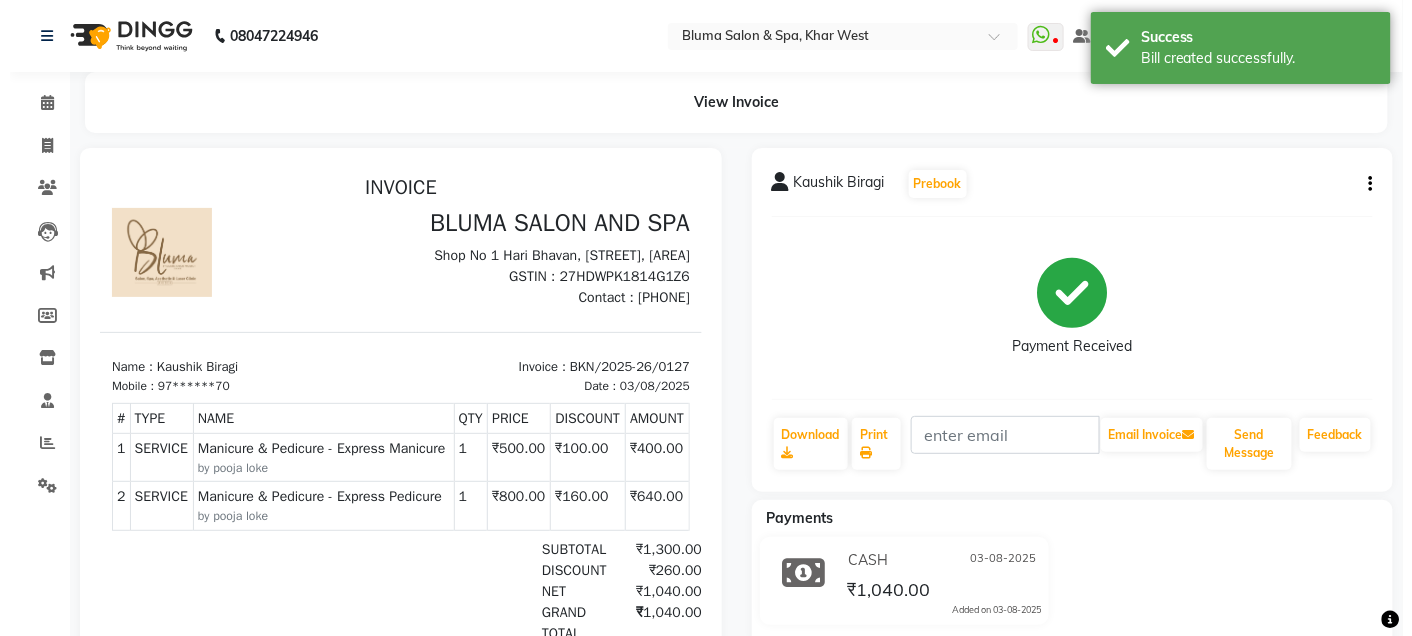 scroll, scrollTop: 0, scrollLeft: 0, axis: both 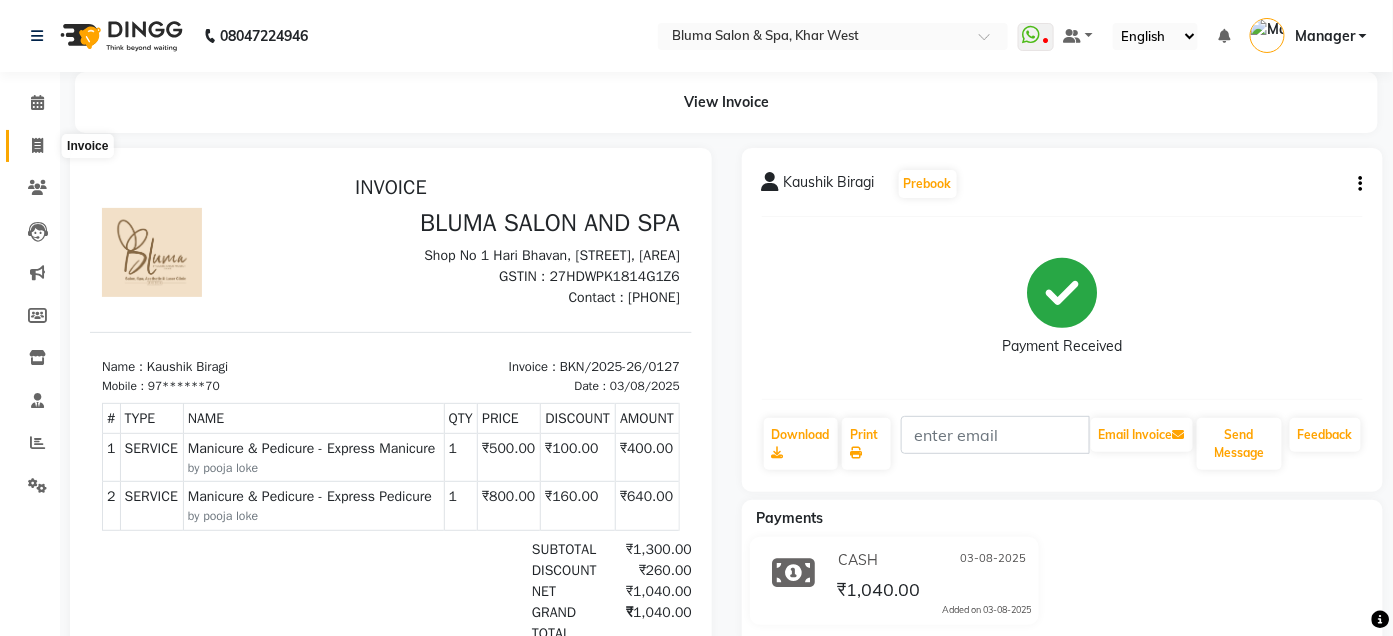 click 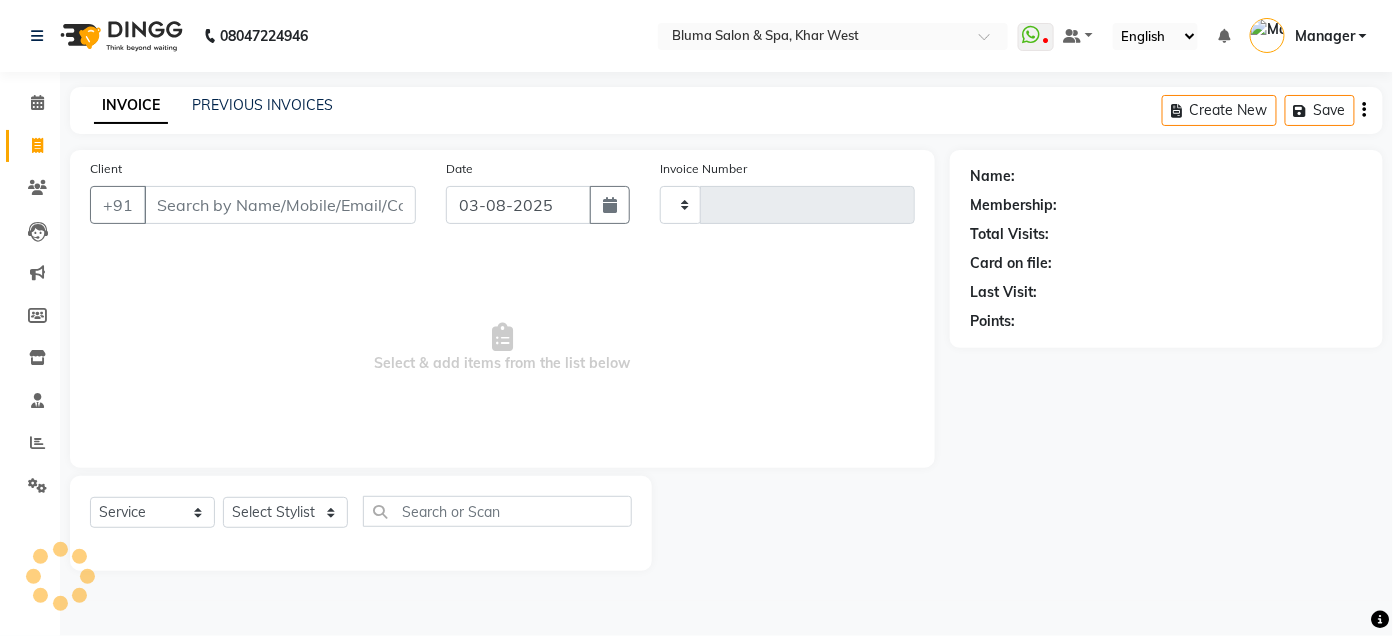 type on "0978" 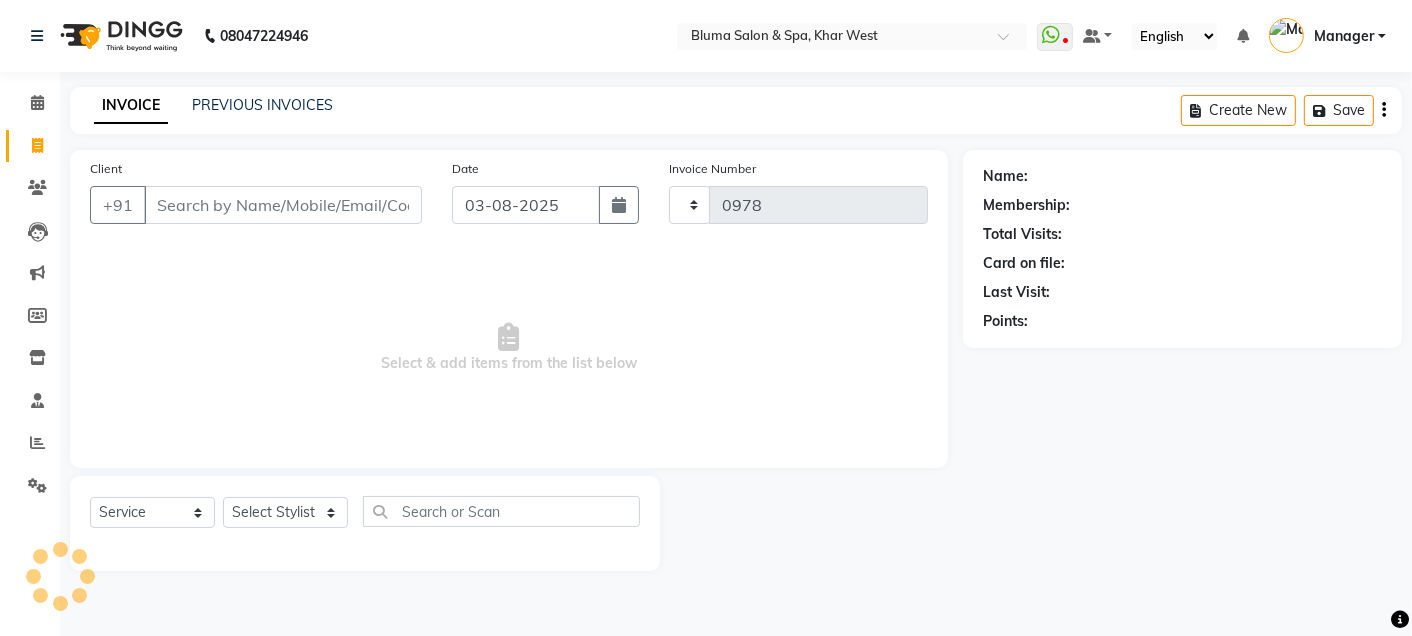 select on "3653" 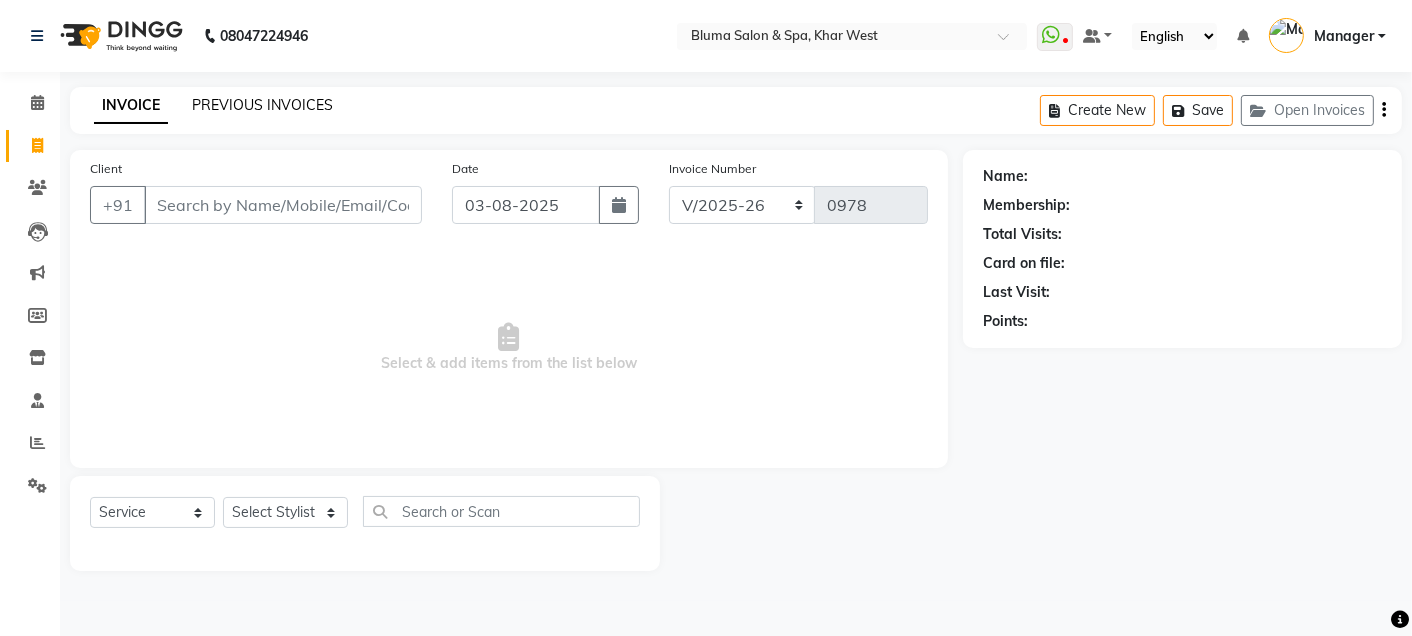 click on "PREVIOUS INVOICES" 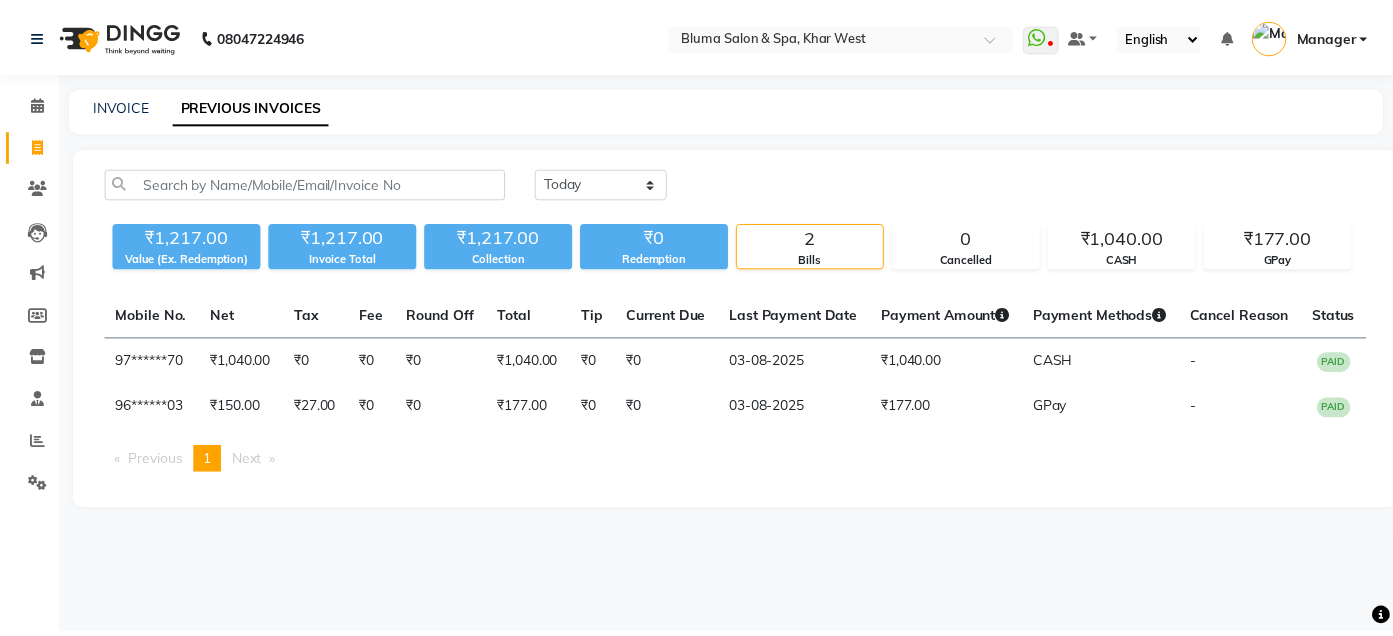 scroll, scrollTop: 0, scrollLeft: 55, axis: horizontal 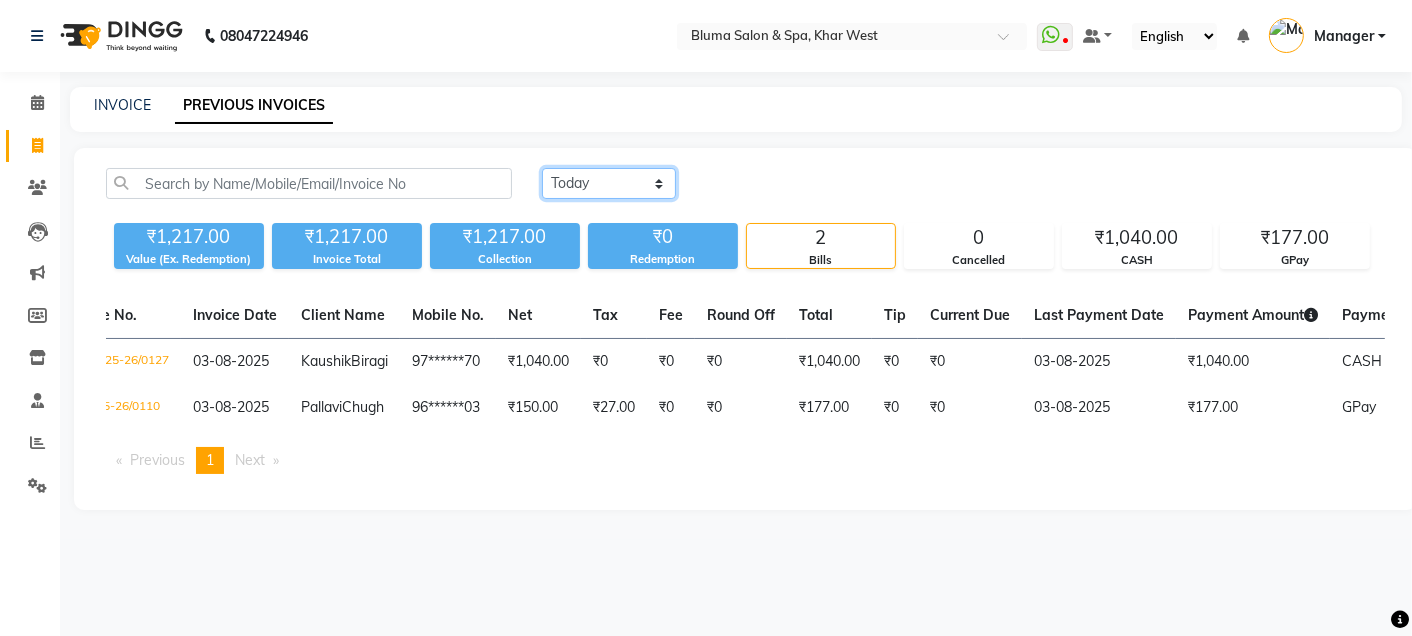 click on "Today Yesterday Custom Range" 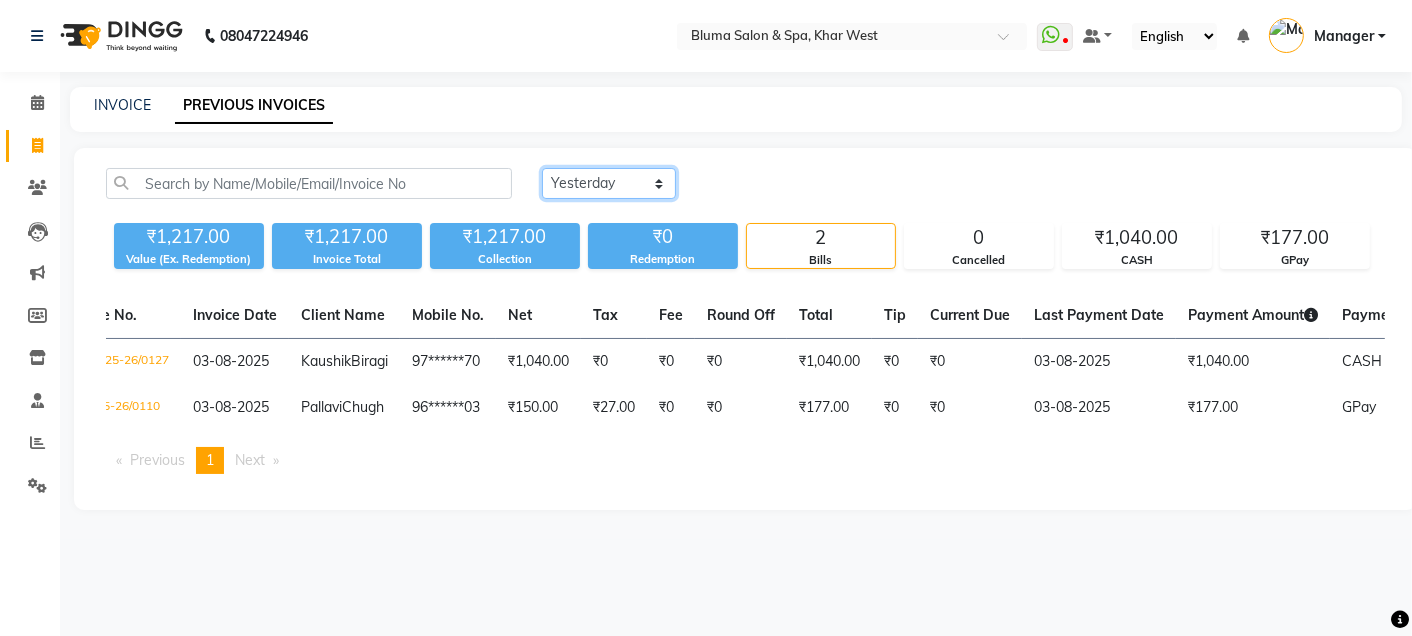 click on "Today Yesterday Custom Range" 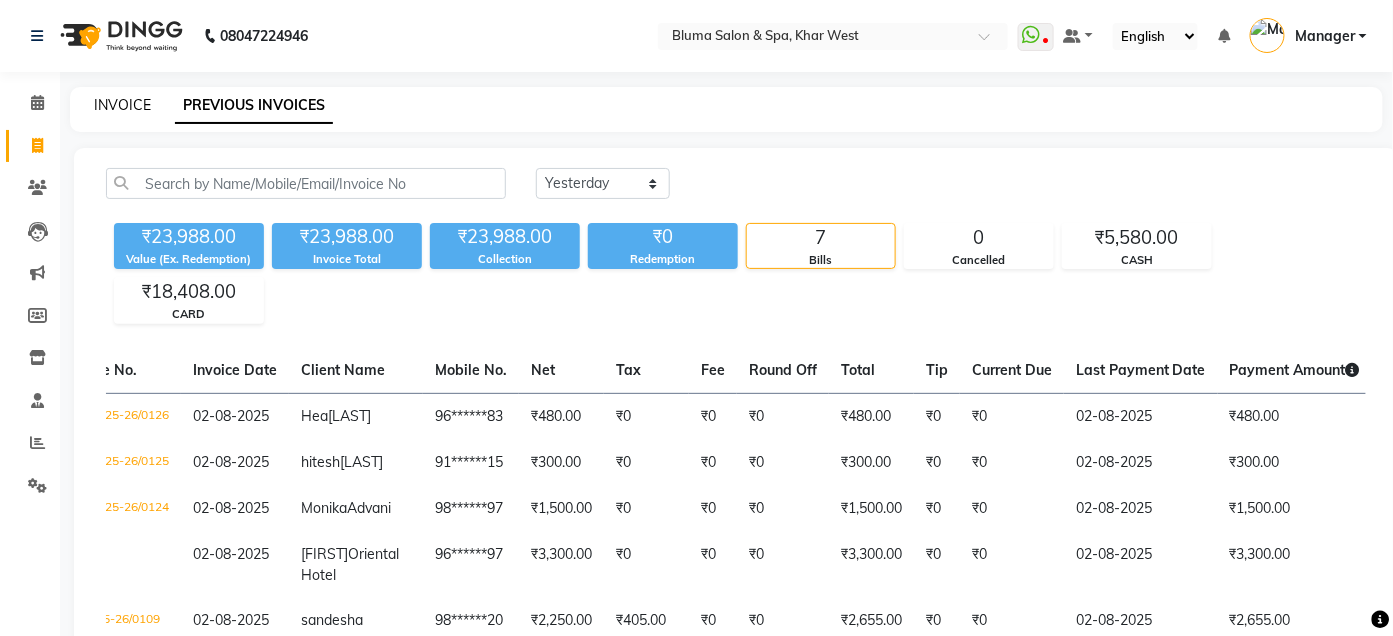 click on "INVOICE" 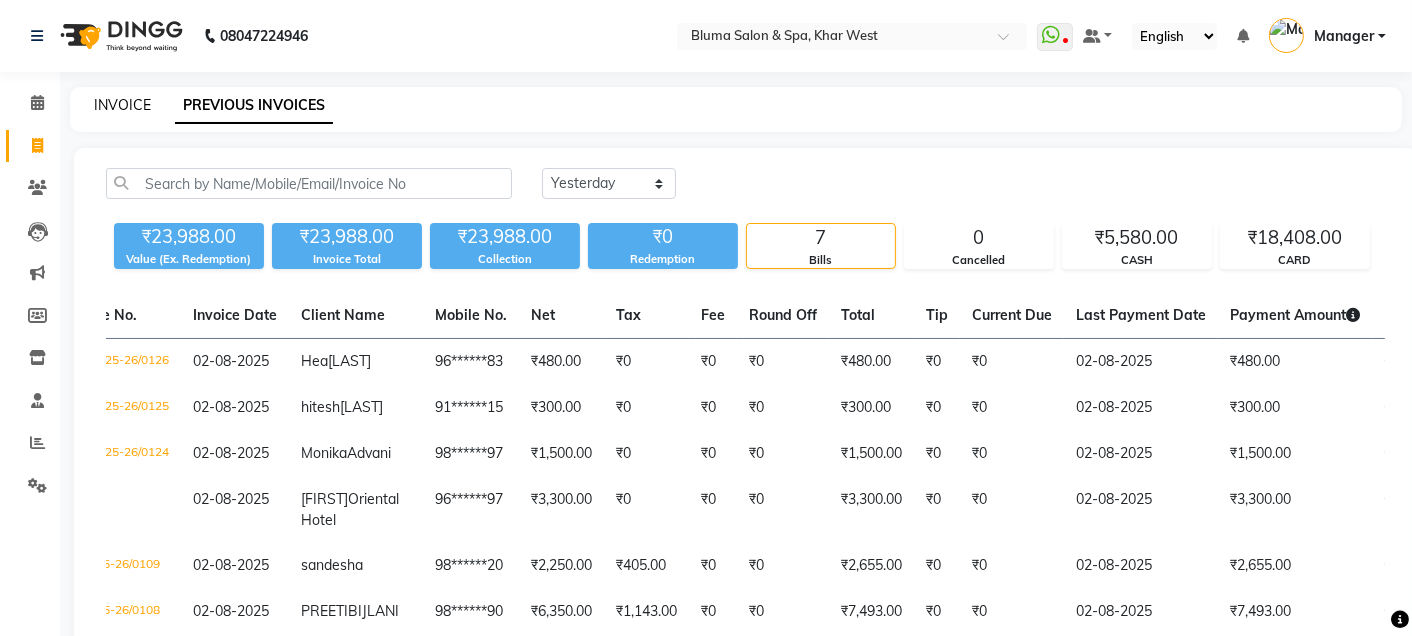 select on "3653" 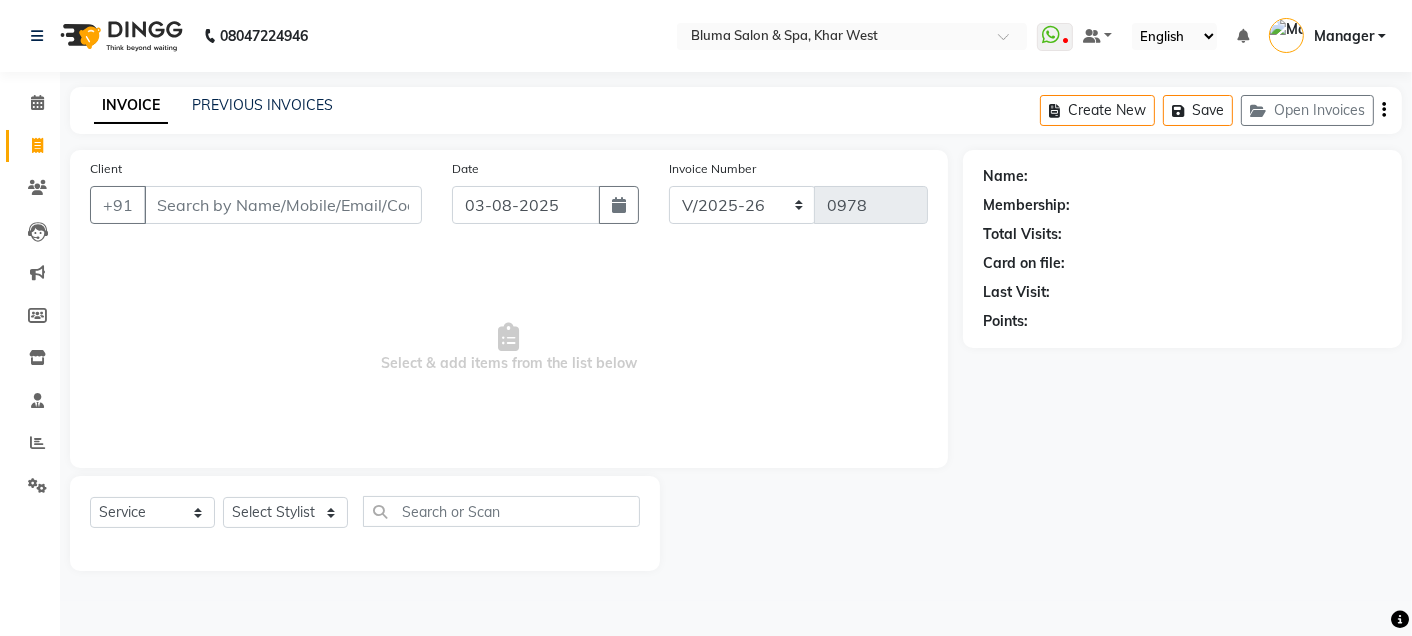 click on "08047224946 Select Location × Bluma Salon & Spa, Khar West  WhatsApp Status  × Status:  Disconnected Most Recent Message: [DATE]     02:55 PM Recent Service Activity: [DATE]     02:51 PM  08047224946 Whatsapp Settings Default Panel My Panel English ENGLISH Español Arabi­a Marathi Hindi Gujarati Tamil 中文 Notifications nothing to show Manager Manage Profile Change Password Sign out  Version:3.15.11" 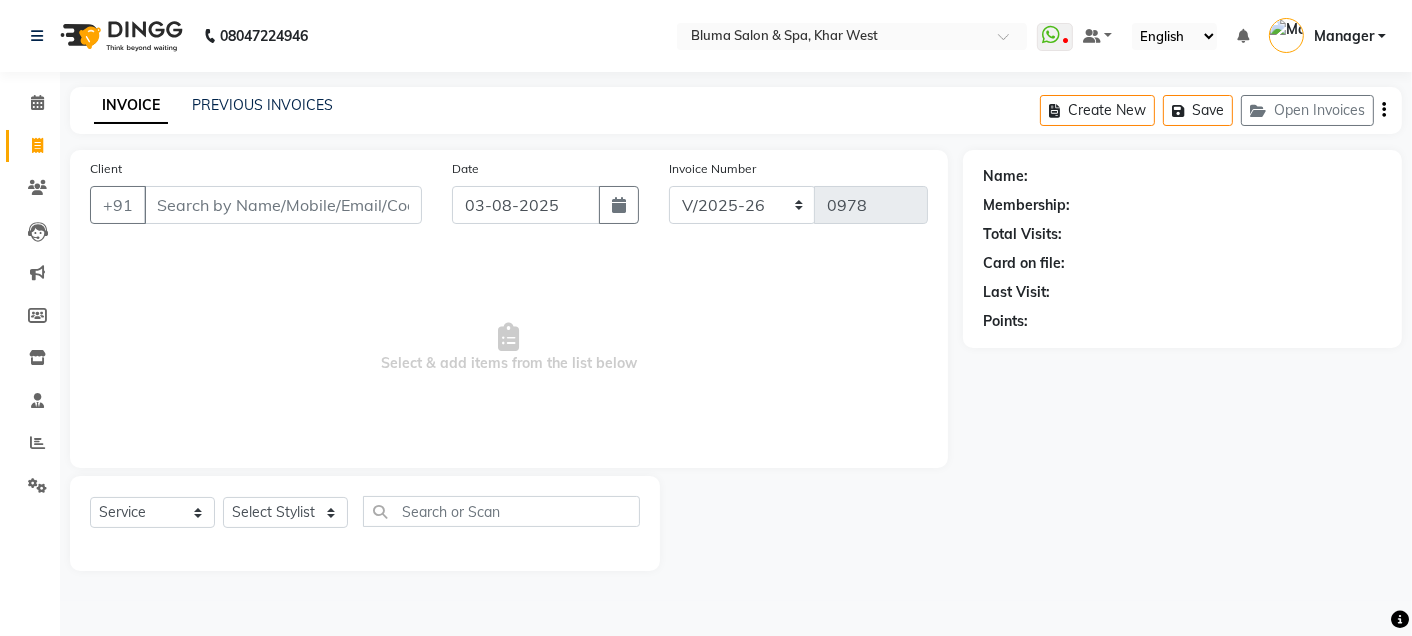 drag, startPoint x: 0, startPoint y: 178, endPoint x: 47, endPoint y: 162, distance: 49.648766 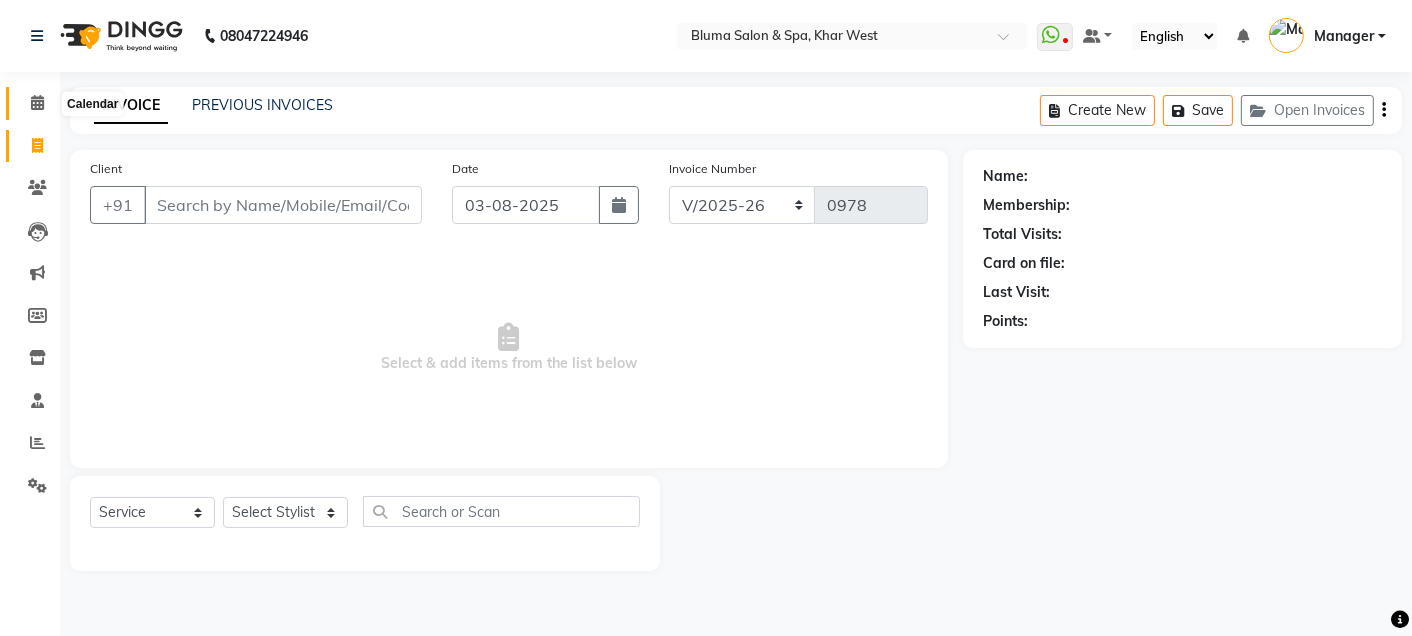 click 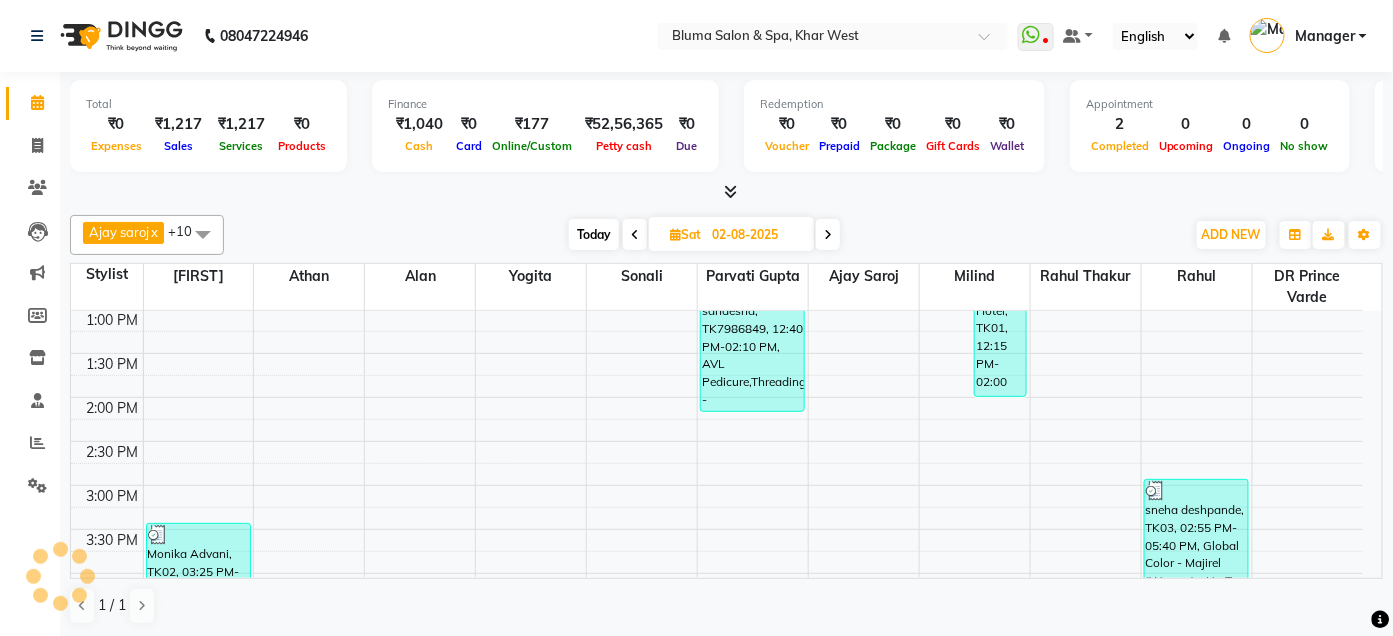 scroll, scrollTop: 0, scrollLeft: 0, axis: both 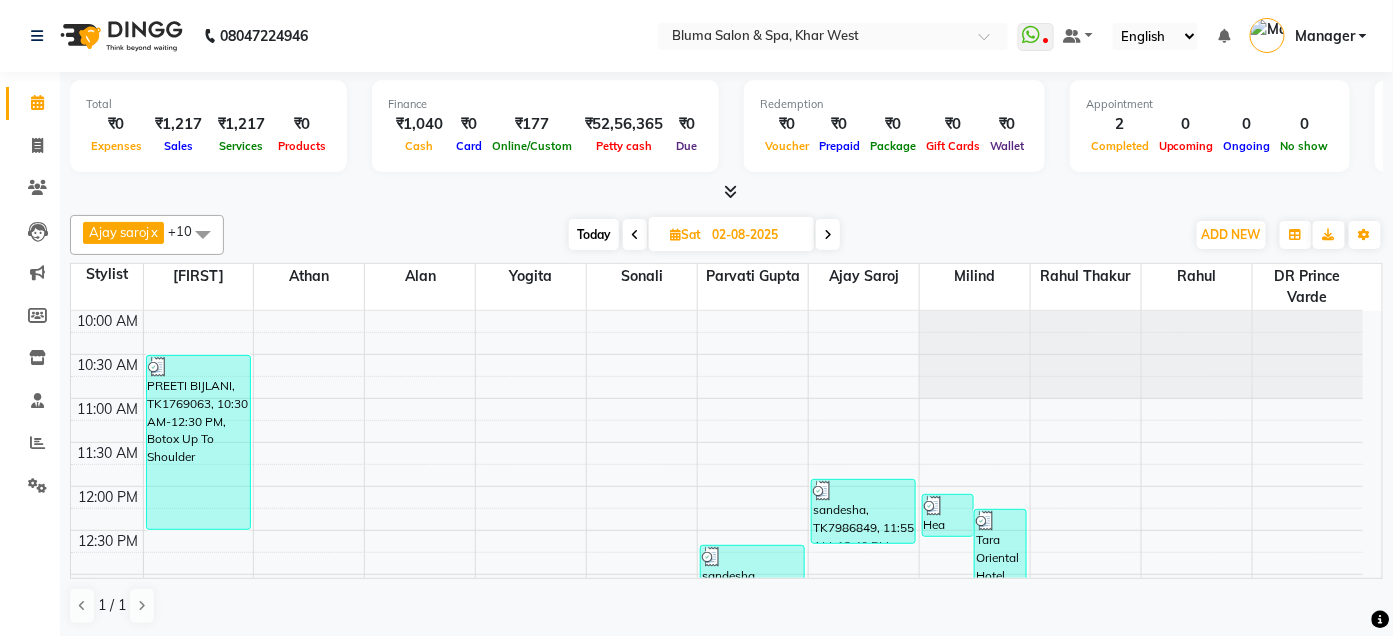 click at bounding box center [203, 234] 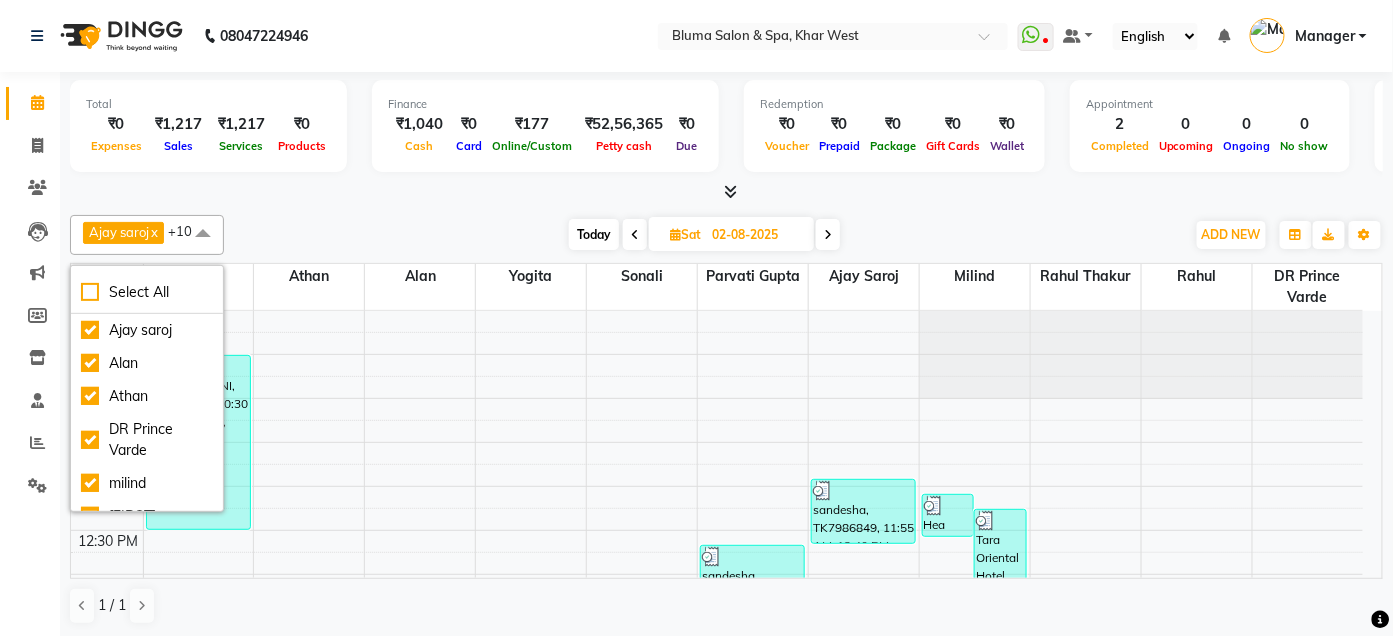 click at bounding box center [203, 234] 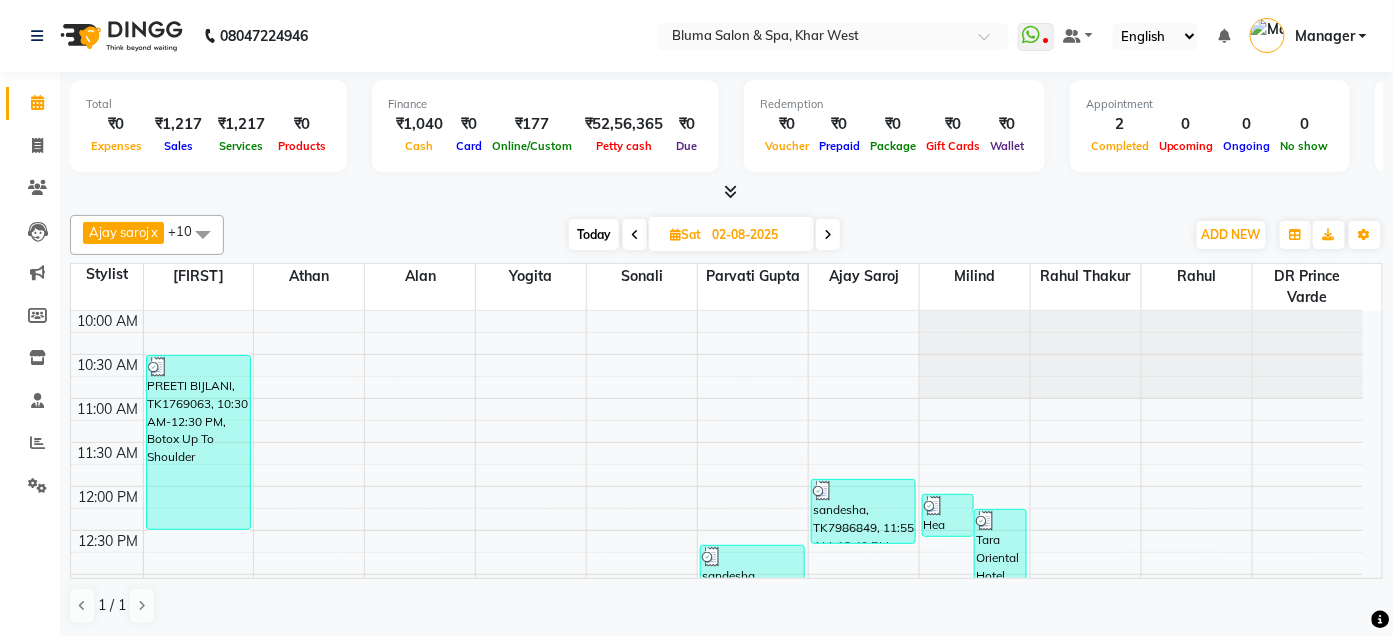 click at bounding box center [635, 235] 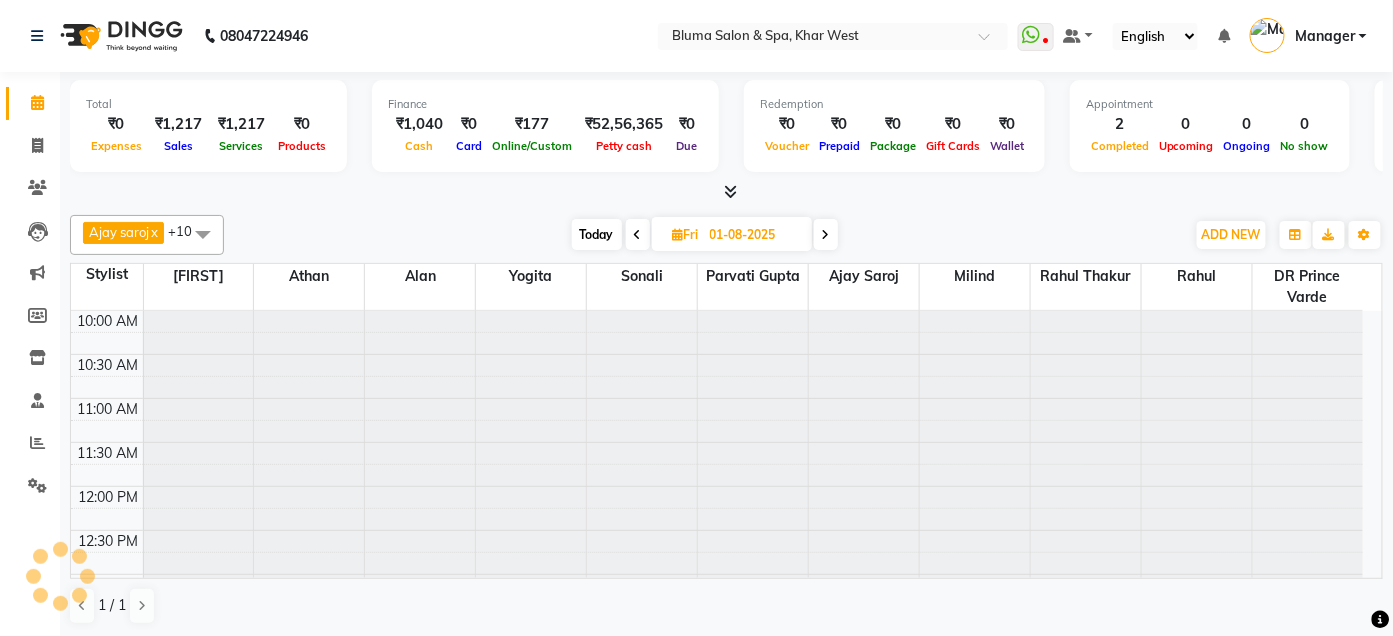 scroll, scrollTop: 265, scrollLeft: 0, axis: vertical 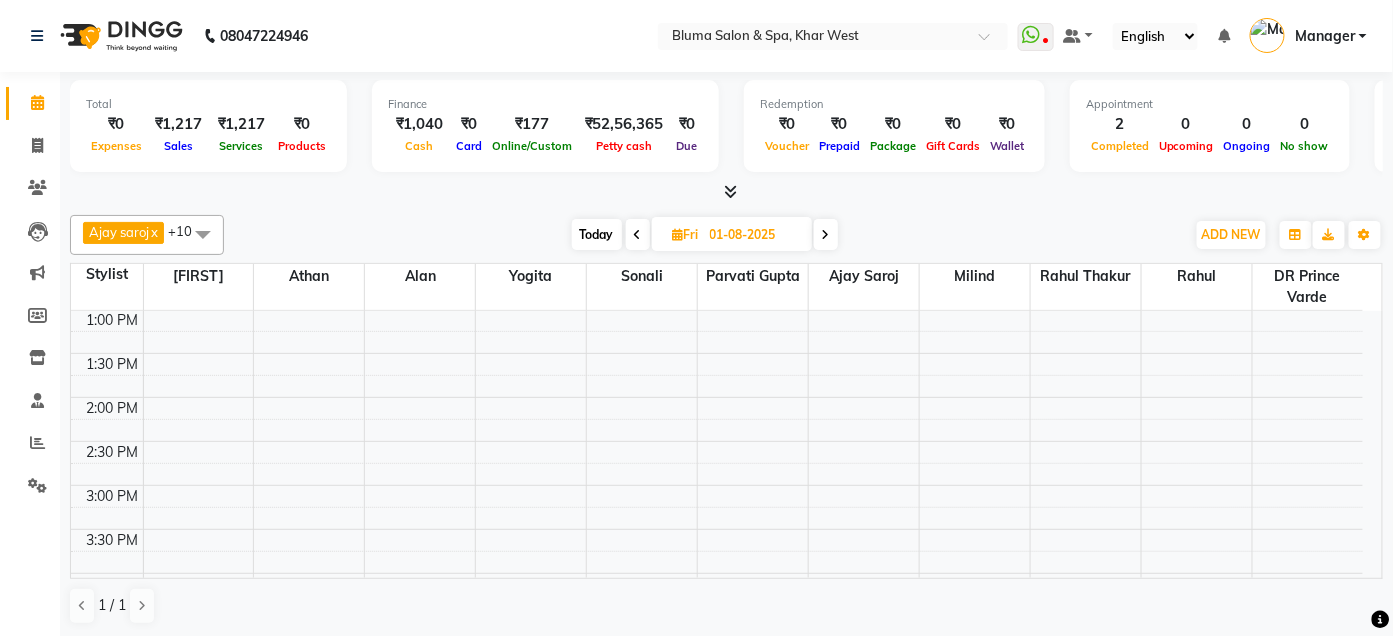 click at bounding box center [826, 234] 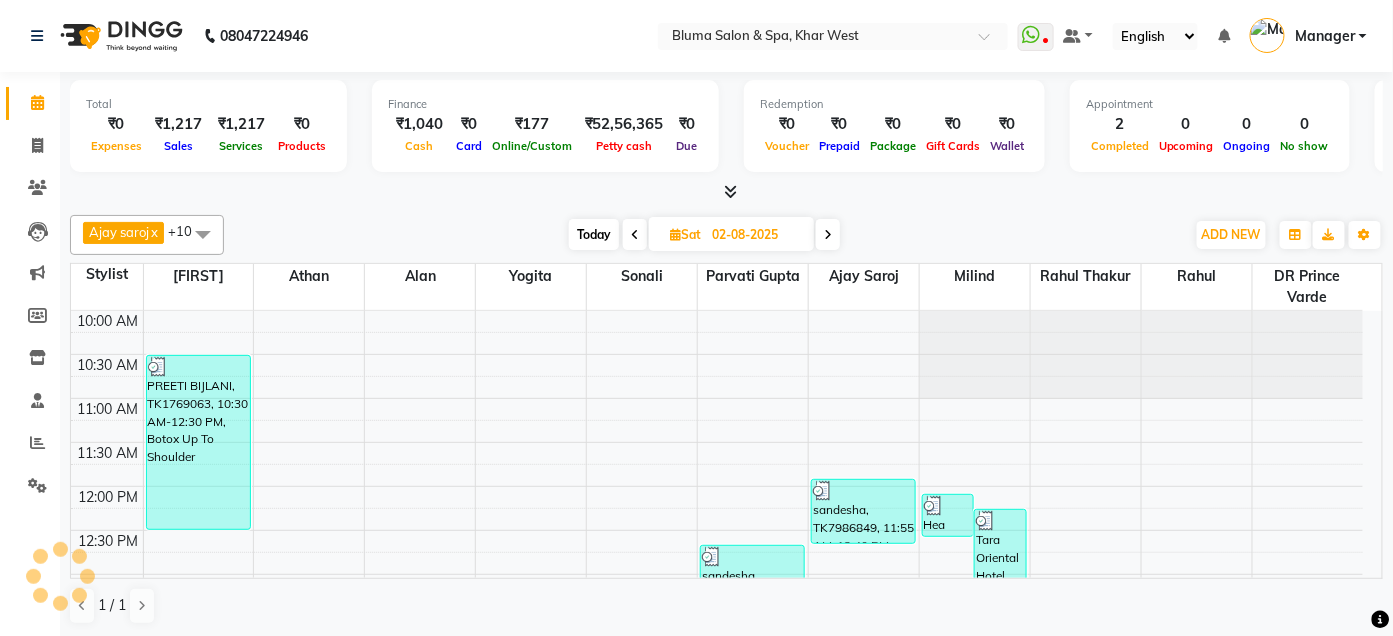 scroll, scrollTop: 265, scrollLeft: 0, axis: vertical 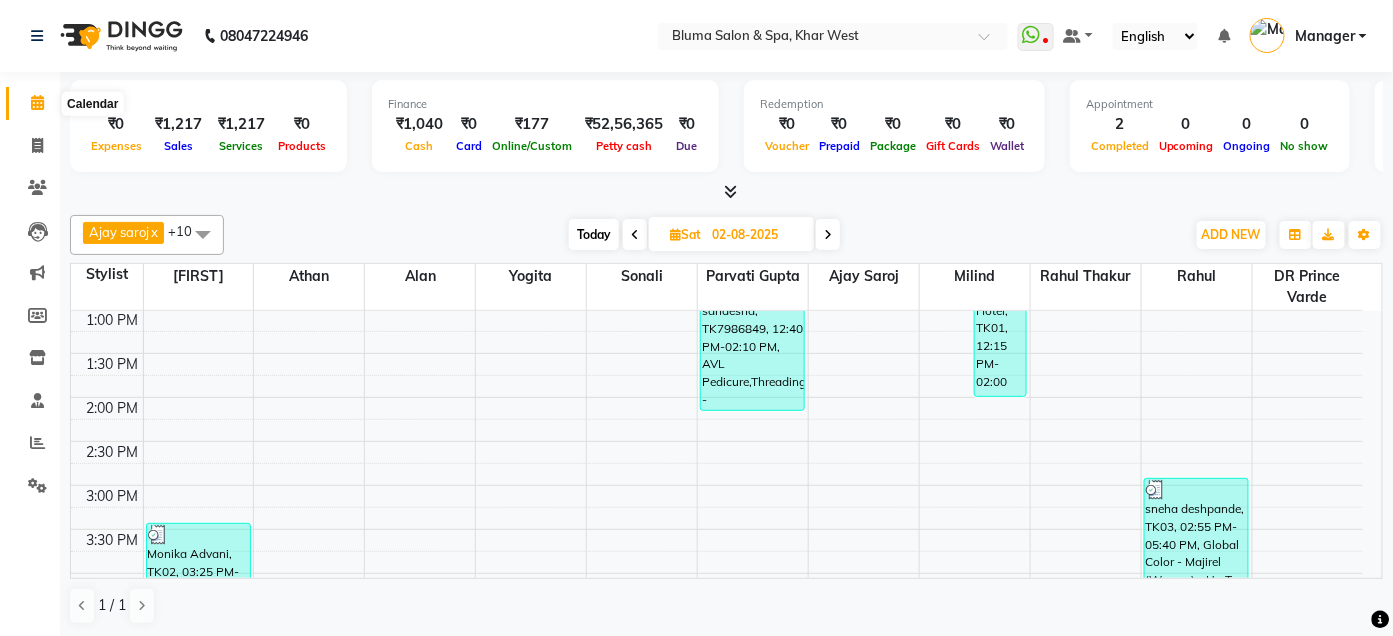 click 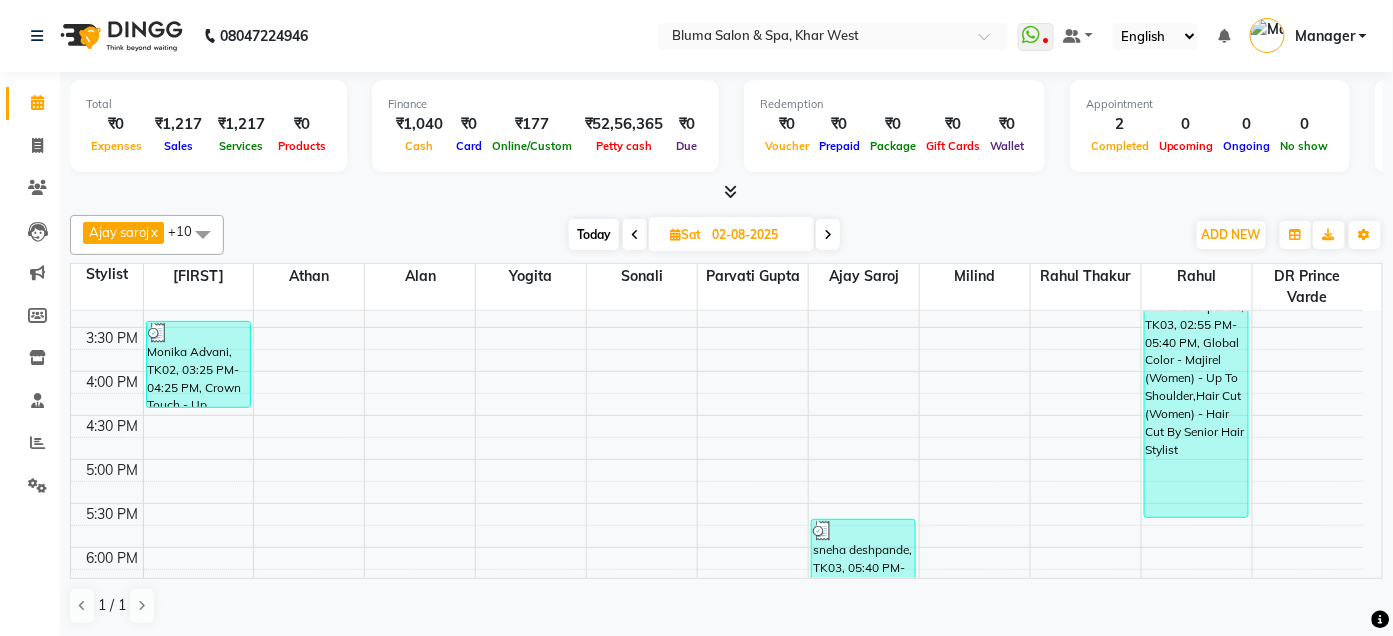 scroll, scrollTop: 473, scrollLeft: 0, axis: vertical 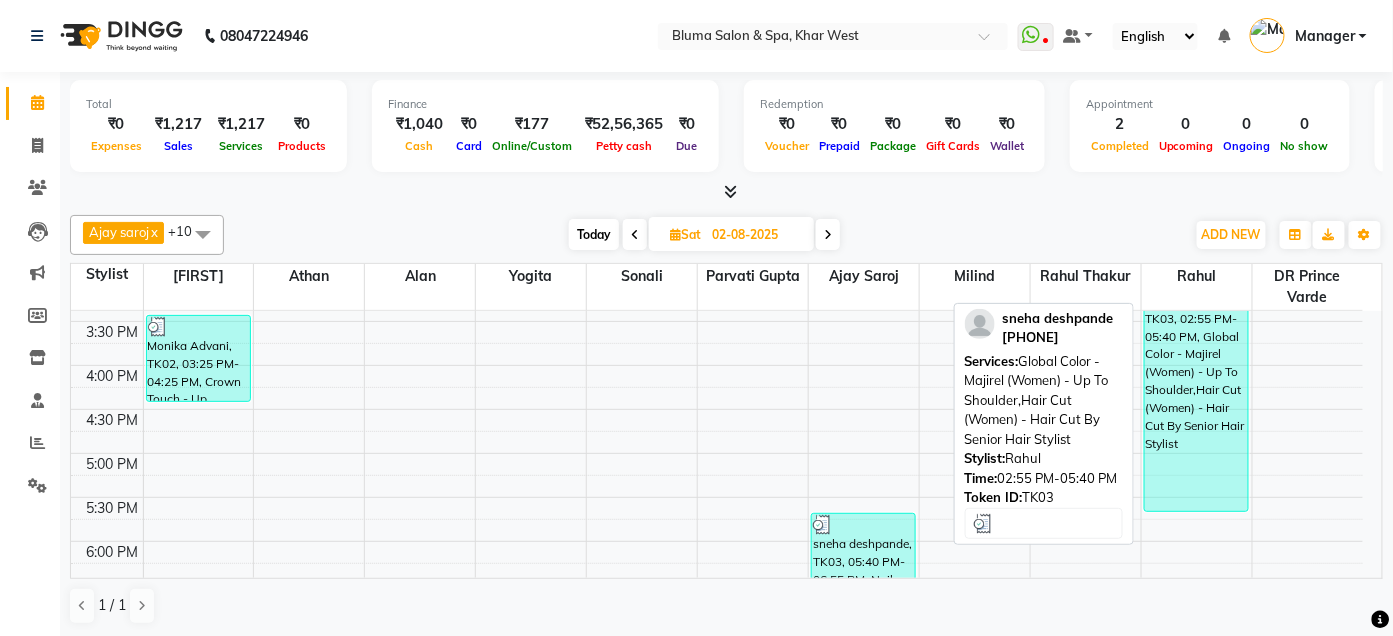 click on "sneha deshpande, TK03, 02:55 PM-05:40 PM, Global Color - Majirel (Women) - Up To Shoulder,Hair Cut (Women) - Hair Cut By Senior Hair Stylist" at bounding box center [1196, 391] 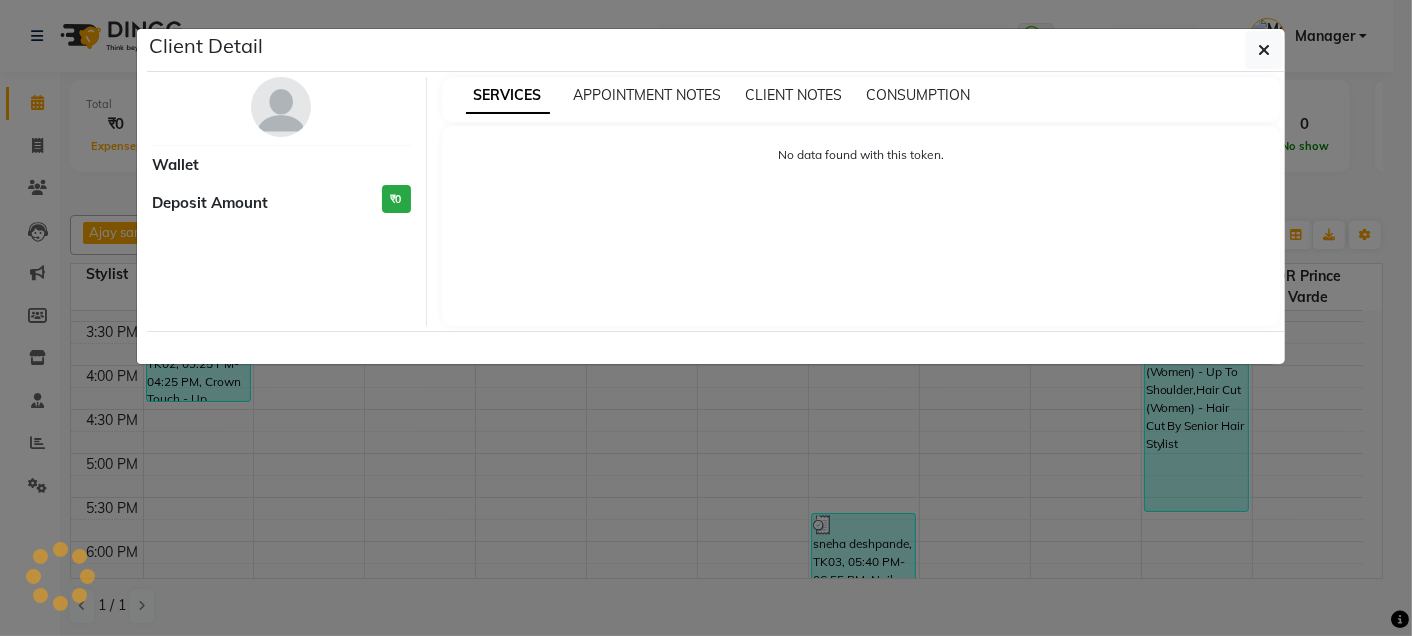 select on "3" 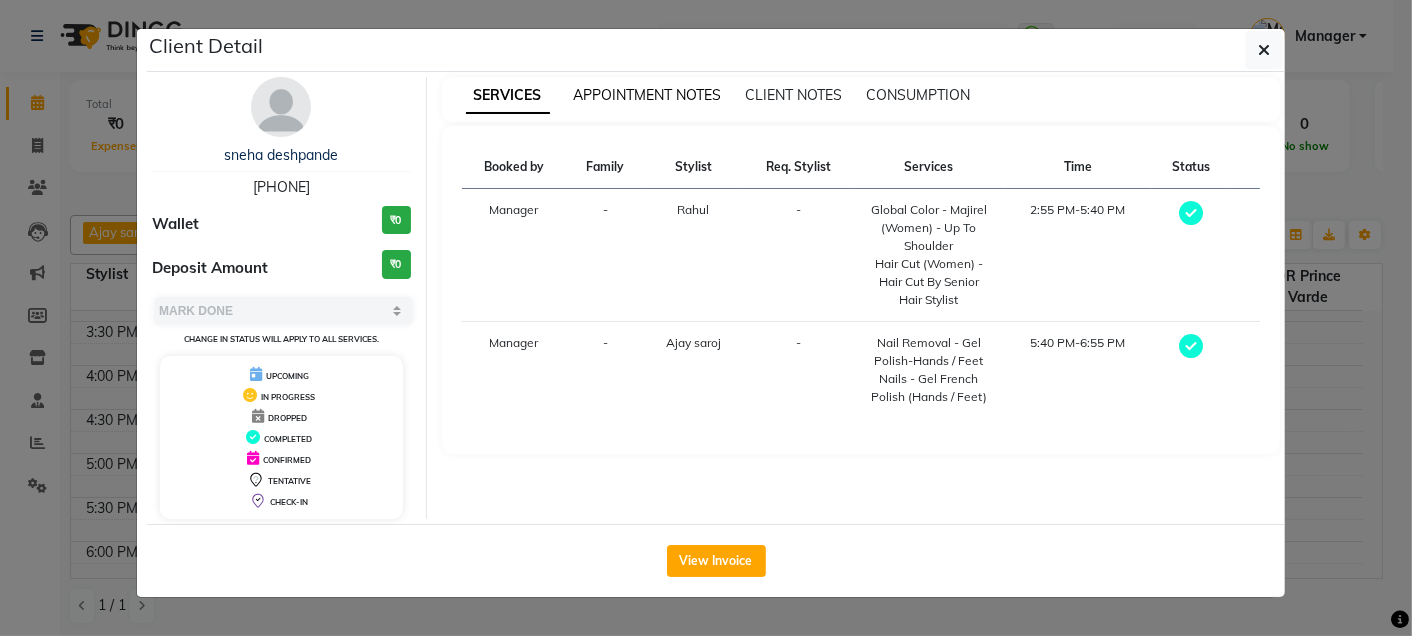 click on "APPOINTMENT NOTES" at bounding box center (648, 95) 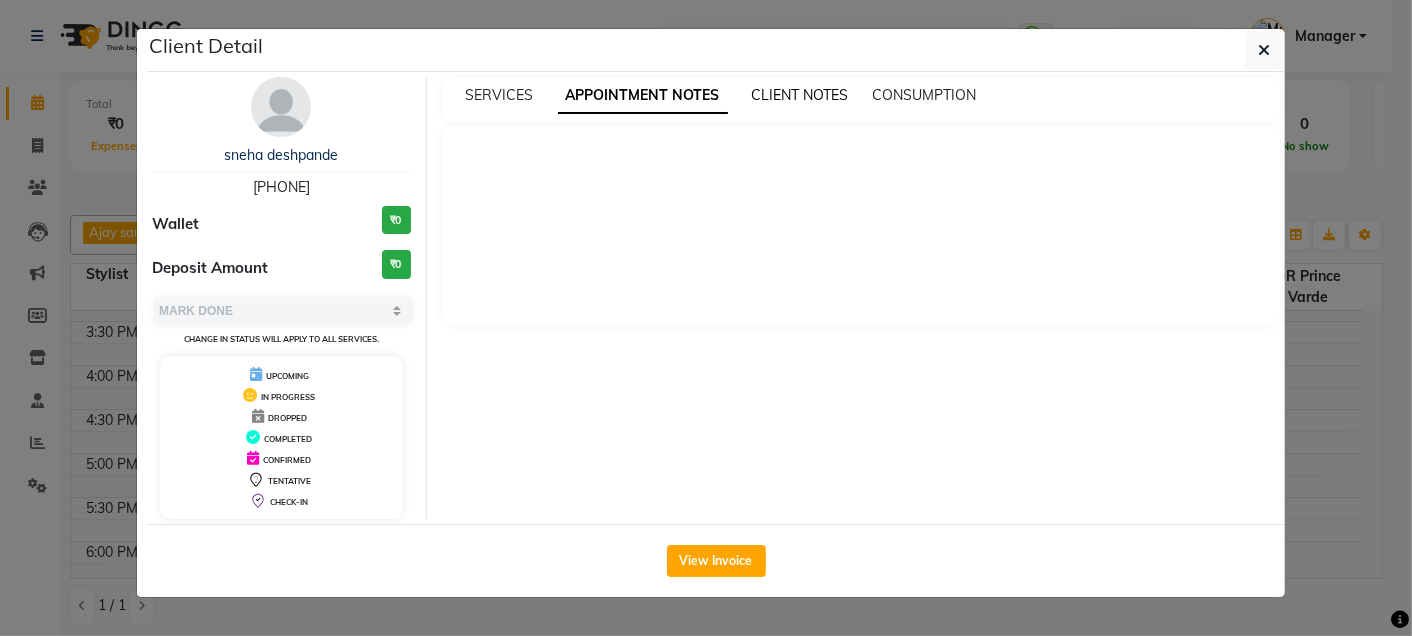 click on "CLIENT NOTES" at bounding box center [800, 95] 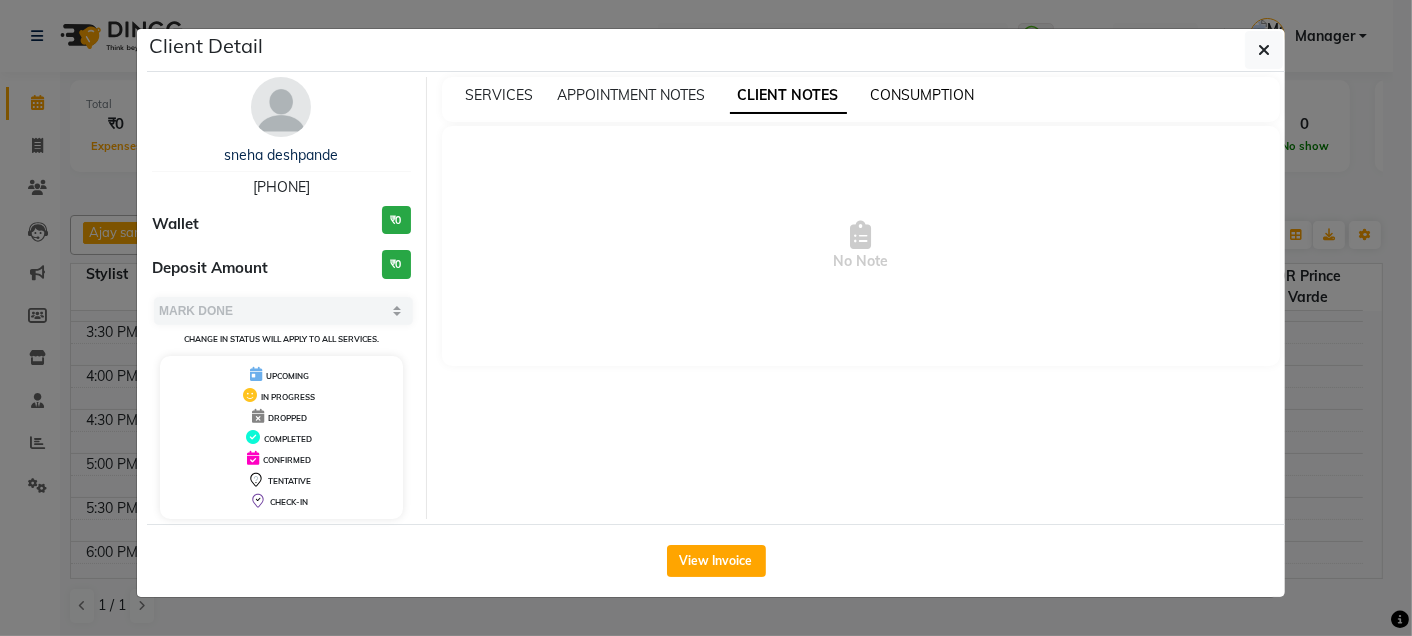 click on "CONSUMPTION" at bounding box center (923, 95) 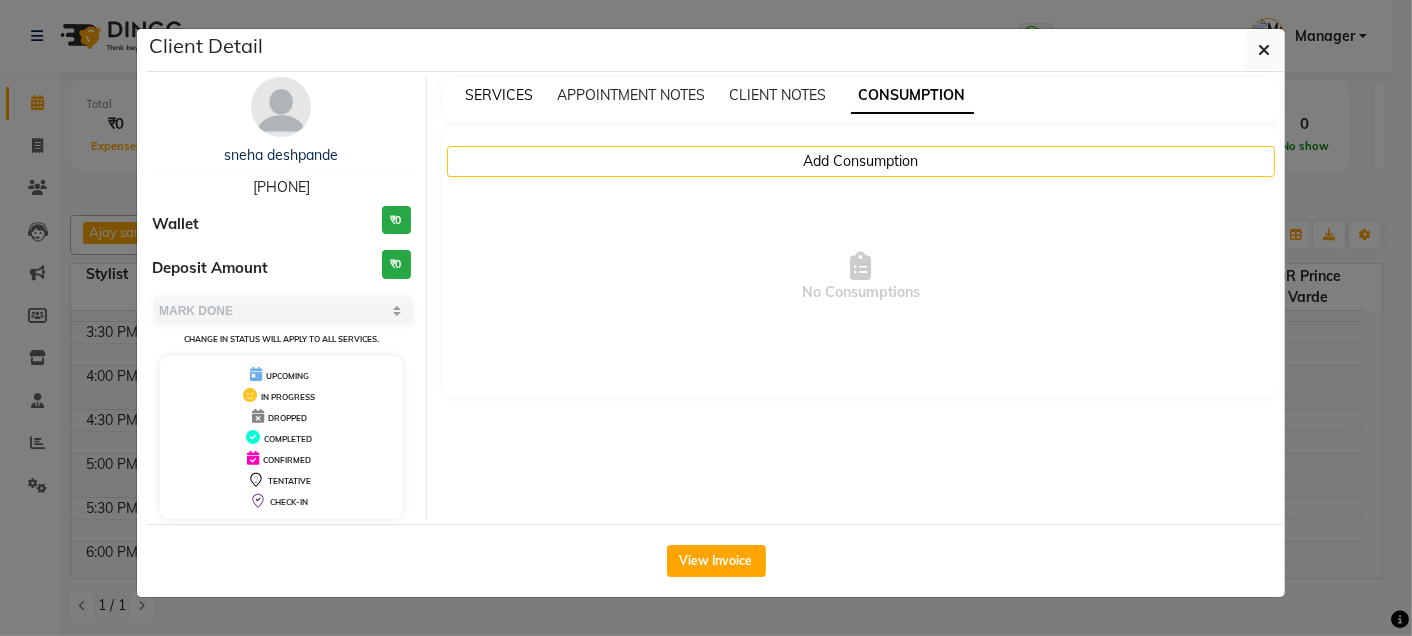 click on "SERVICES" at bounding box center [500, 95] 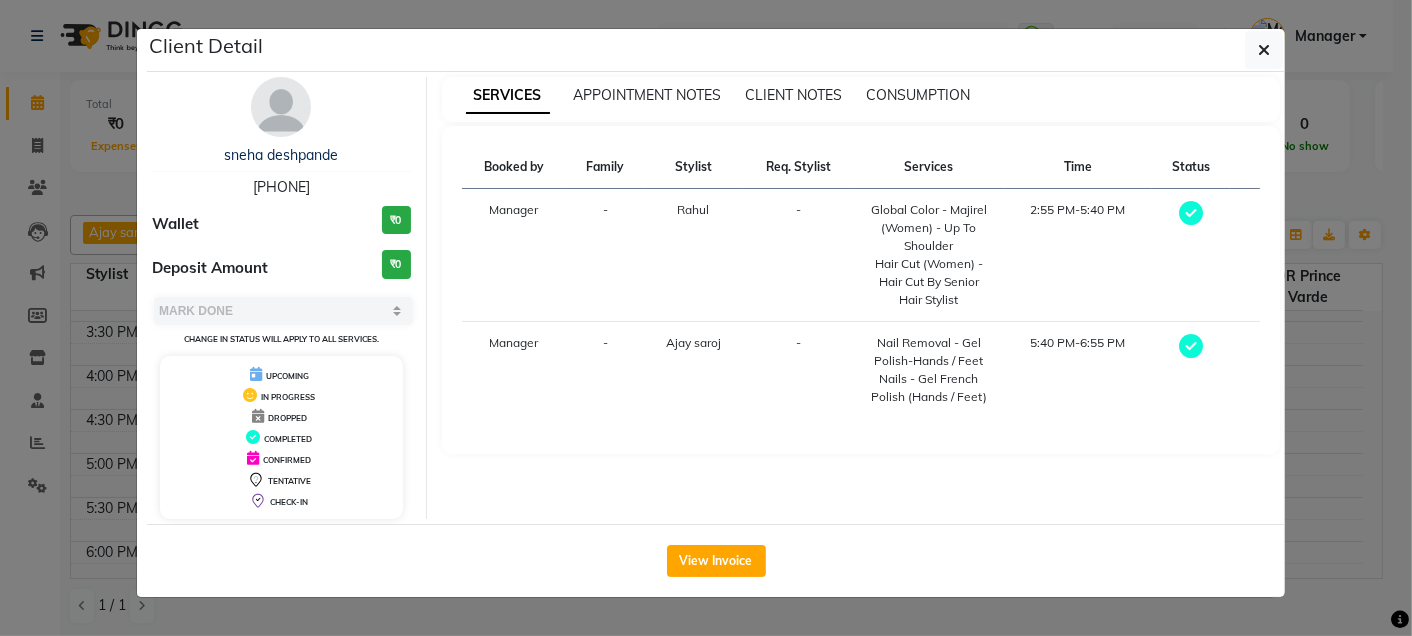 click on "Manager" at bounding box center [514, 255] 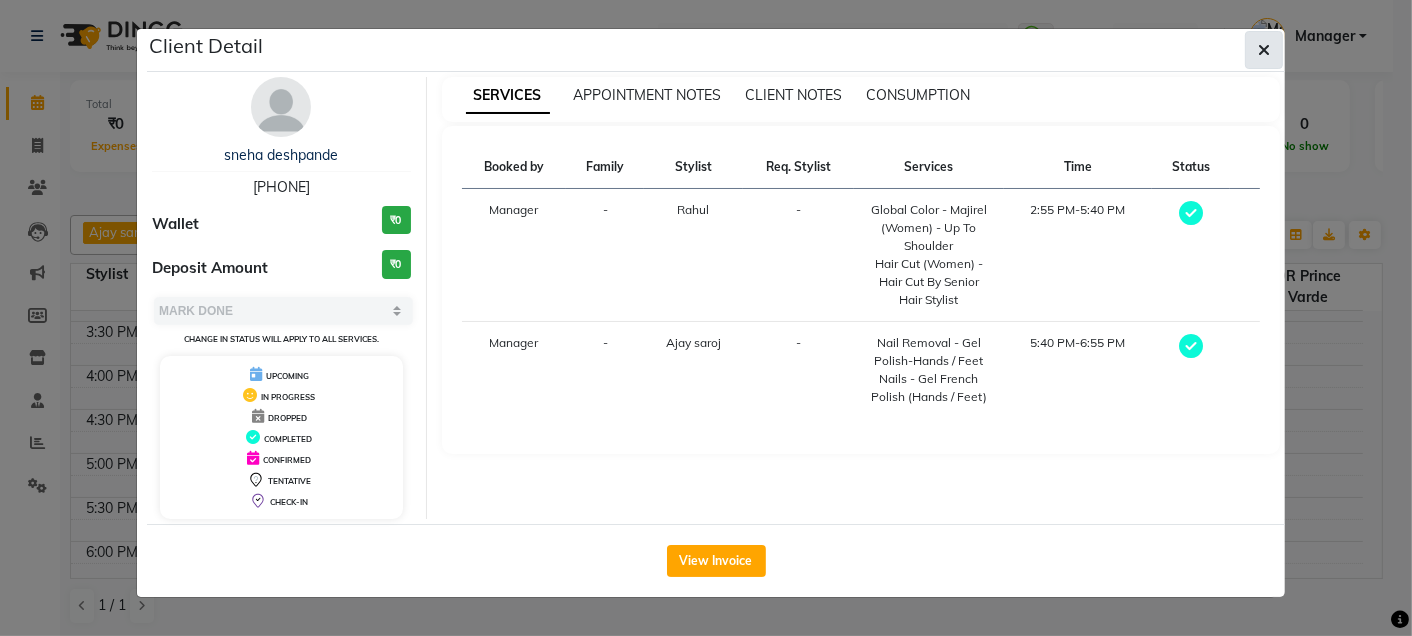 click 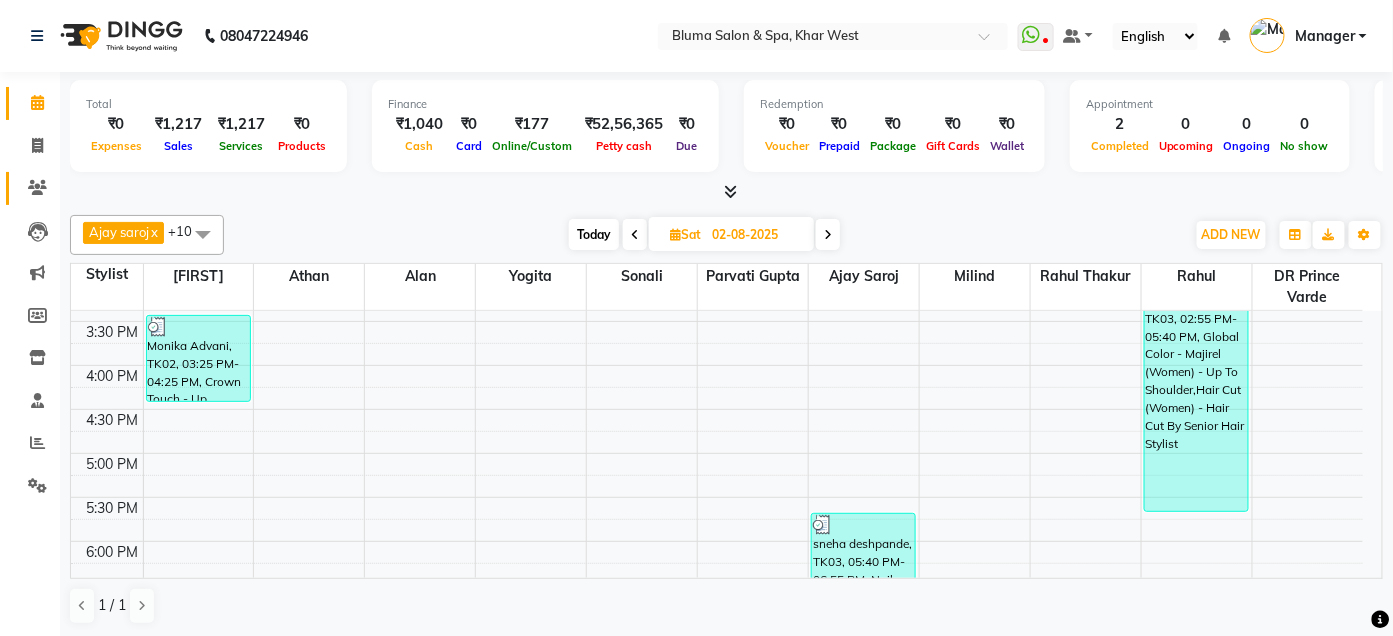 click 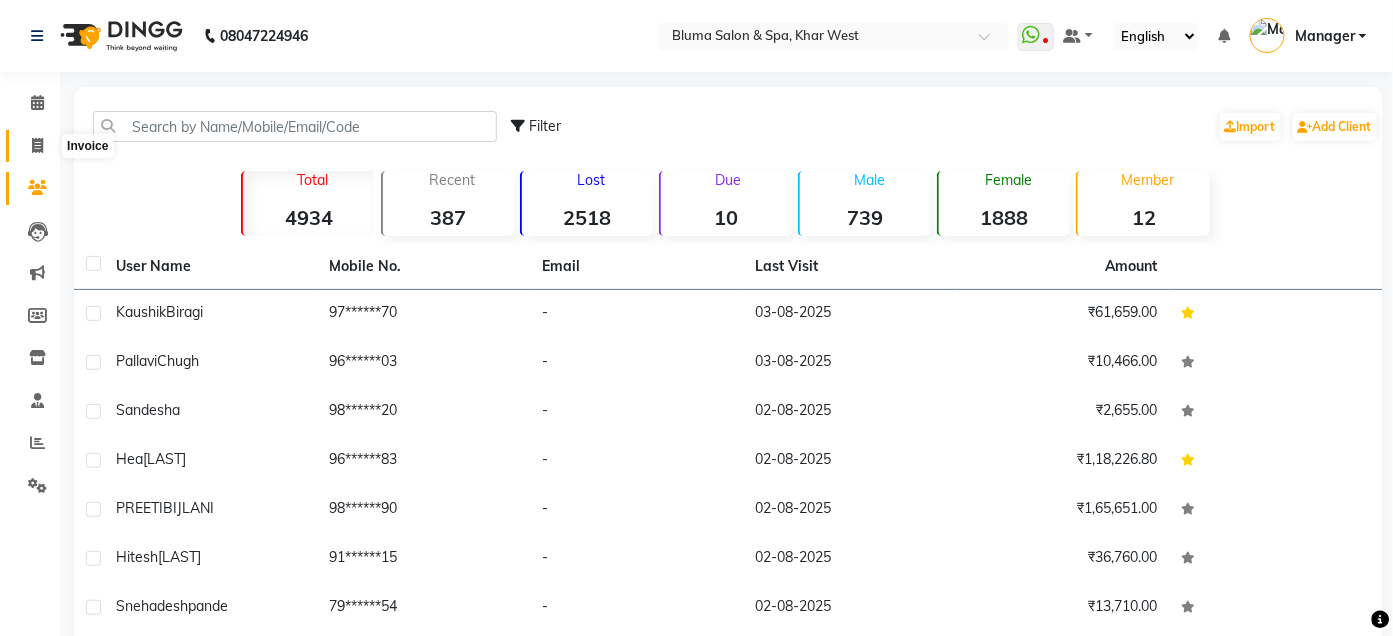 click 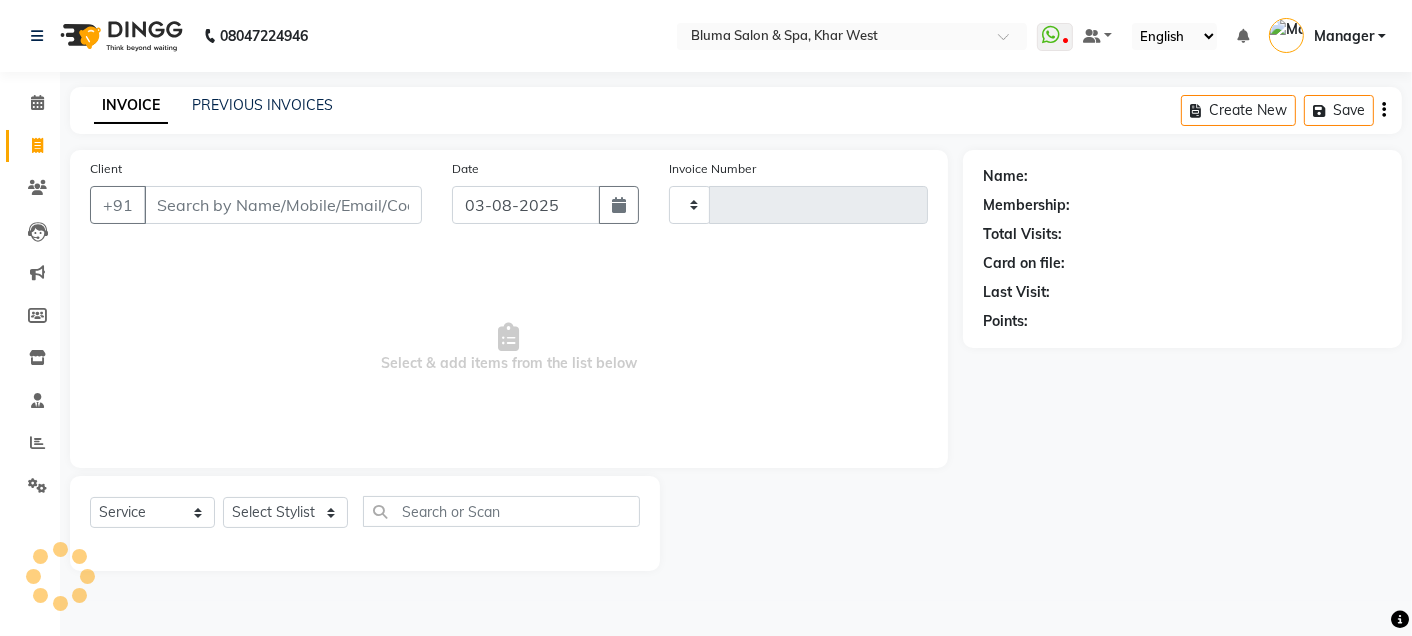 type on "0978" 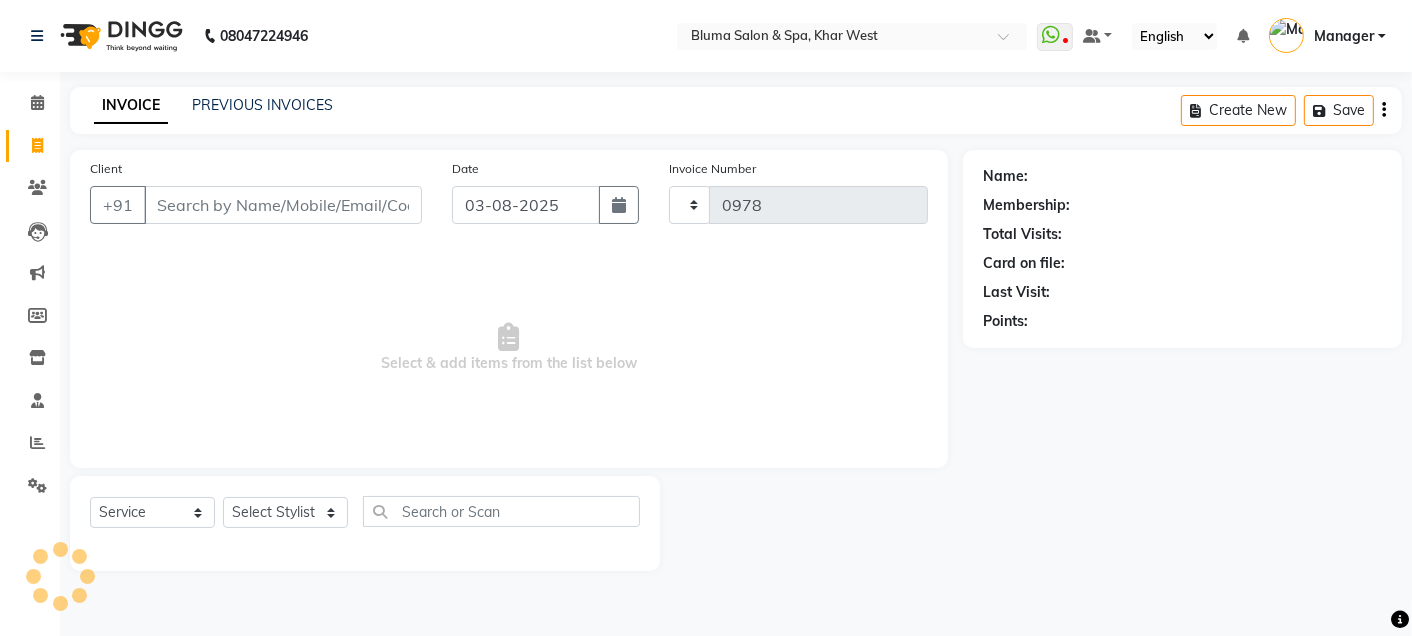 select on "3653" 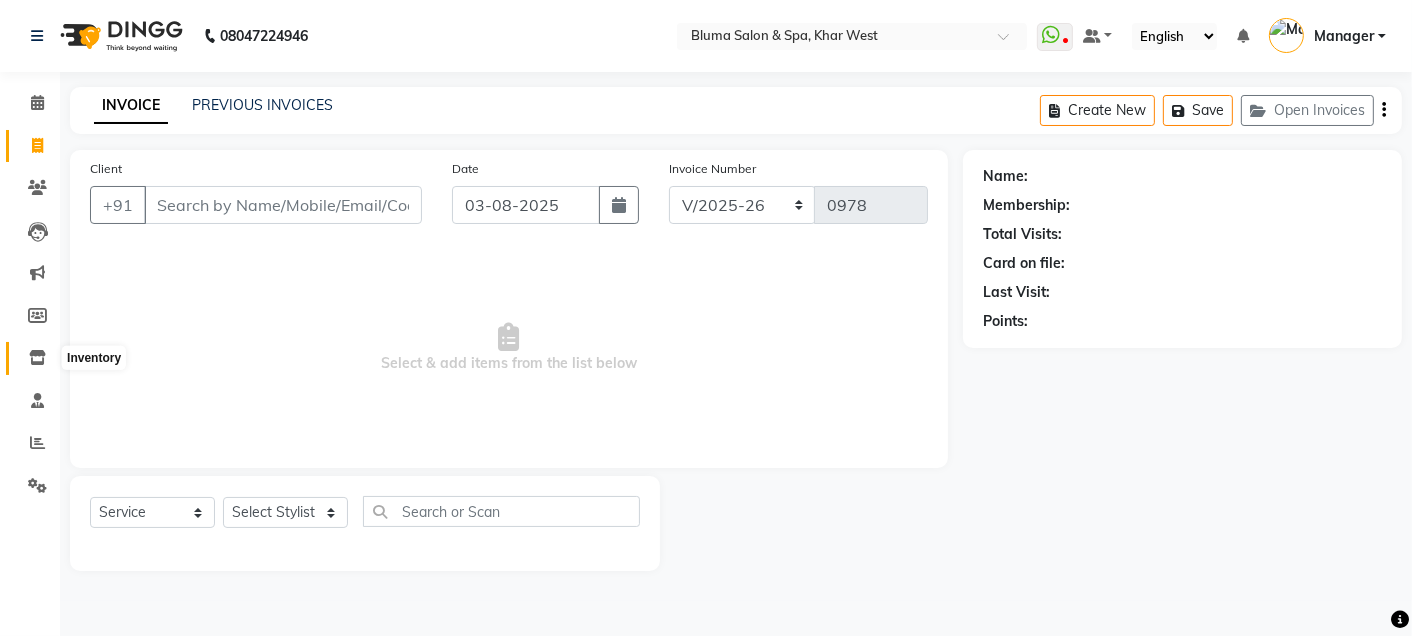 click 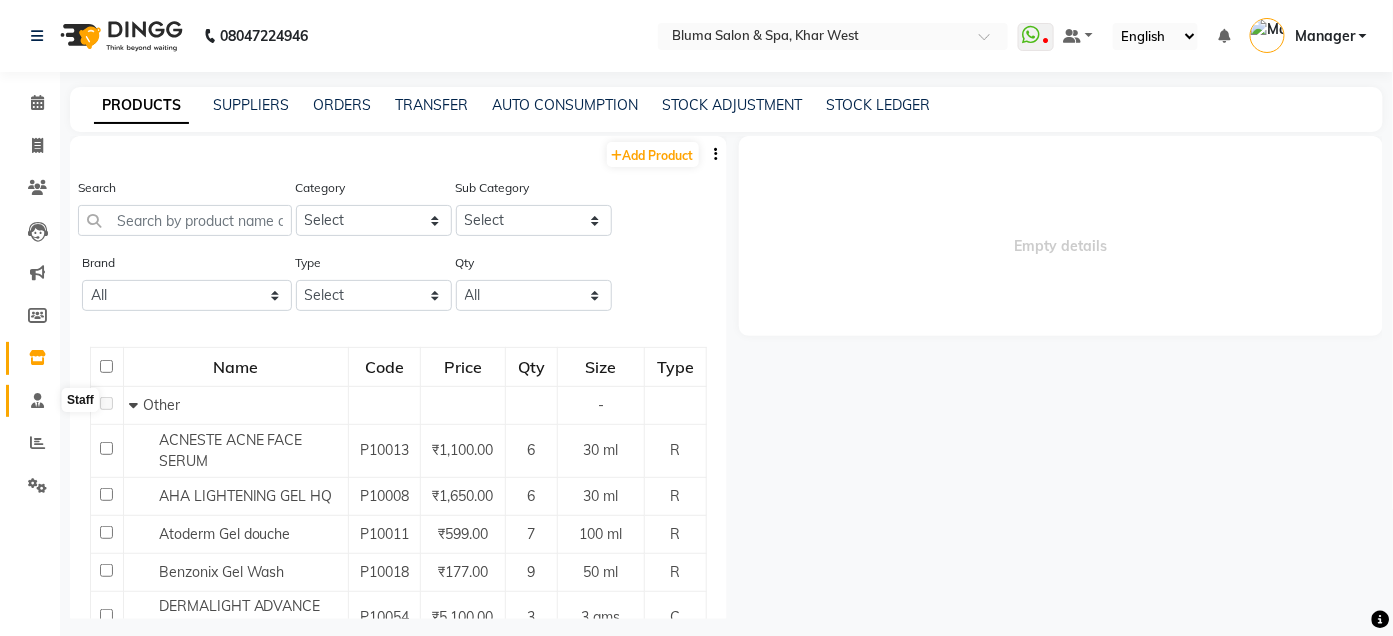 click 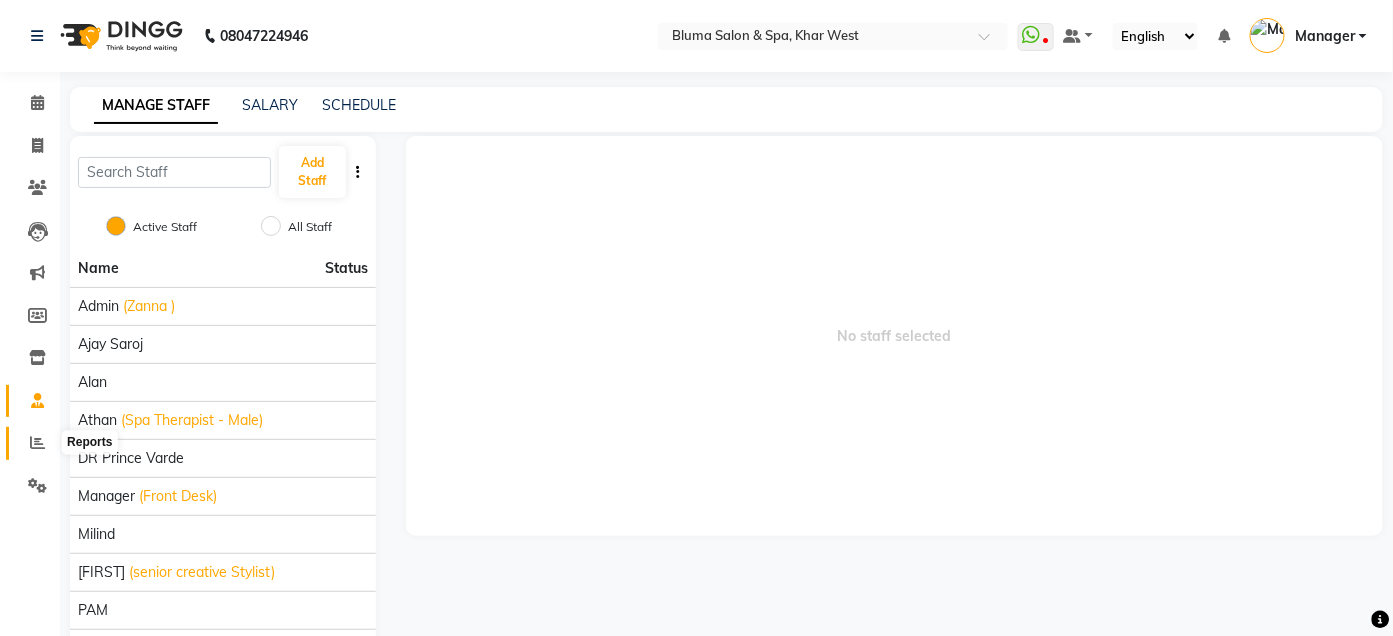 click 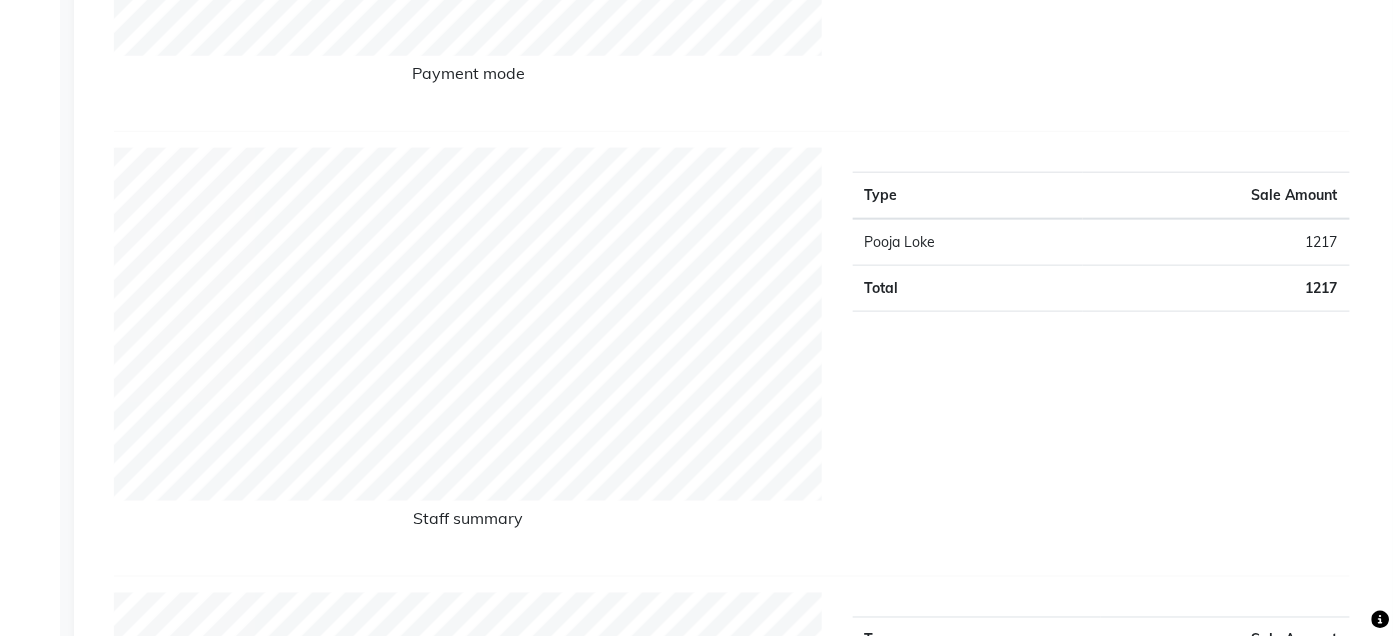 scroll, scrollTop: 611, scrollLeft: 0, axis: vertical 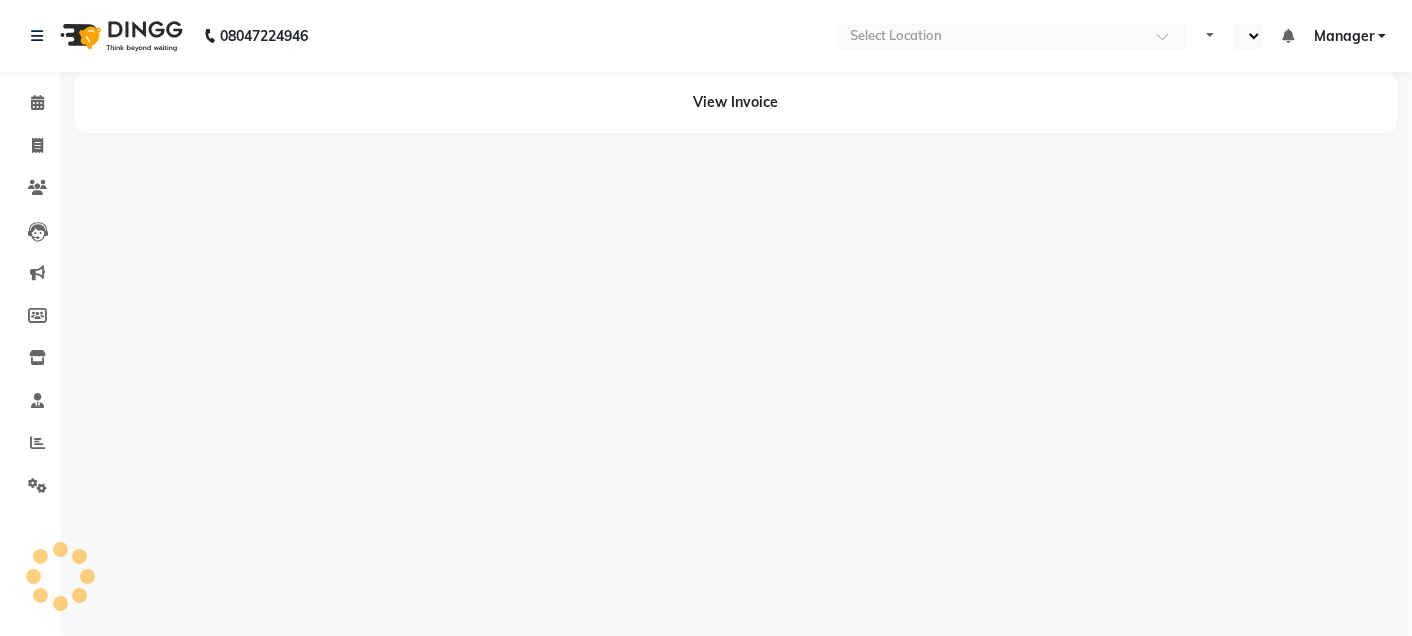 select on "en" 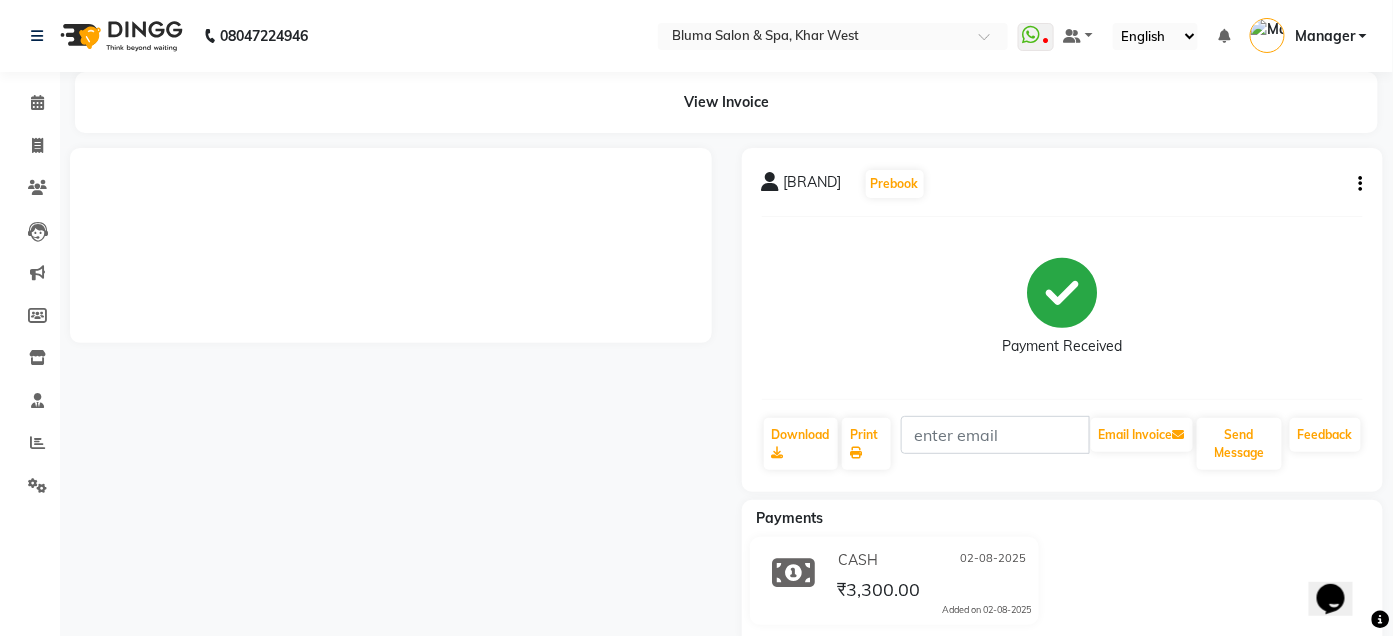 scroll, scrollTop: 0, scrollLeft: 0, axis: both 